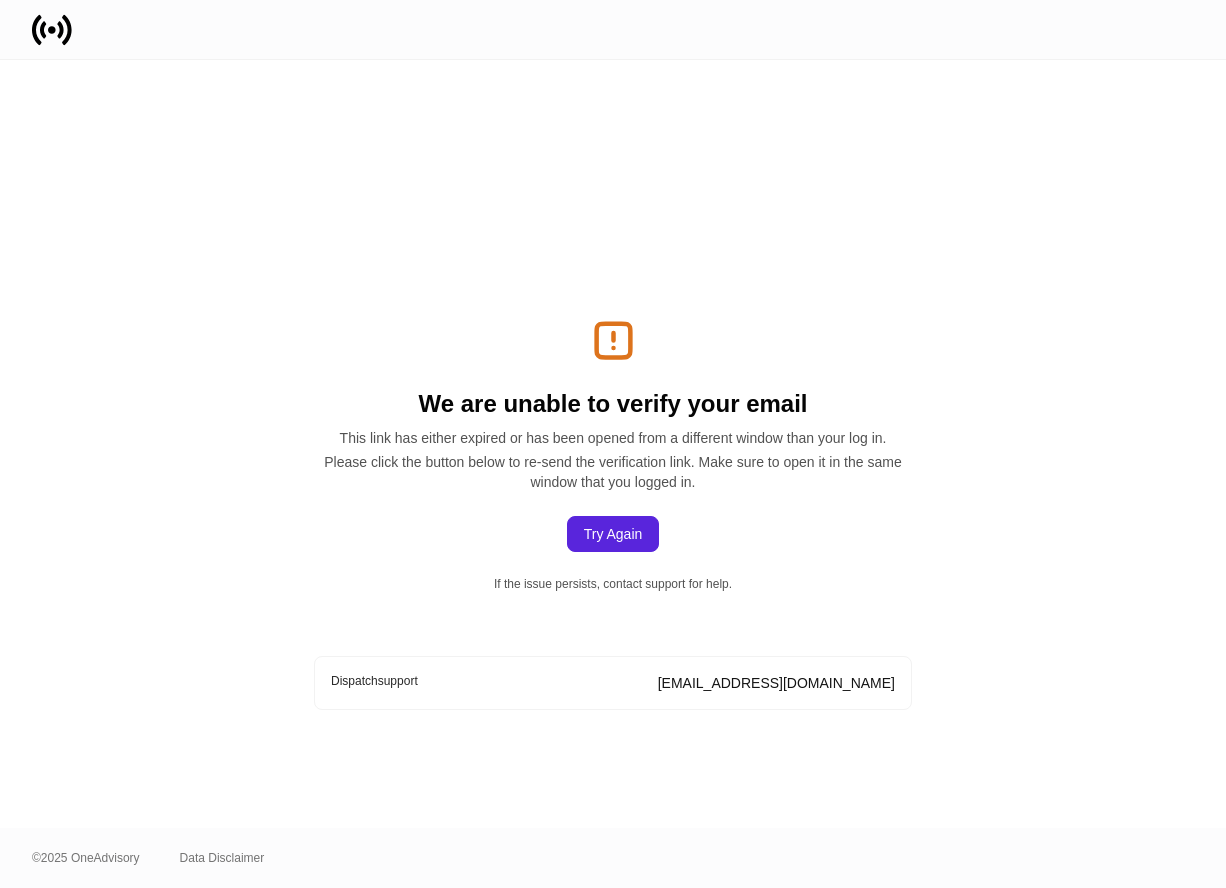 scroll, scrollTop: 0, scrollLeft: 0, axis: both 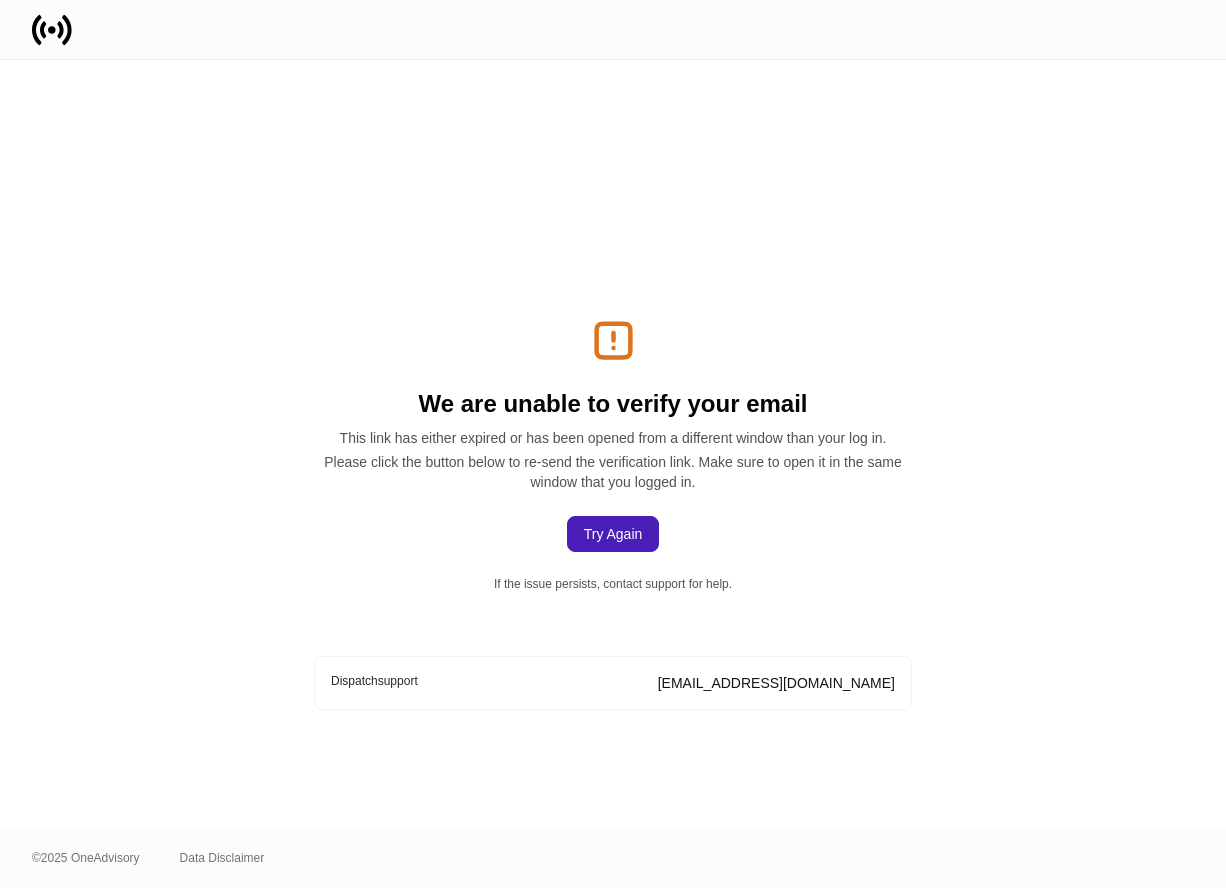 click on "Try Again" at bounding box center (613, 534) 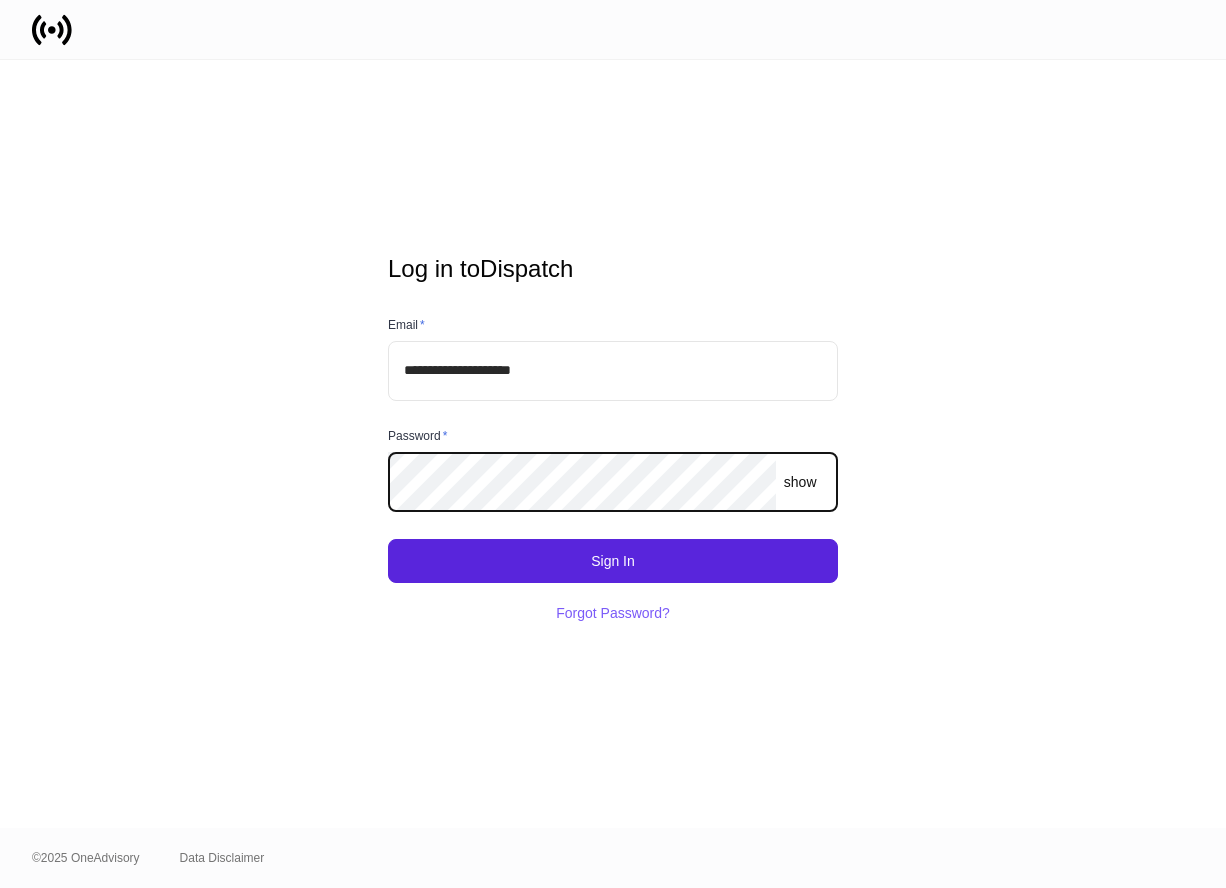 click on "show" at bounding box center [800, 482] 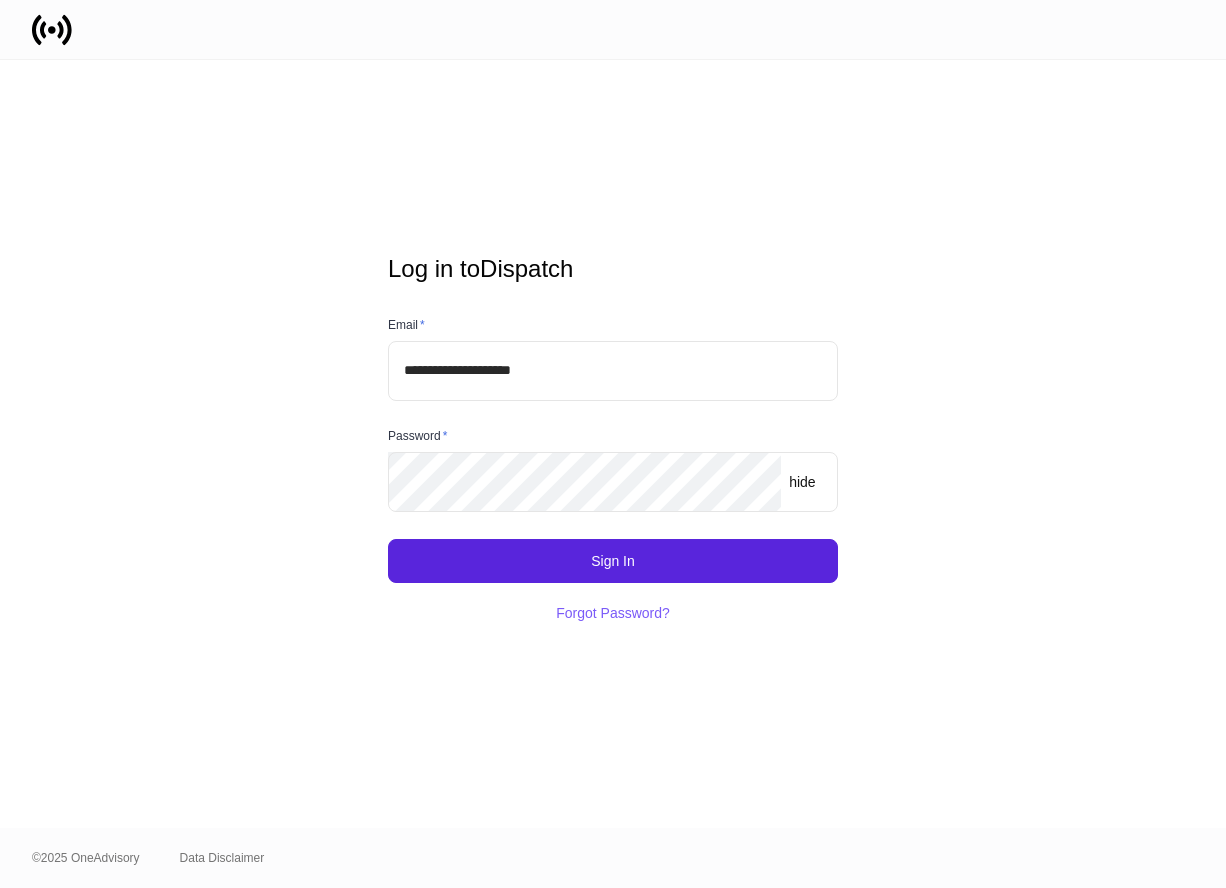 click on "hide" at bounding box center [802, 482] 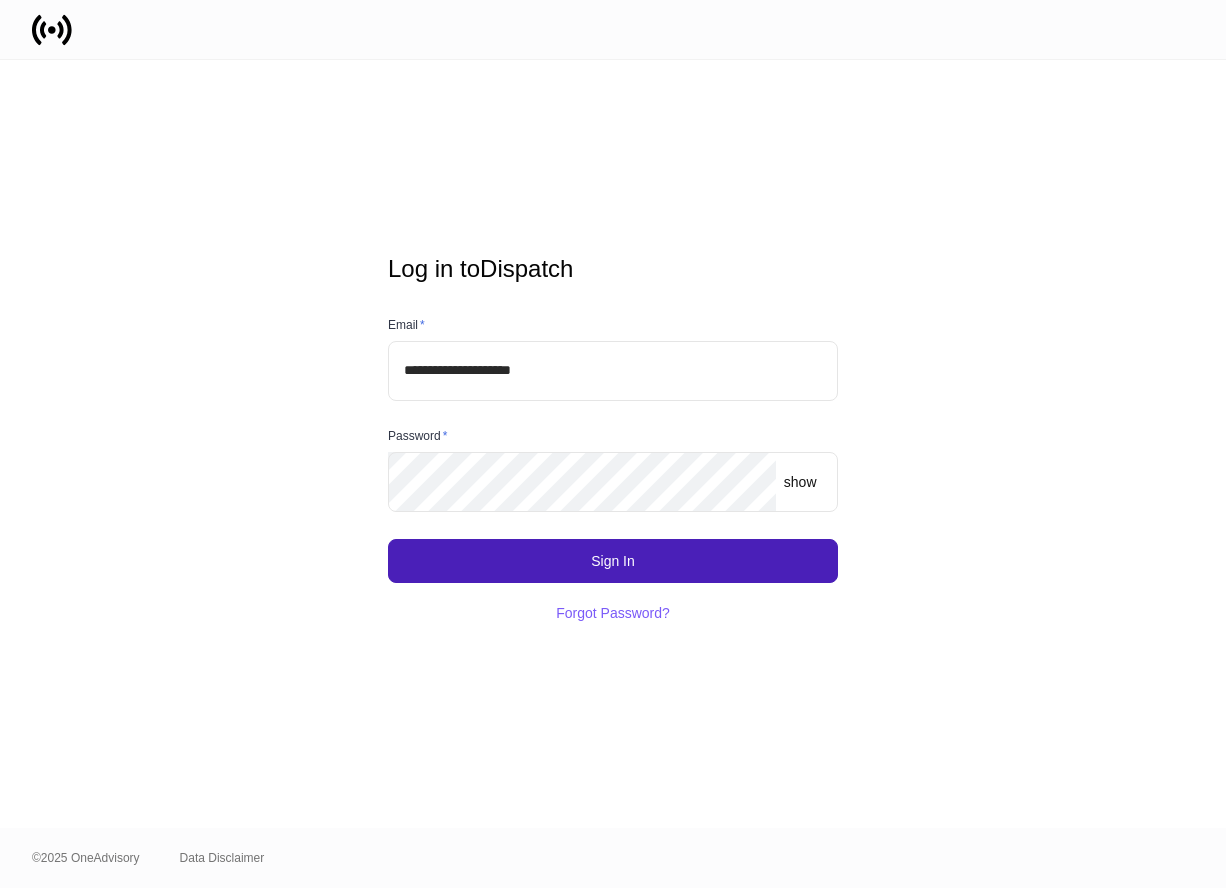 click on "Sign In" at bounding box center [613, 561] 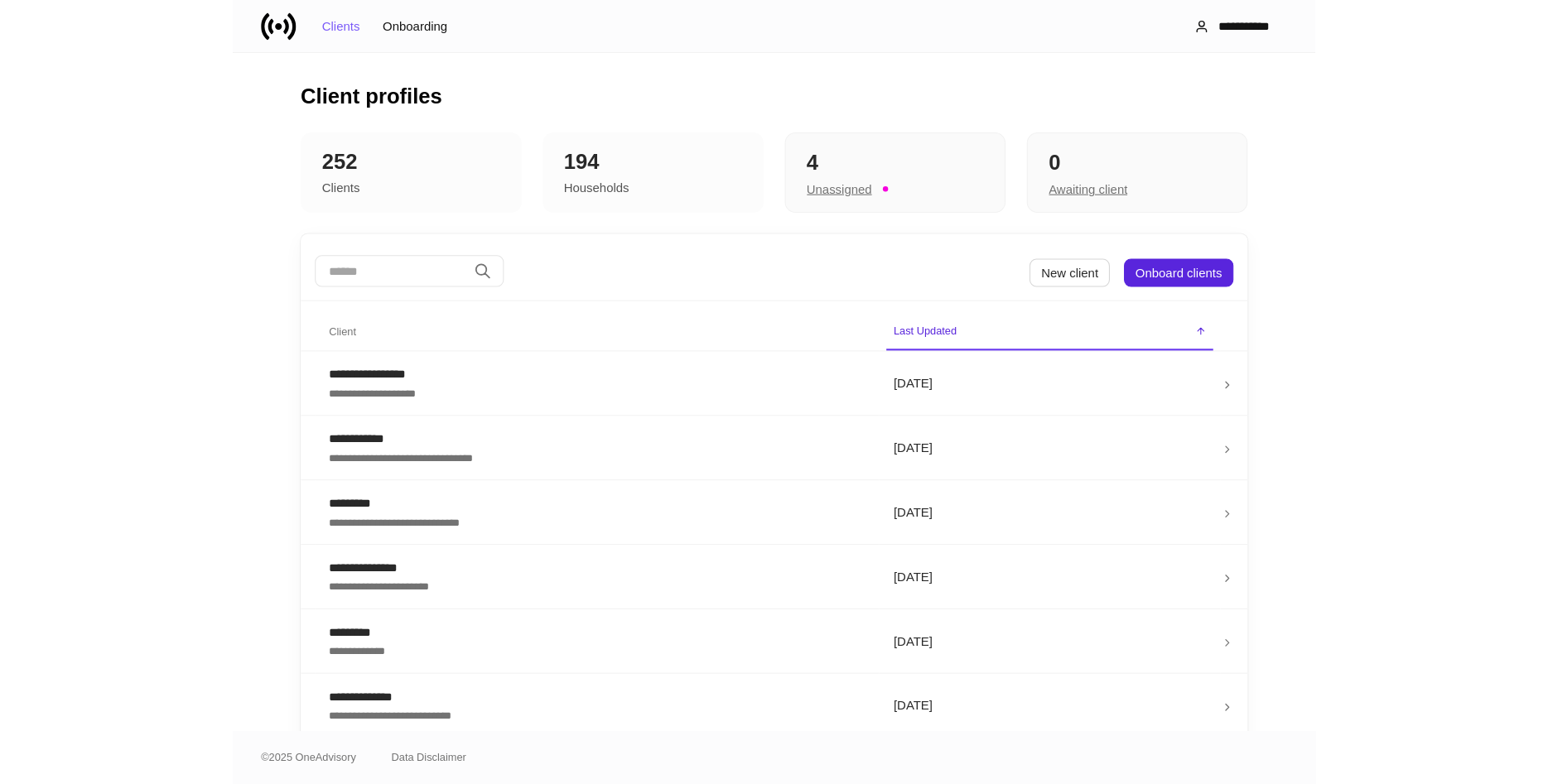 scroll, scrollTop: 0, scrollLeft: 0, axis: both 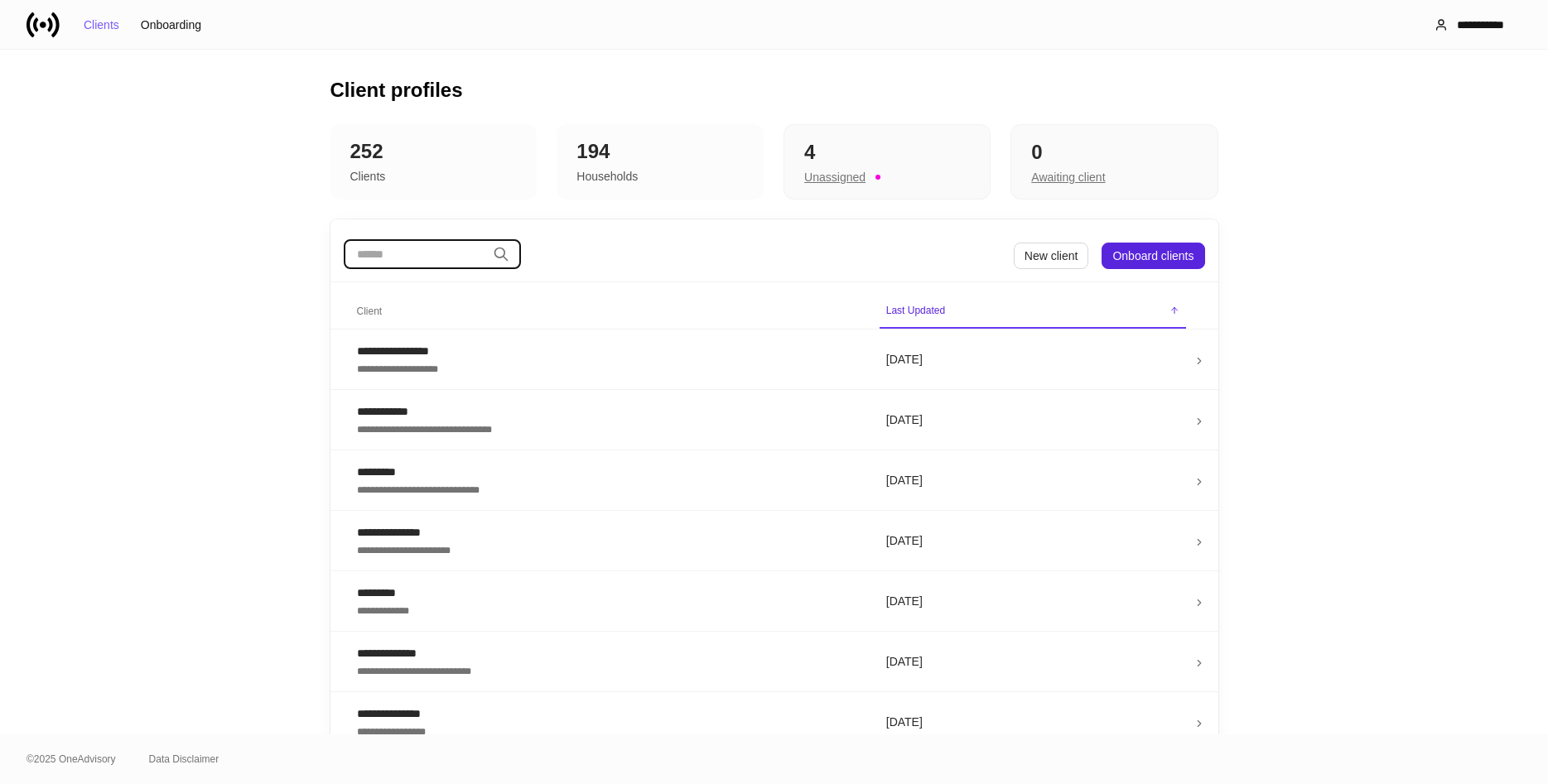 click at bounding box center (415, 254) 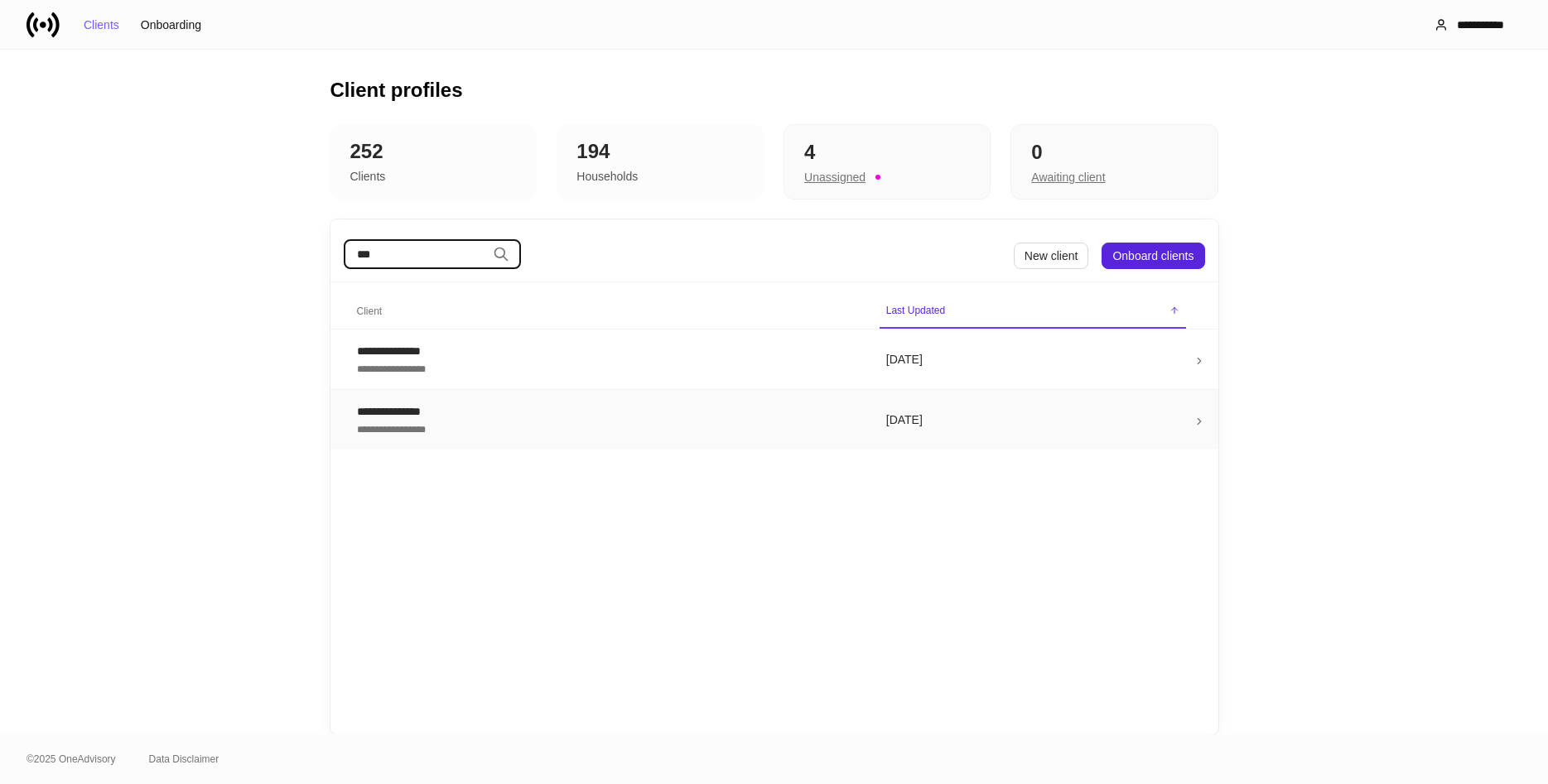 type on "***" 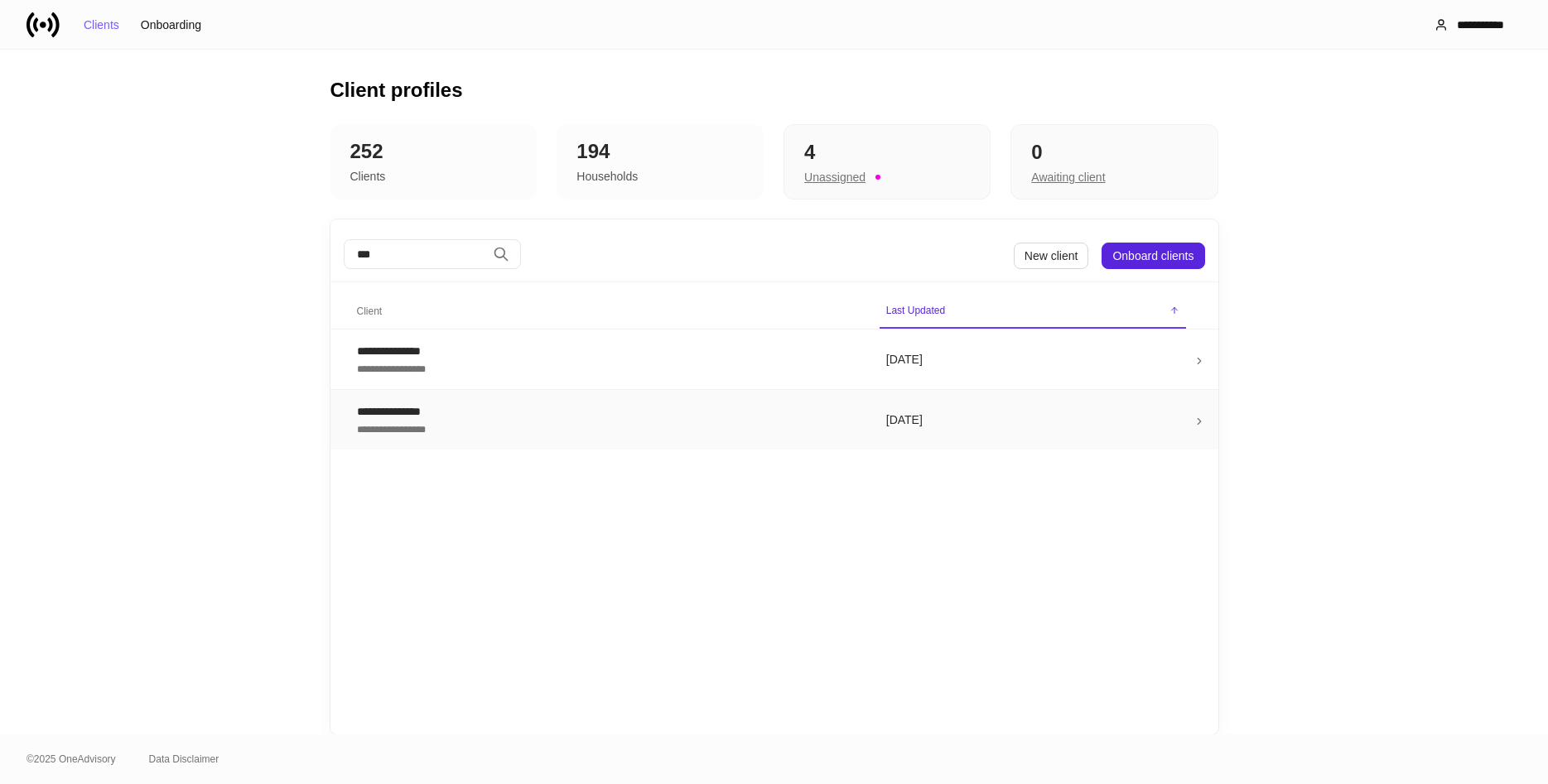 click on "**********" at bounding box center (608, 411) 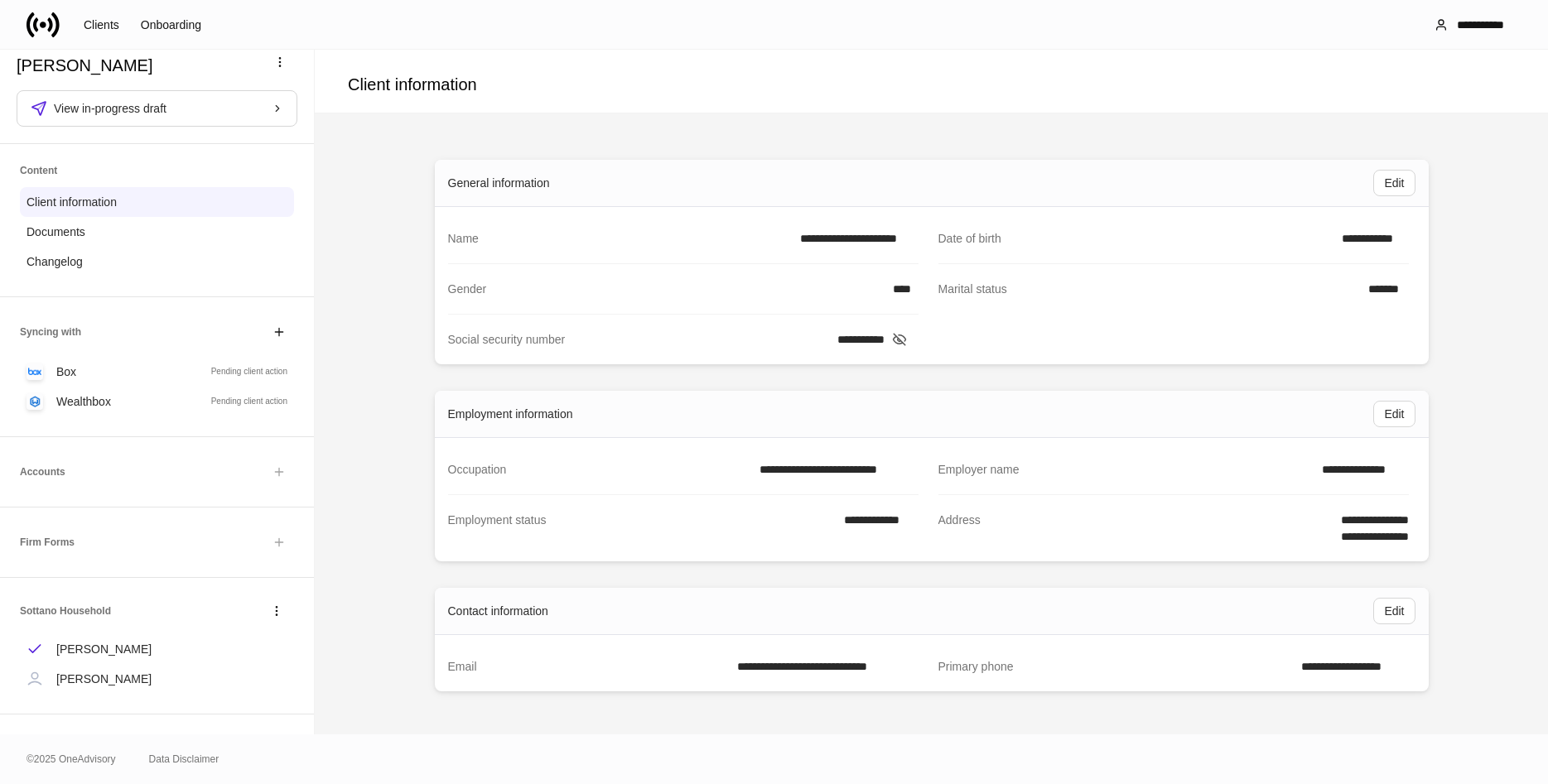 scroll, scrollTop: 35, scrollLeft: 0, axis: vertical 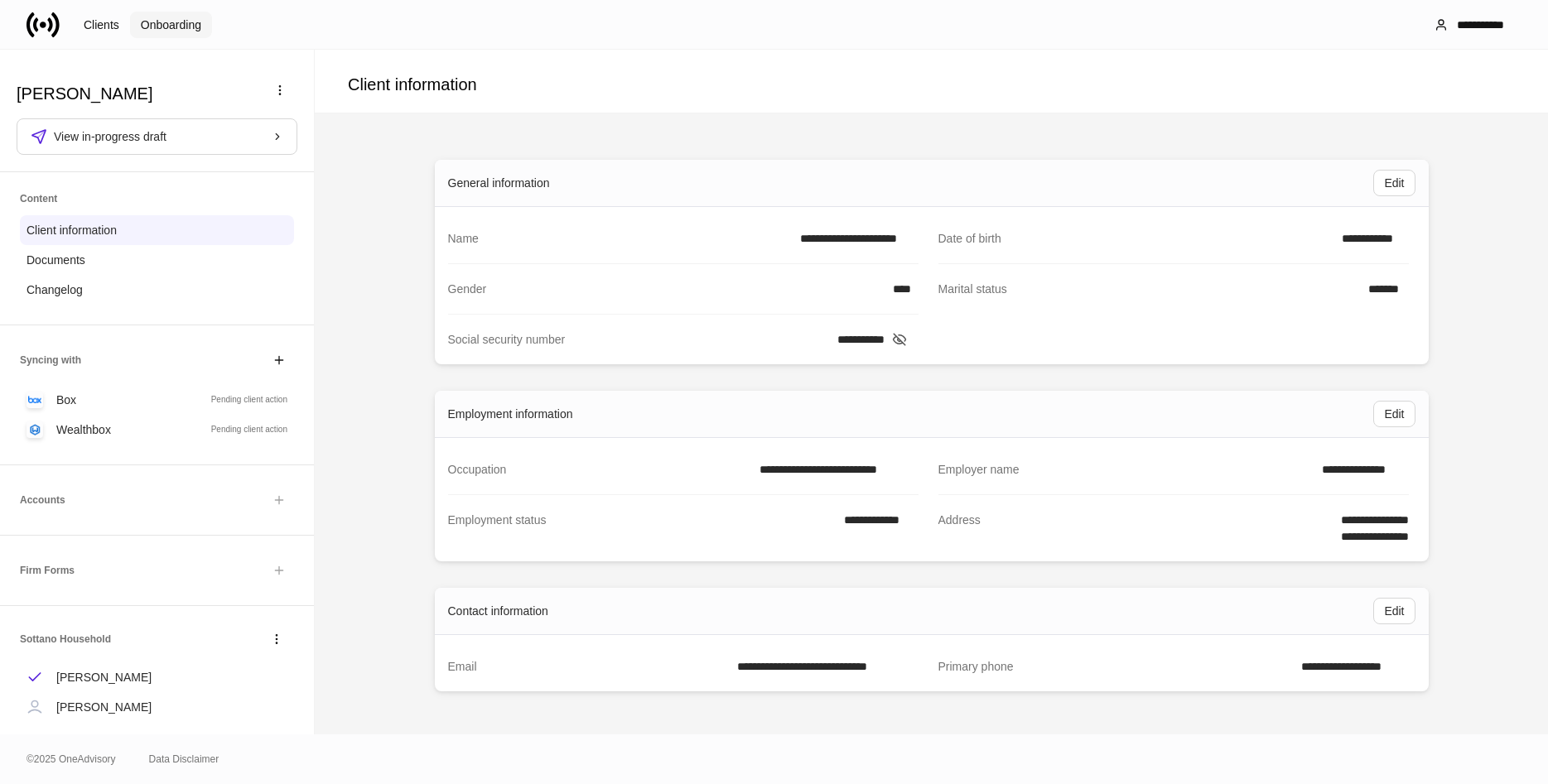 click on "Onboarding" at bounding box center [171, 25] 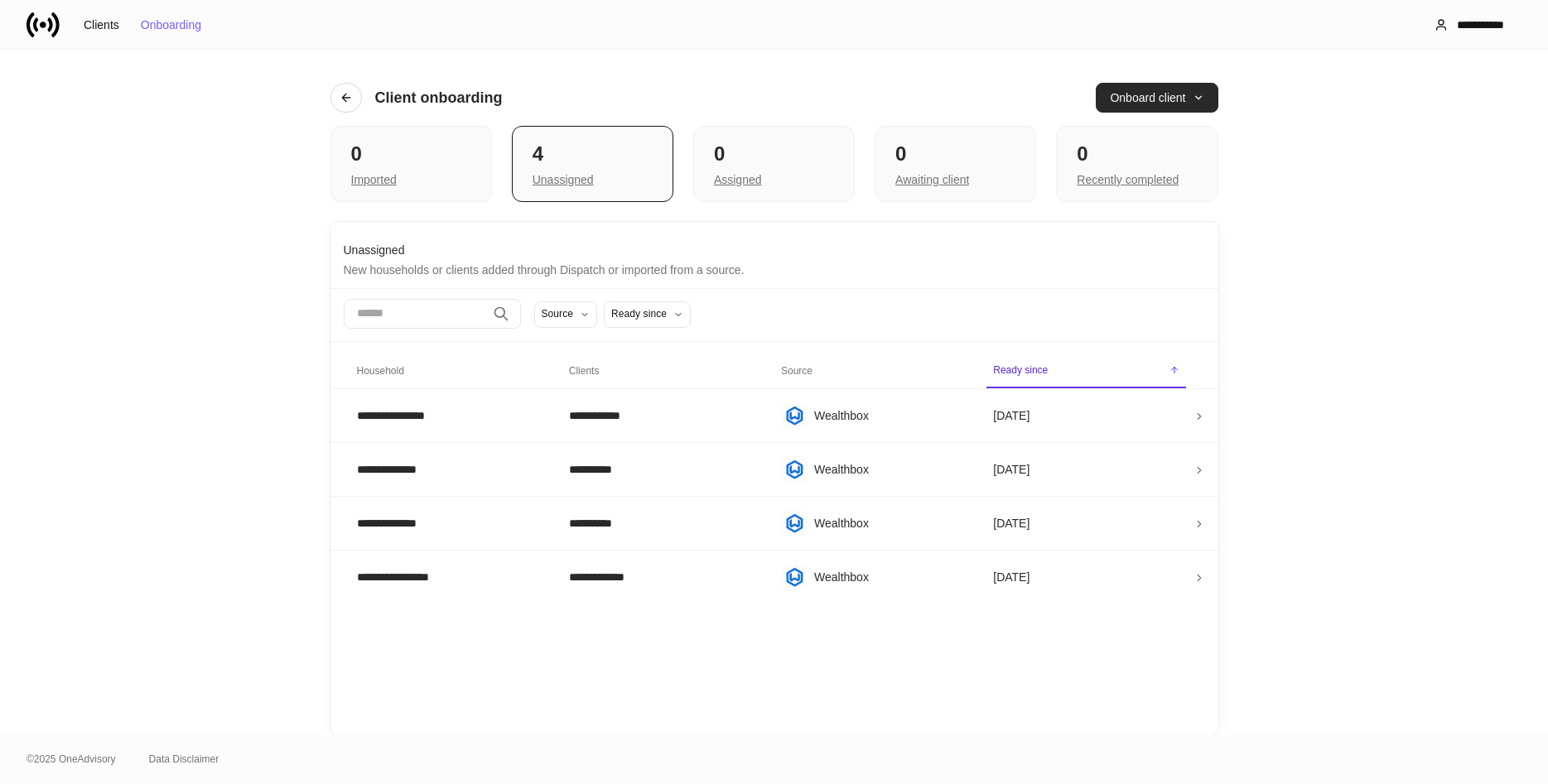 click on "Onboard client" at bounding box center (1156, 98) 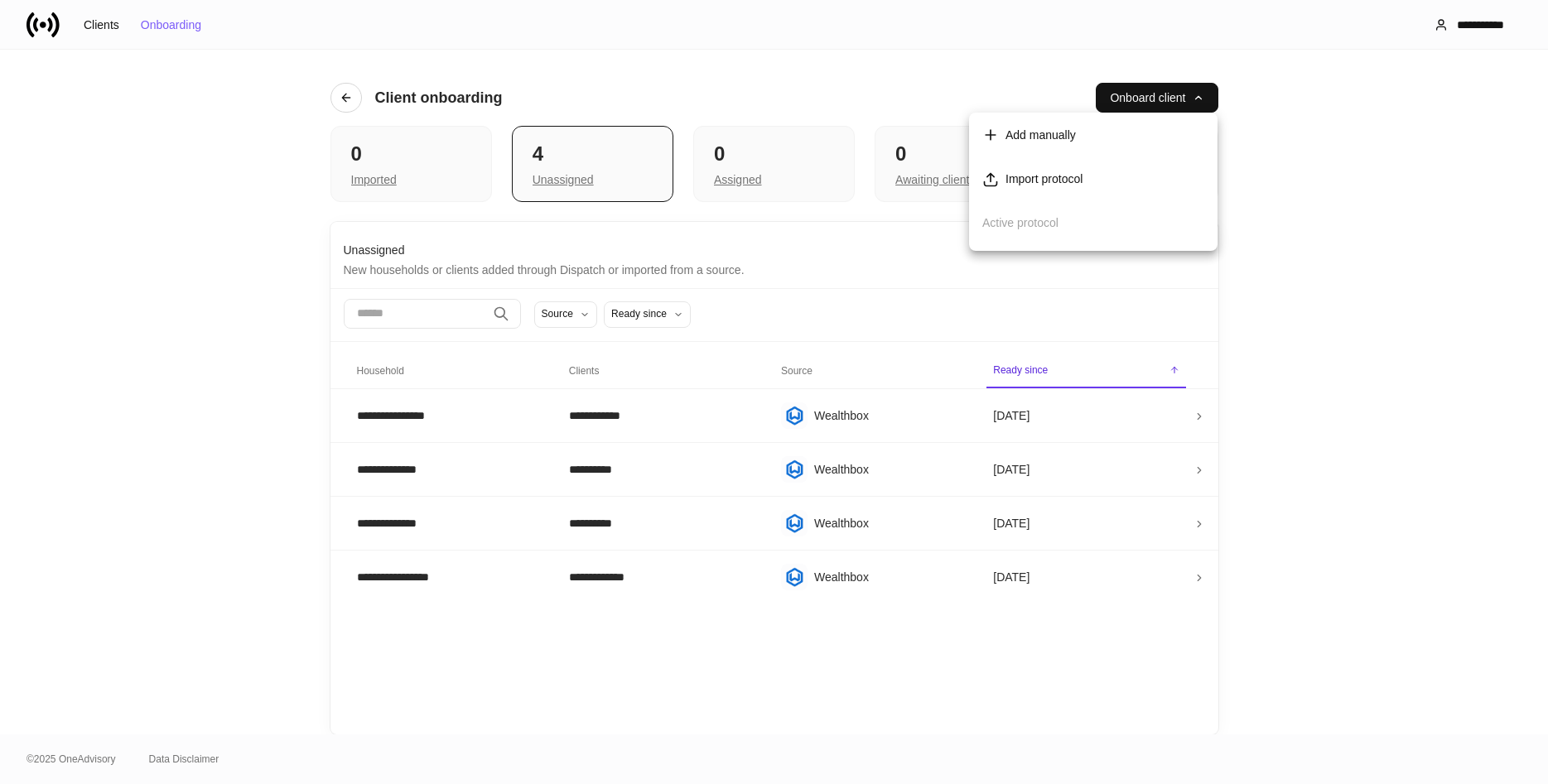 click on "Import protocol" at bounding box center [1044, 179] 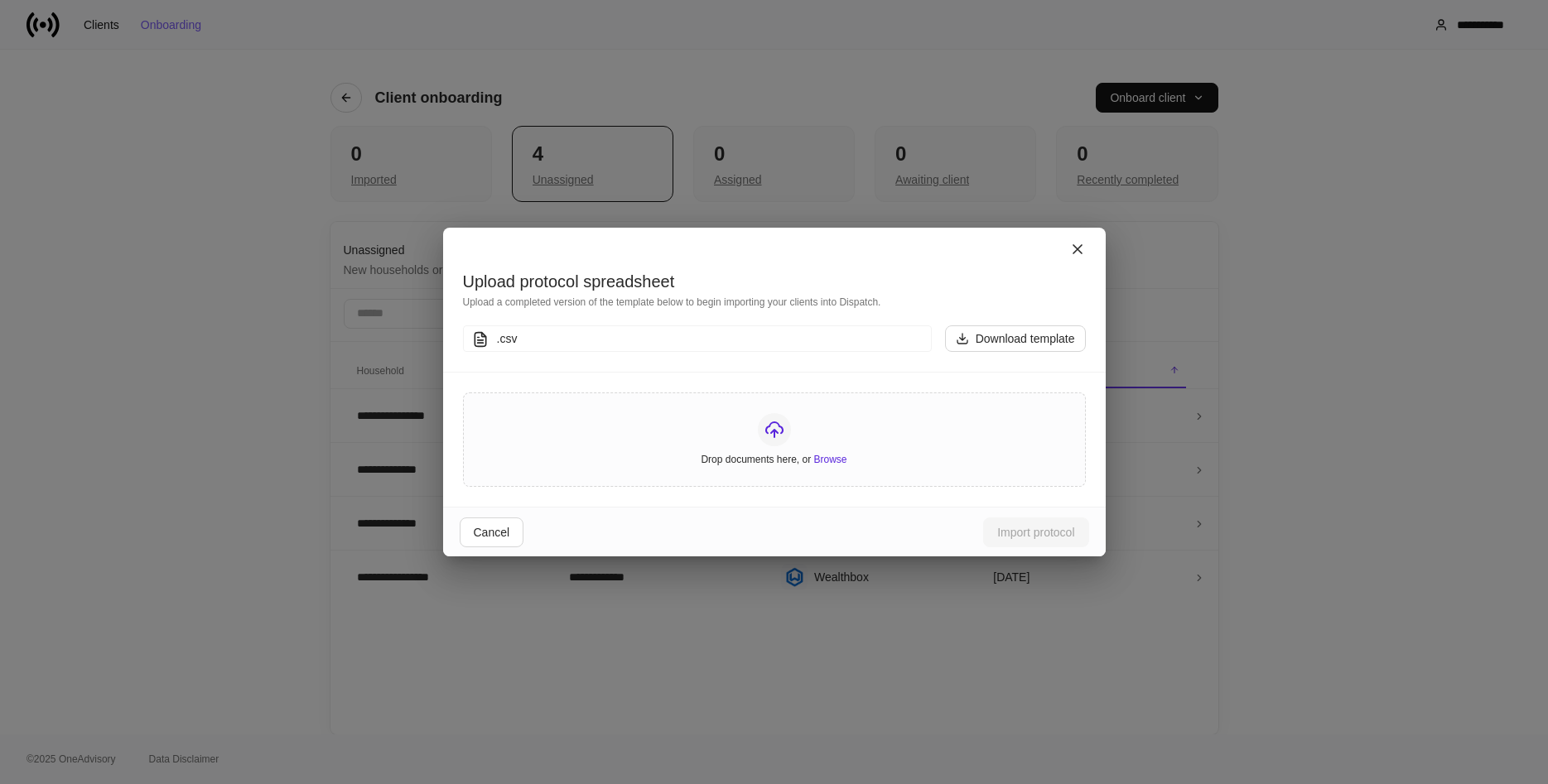 click at bounding box center [774, 249] 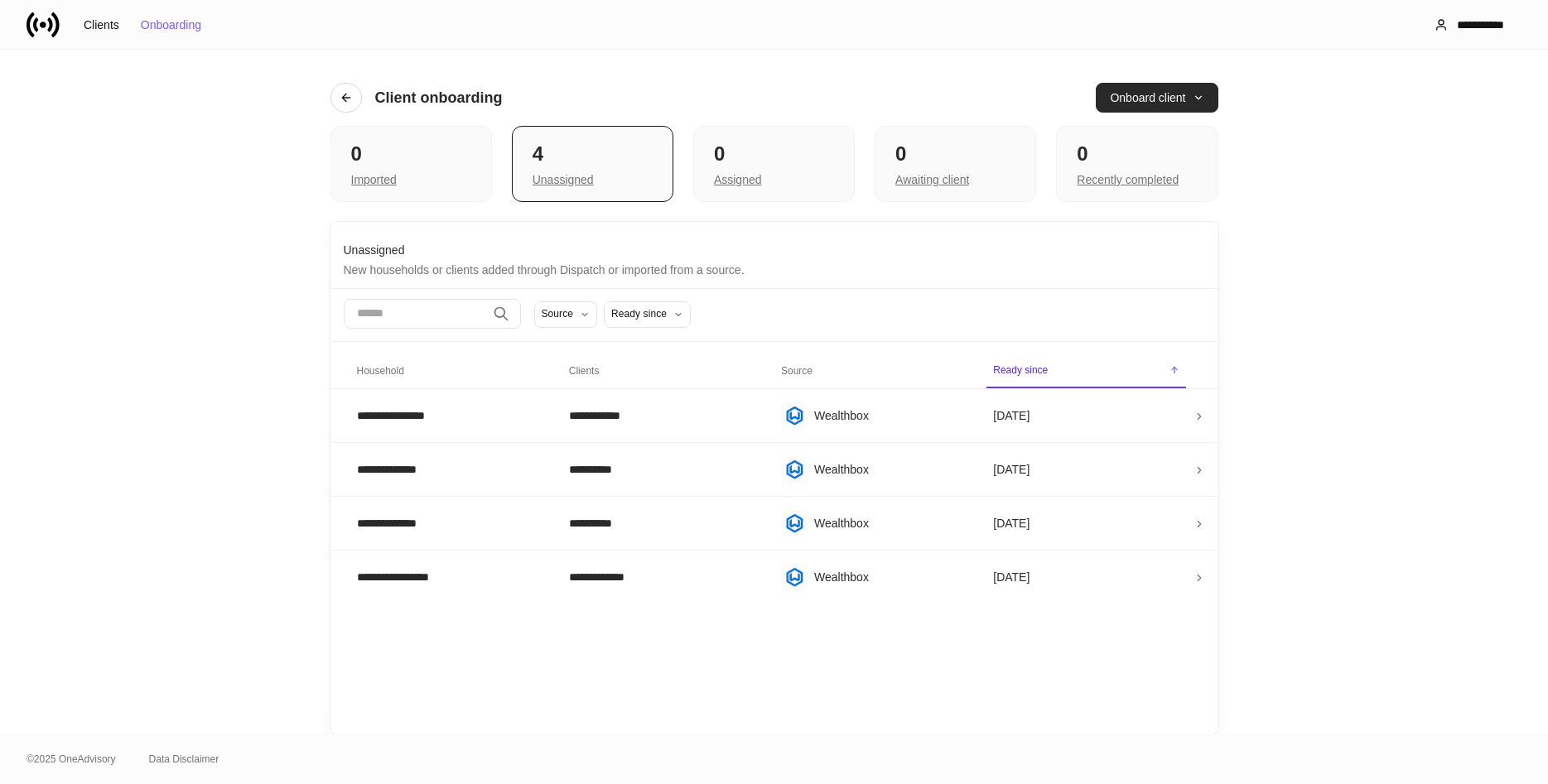 click on "Onboard client" at bounding box center (1156, 98) 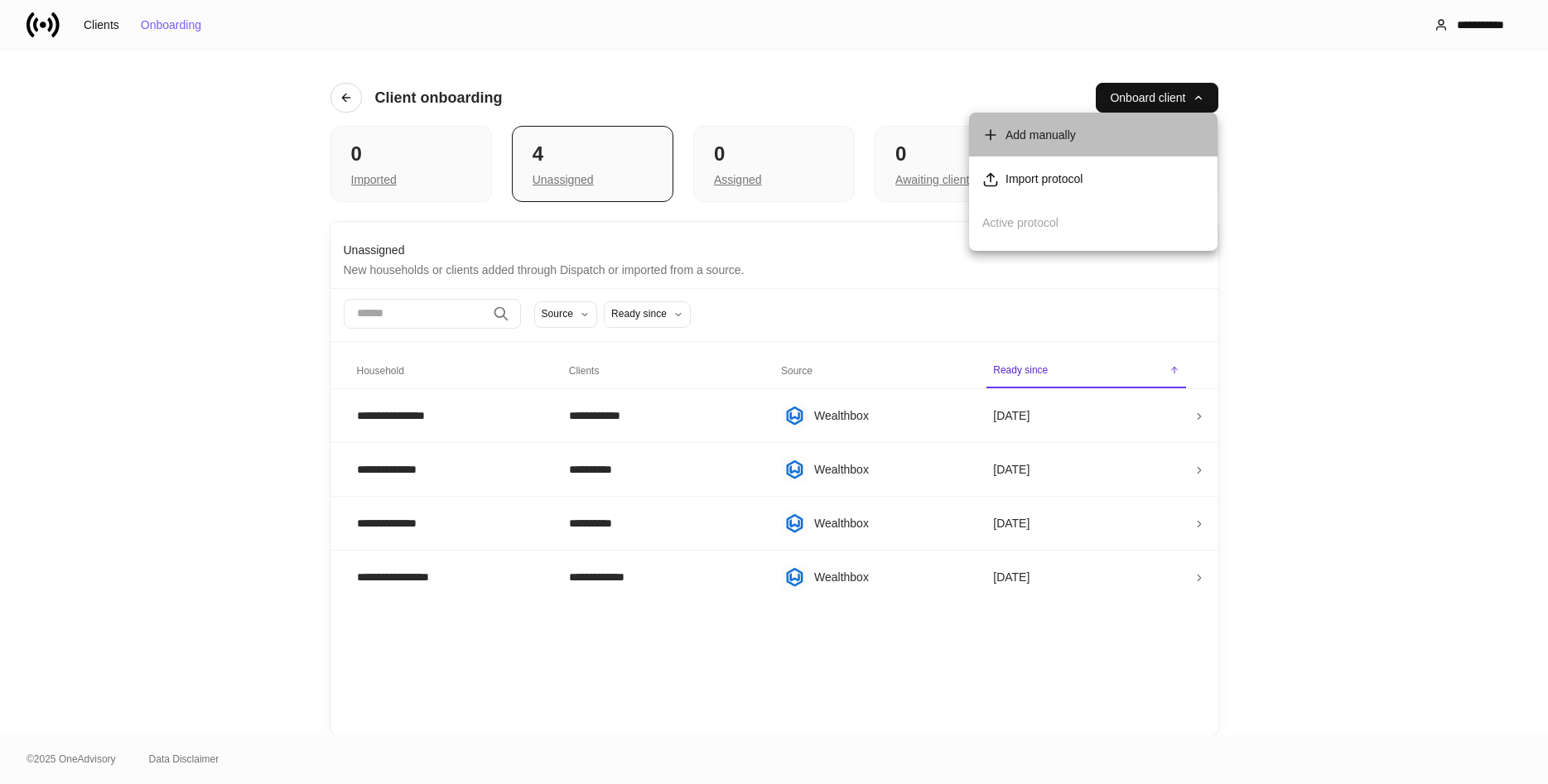 click on "Add manually" at bounding box center (1040, 135) 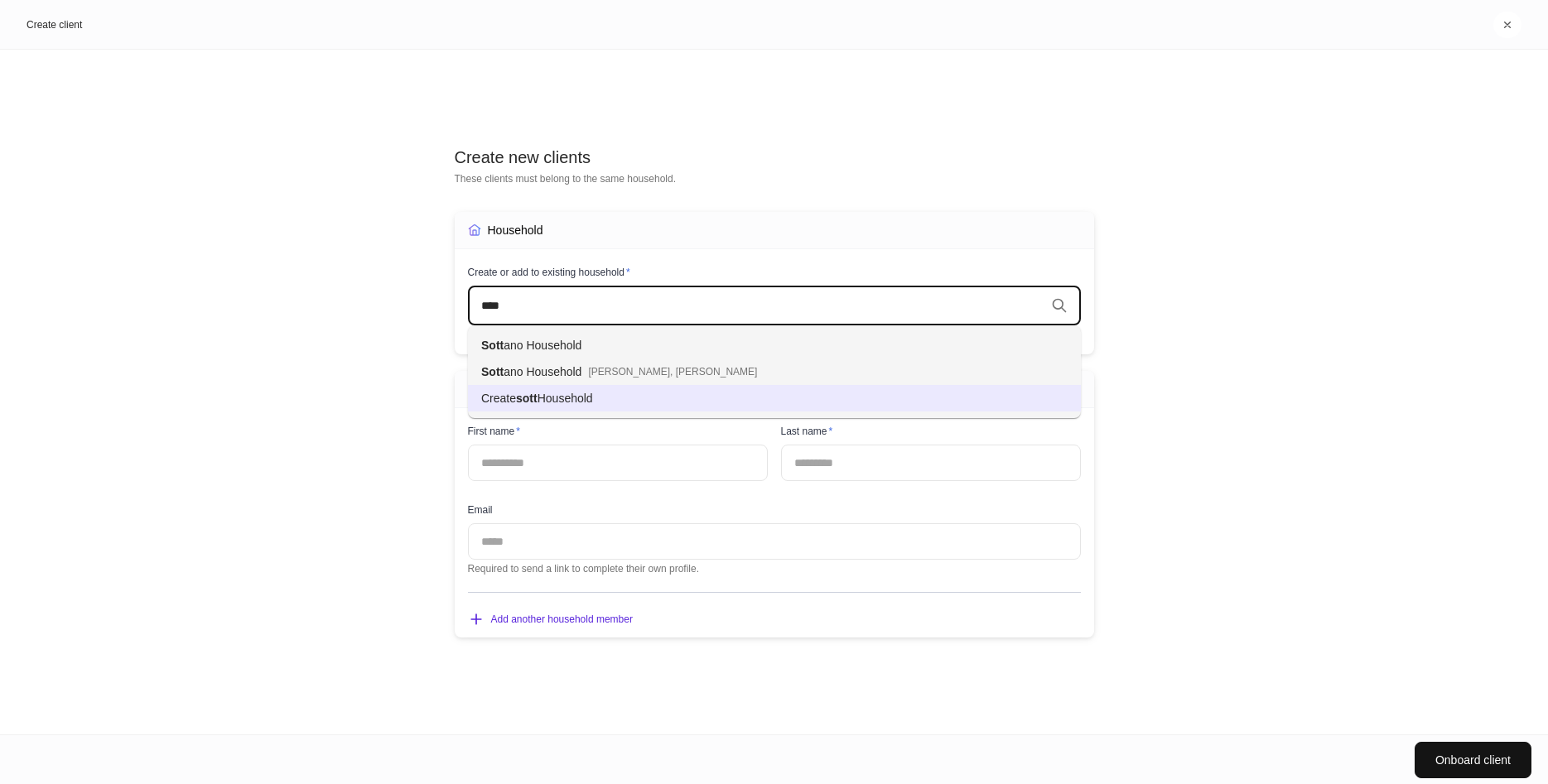 type on "****" 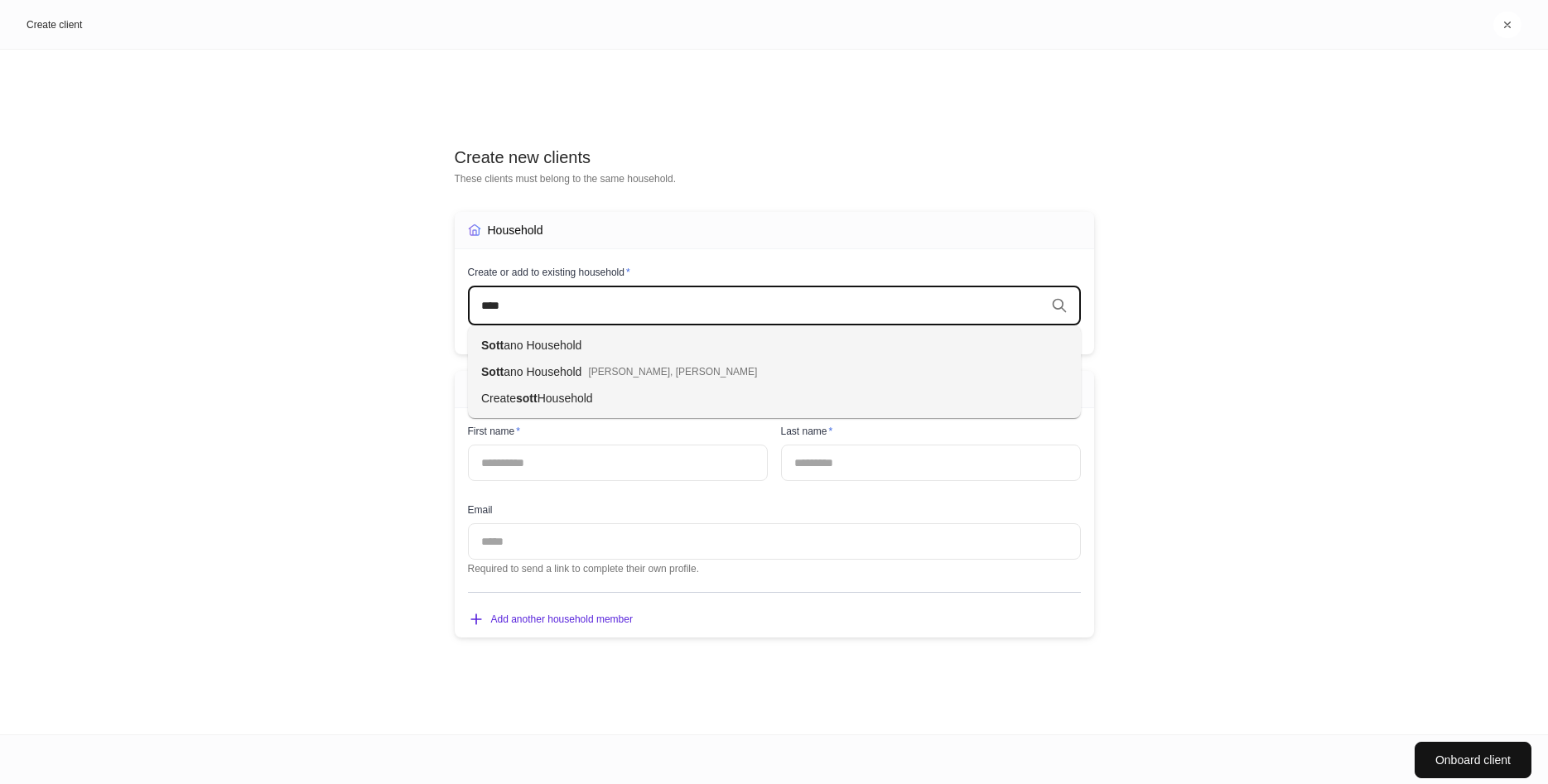 drag, startPoint x: 509, startPoint y: 310, endPoint x: 340, endPoint y: 332, distance: 170.426 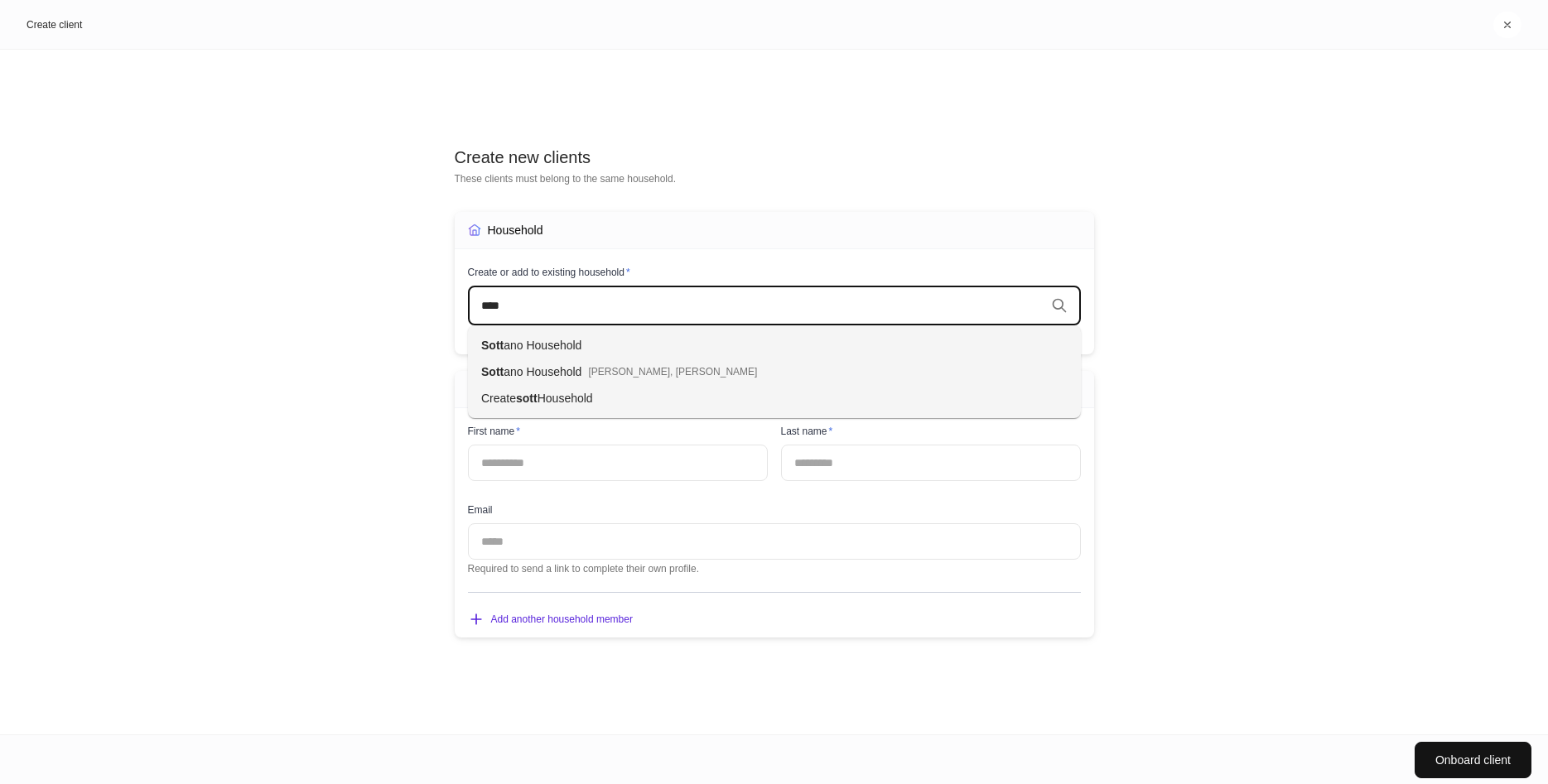 click on "****" at bounding box center (763, 305) 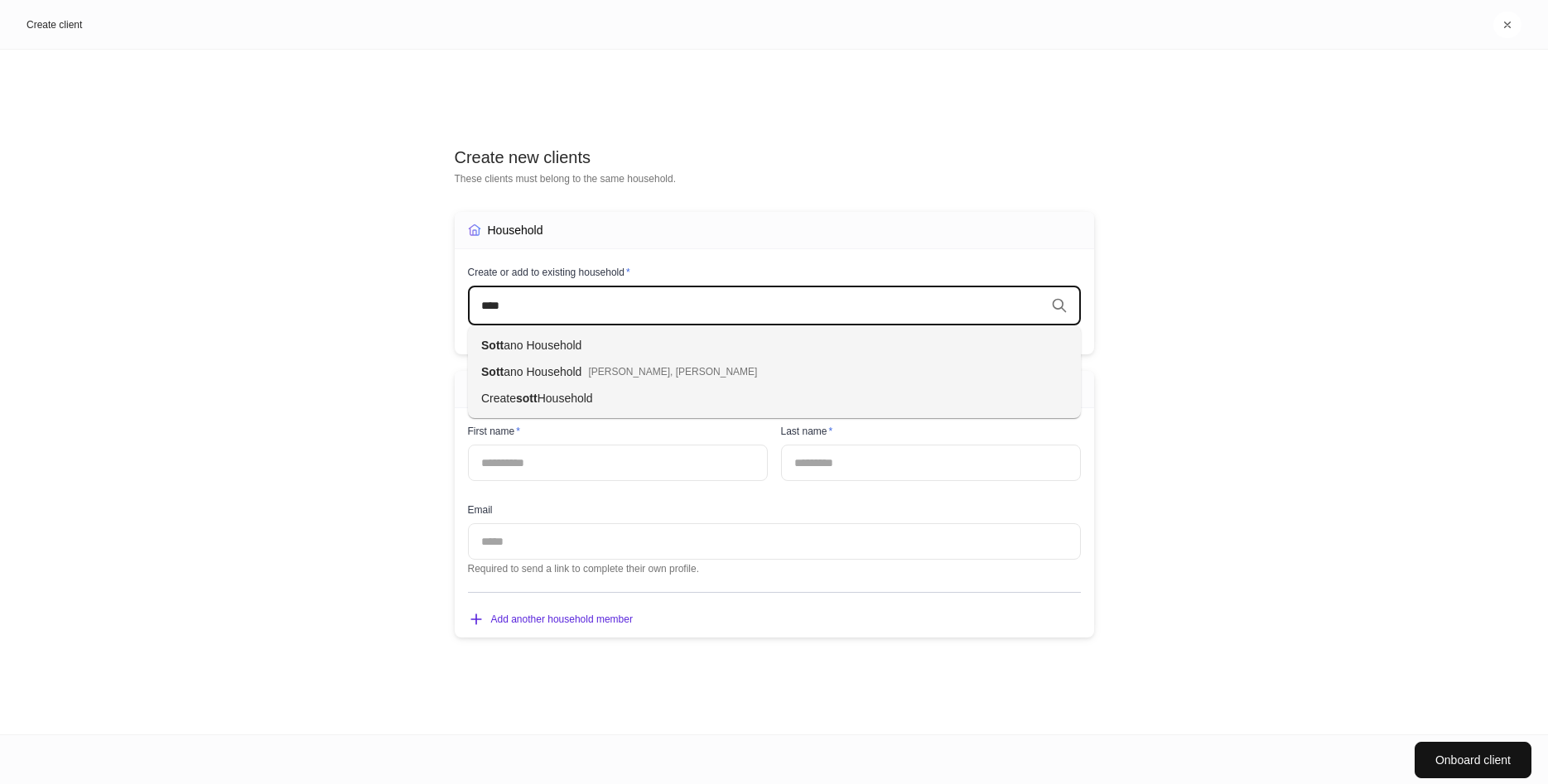 type 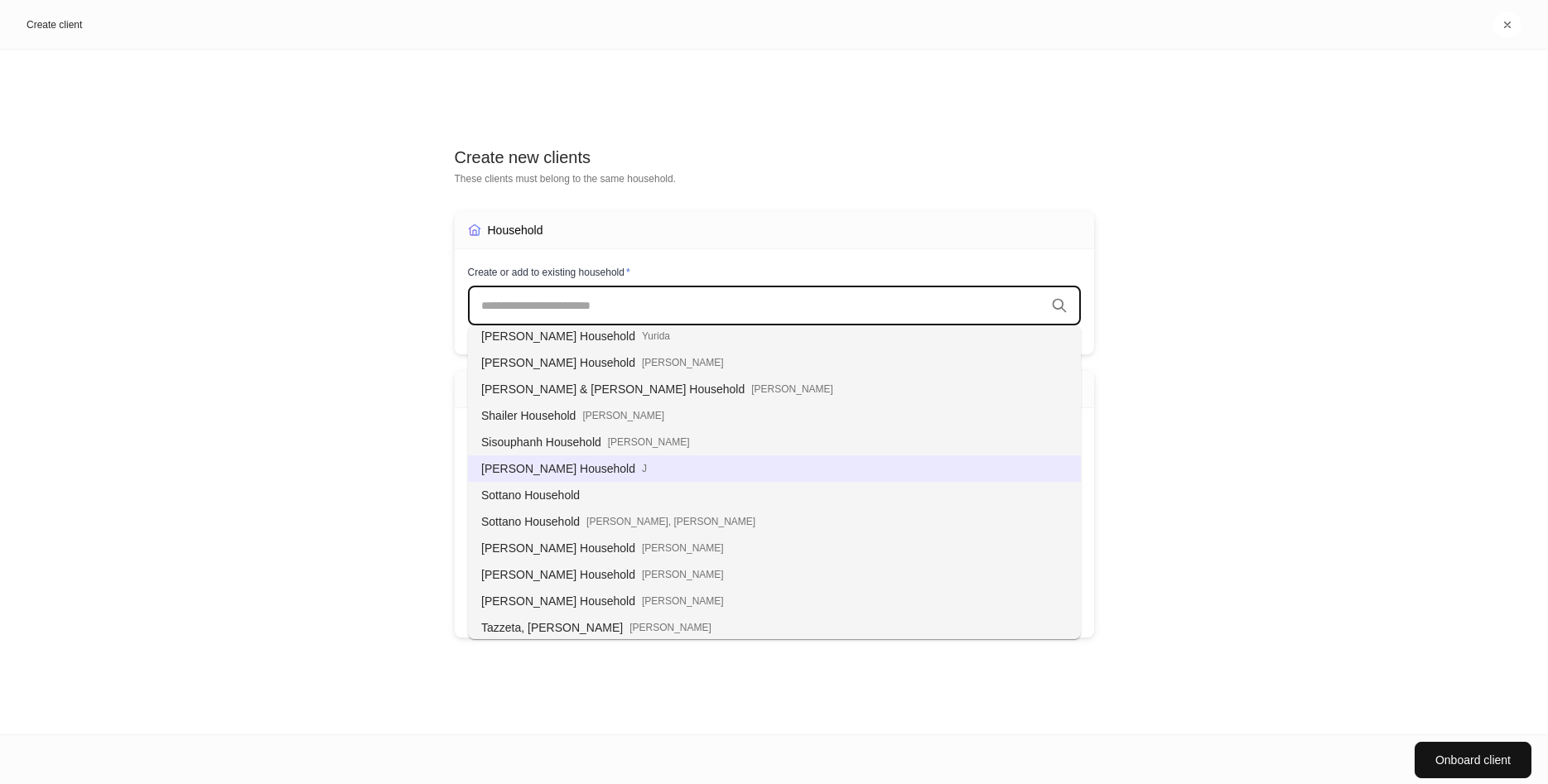 scroll, scrollTop: 4436, scrollLeft: 0, axis: vertical 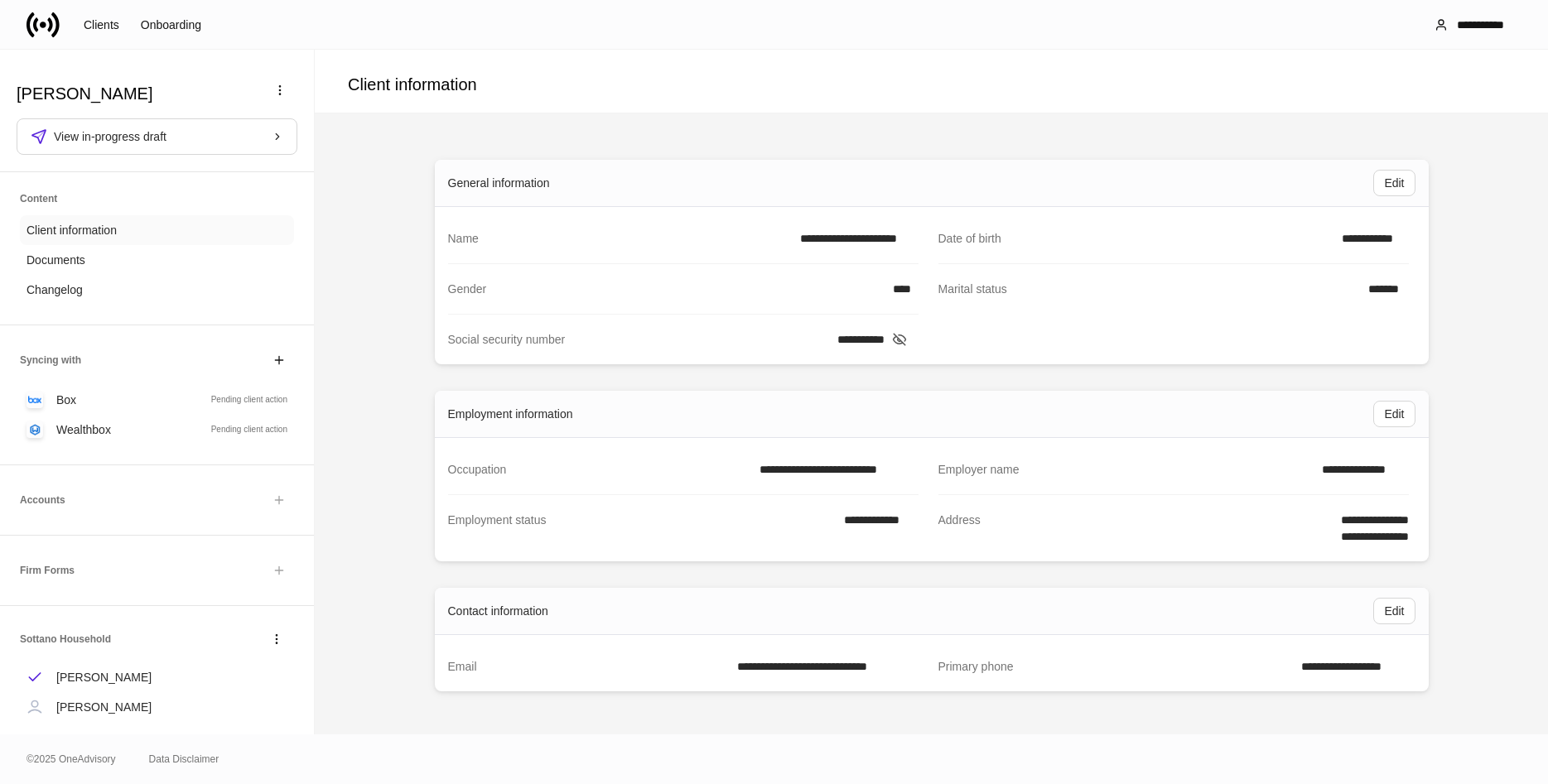 click on "Client information" at bounding box center [71, 230] 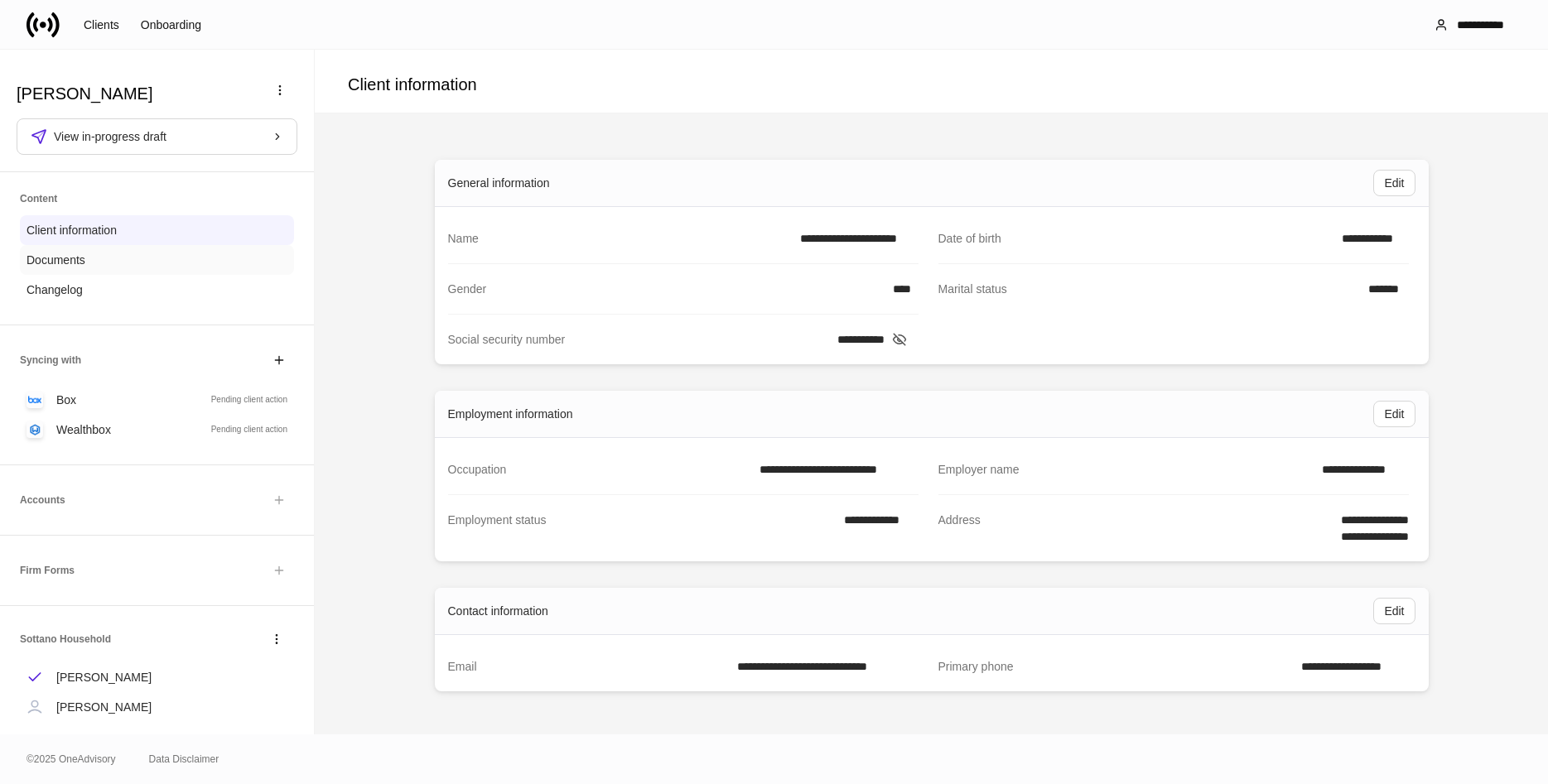 click on "Documents" at bounding box center (55, 260) 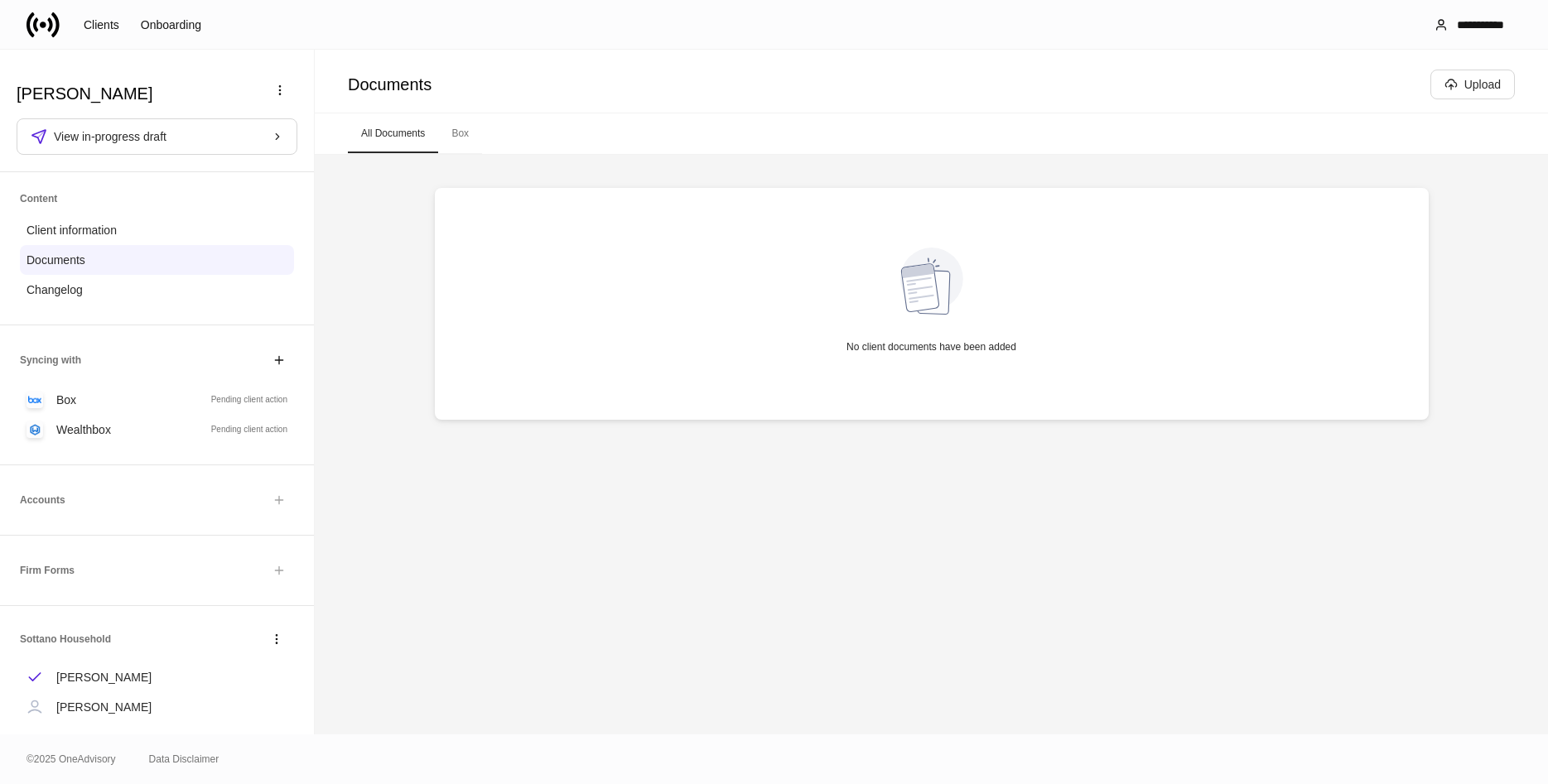 click on "Accounts" at bounding box center (157, 500) 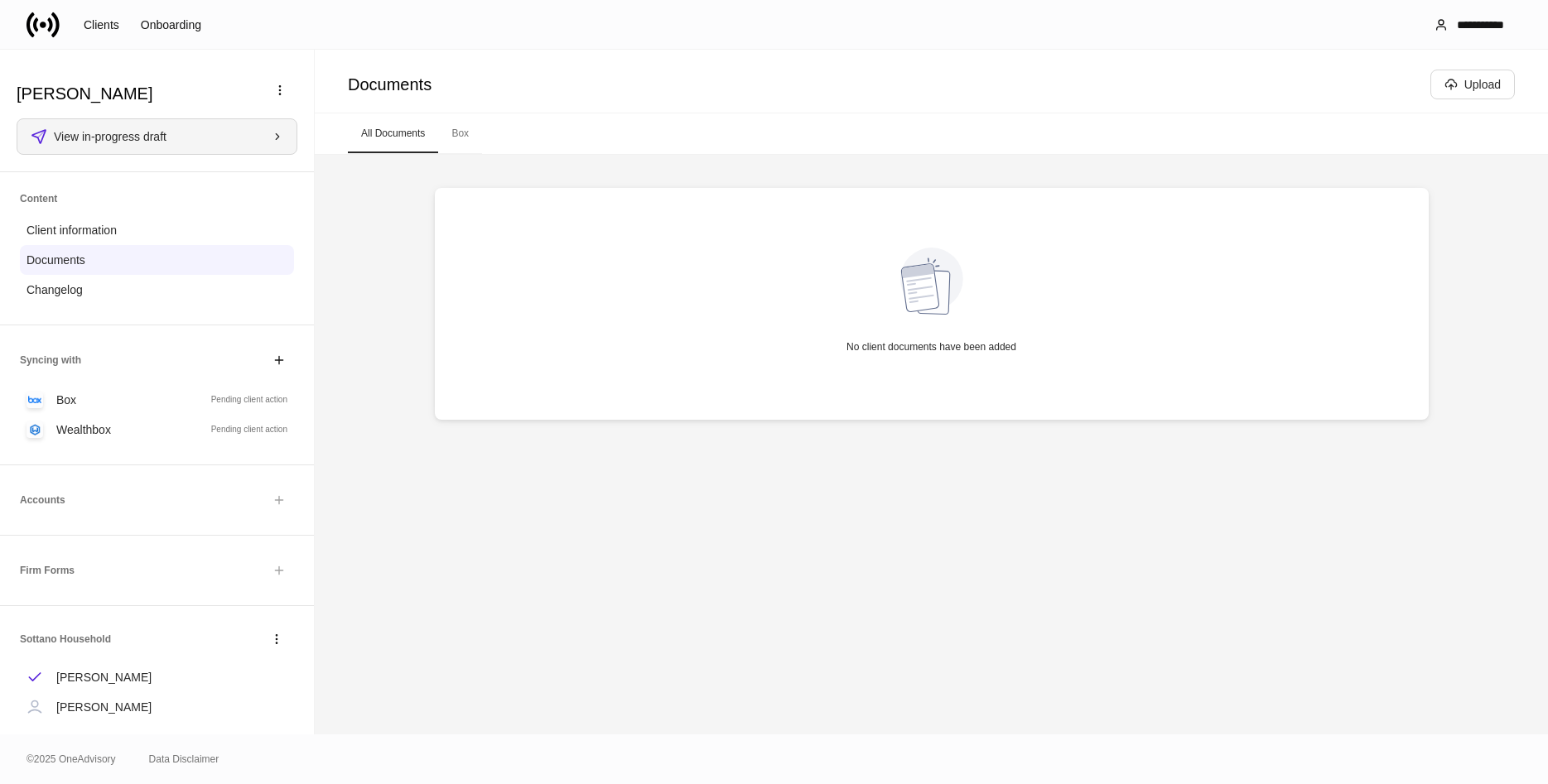 click on "View in-progress draft" at bounding box center [110, 137] 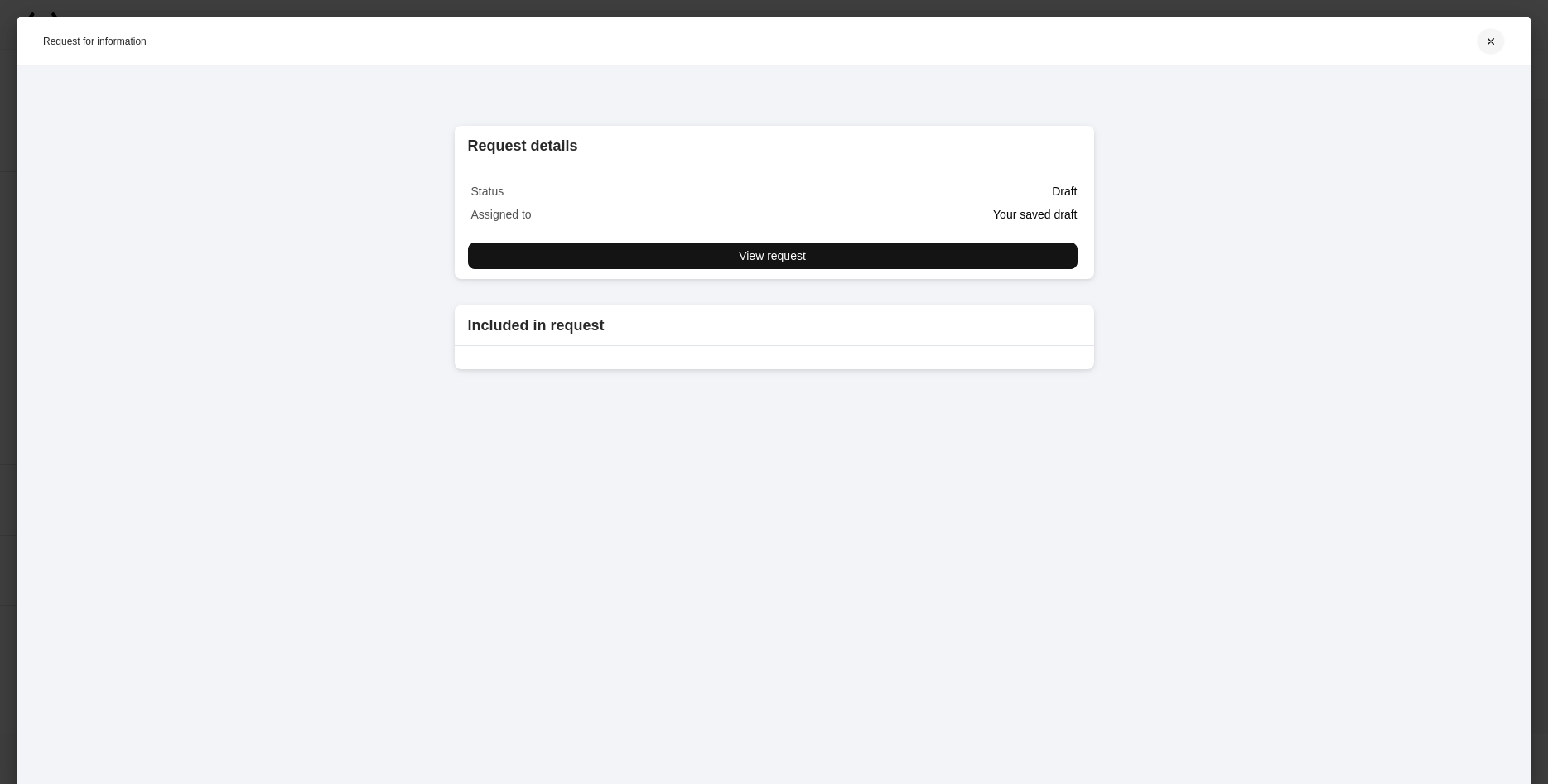 click at bounding box center (1491, 41) 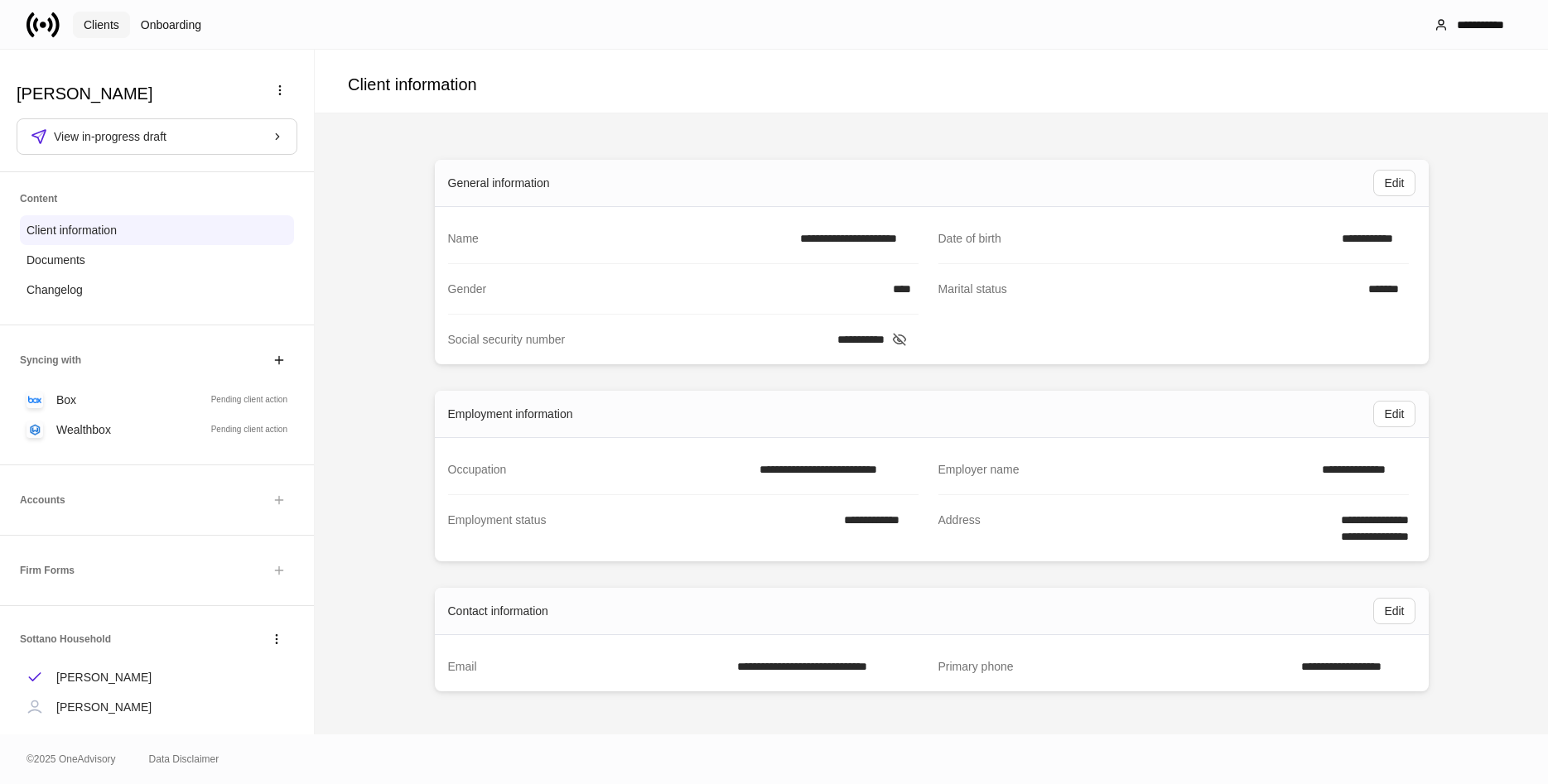 click on "Clients" at bounding box center (101, 25) 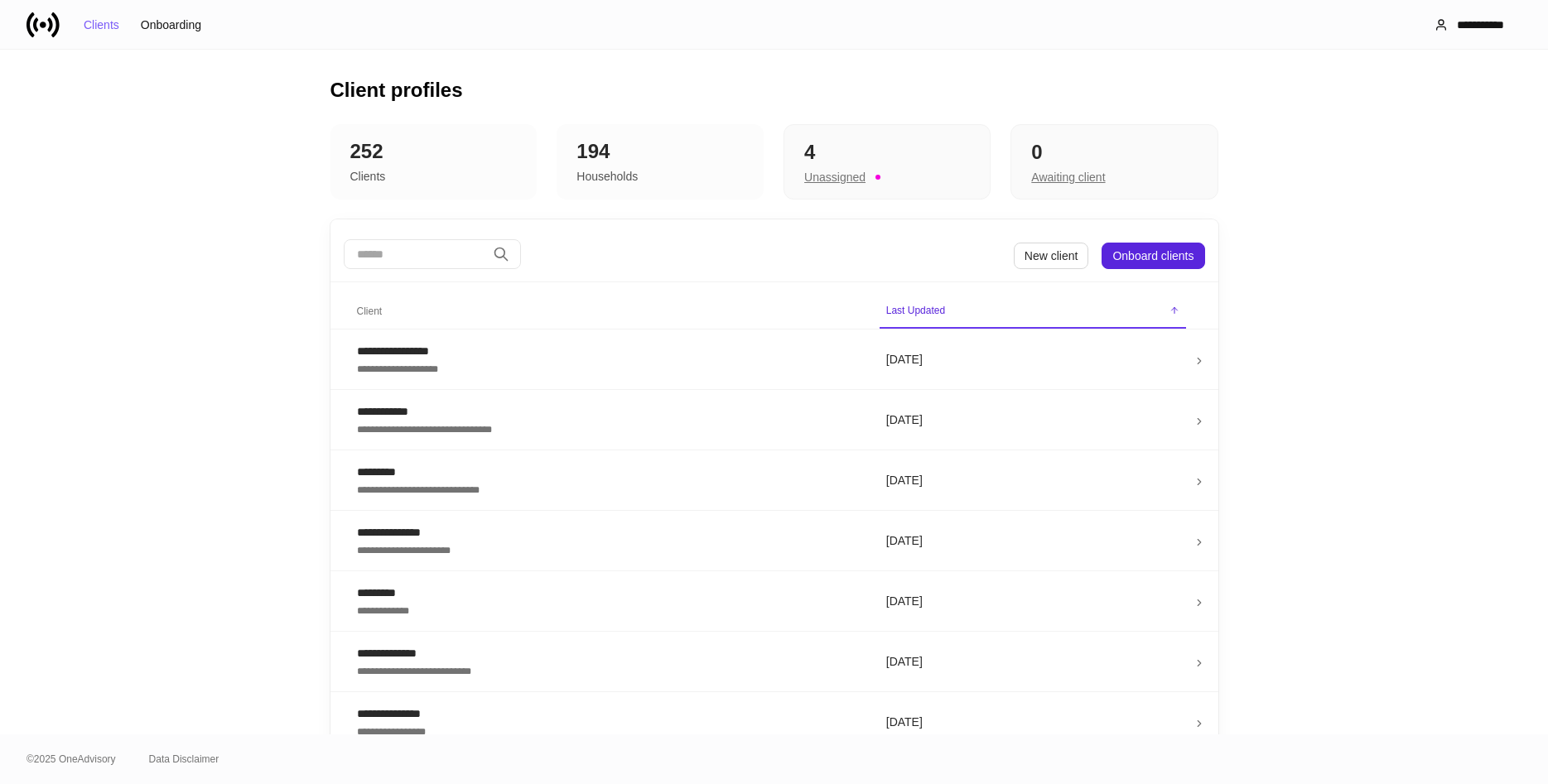 click at bounding box center [415, 254] 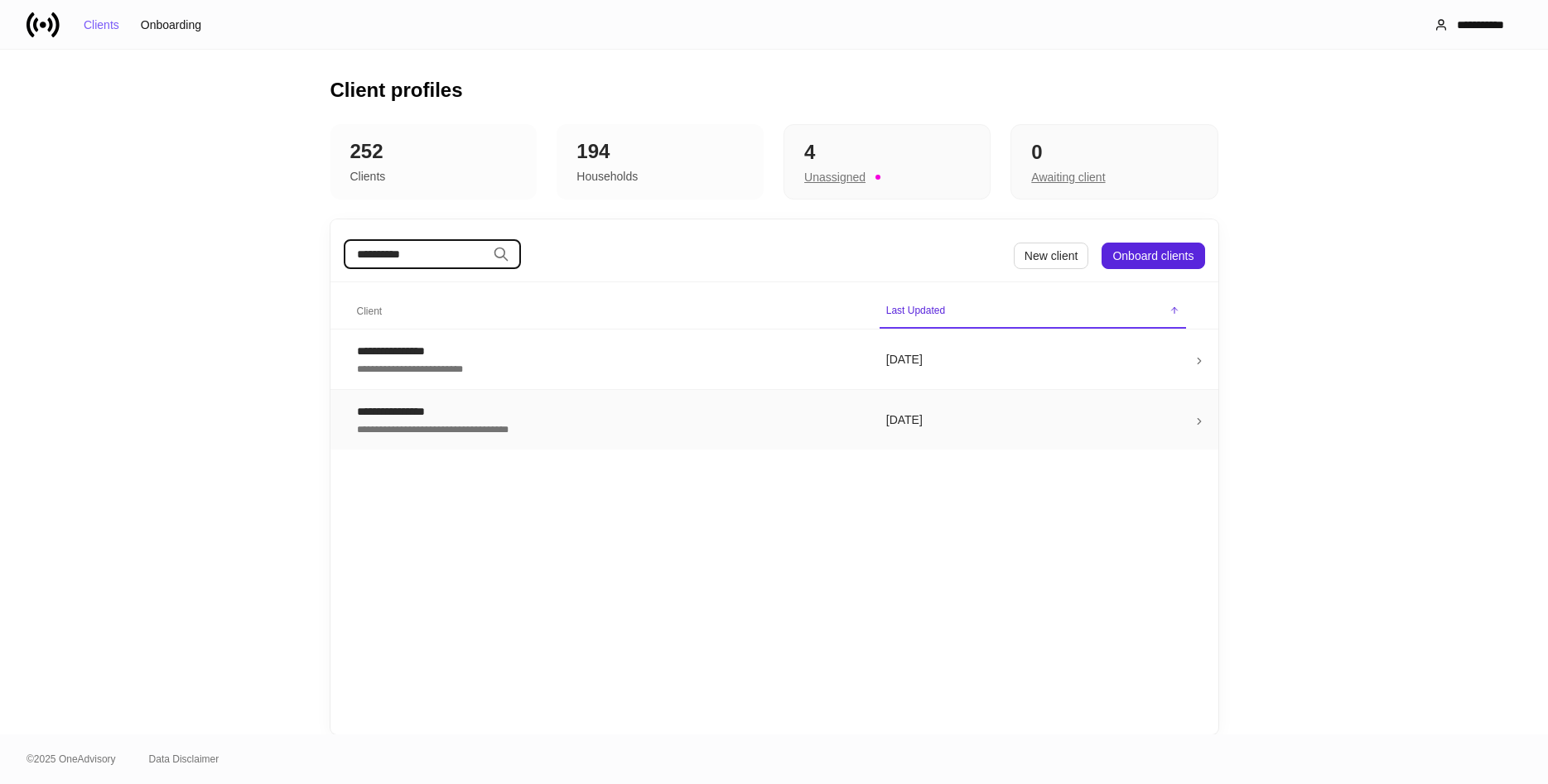 type on "**********" 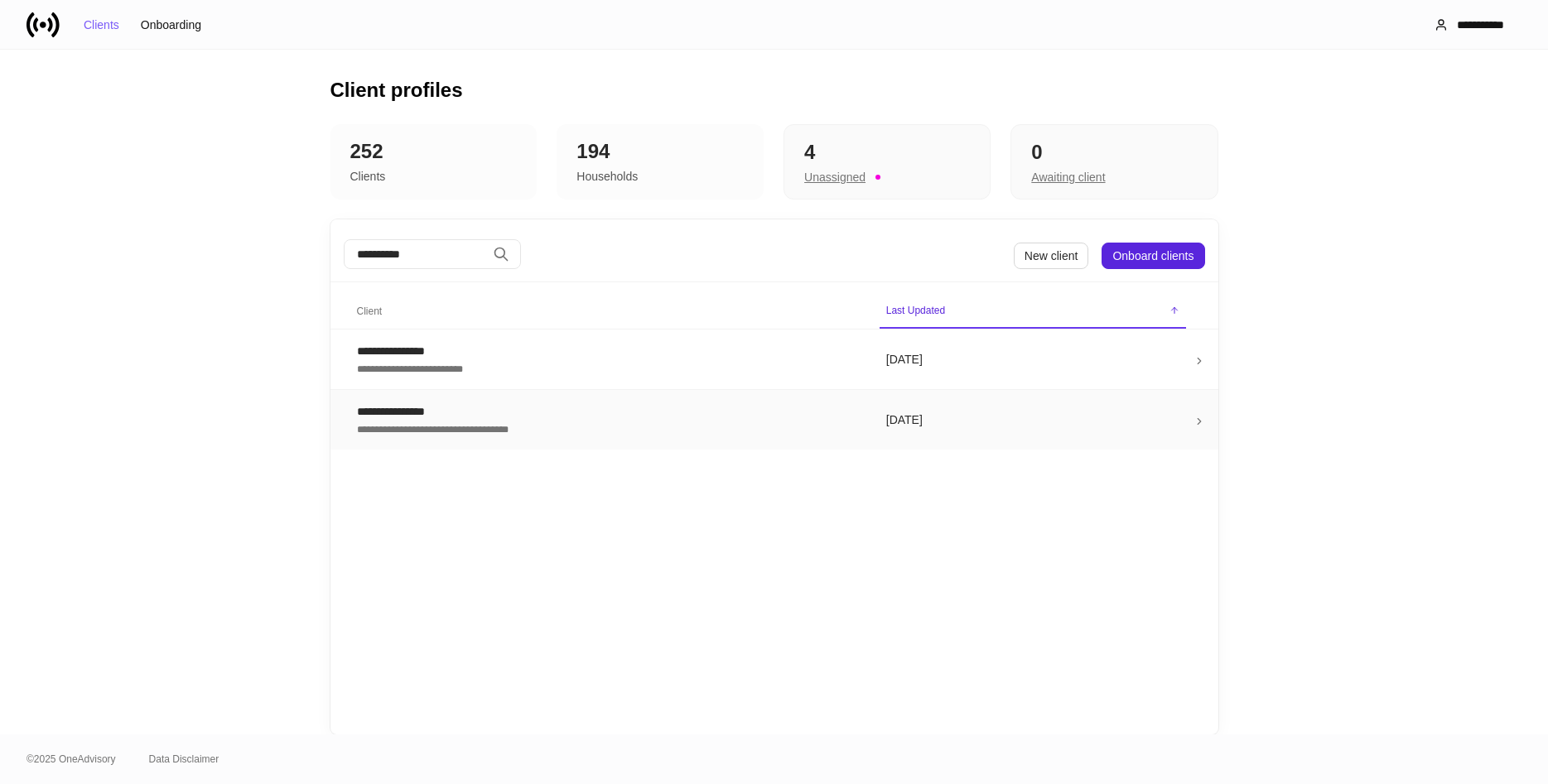 click on "**********" at bounding box center [608, 428] 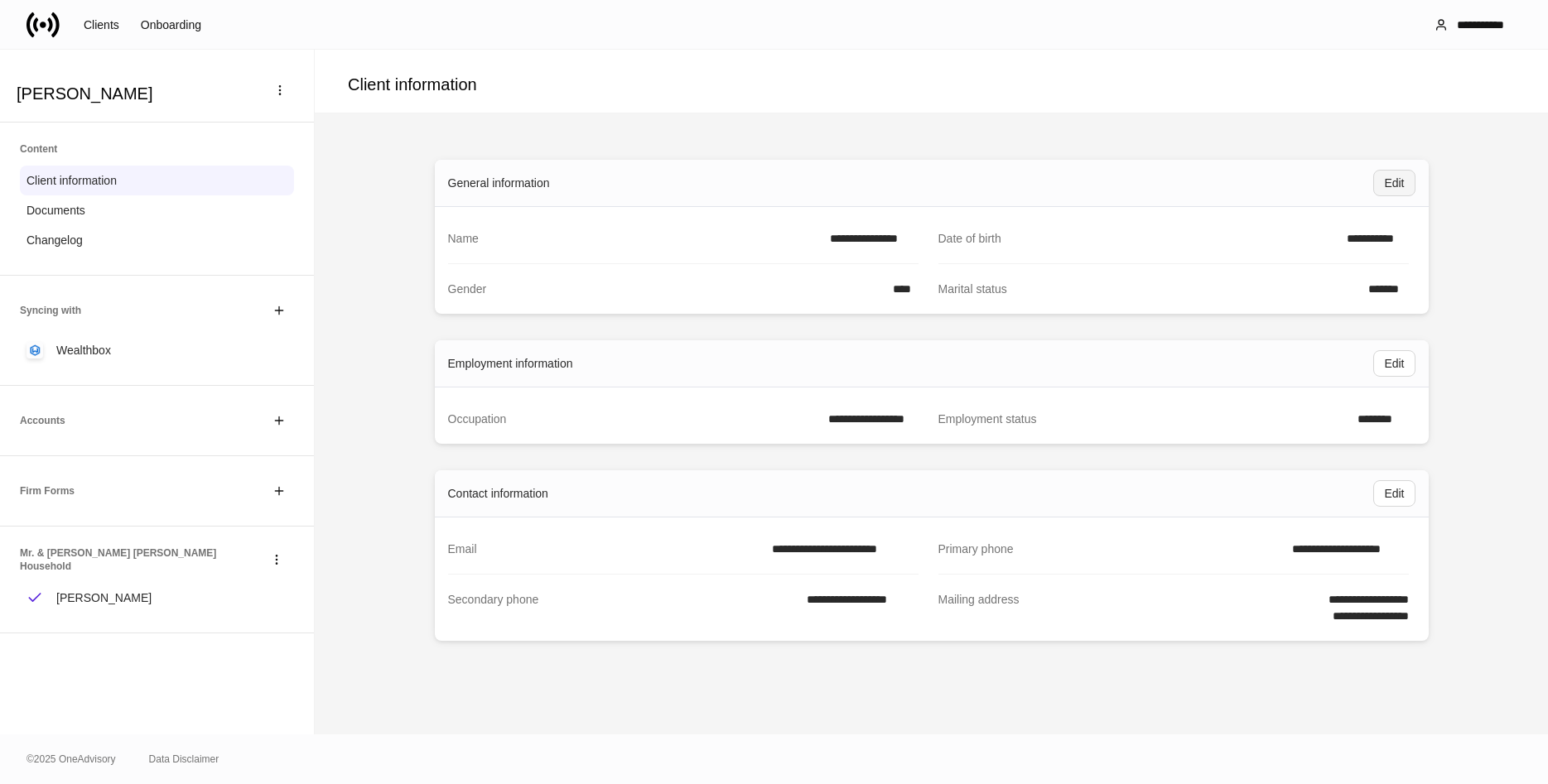 click on "Edit" at bounding box center (1394, 183) 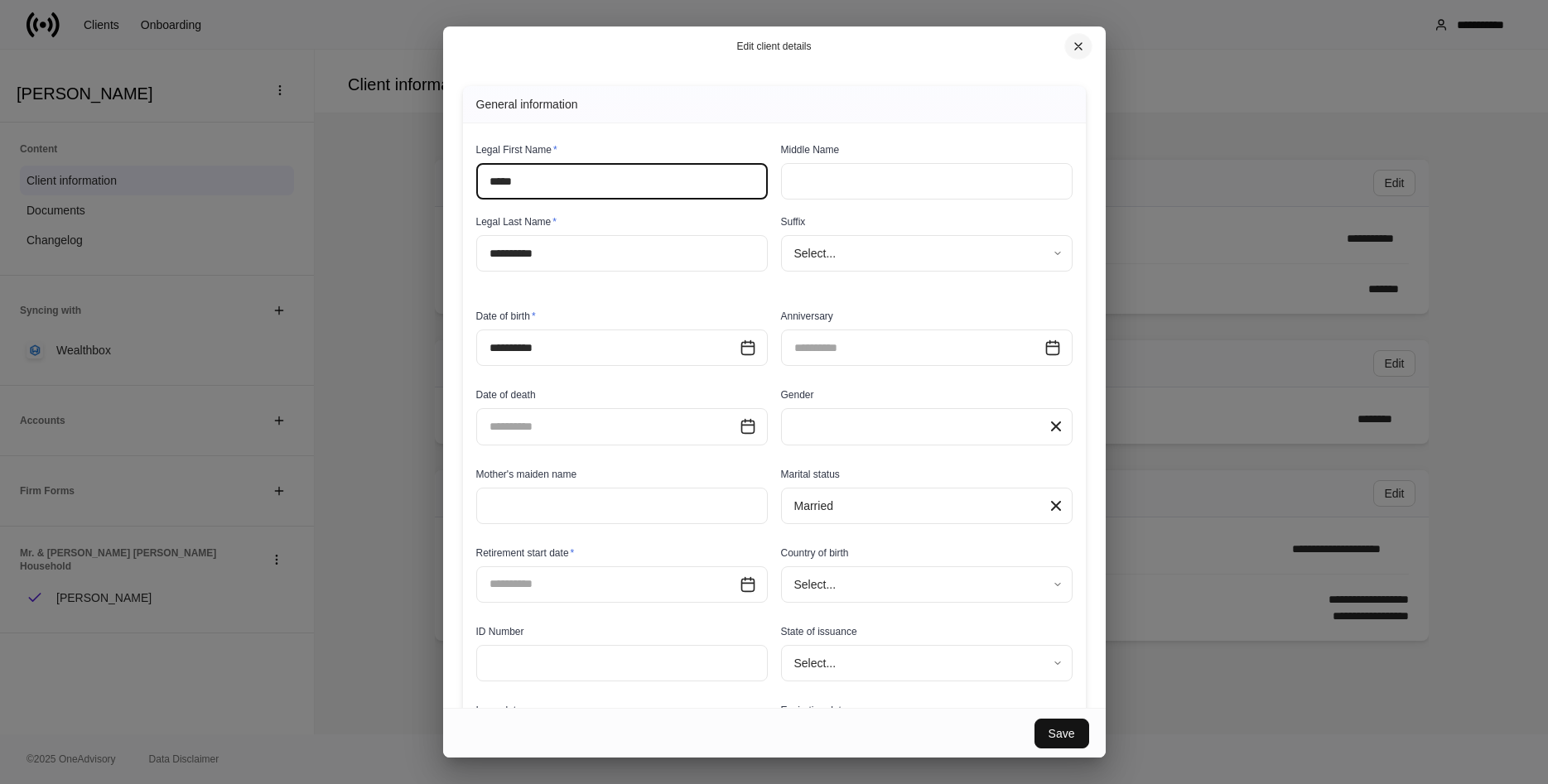 click 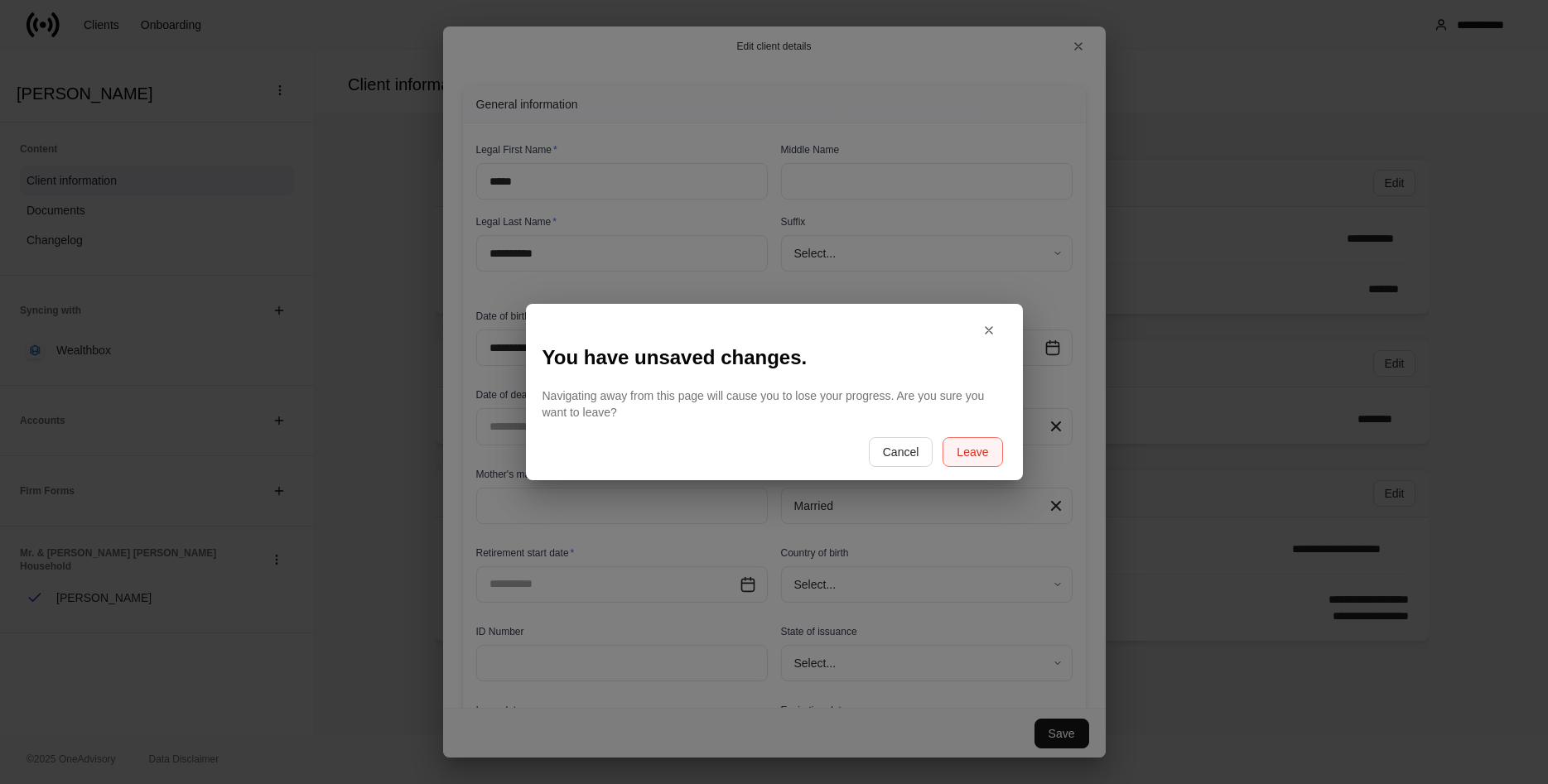 click on "Leave" at bounding box center (972, 452) 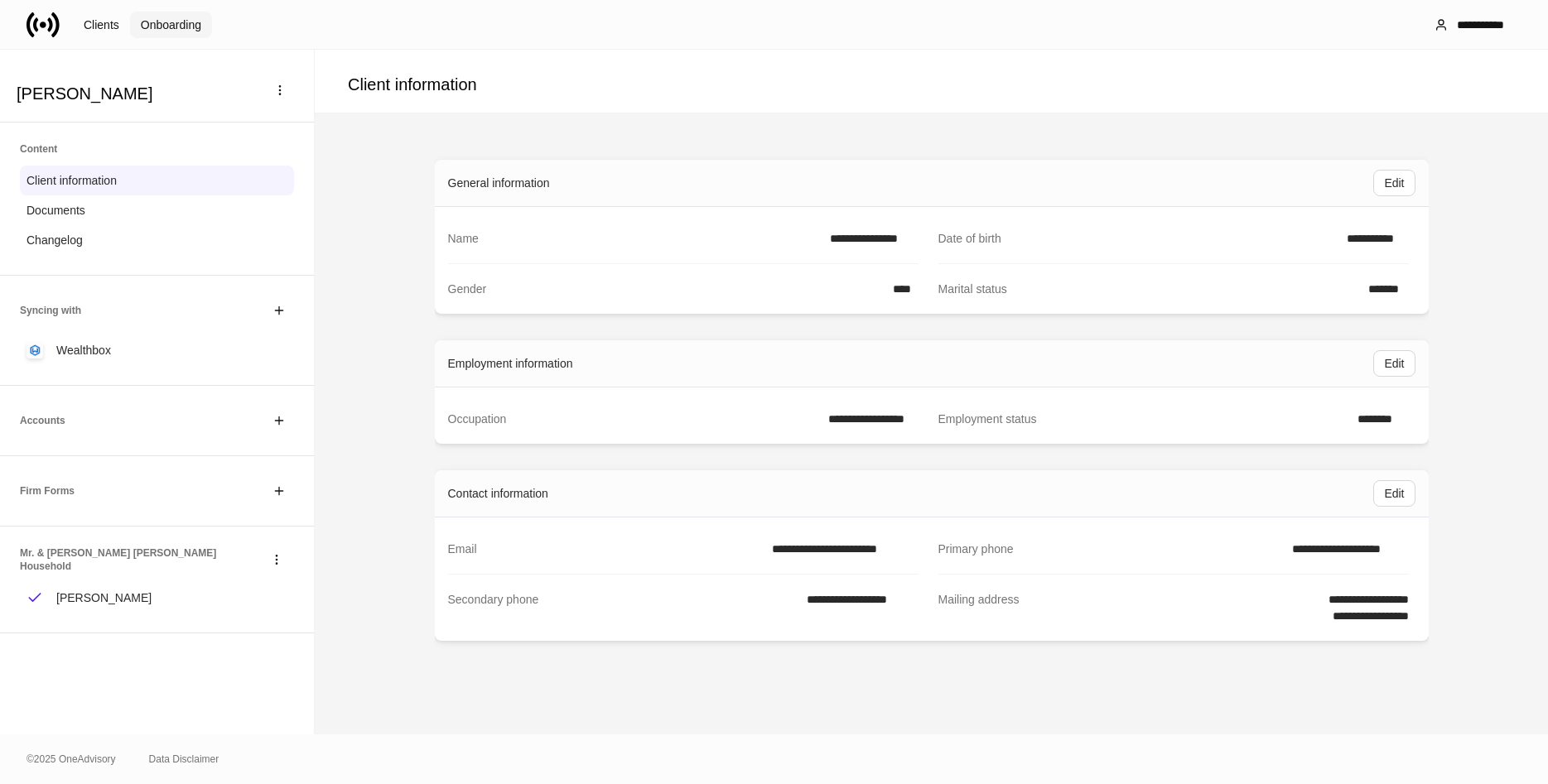click on "Onboarding" at bounding box center [171, 25] 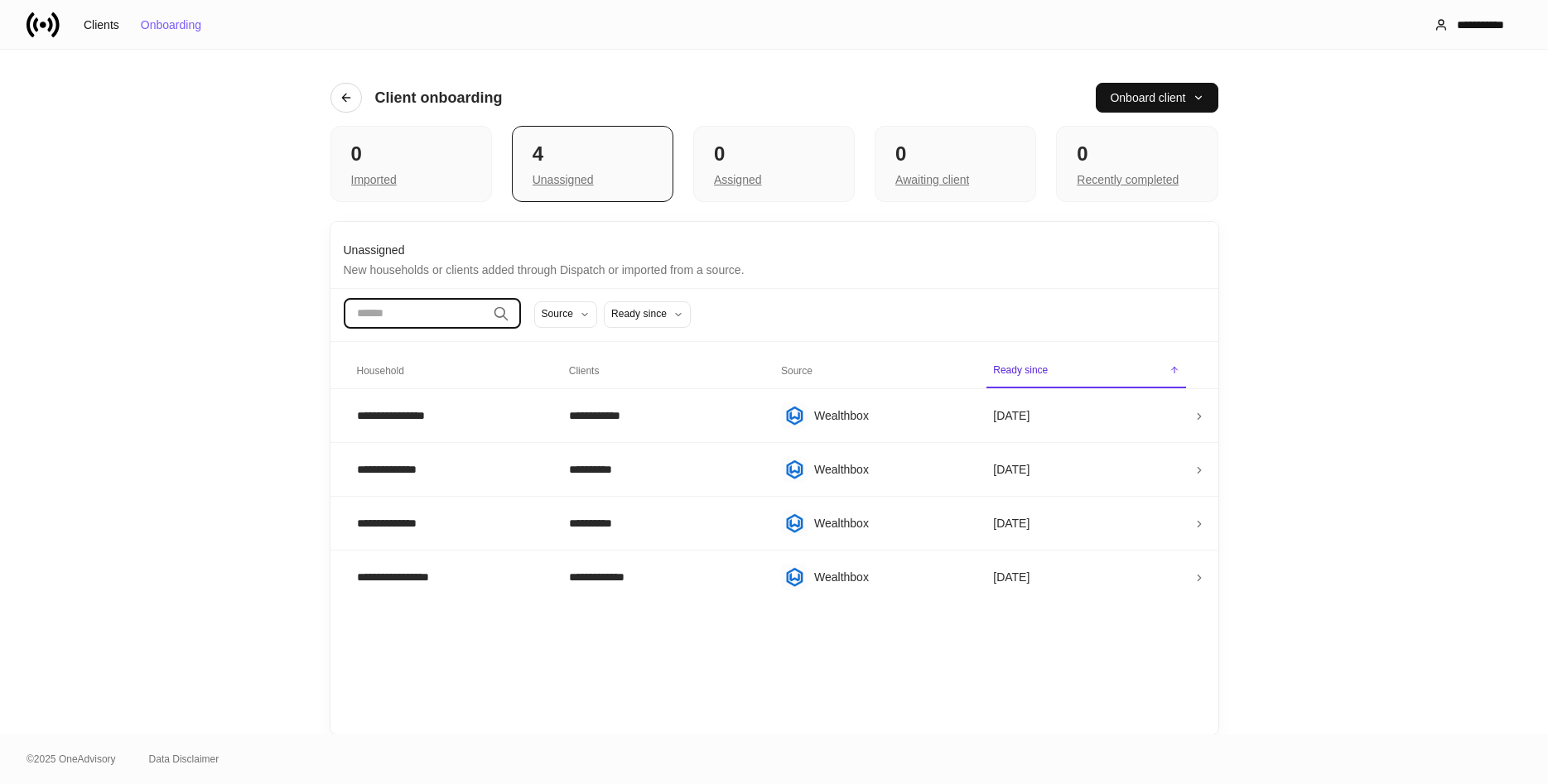 click at bounding box center (415, 314) 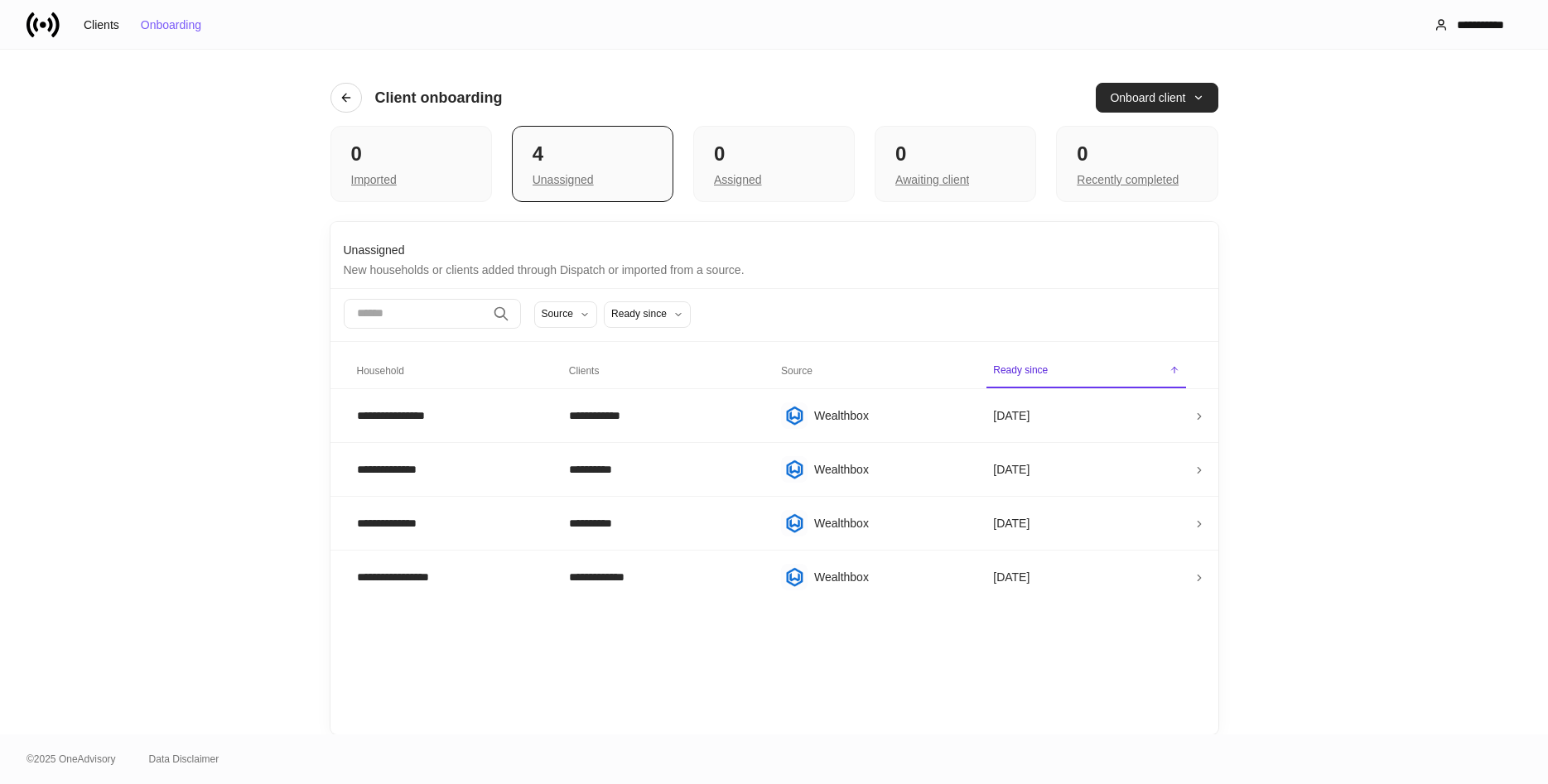 click on "Onboard client" at bounding box center (1156, 98) 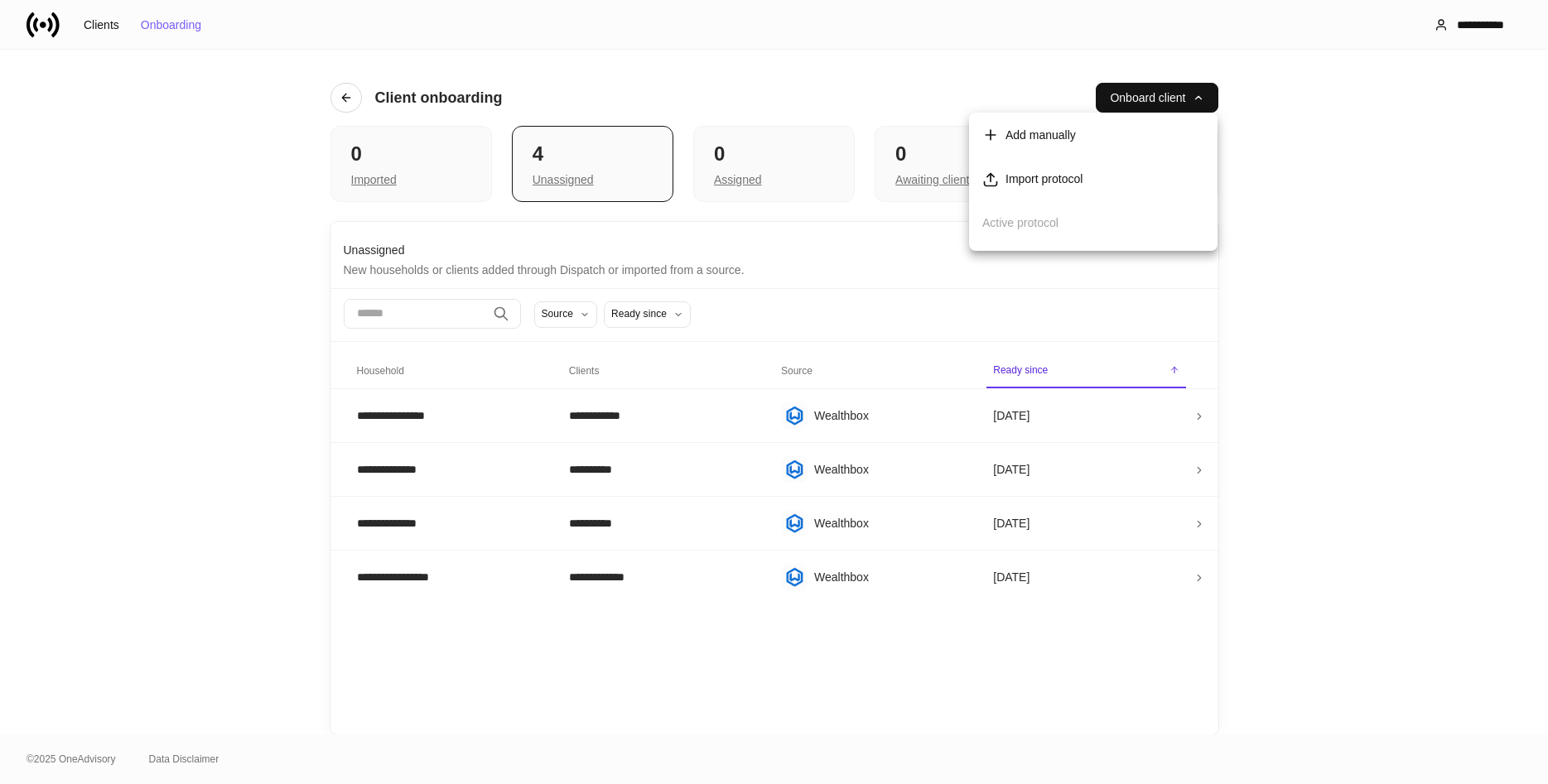 click on "Add manually" at bounding box center [1040, 135] 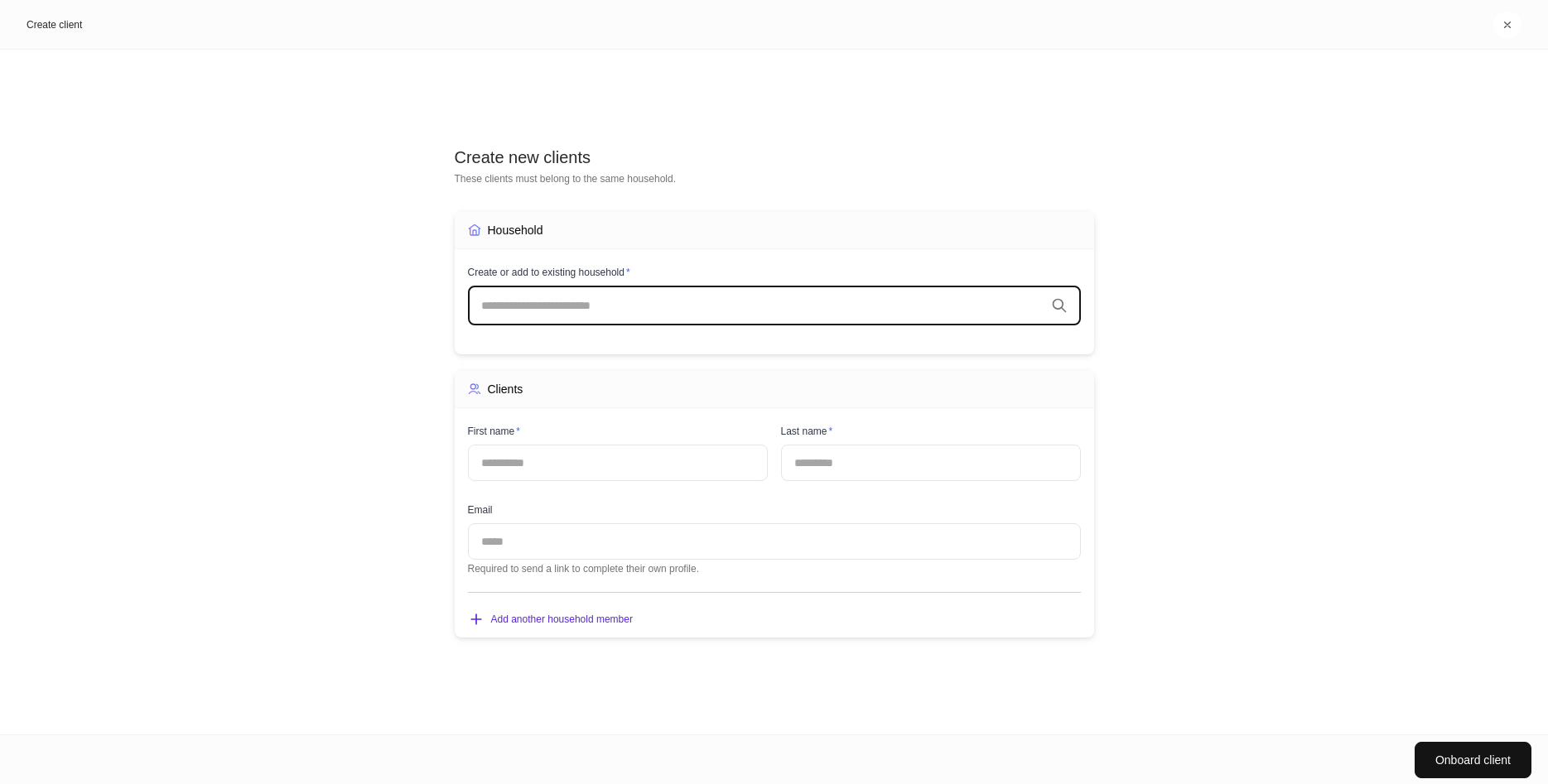 click at bounding box center (763, 305) 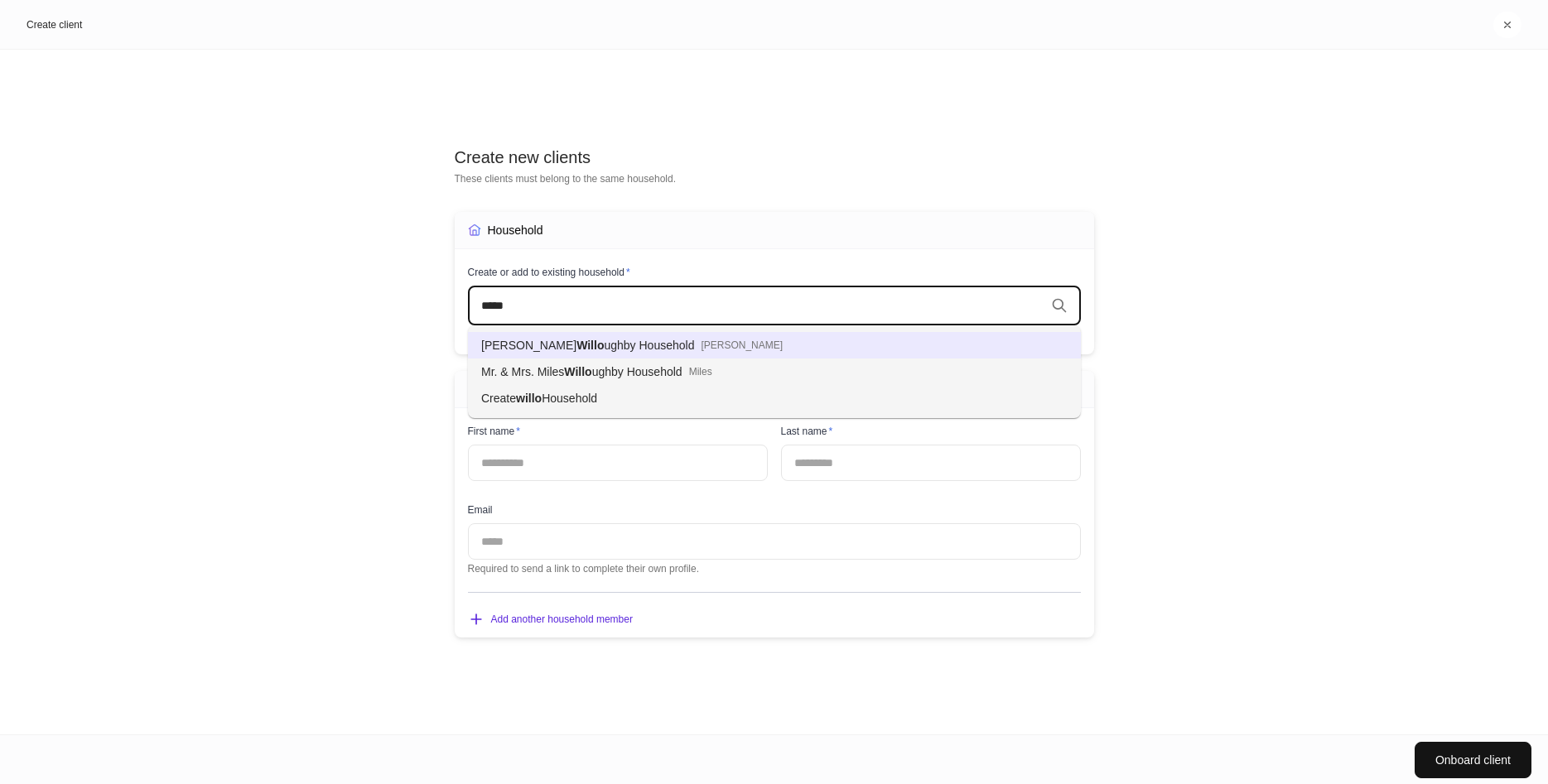 type on "******" 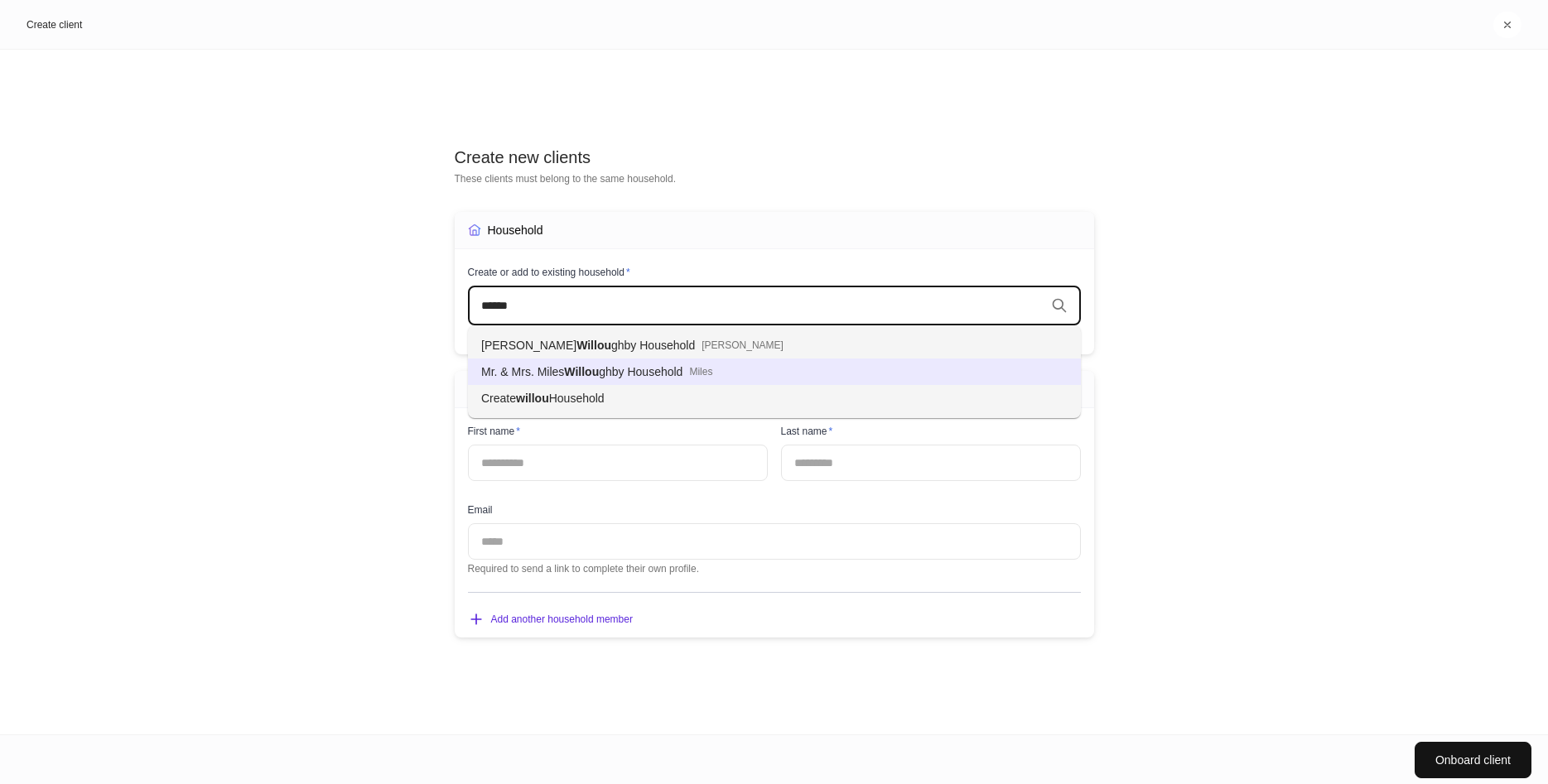 click on "ghby Household" at bounding box center [640, 372] 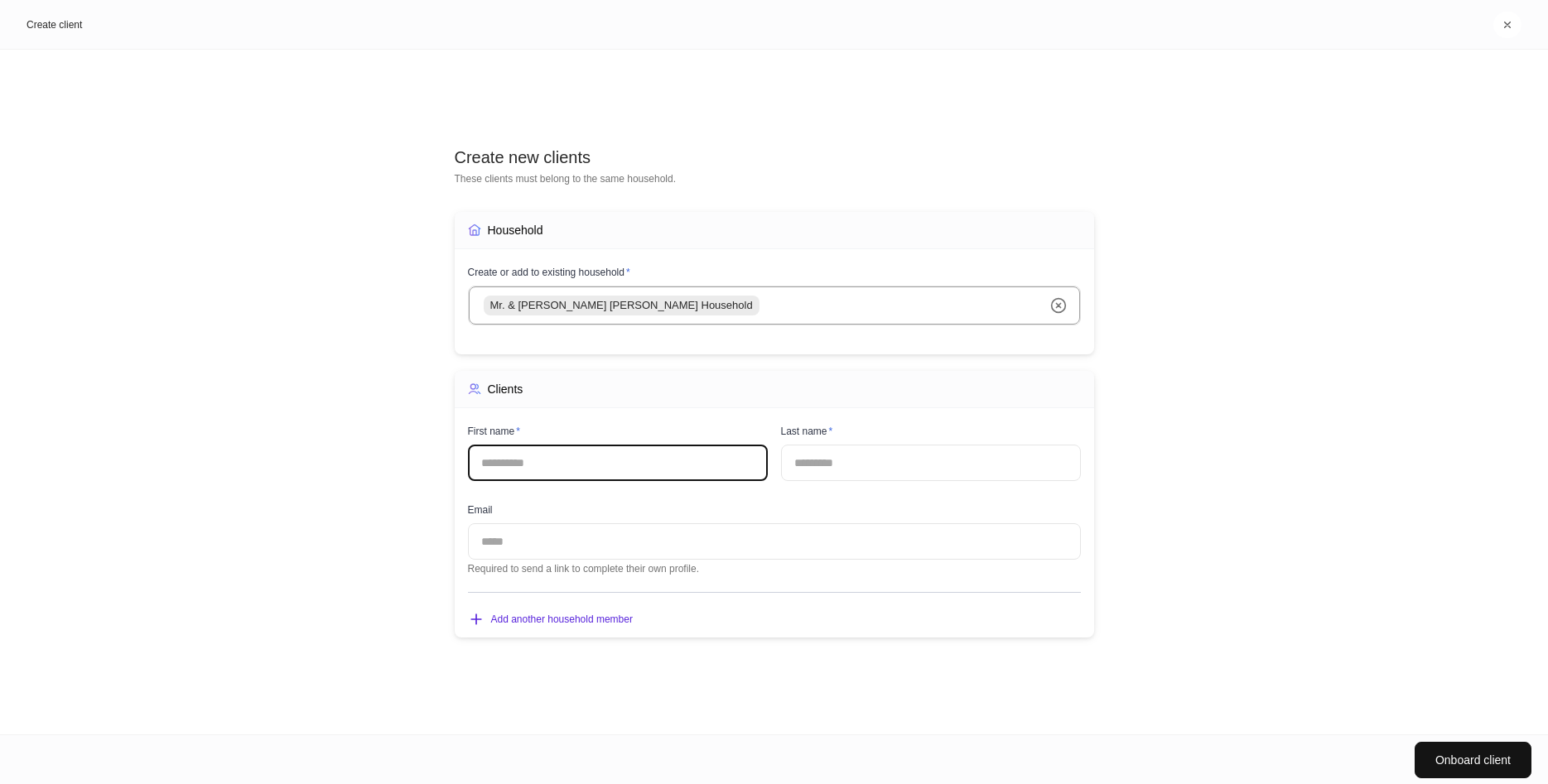 click at bounding box center (618, 463) 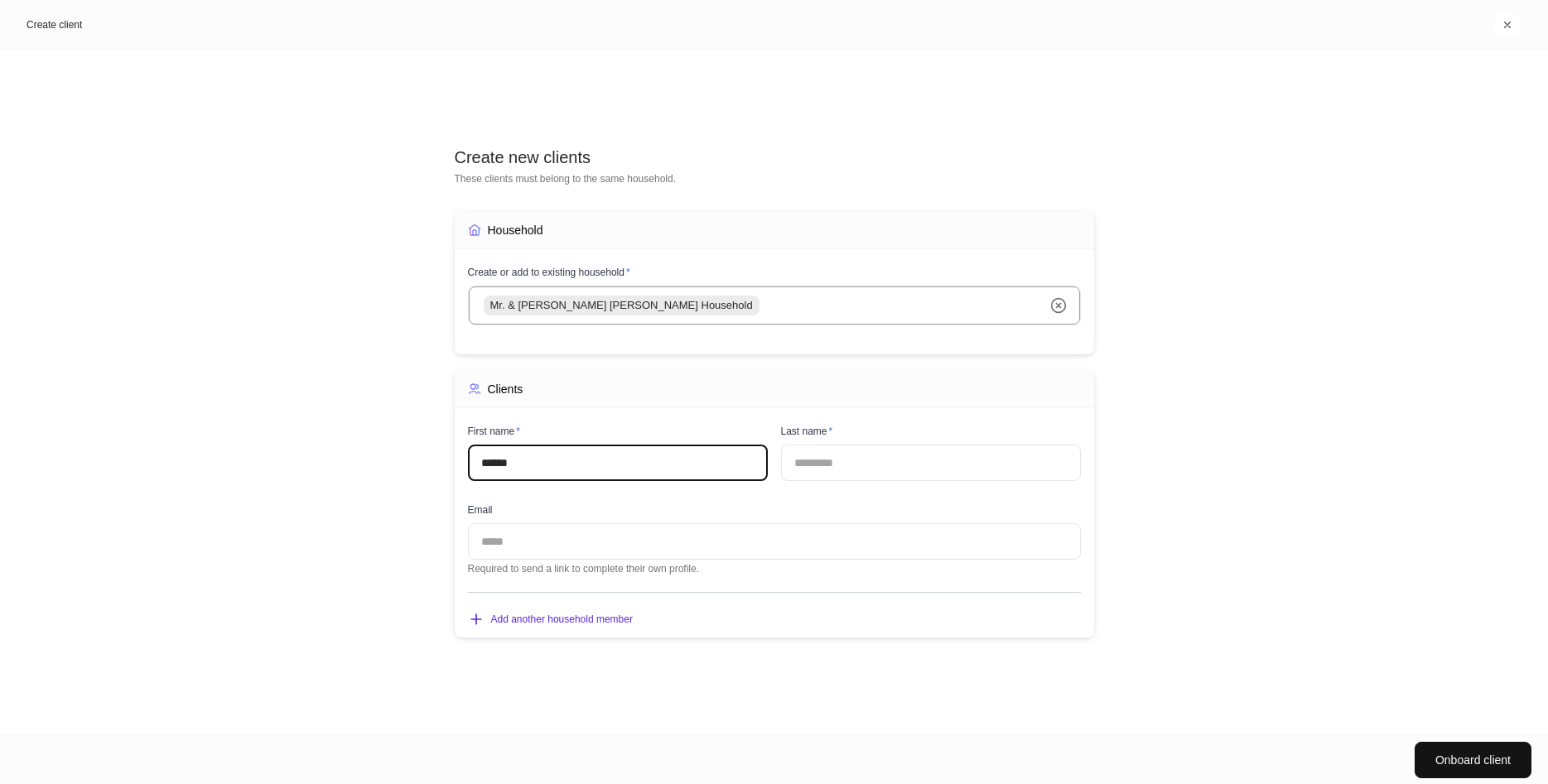 type on "******" 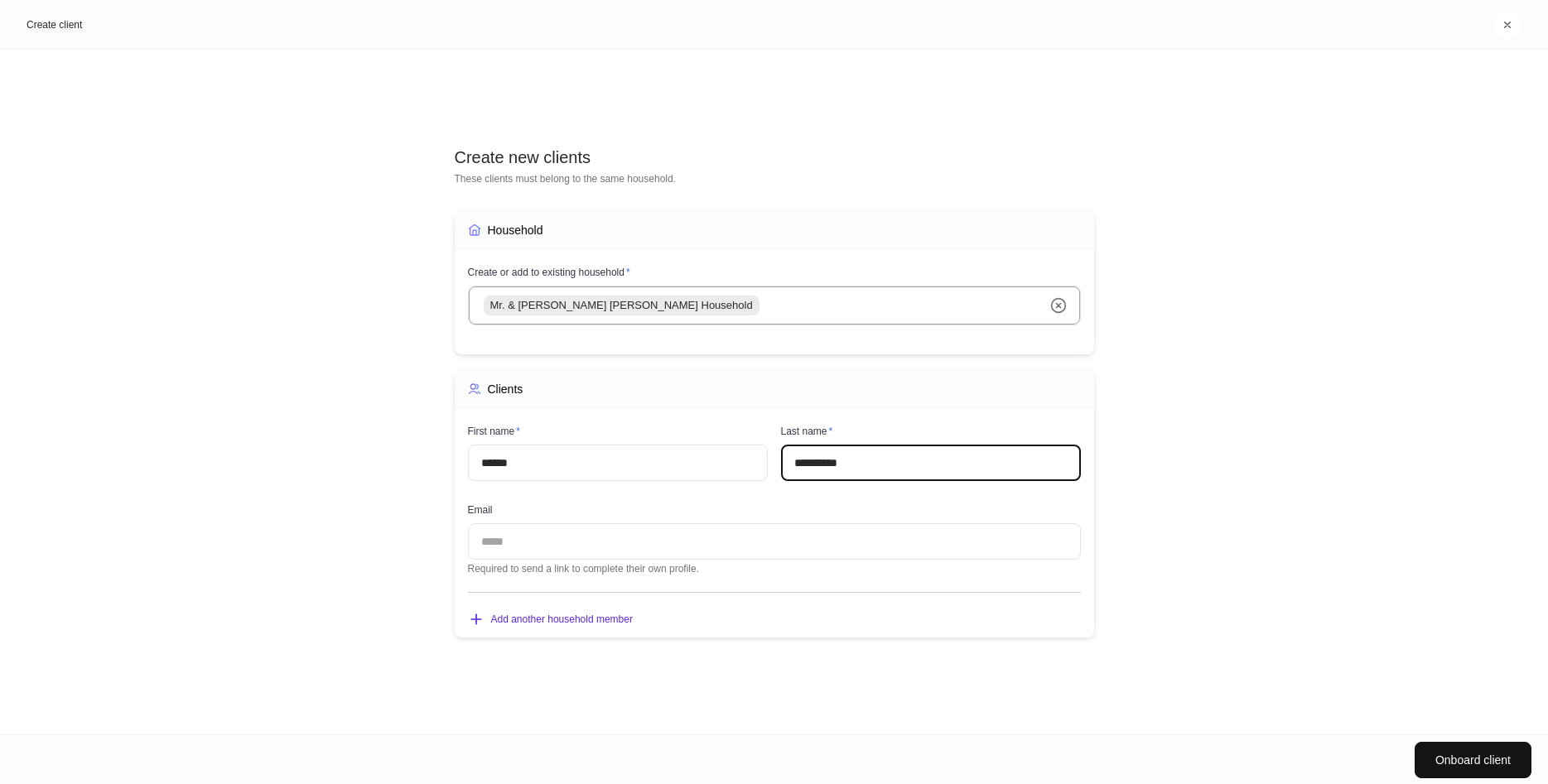type on "**********" 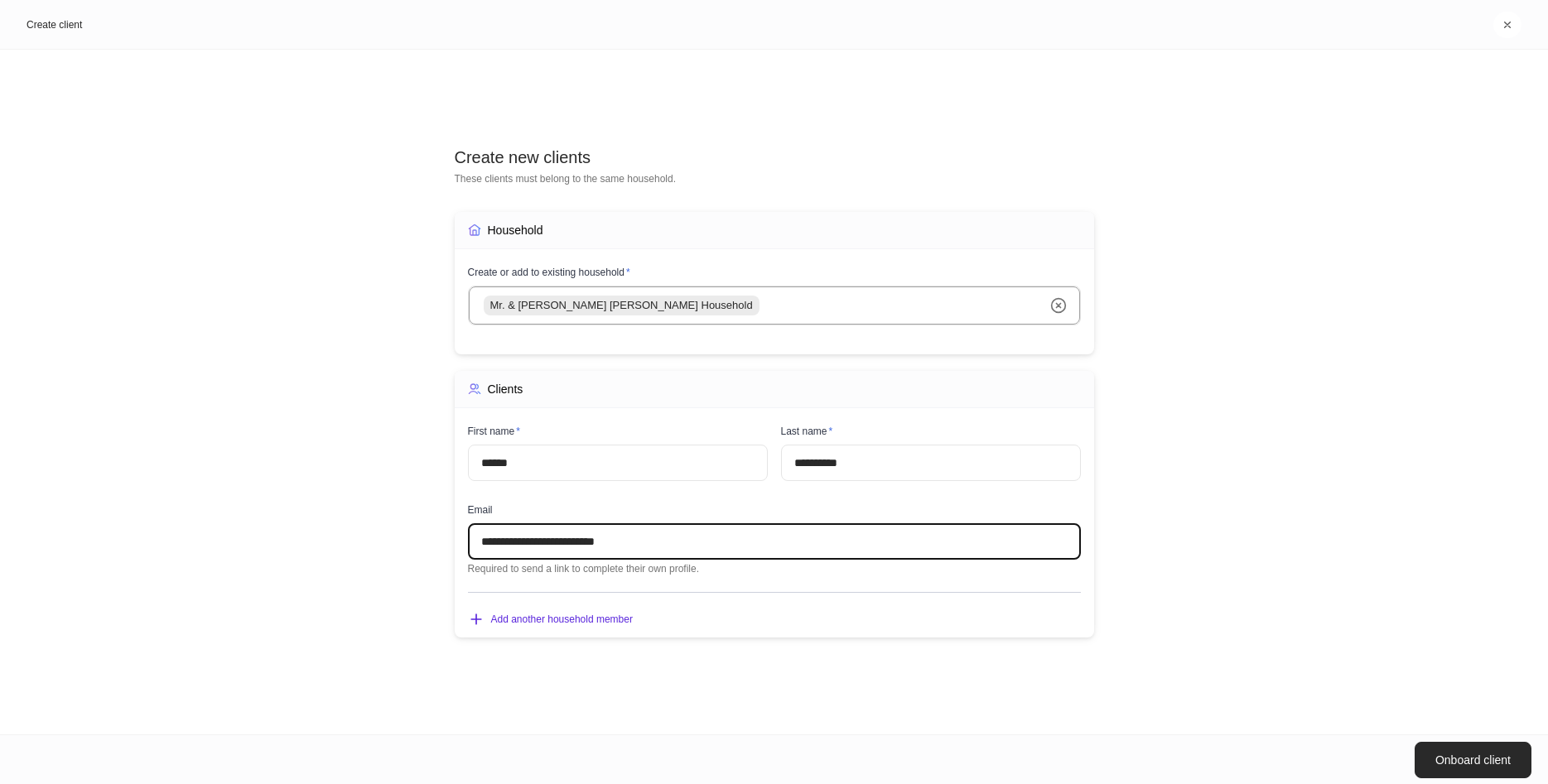 type on "**********" 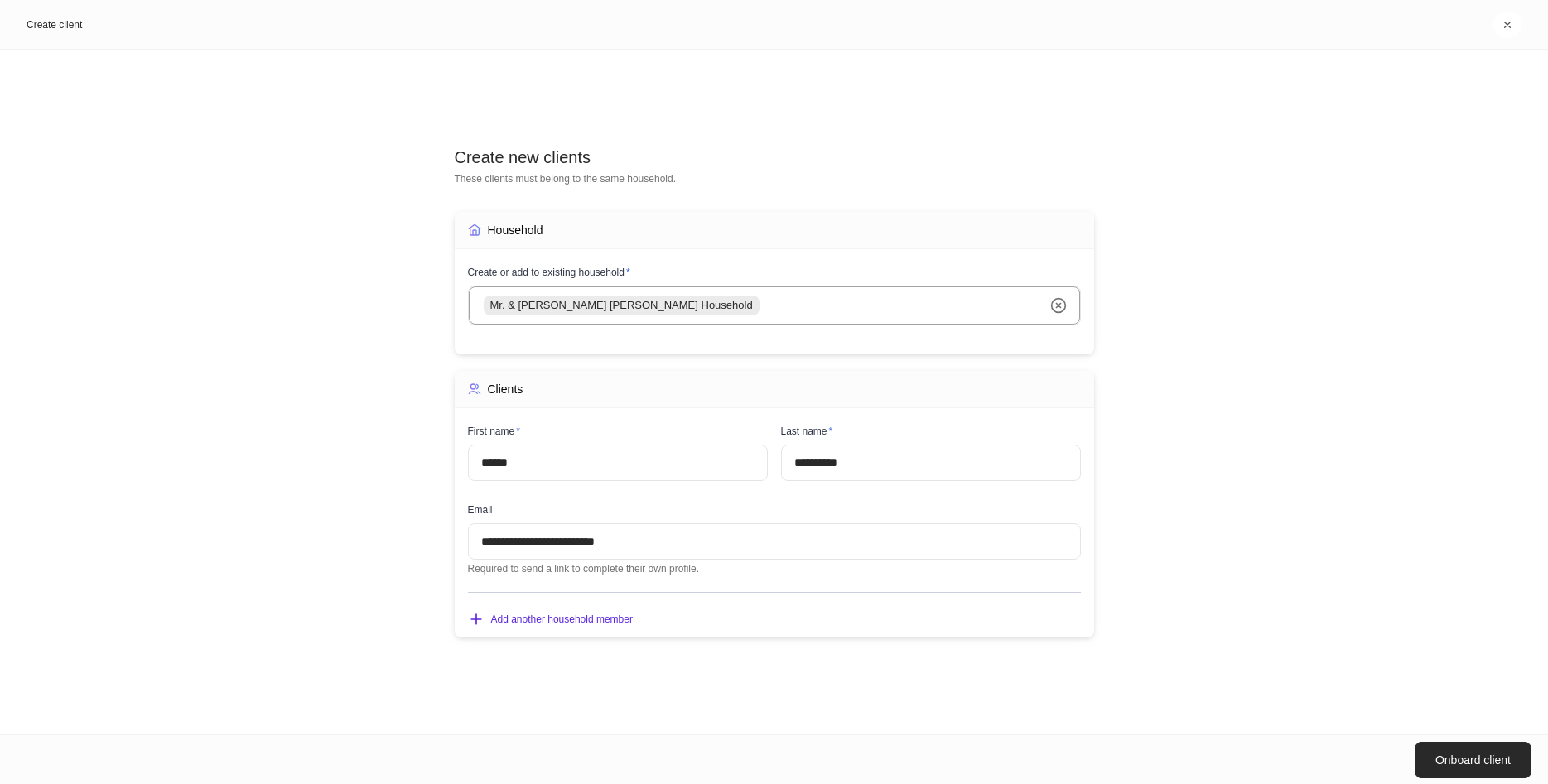 click on "Onboard client" at bounding box center (1473, 760) 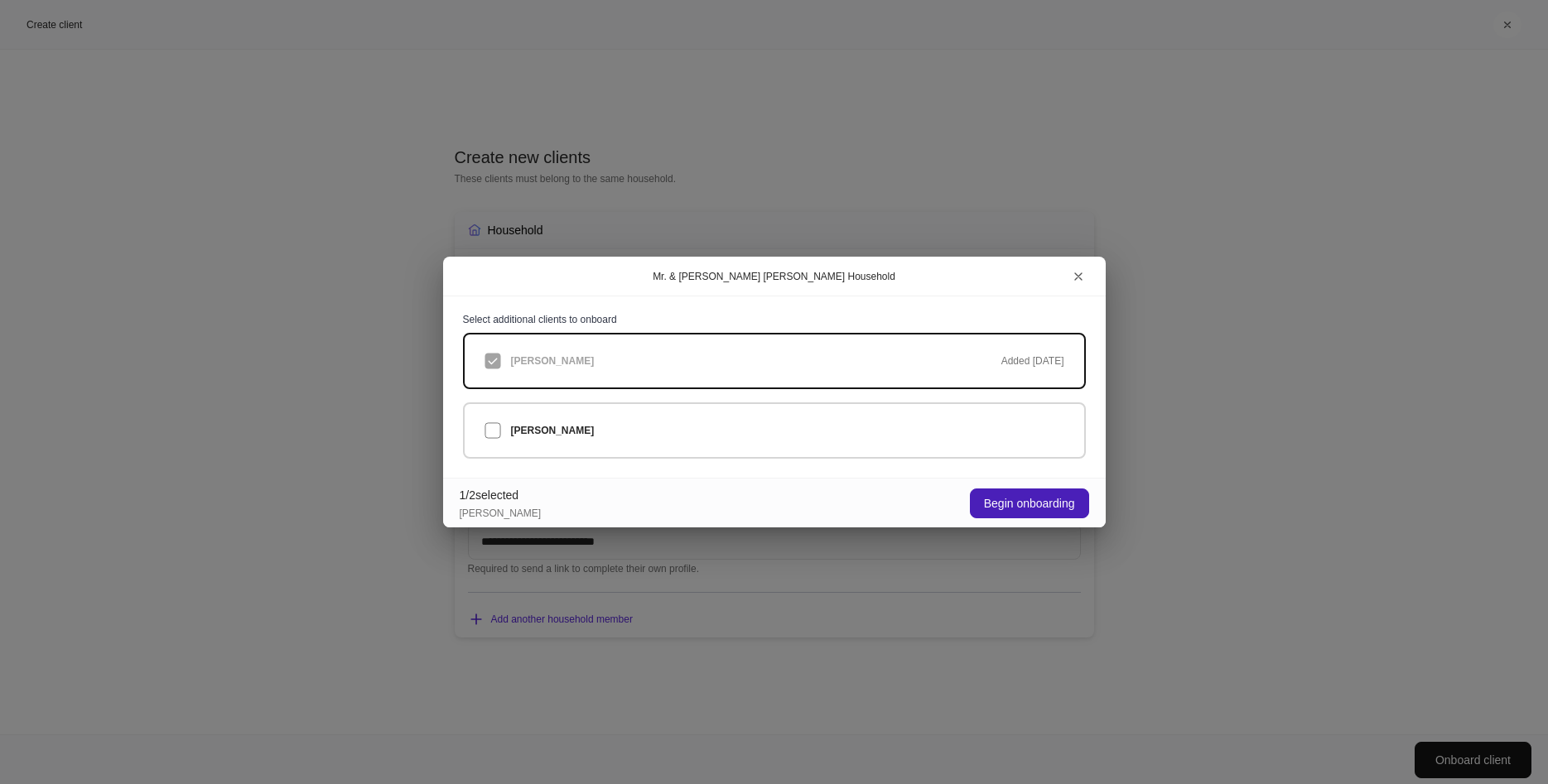 click on "Begin onboarding" at bounding box center [1030, 503] 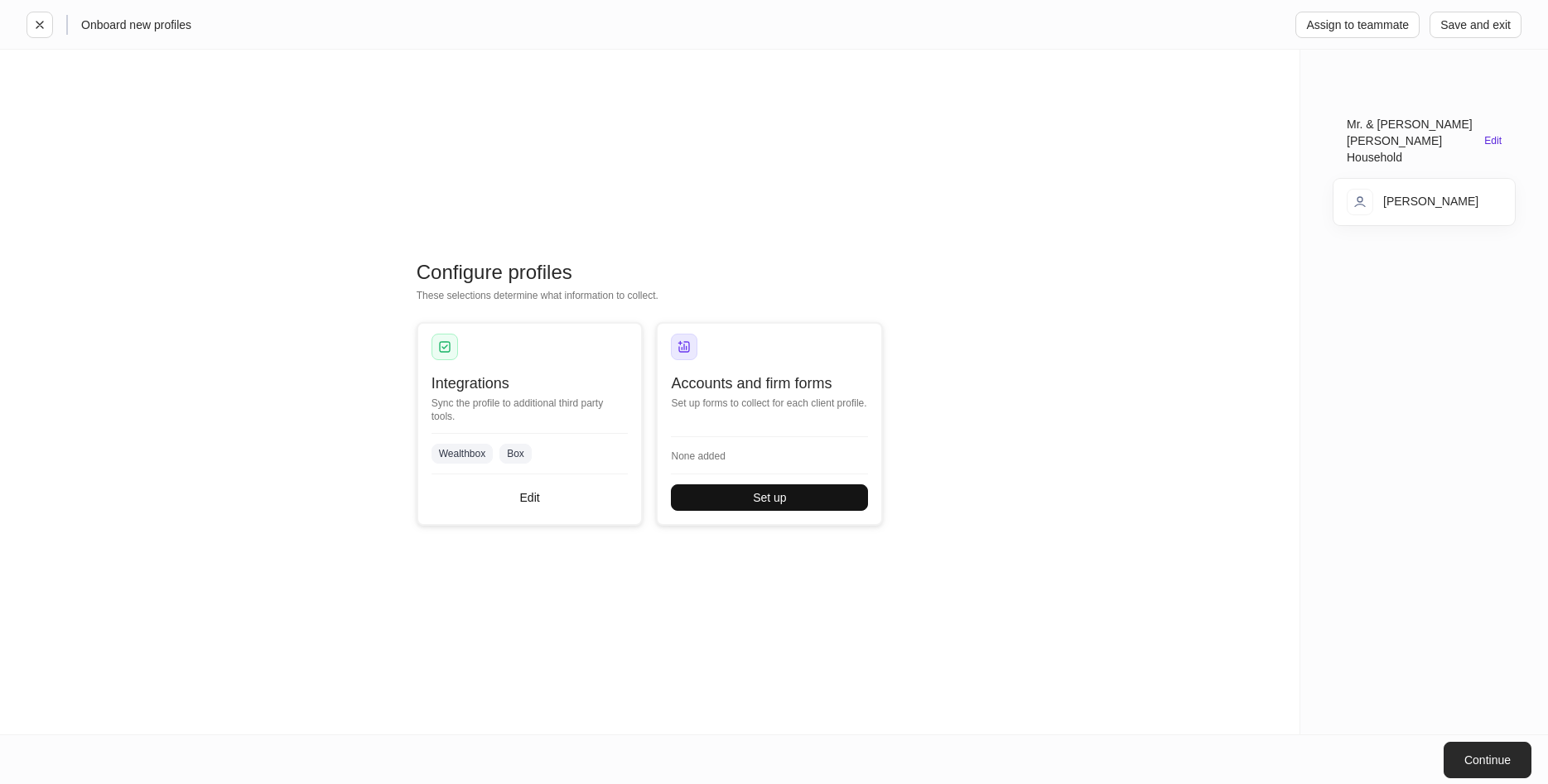 click on "Continue" at bounding box center [1488, 760] 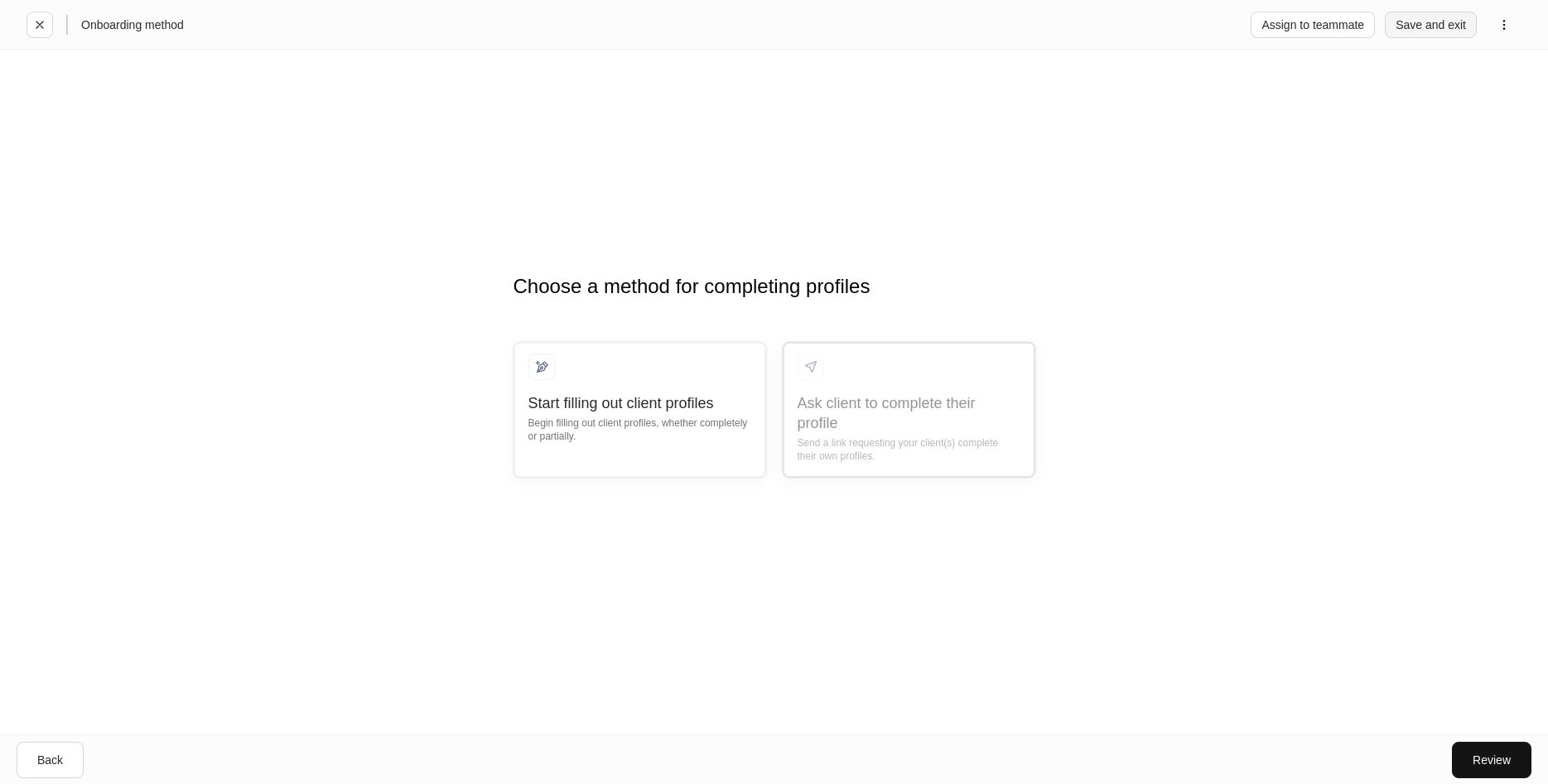 click on "Save and exit" at bounding box center [1430, 25] 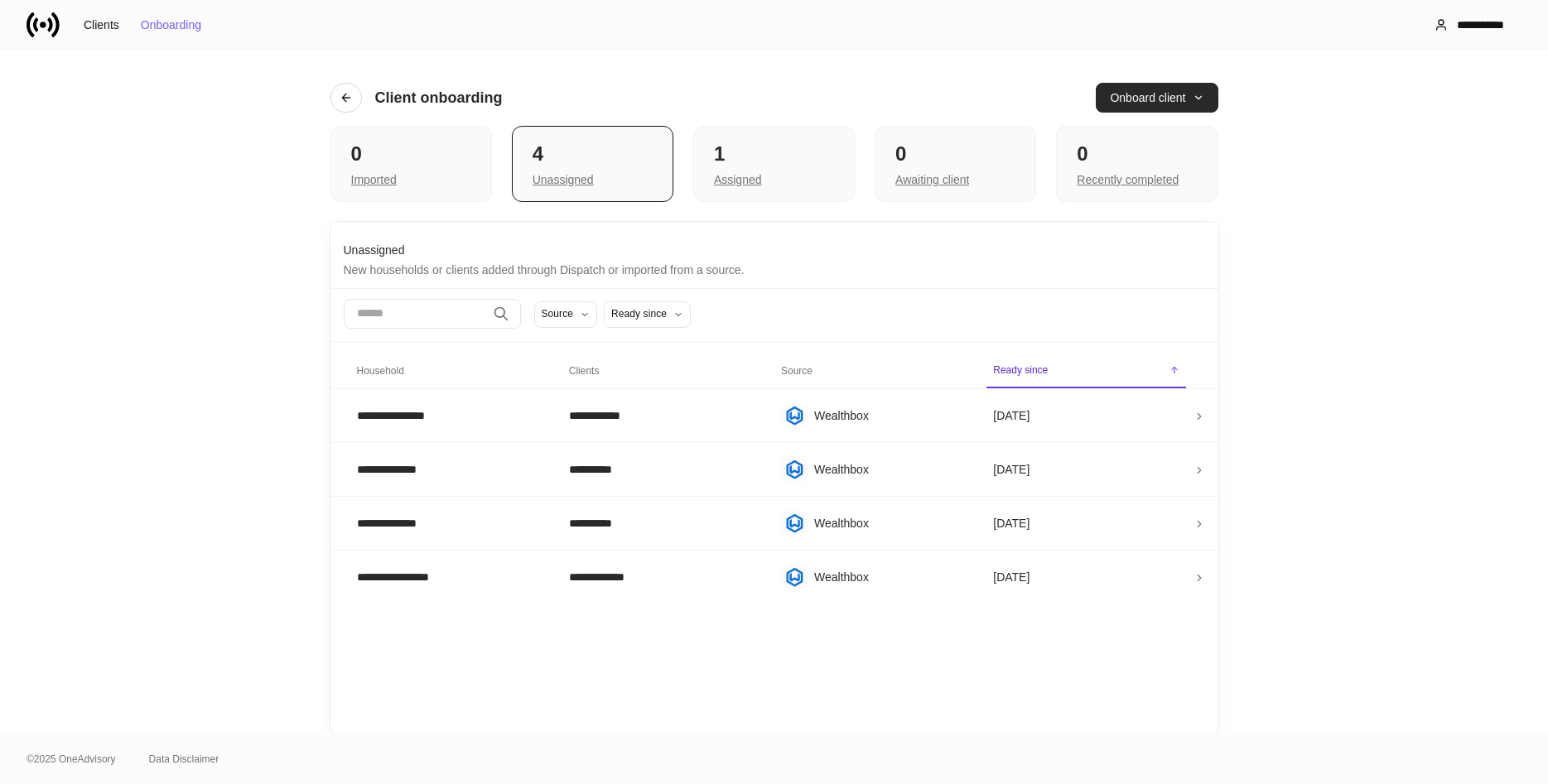click on "Onboard client" at bounding box center (1156, 98) 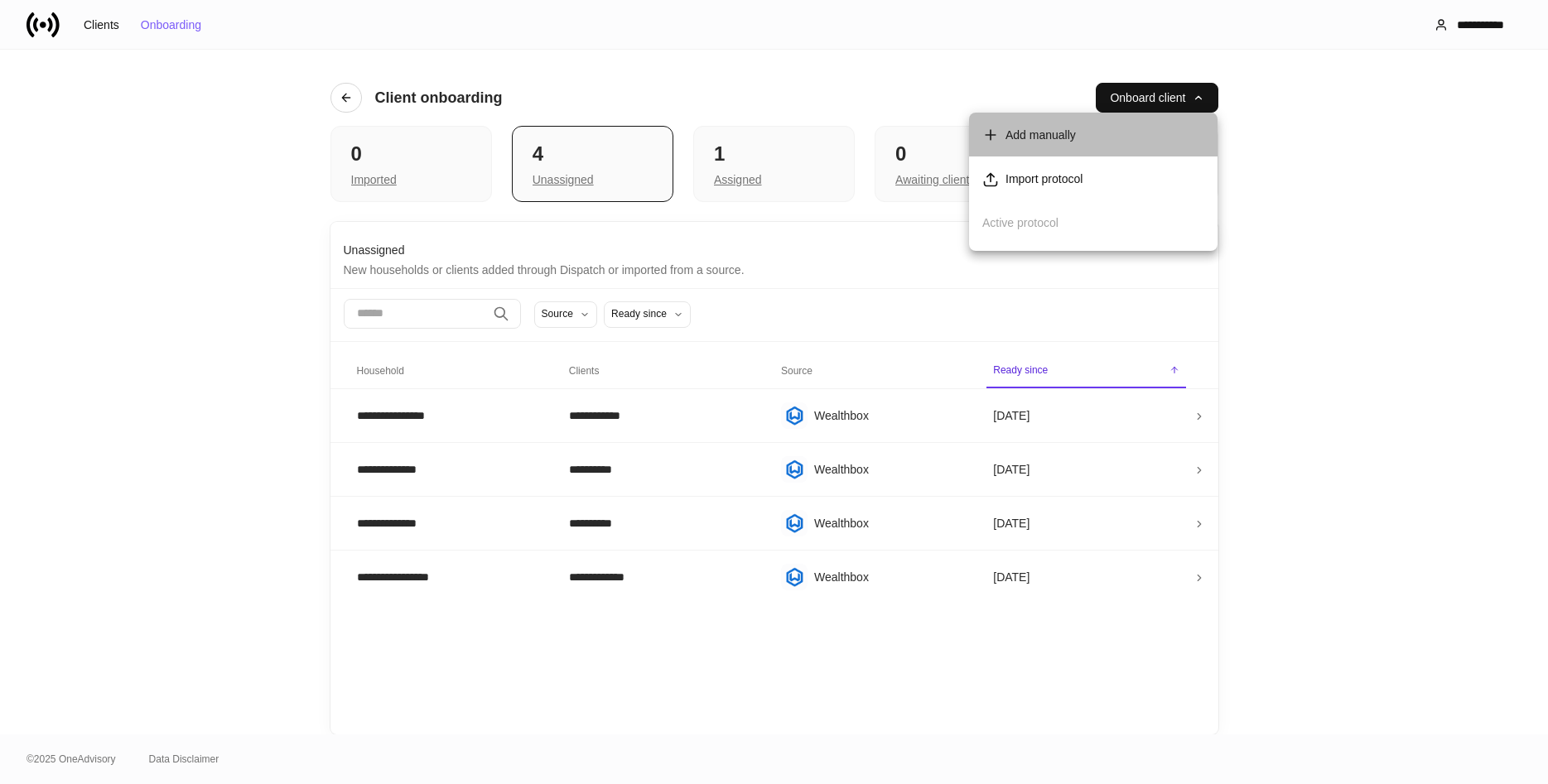 click on "Add manually" at bounding box center (1040, 135) 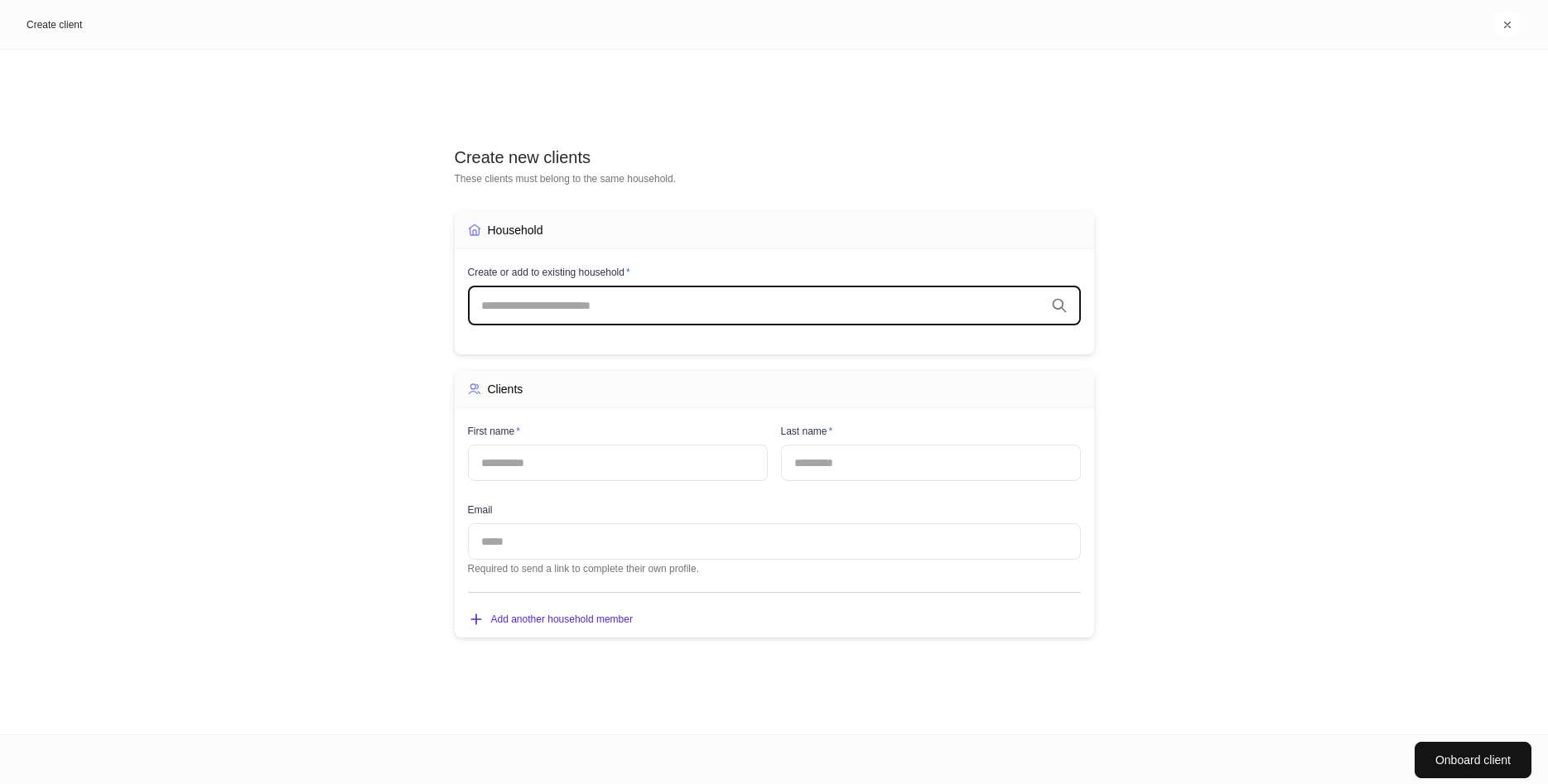 click at bounding box center [763, 305] 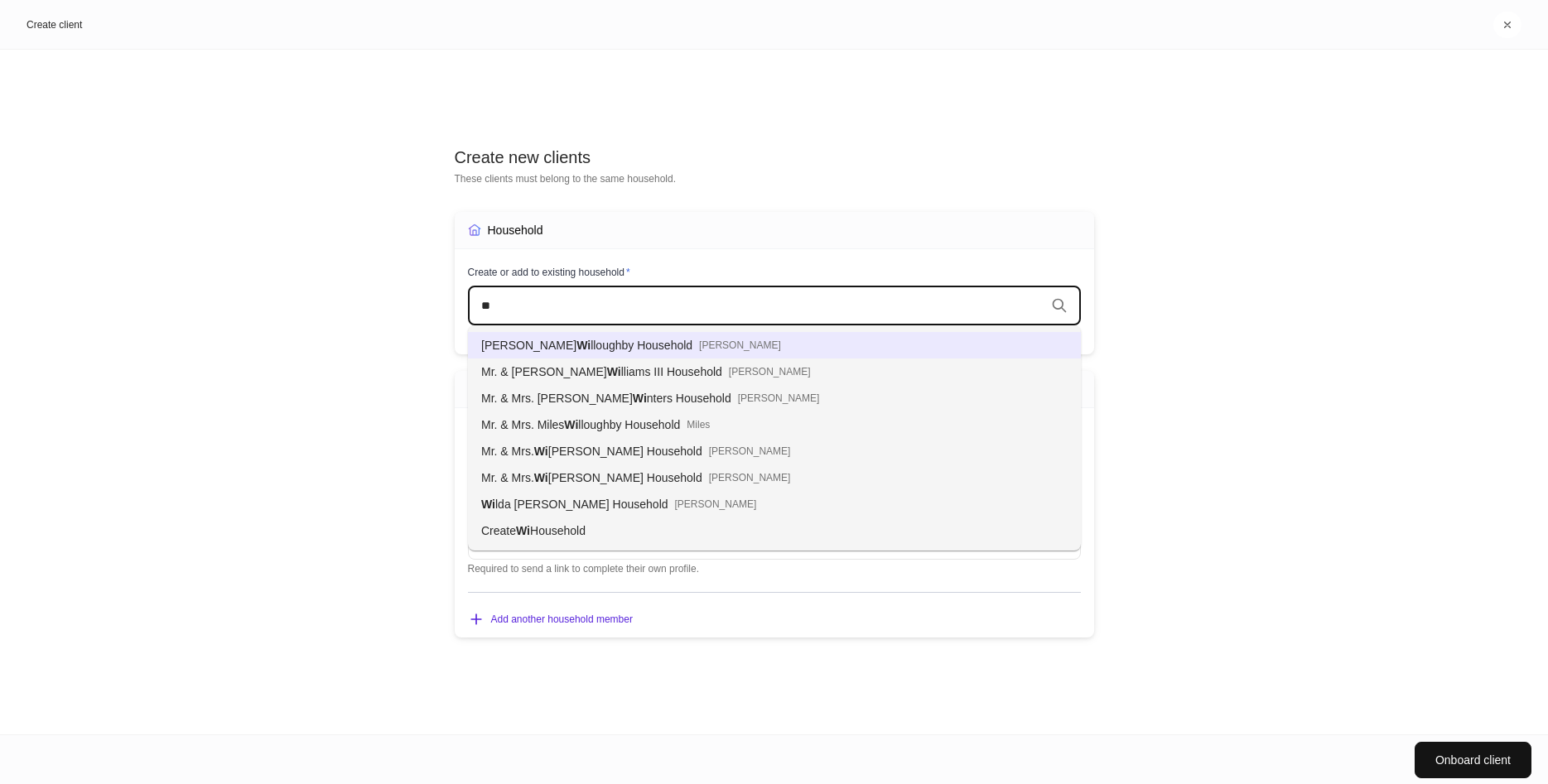 type on "*" 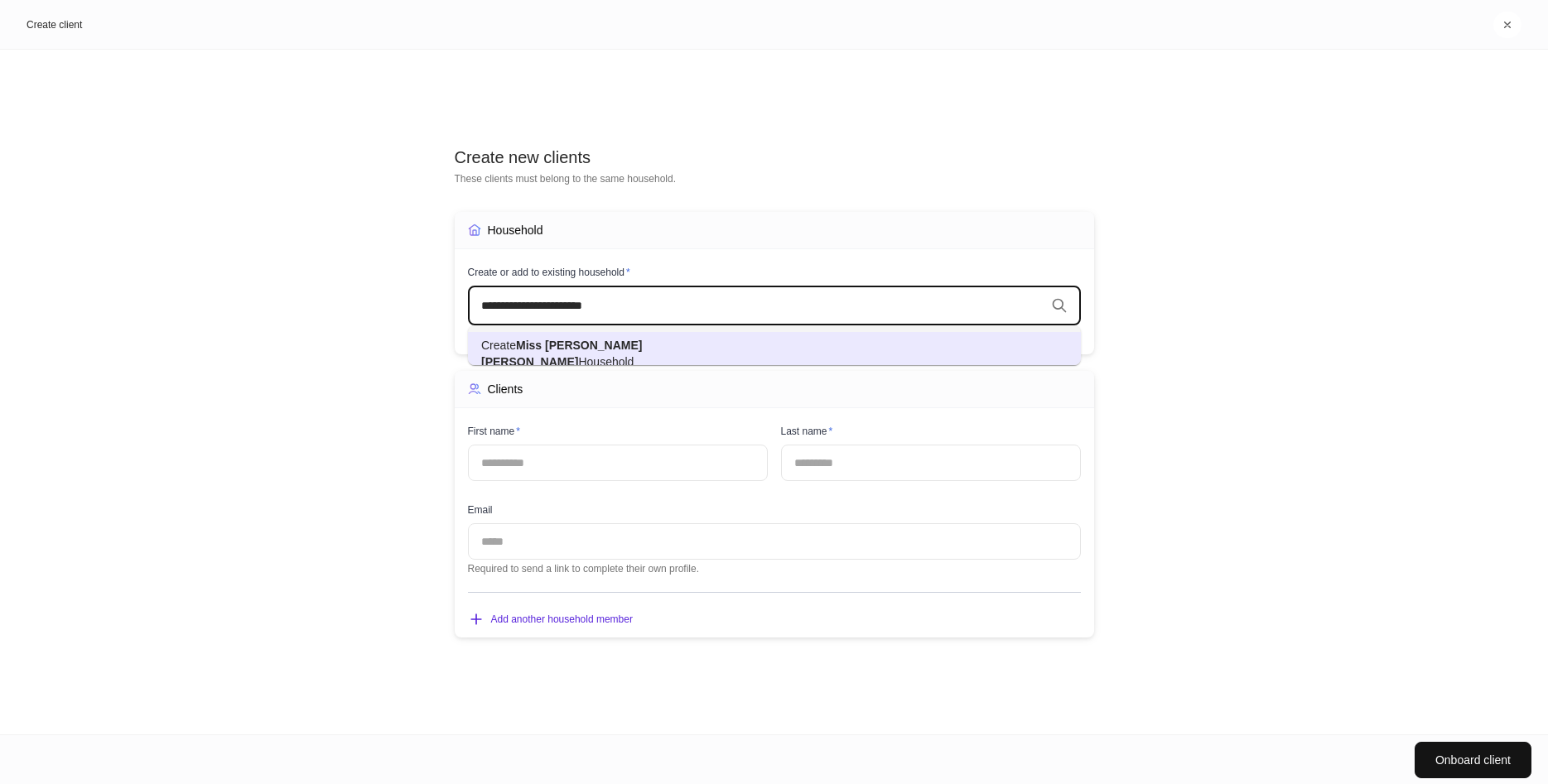 click on "**********" at bounding box center (774, 305) 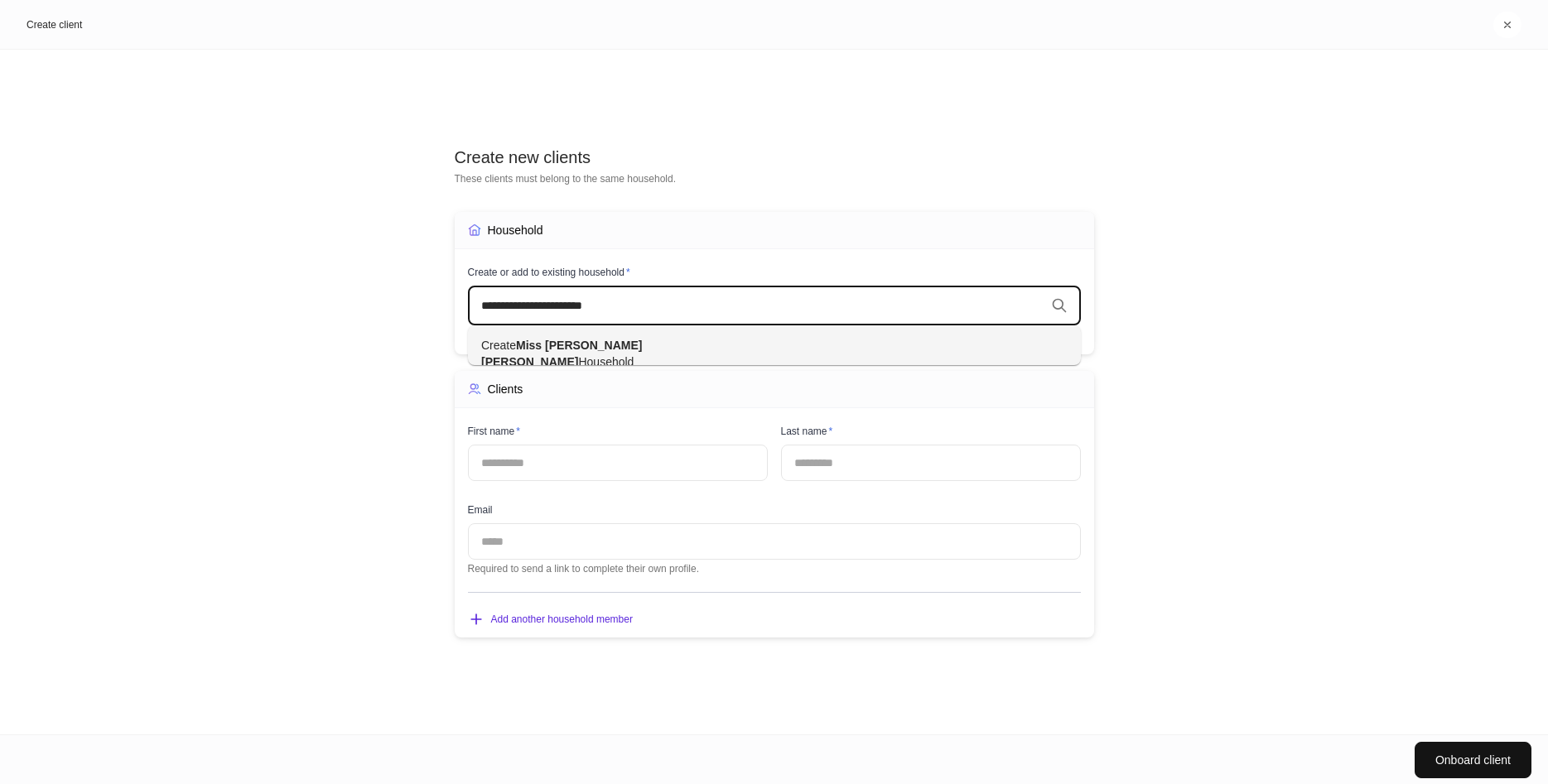 click on "**********" at bounding box center [763, 305] 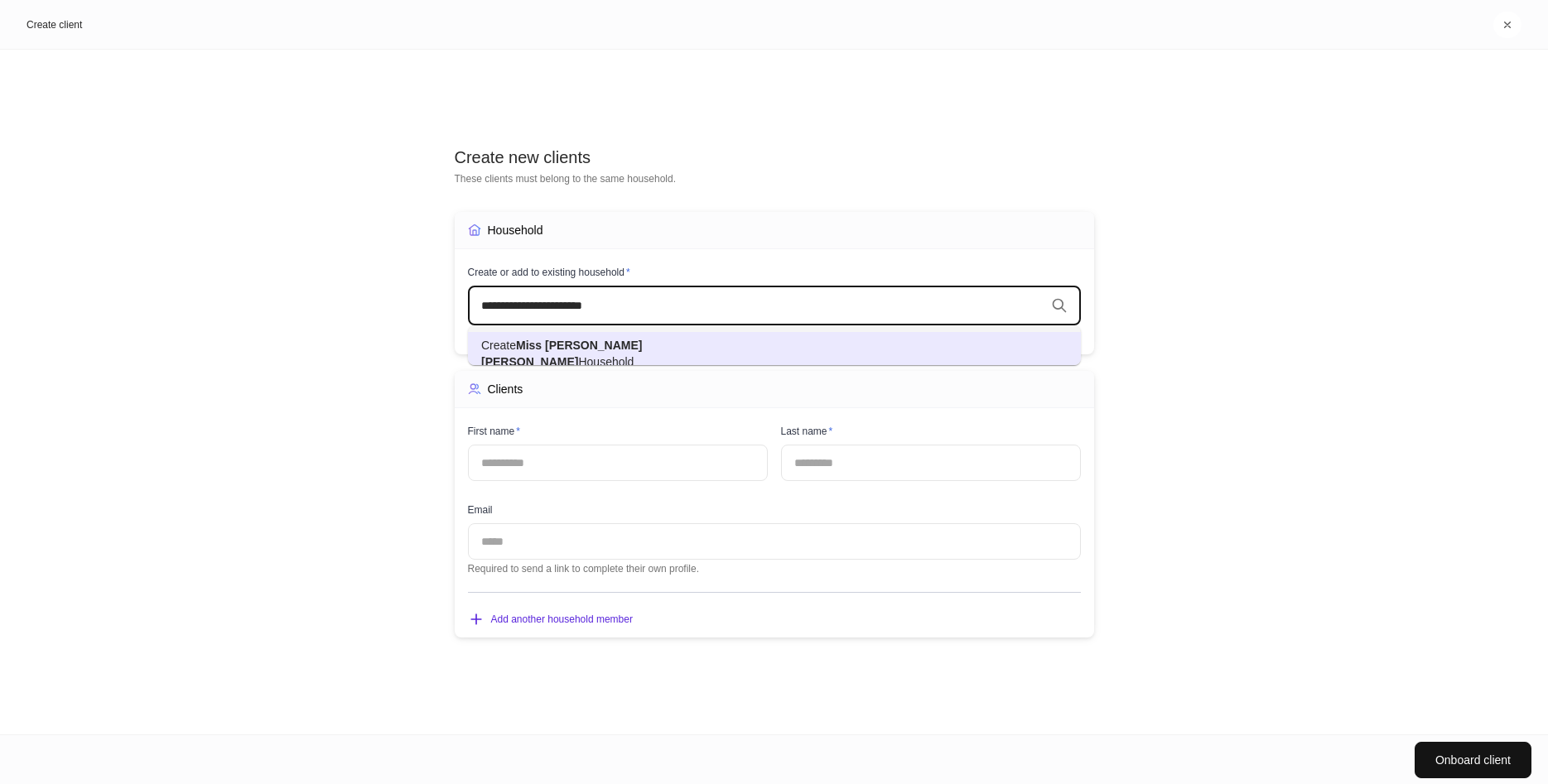 click on "Create" at bounding box center [499, 345] 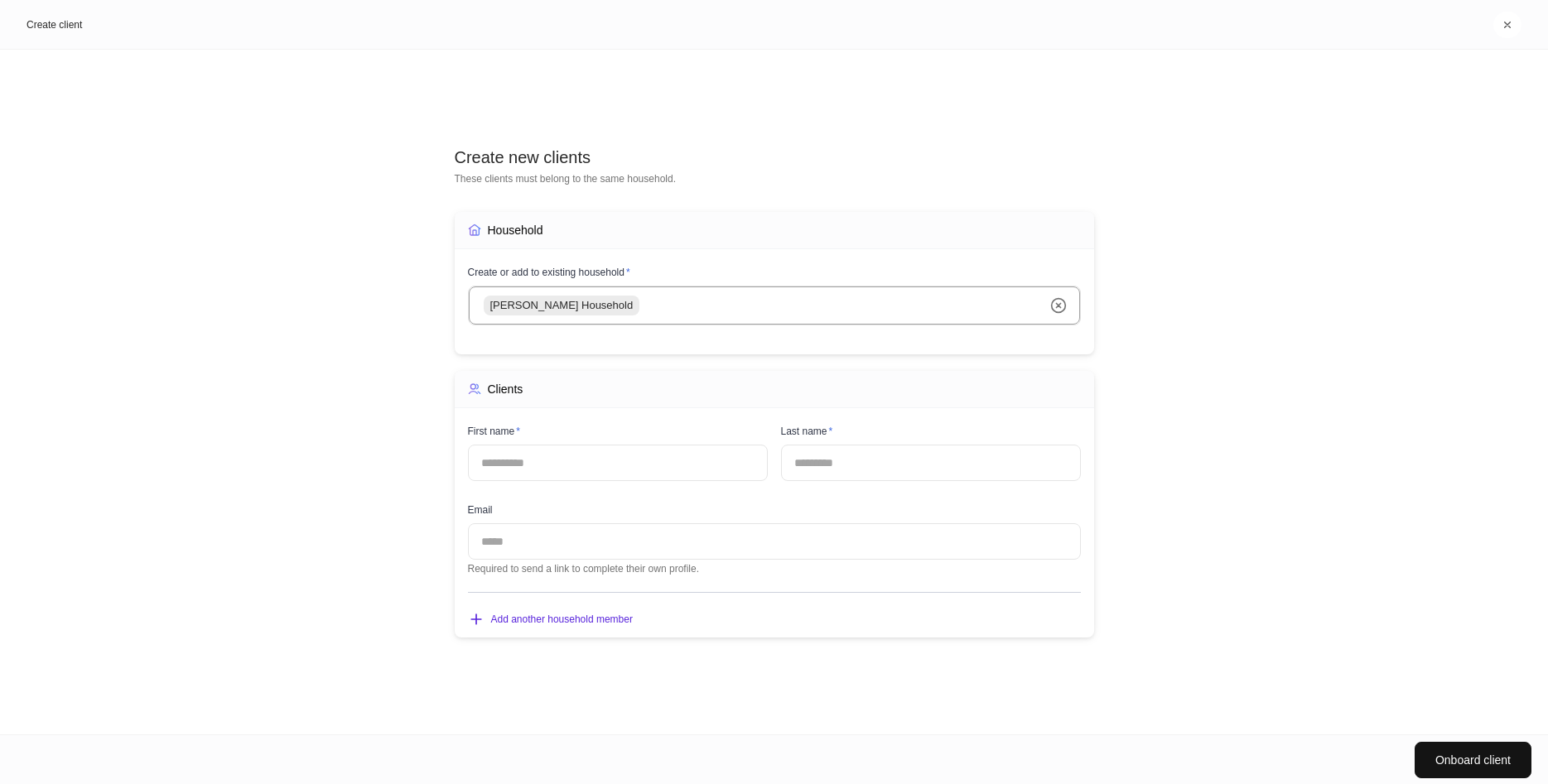 click at bounding box center (618, 463) 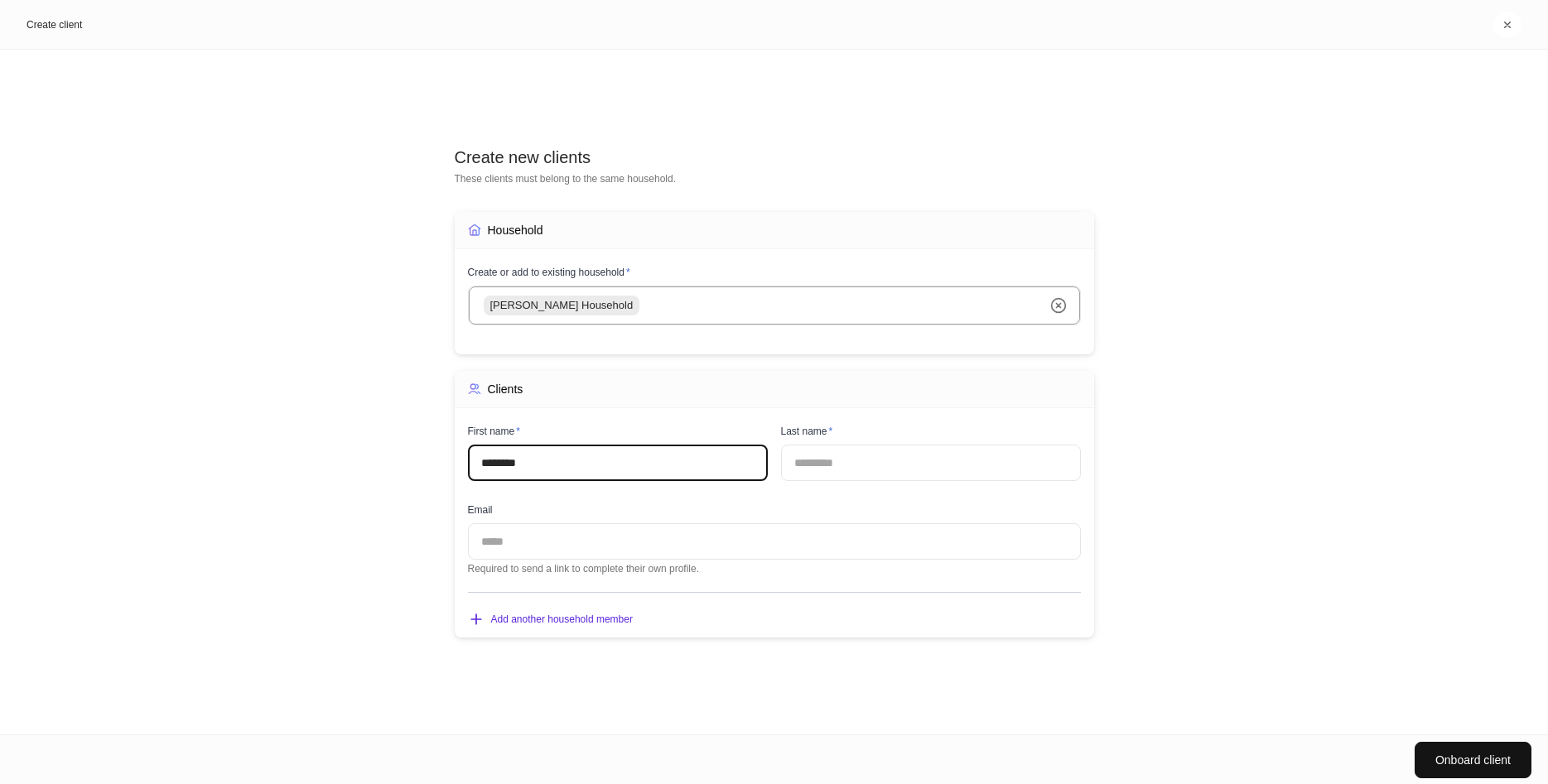 click on "********" at bounding box center (618, 463) 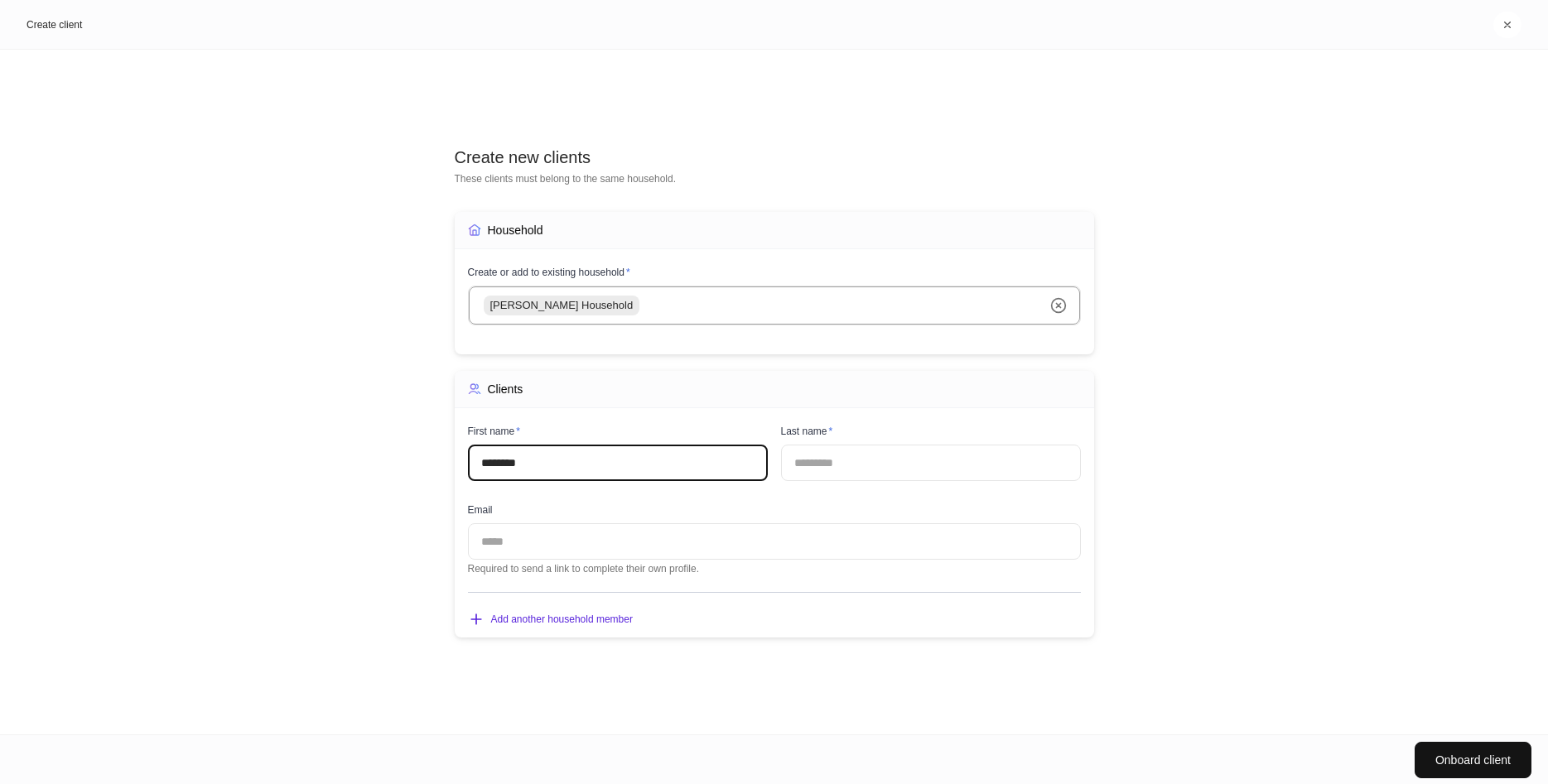 type on "********" 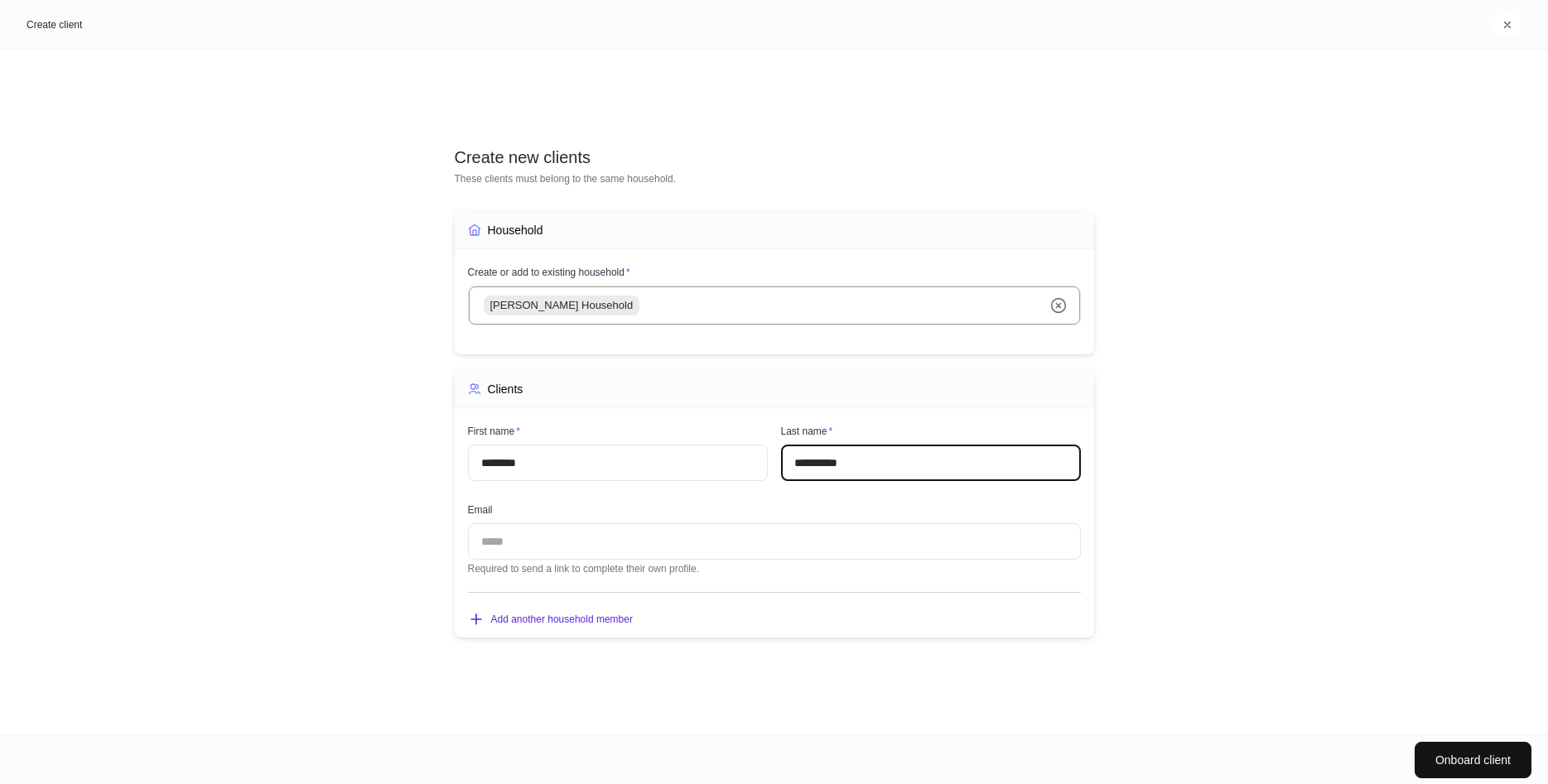 type on "**********" 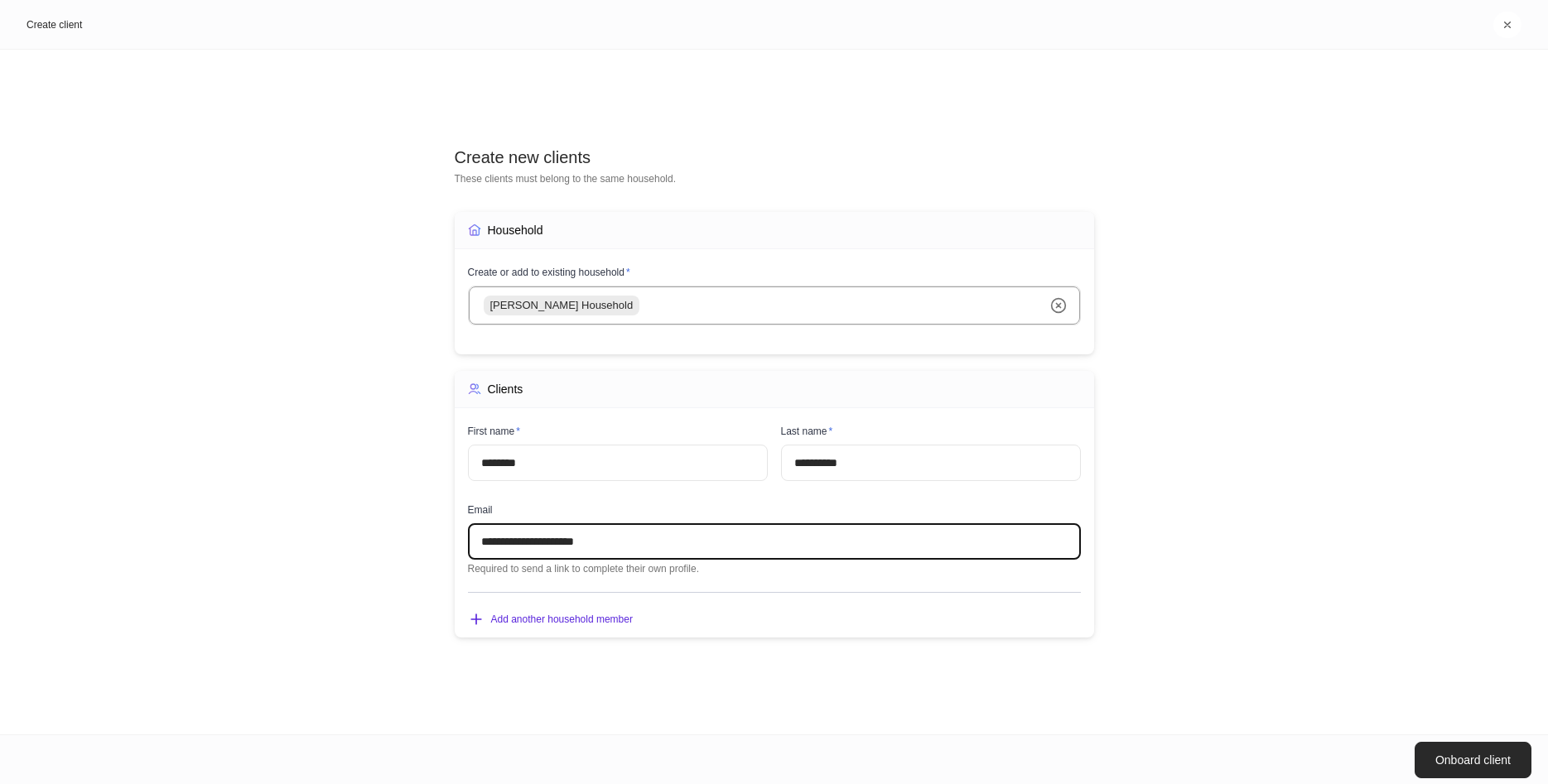 type on "**********" 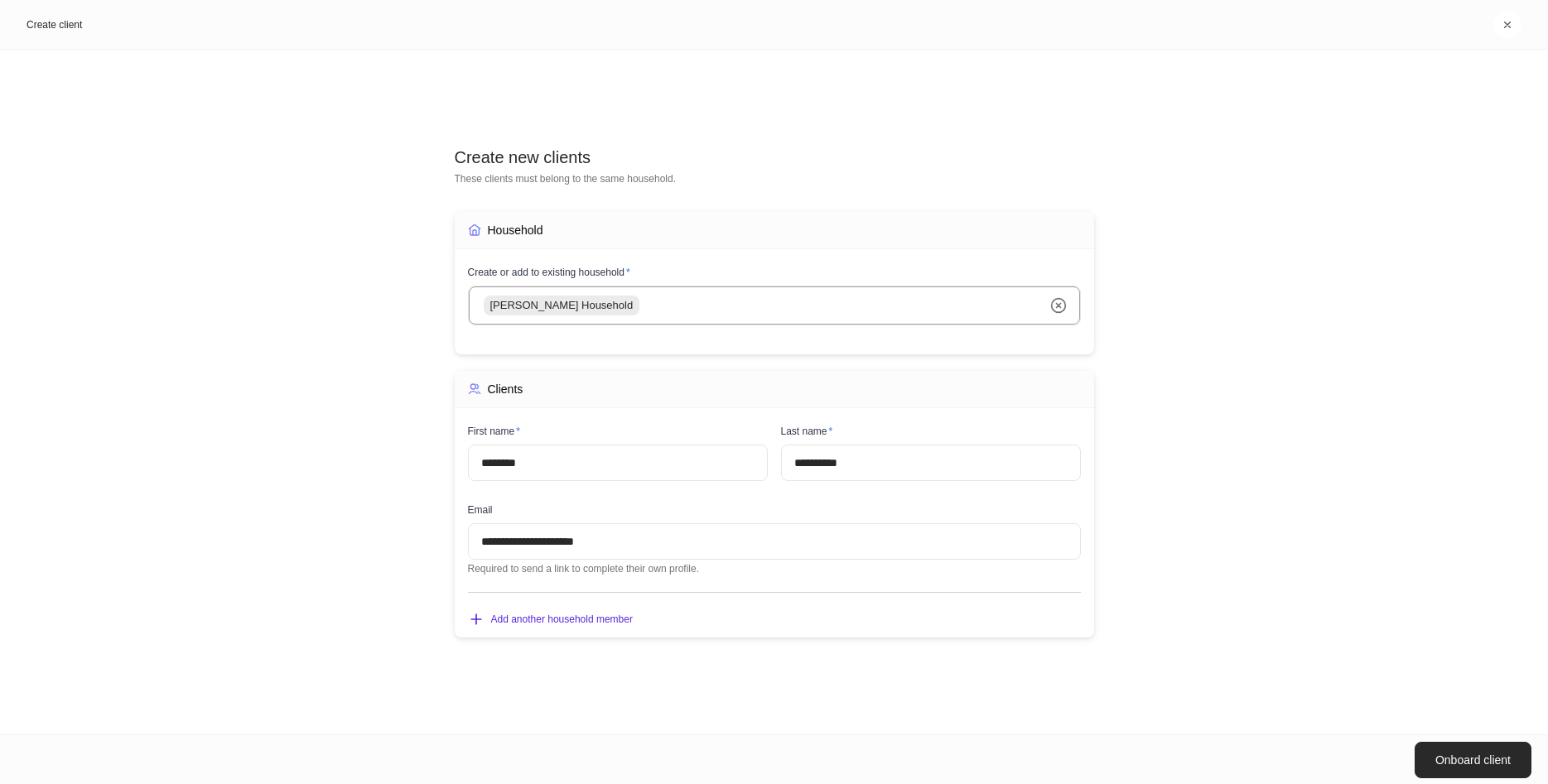 click on "Onboard client" at bounding box center [1473, 760] 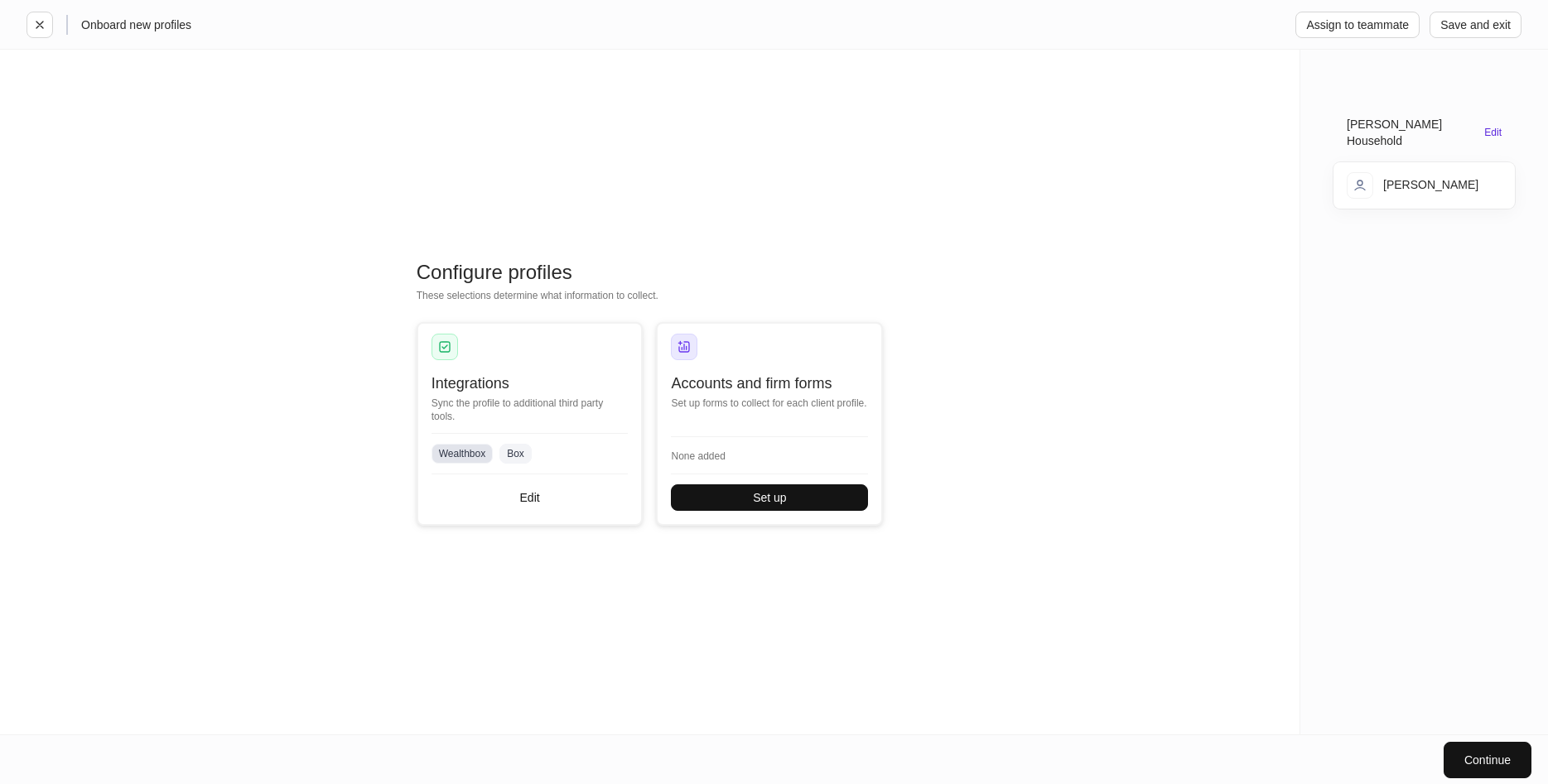 click on "Wealthbox" at bounding box center (462, 454) 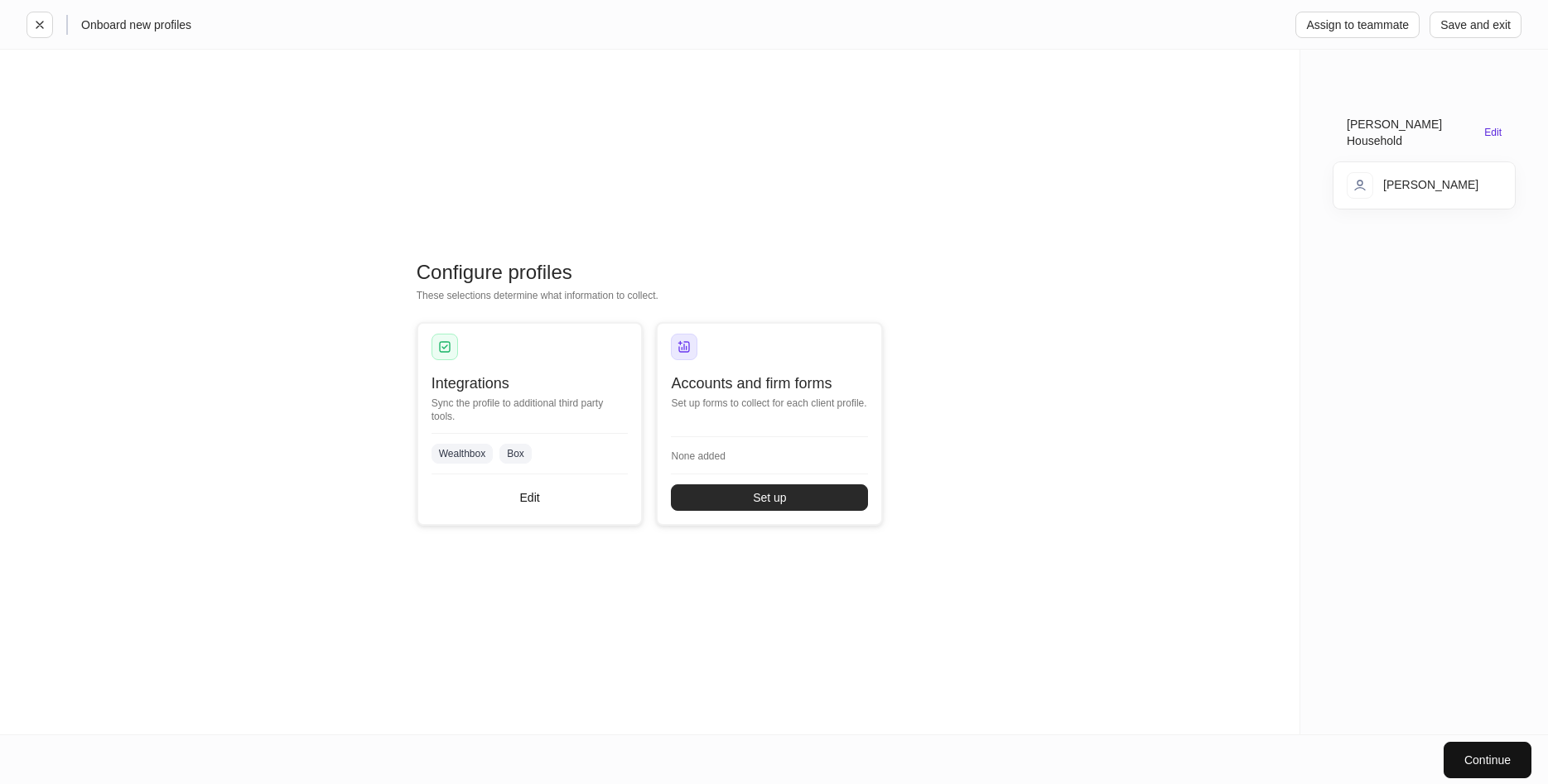 click on "Set up" at bounding box center [769, 498] 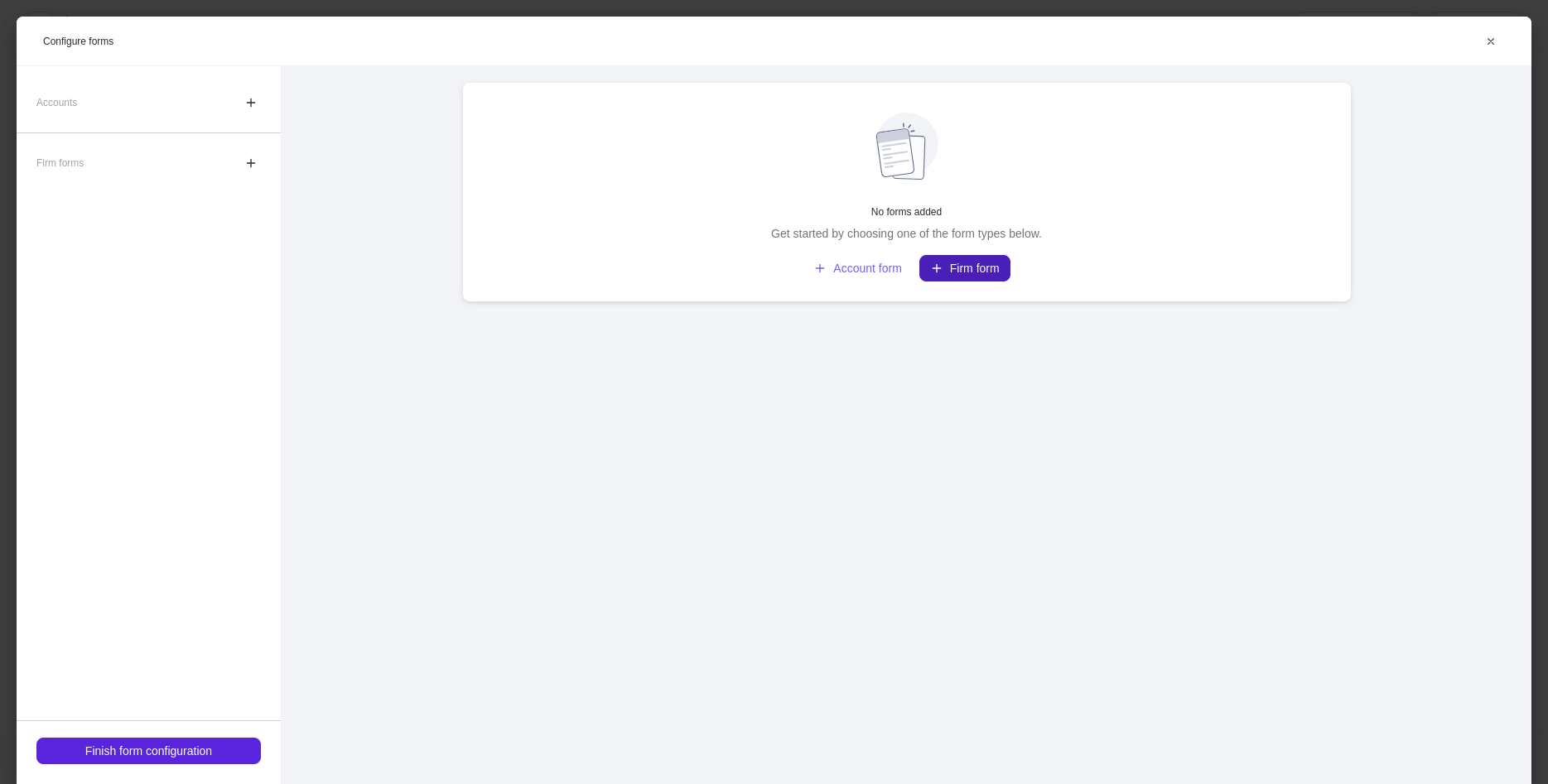 click on "Firm form" at bounding box center [965, 268] 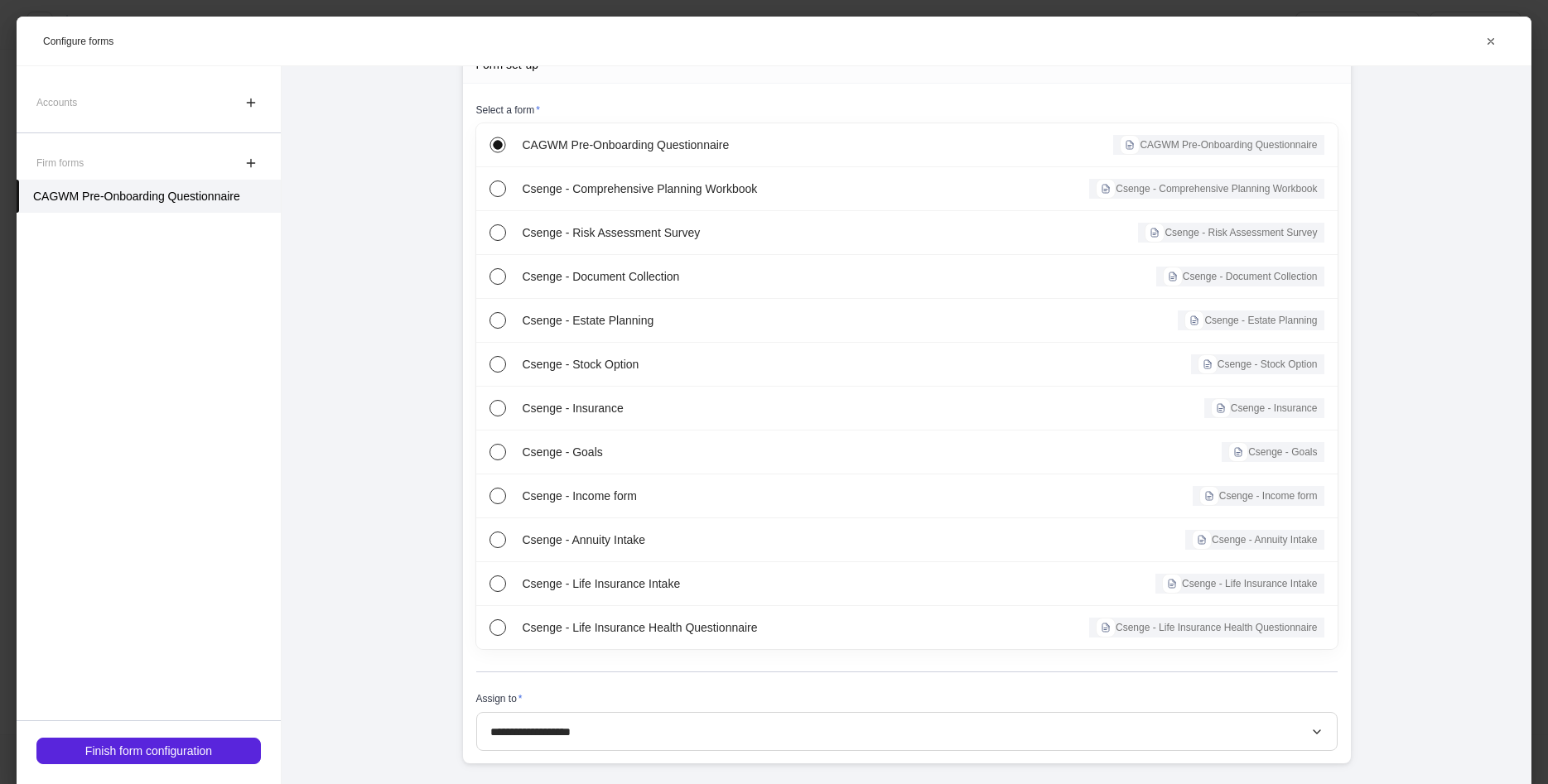 scroll, scrollTop: 138, scrollLeft: 0, axis: vertical 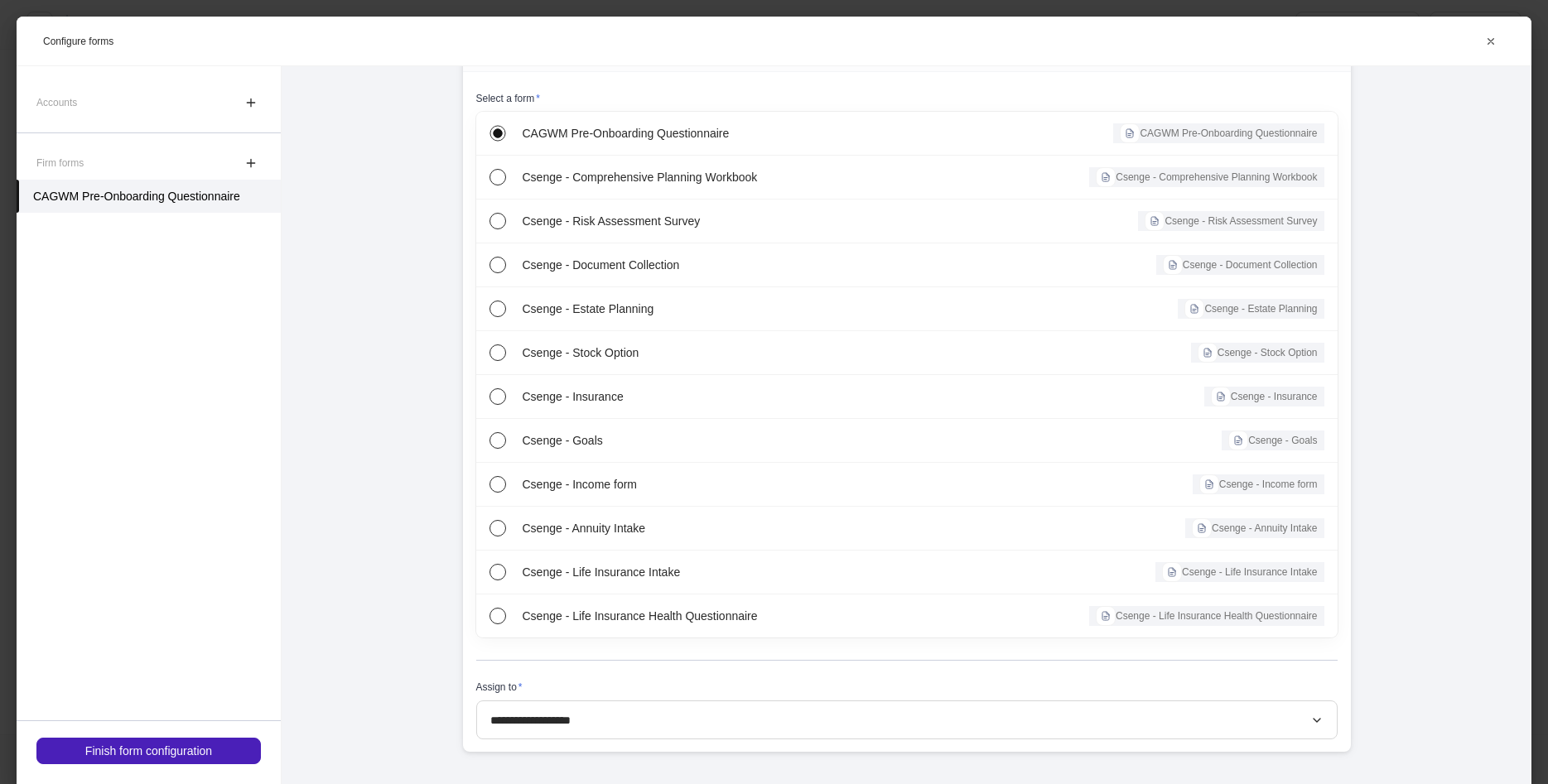 click on "Finish form configuration" at bounding box center (148, 751) 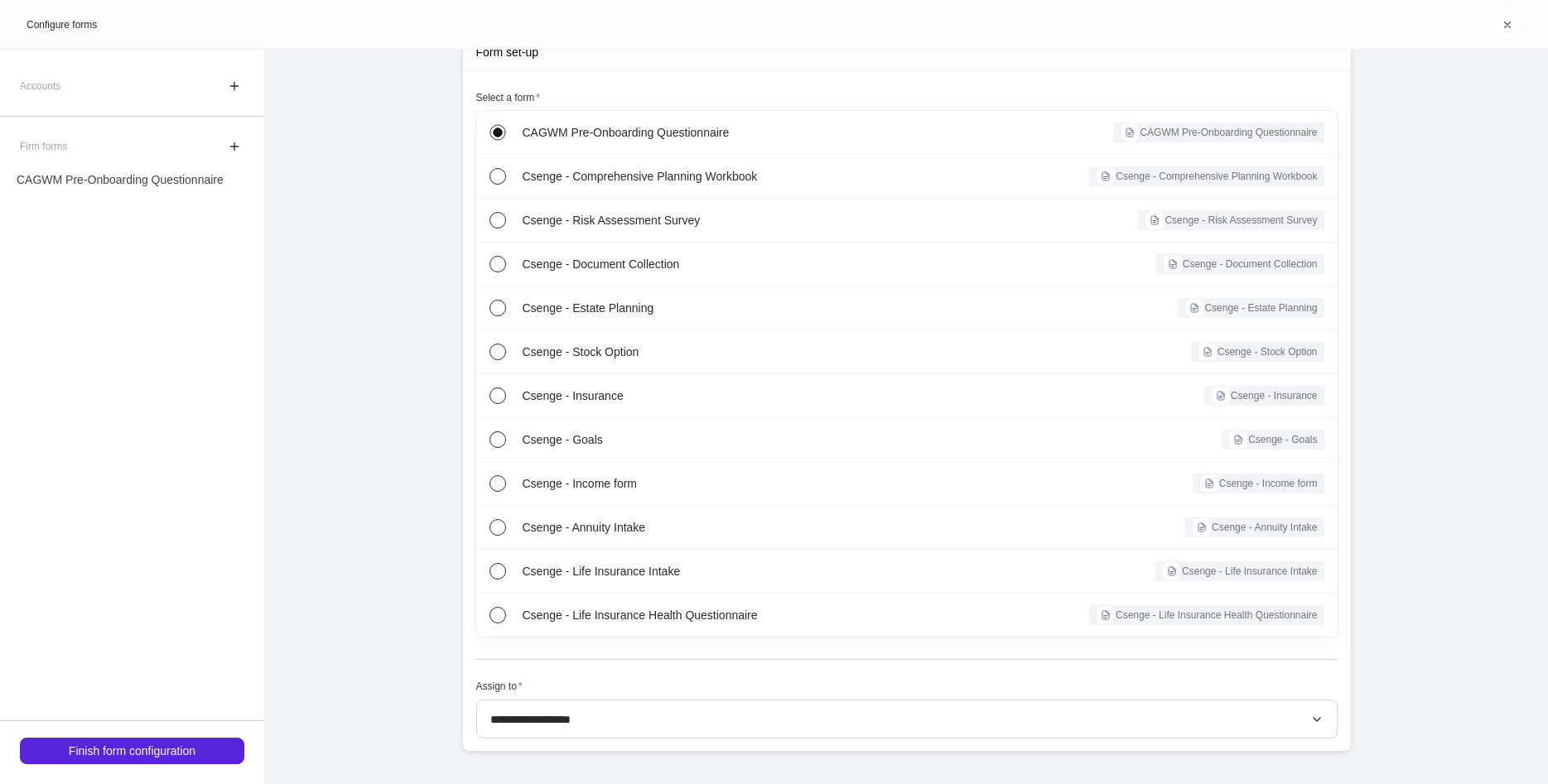 scroll, scrollTop: 122, scrollLeft: 0, axis: vertical 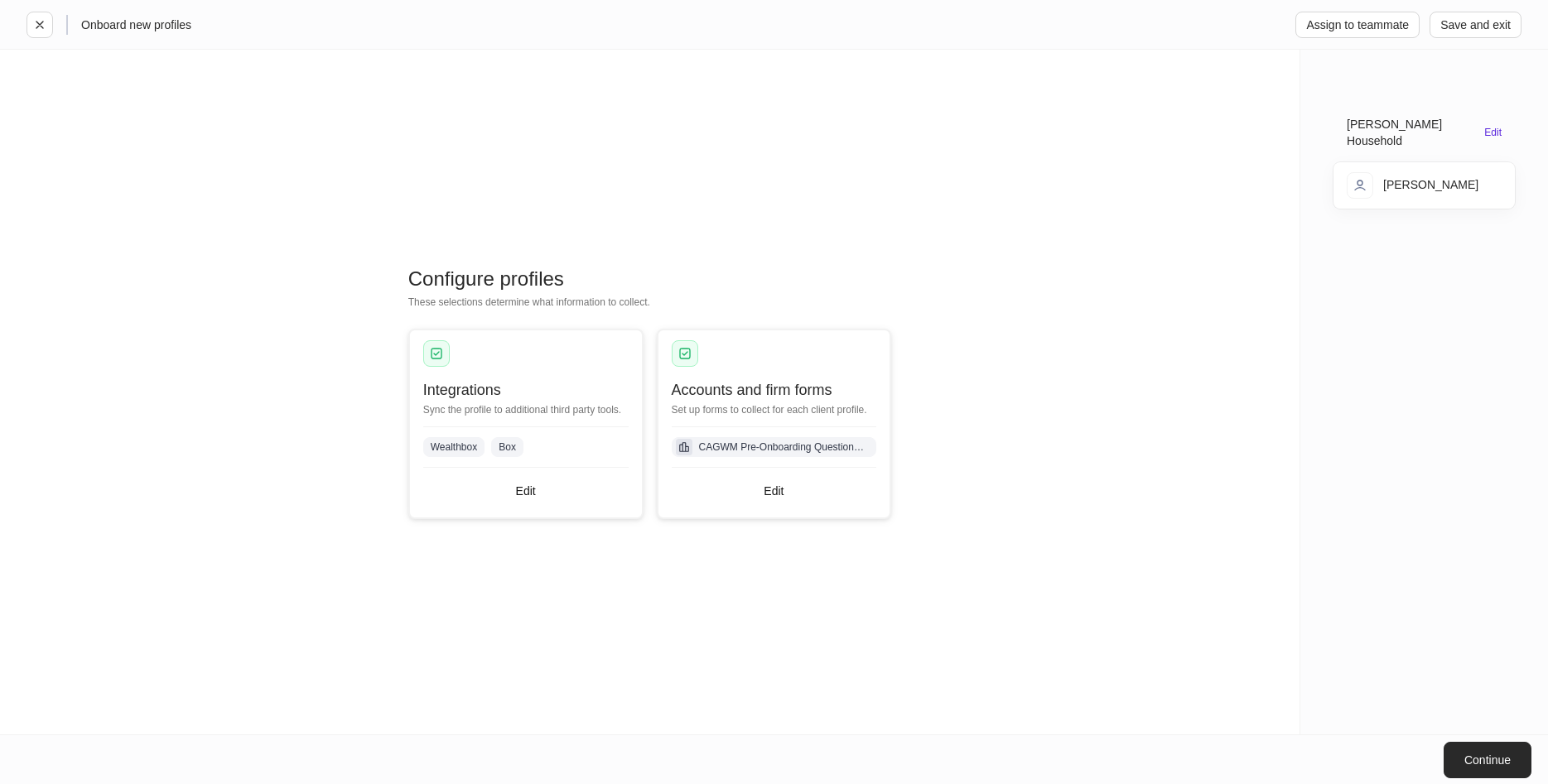click on "Continue" at bounding box center [1488, 760] 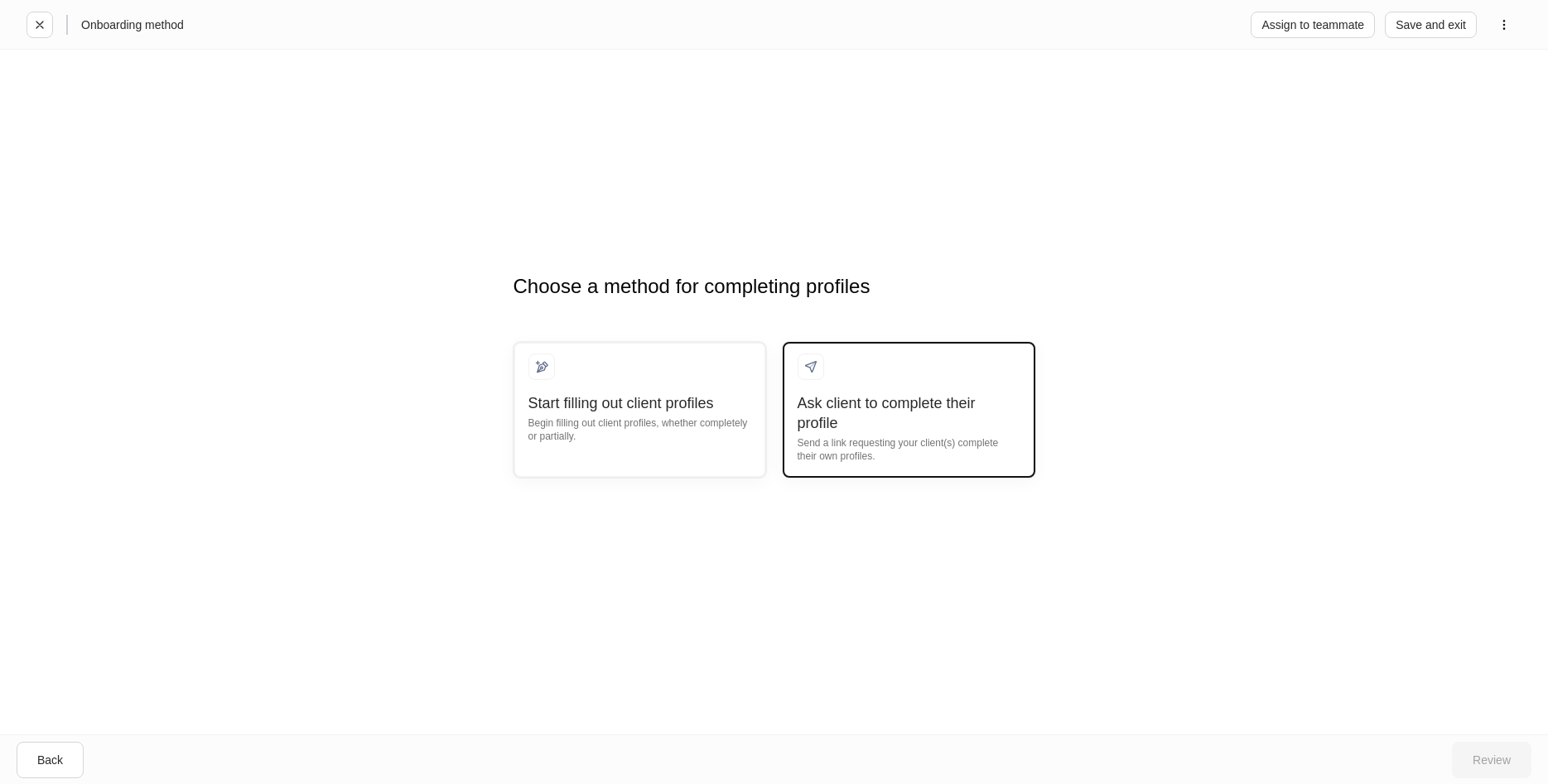 click on "Ask client to complete their profile" at bounding box center (909, 413) 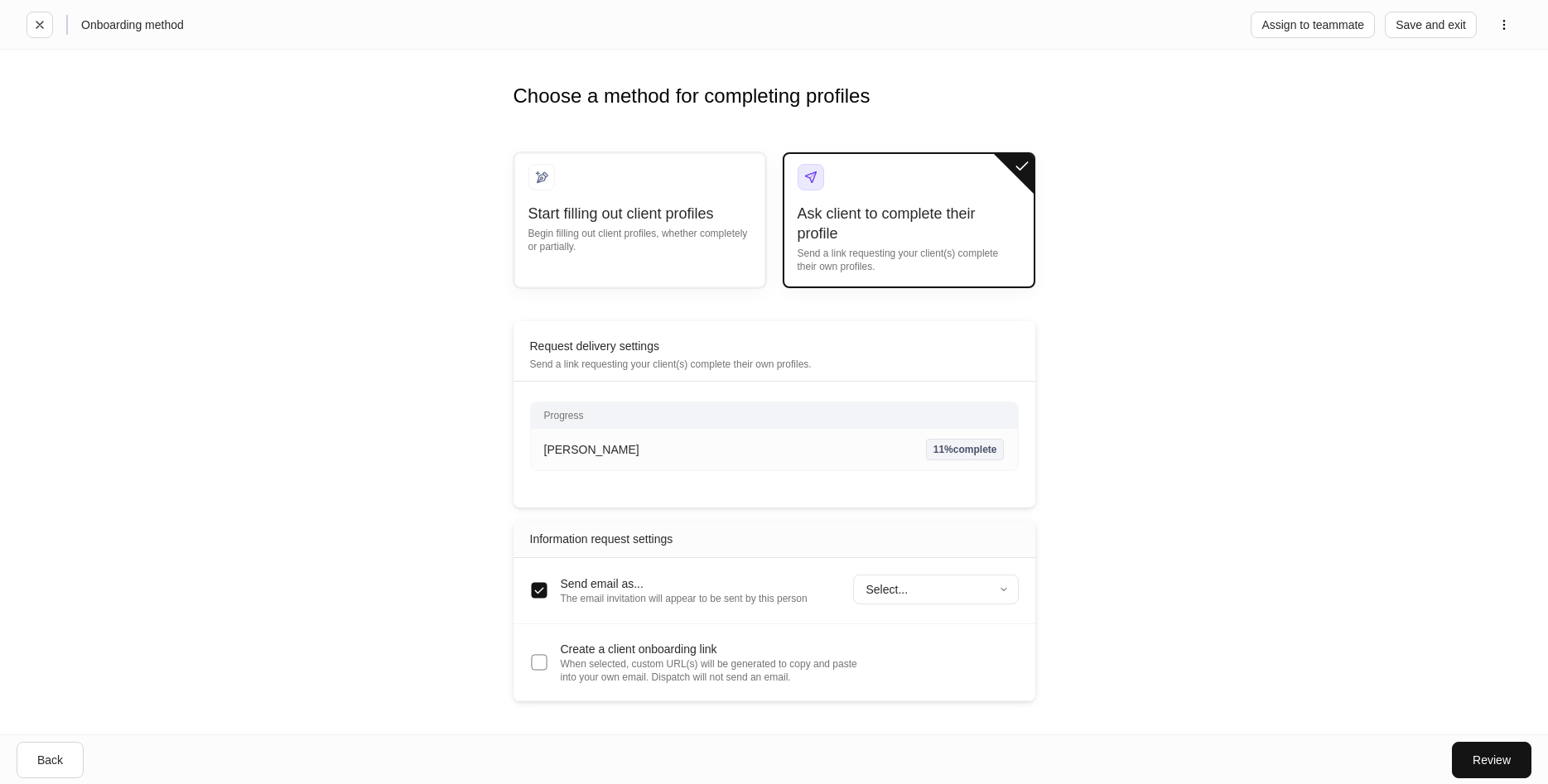click on "Onboarding method Assign to teammate Save and exit Choose a method for completing profiles Start filling out client profiles Begin filling out client profiles, whether completely or partially. Ask client to complete their profile Send a link requesting your client(s) complete their own profiles. Request delivery settings Send a link requesting your client(s) complete their own profiles. Progress [PERSON_NAME] 11%  complete Enter profile builder Information request settings Send email as... The email invitation will appear to be sent by this person Select... ​ Create a client onboarding link When selected, custom URL(s) will be generated to copy and paste    into your own email. Dispatch will not send an email. Back Review" at bounding box center [774, 392] 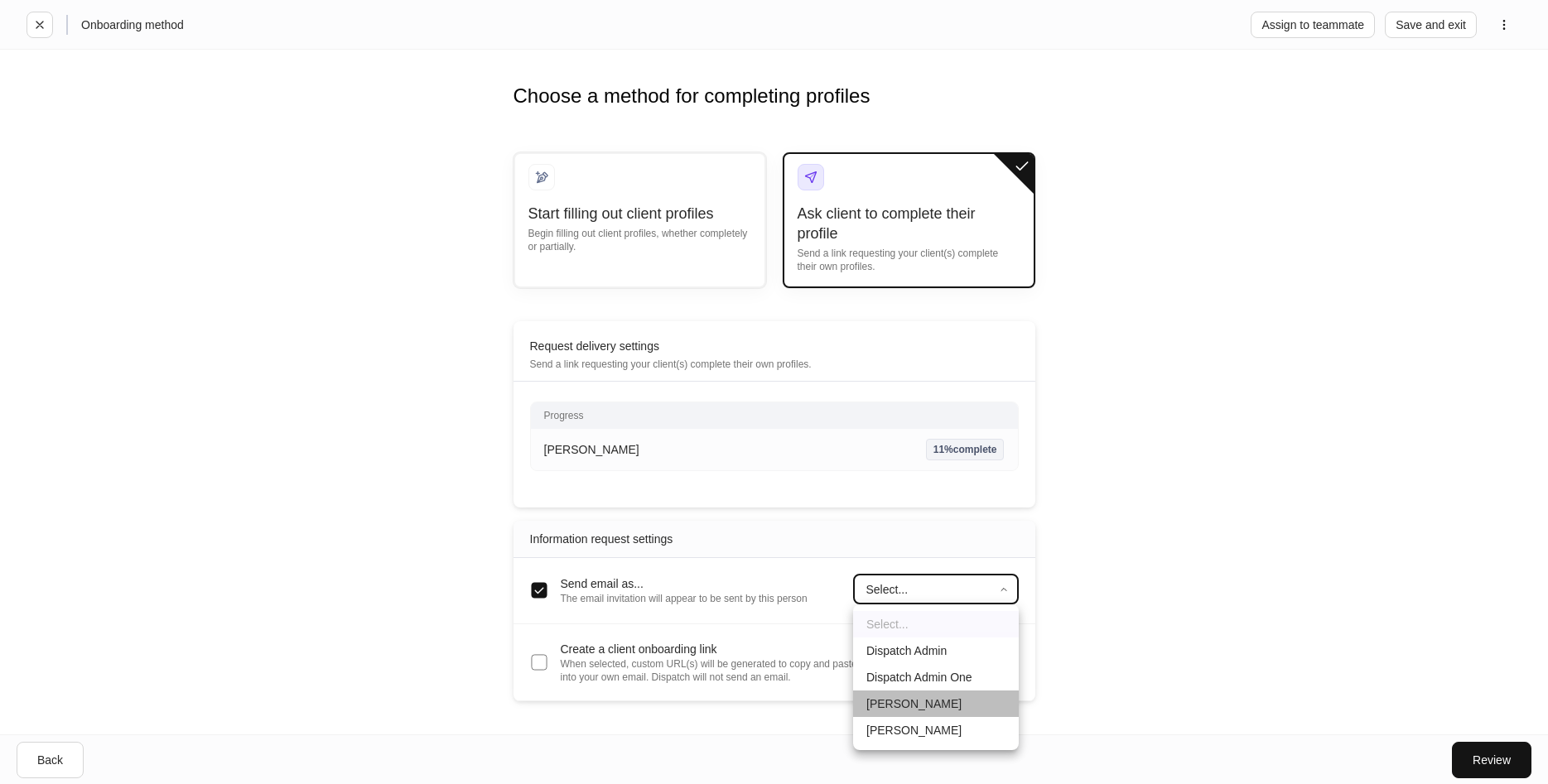 click on "[PERSON_NAME]" at bounding box center [936, 704] 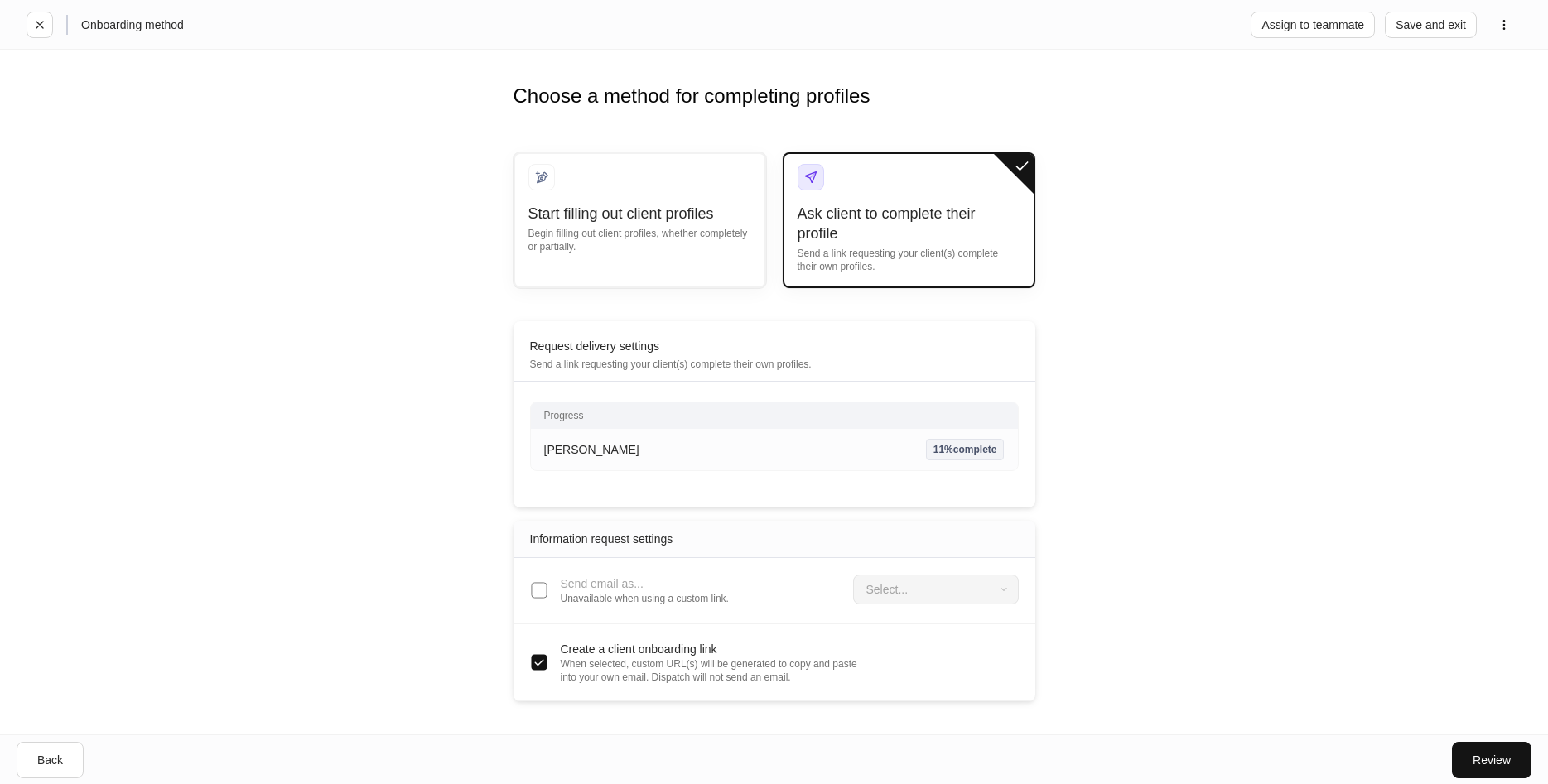click on "Send email as... Unavailable when using a custom link." at bounding box center [625, 590] 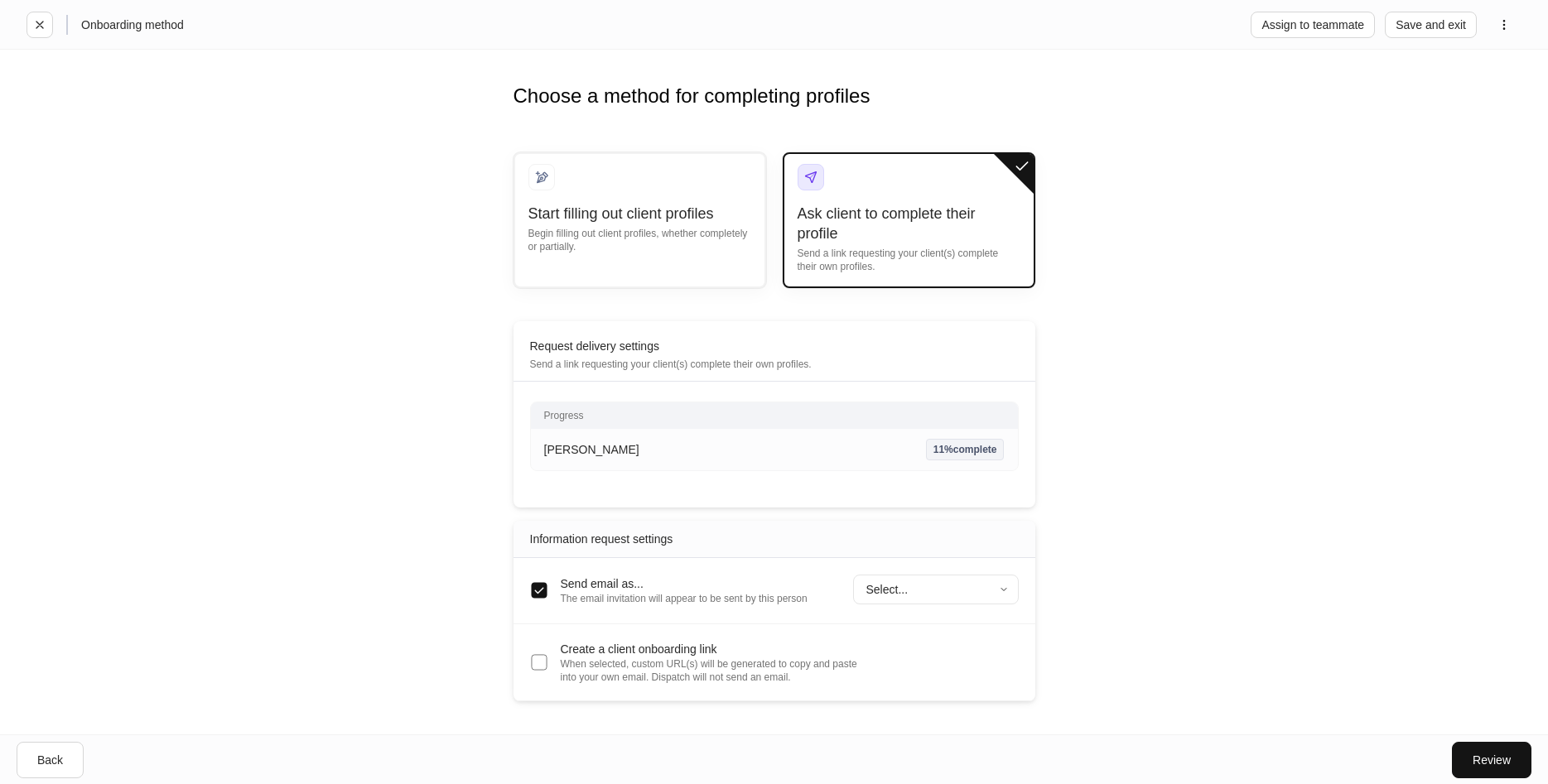 click on "Onboarding method Assign to teammate Save and exit Choose a method for completing profiles Start filling out client profiles Begin filling out client profiles, whether completely or partially. Ask client to complete their profile Send a link requesting your client(s) complete their own profiles. Request delivery settings Send a link requesting your client(s) complete their own profiles. Progress [PERSON_NAME] 11%  complete Enter profile builder Information request settings Send email as... The email invitation will appear to be sent by this person Select... ​ Create a client onboarding link When selected, custom URL(s) will be generated to copy and paste    into your own email. Dispatch will not send an email. Back Review" at bounding box center [774, 392] 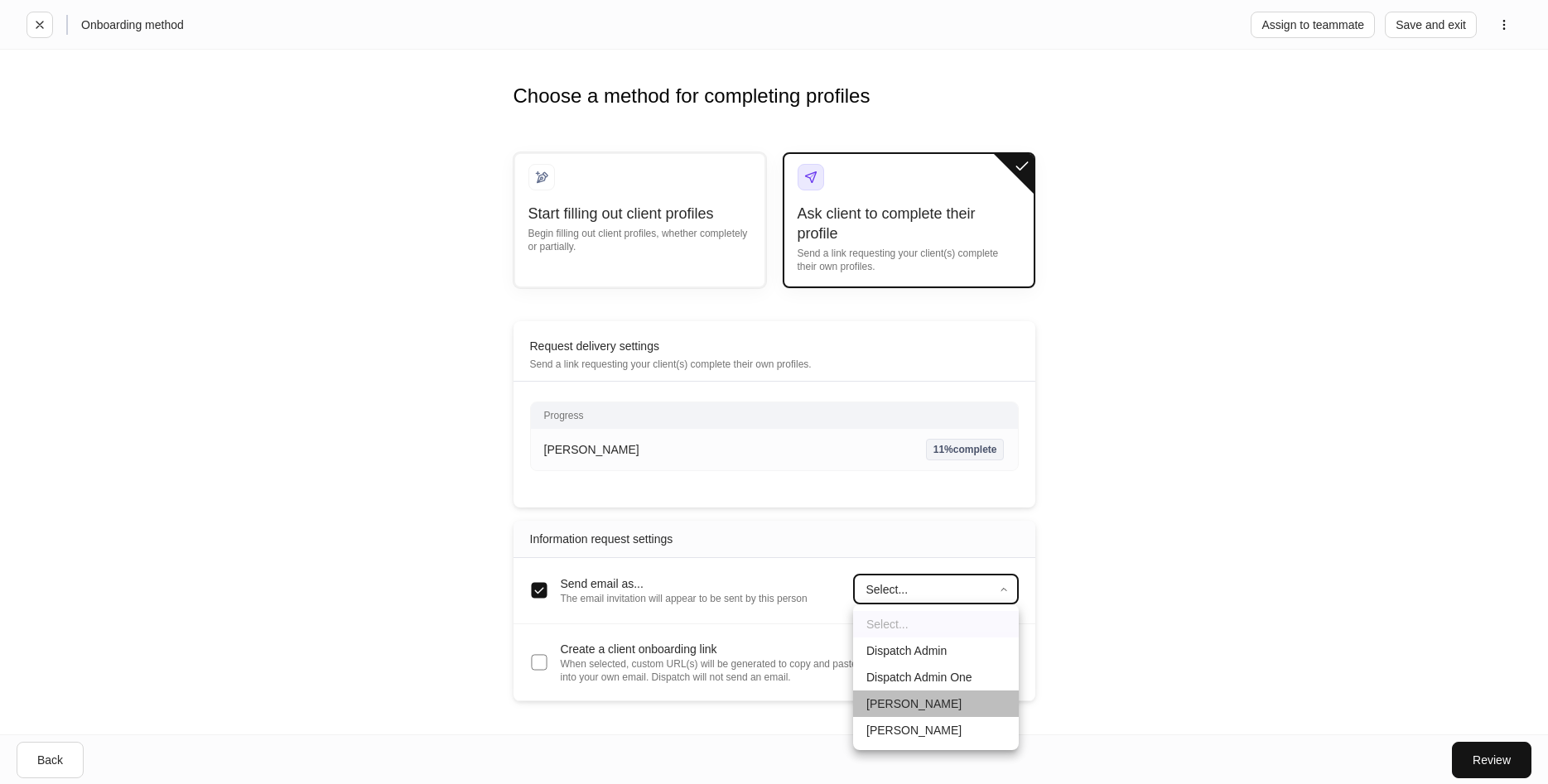 drag, startPoint x: 910, startPoint y: 707, endPoint x: 918, endPoint y: 695, distance: 14.422205 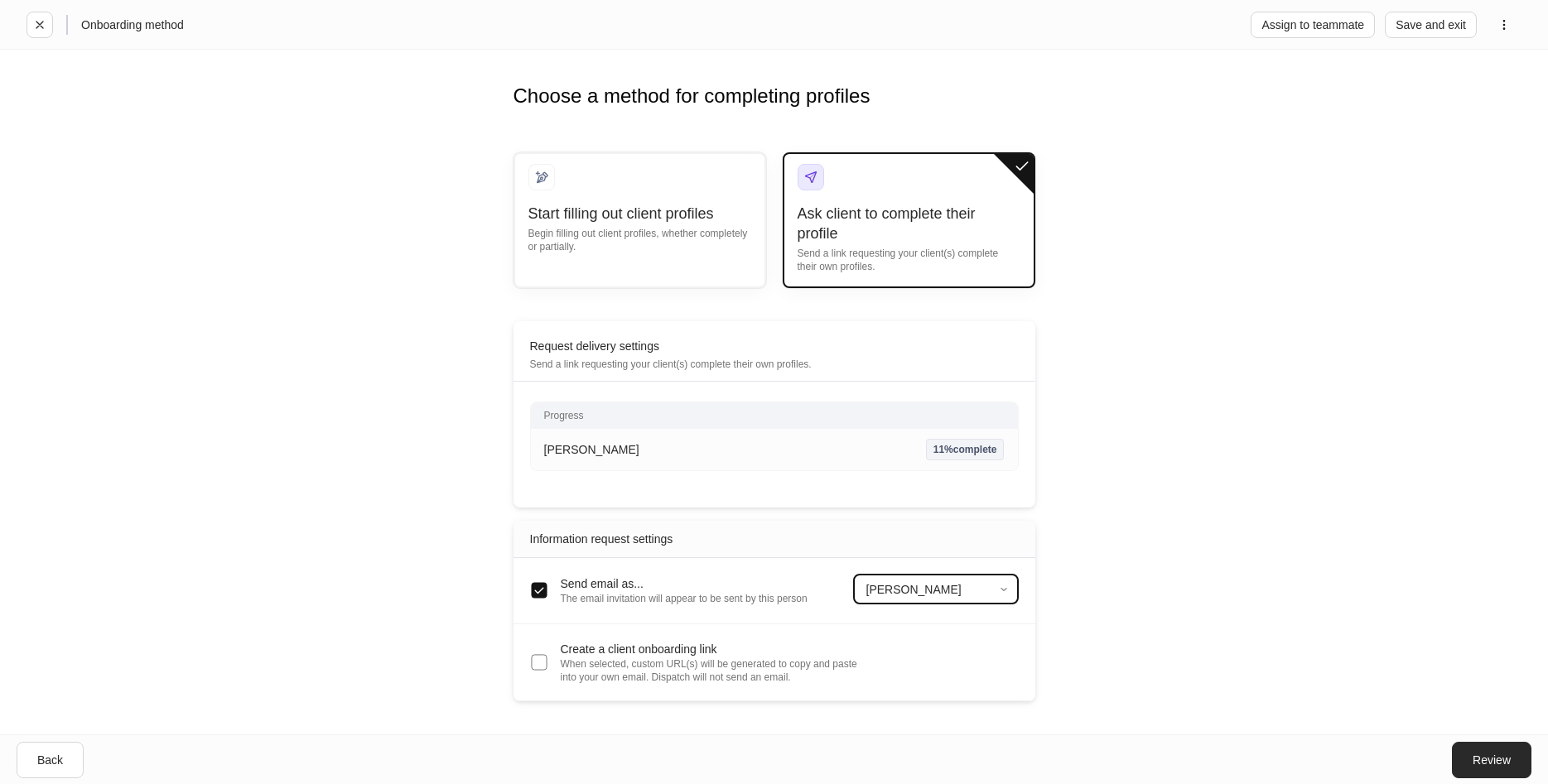 click on "Review" at bounding box center (1492, 760) 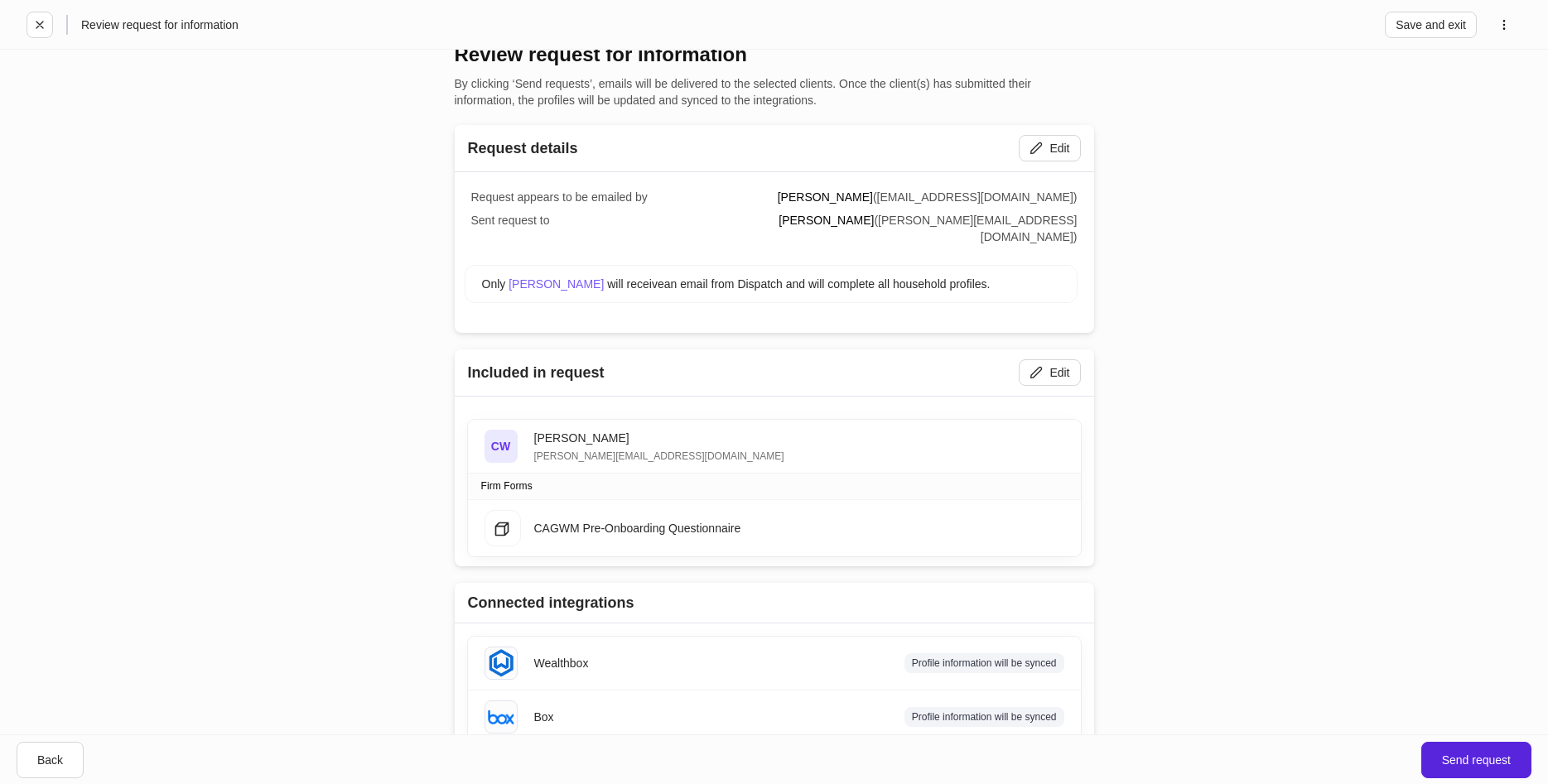 scroll, scrollTop: 12, scrollLeft: 0, axis: vertical 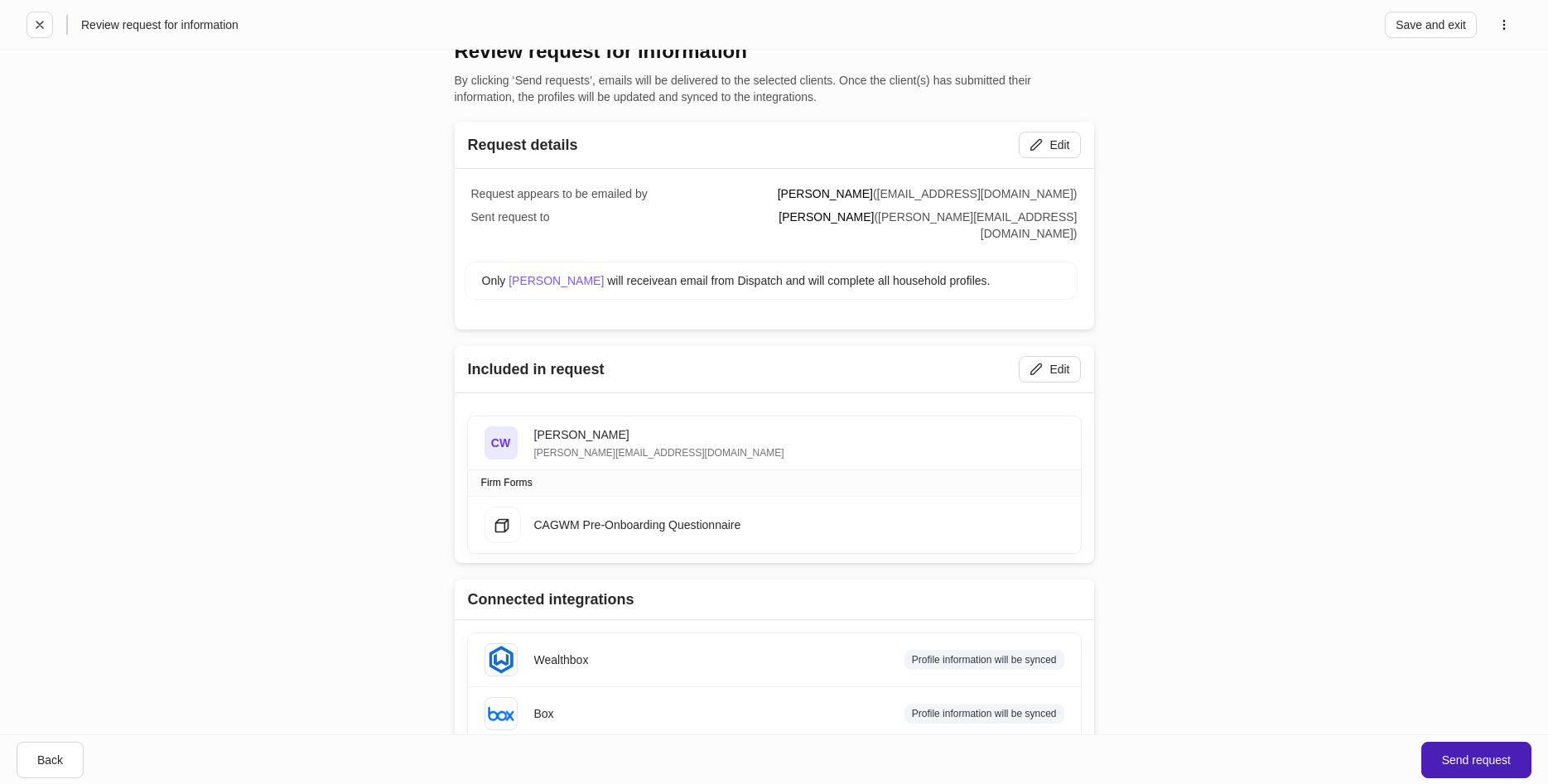 click on "Send request" at bounding box center (1476, 760) 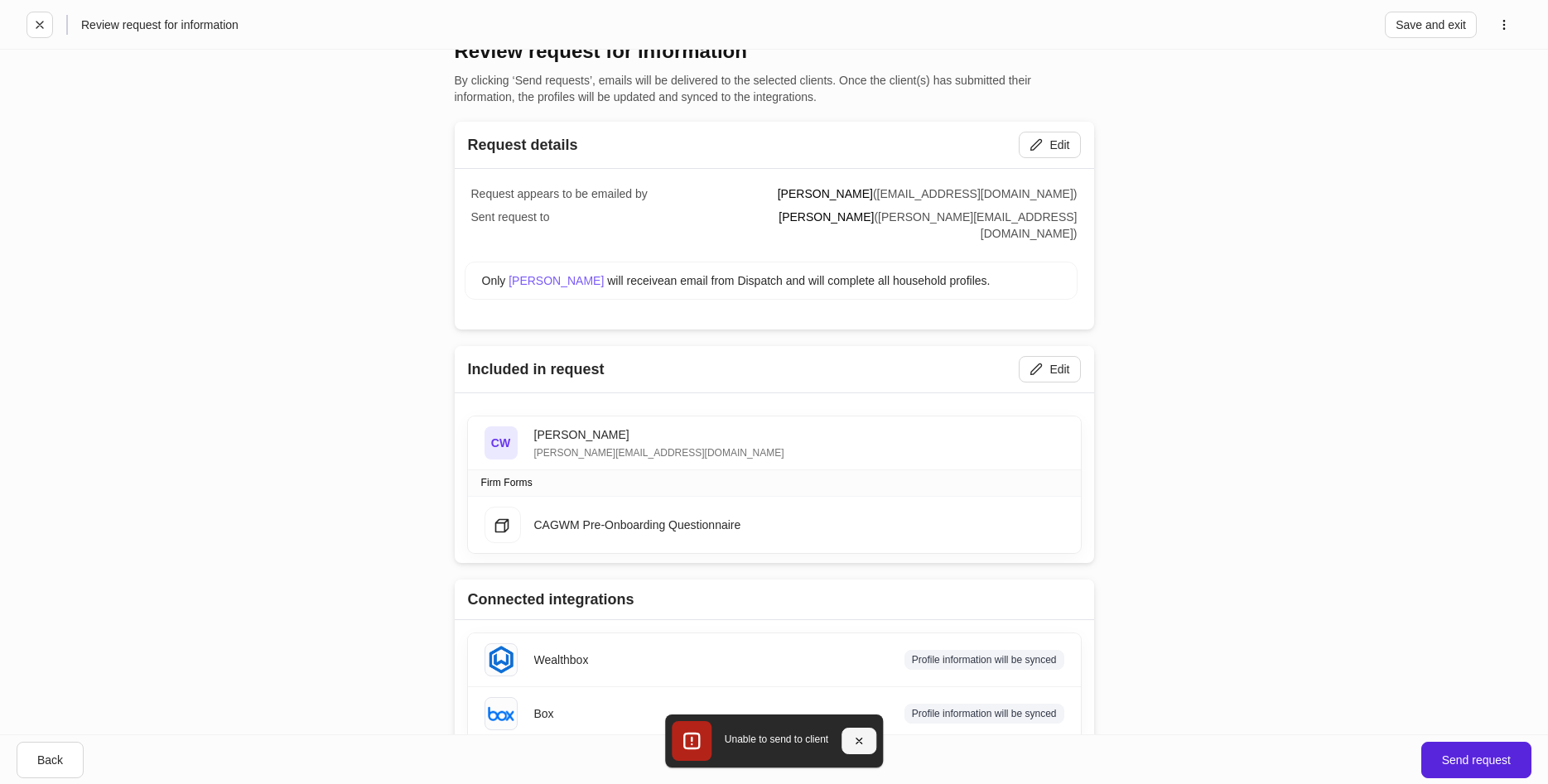 click 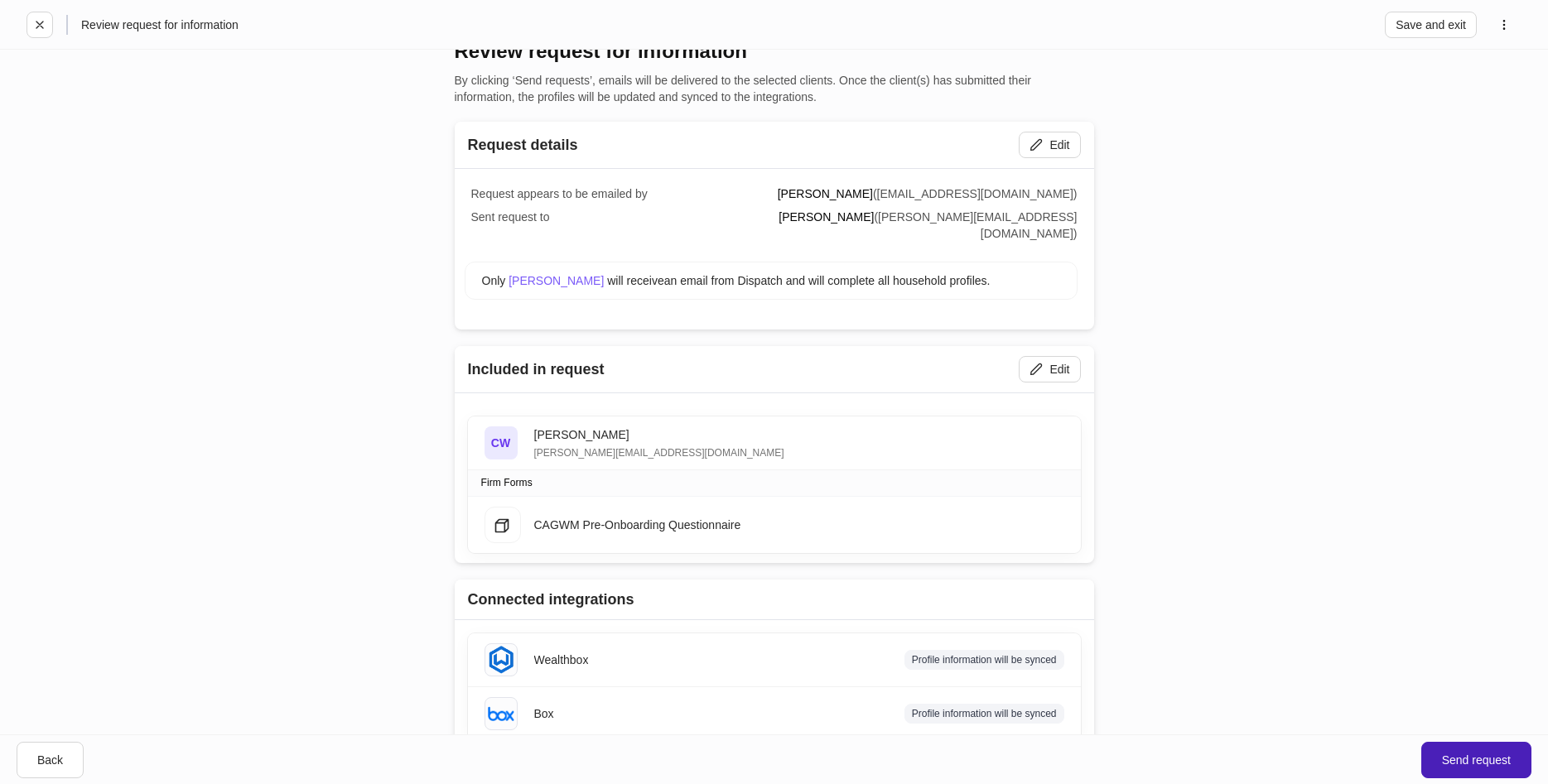 click on "Send request" at bounding box center [1476, 760] 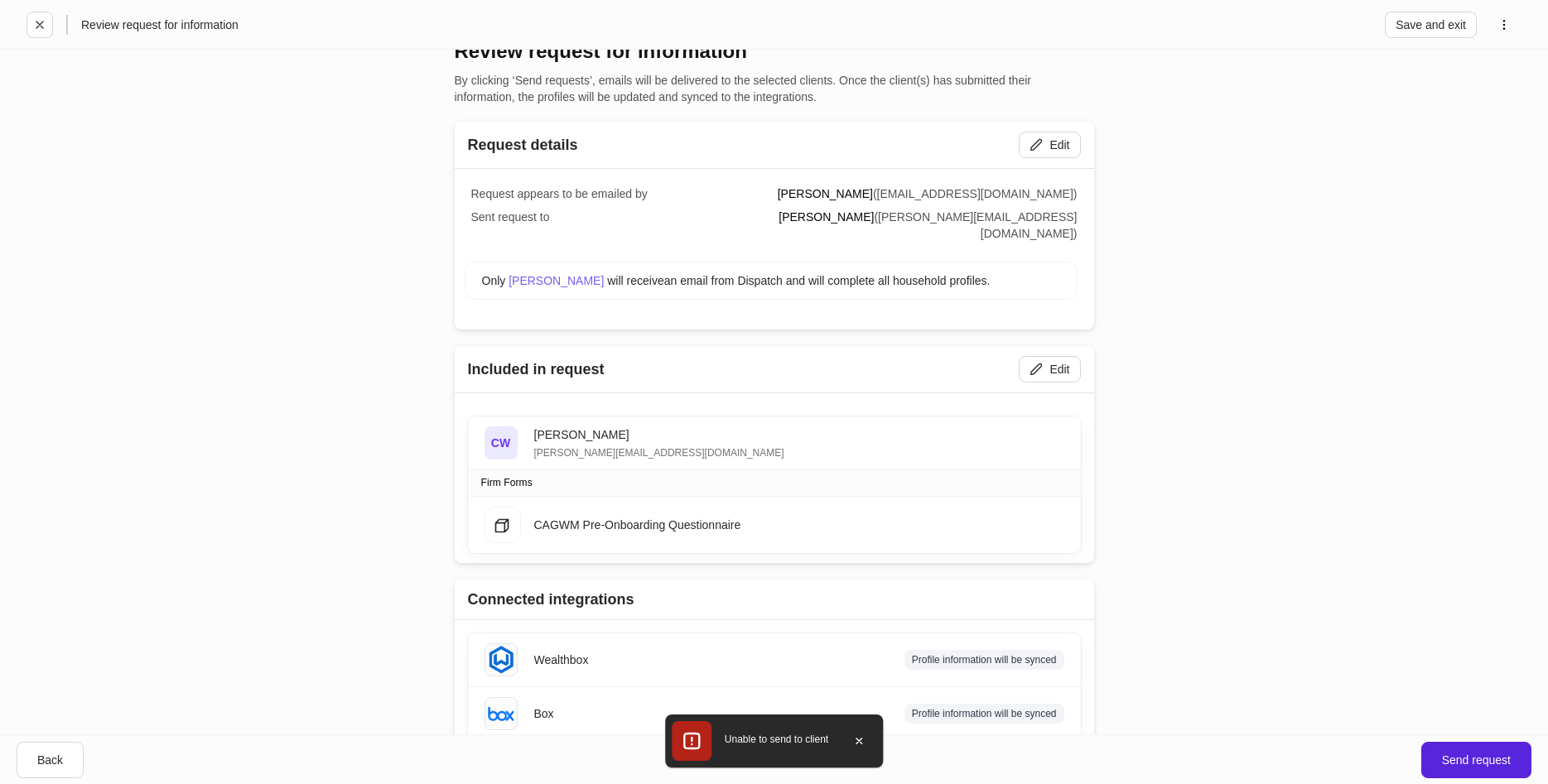 click 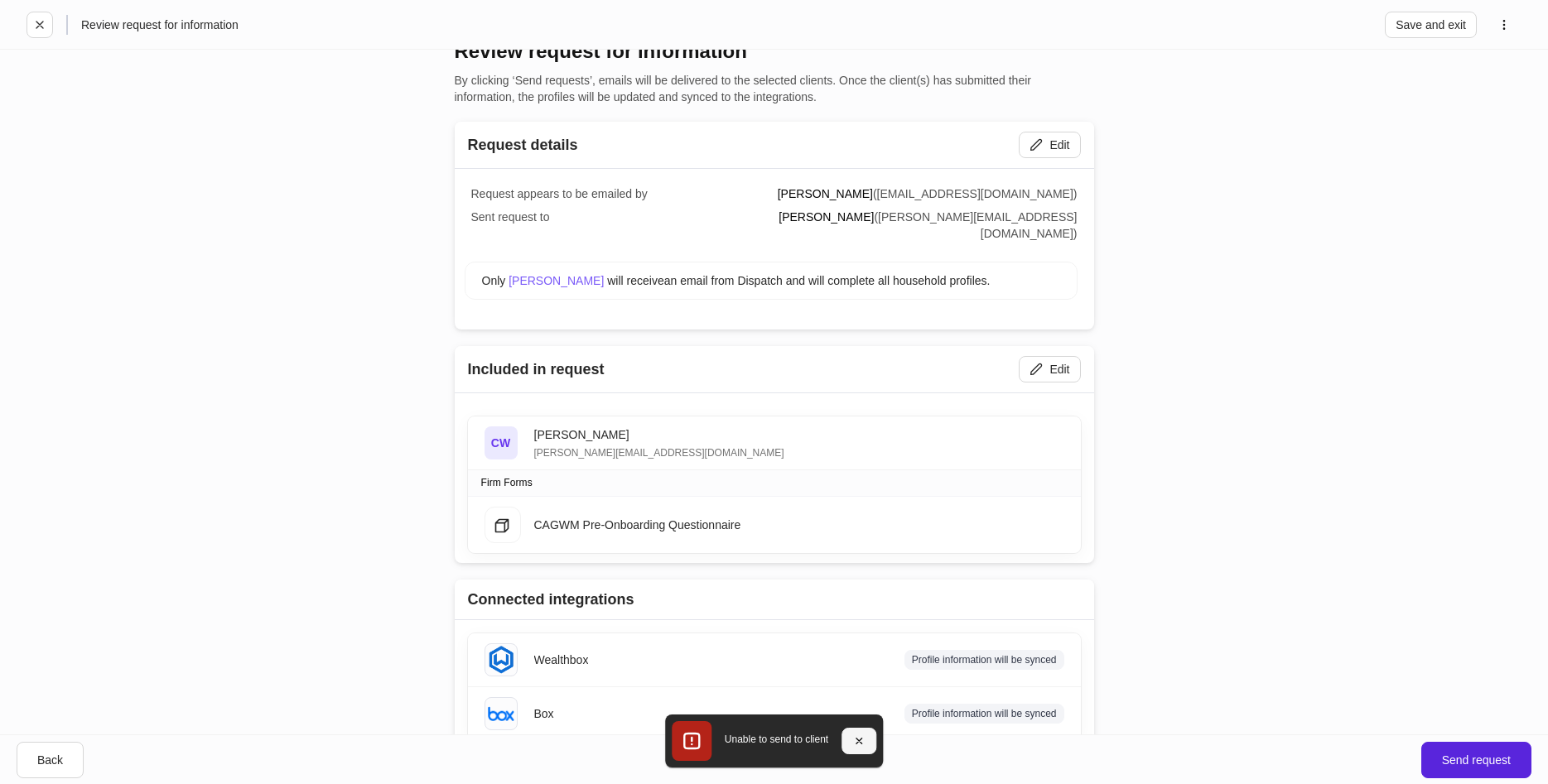 click at bounding box center [859, 741] 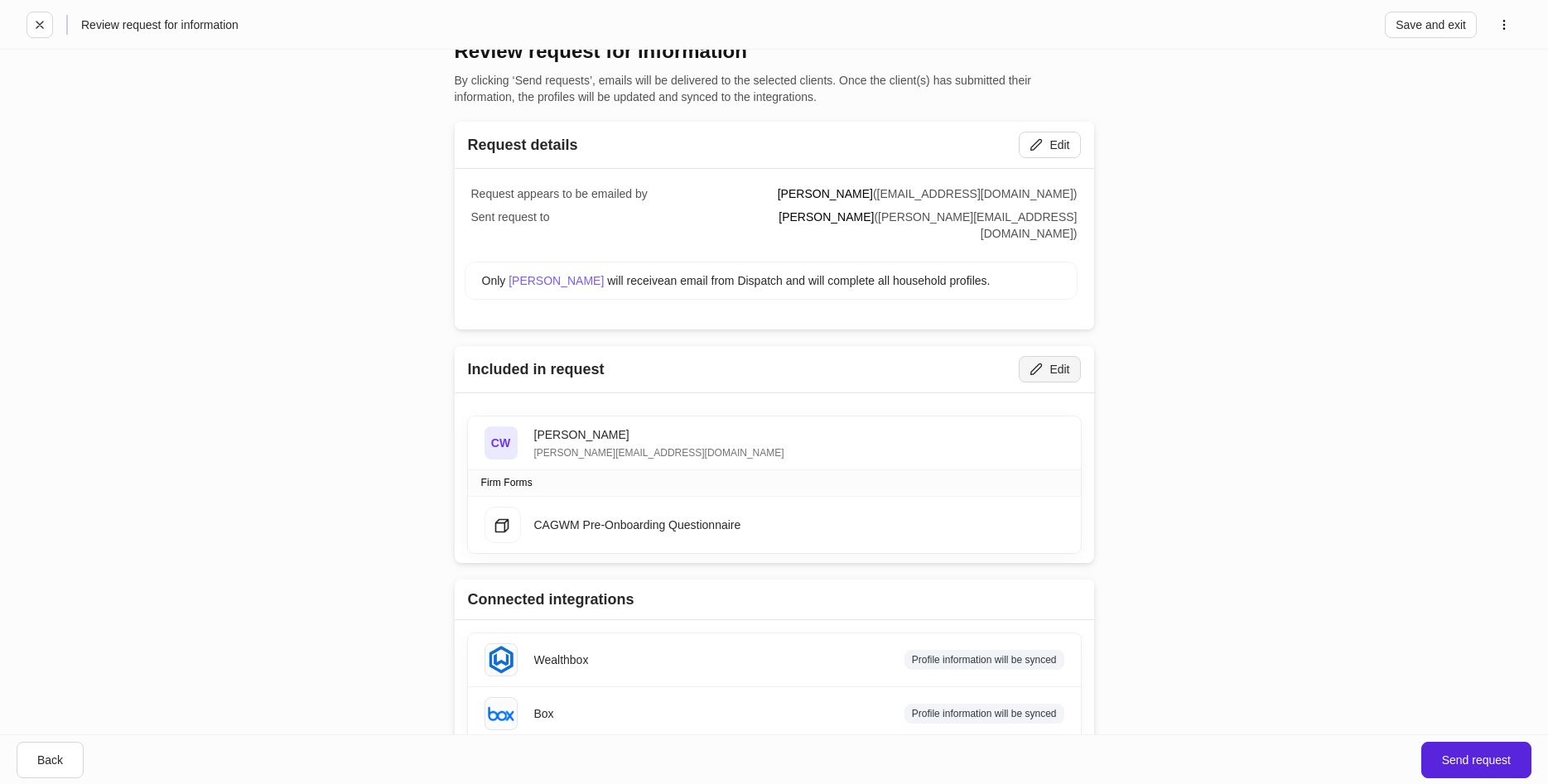 click on "Edit" at bounding box center (1049, 369) 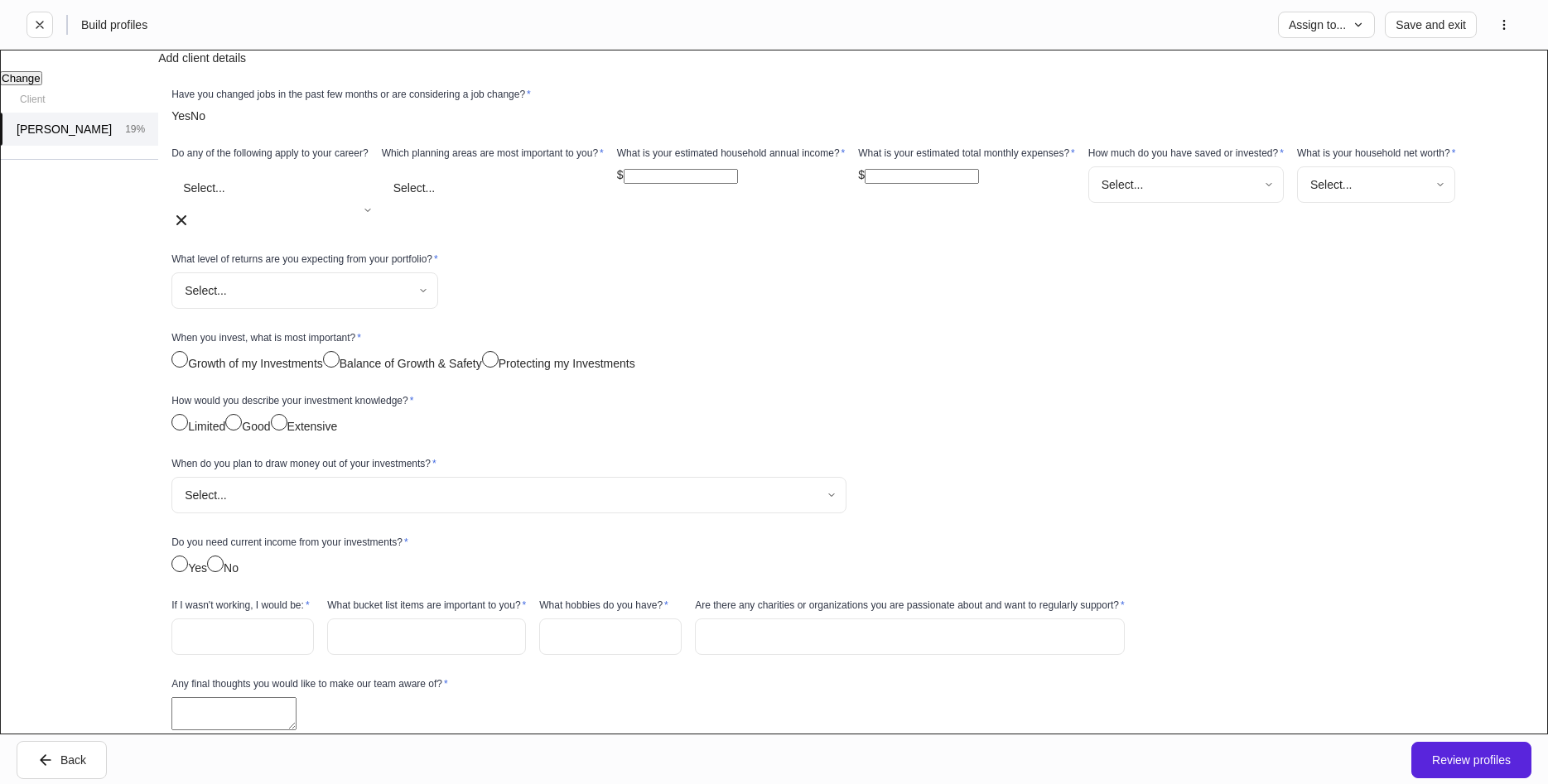 scroll, scrollTop: 1699, scrollLeft: 0, axis: vertical 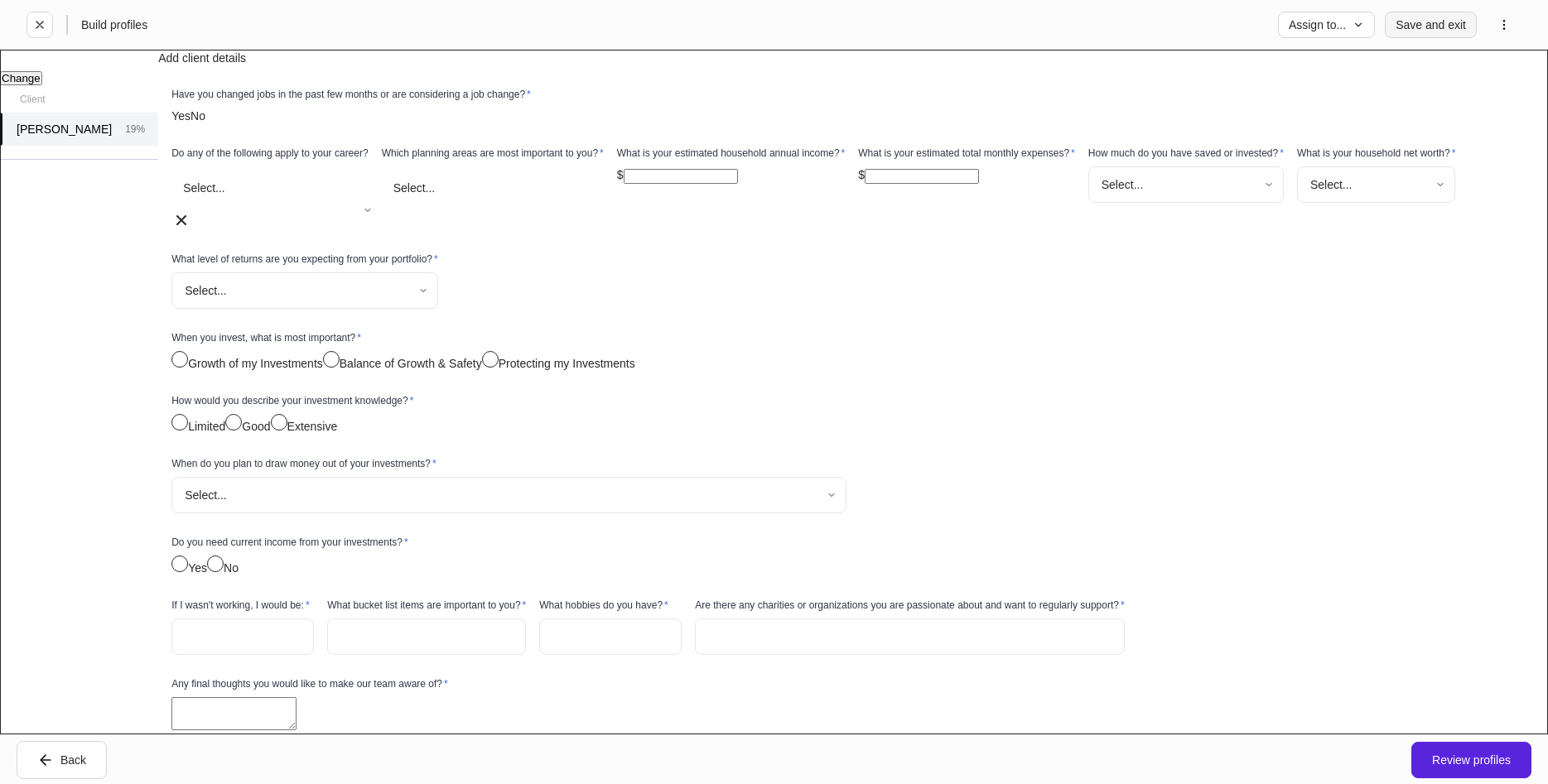 click on "Save and exit" at bounding box center (1430, 25) 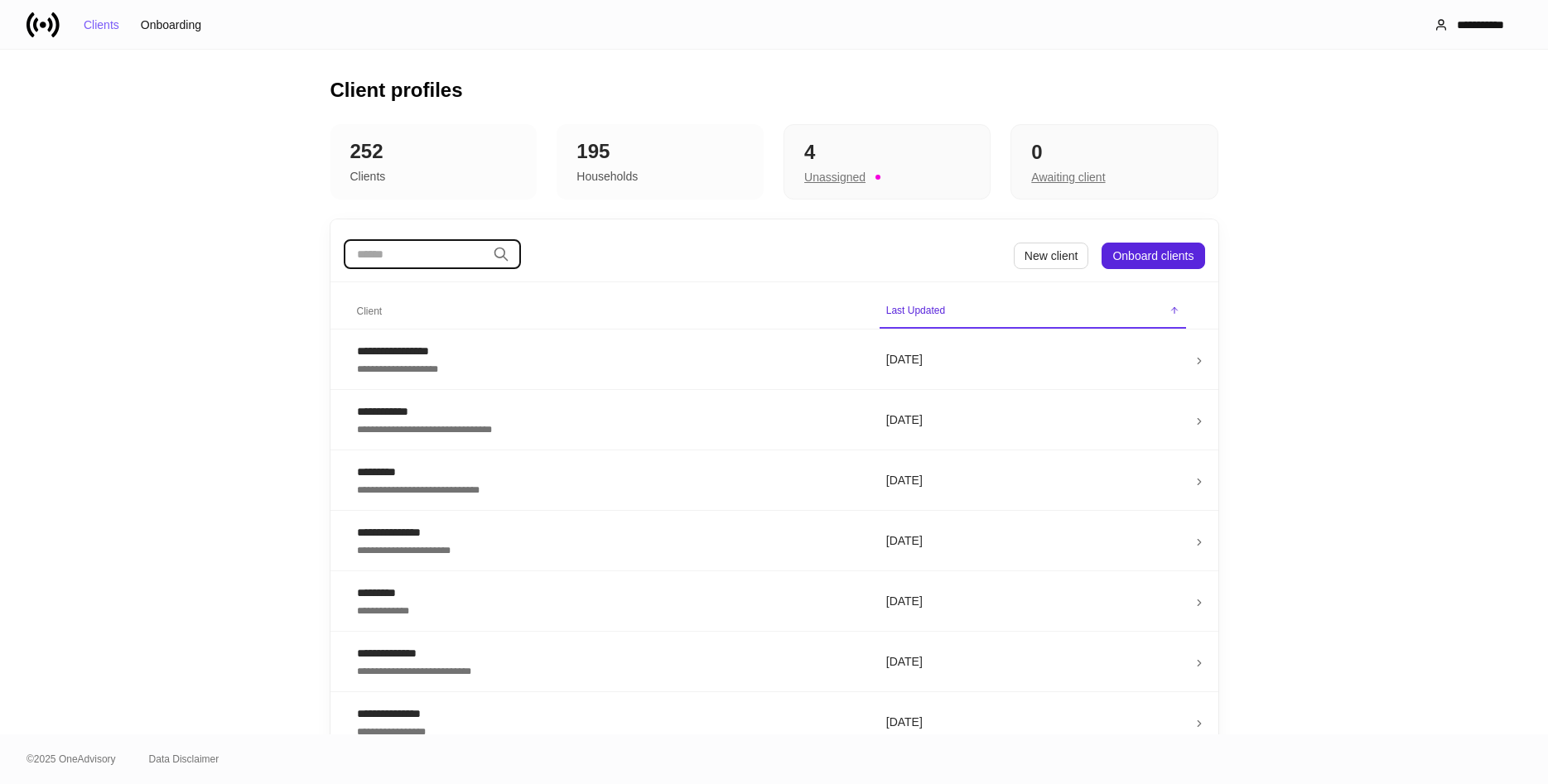 click at bounding box center (415, 254) 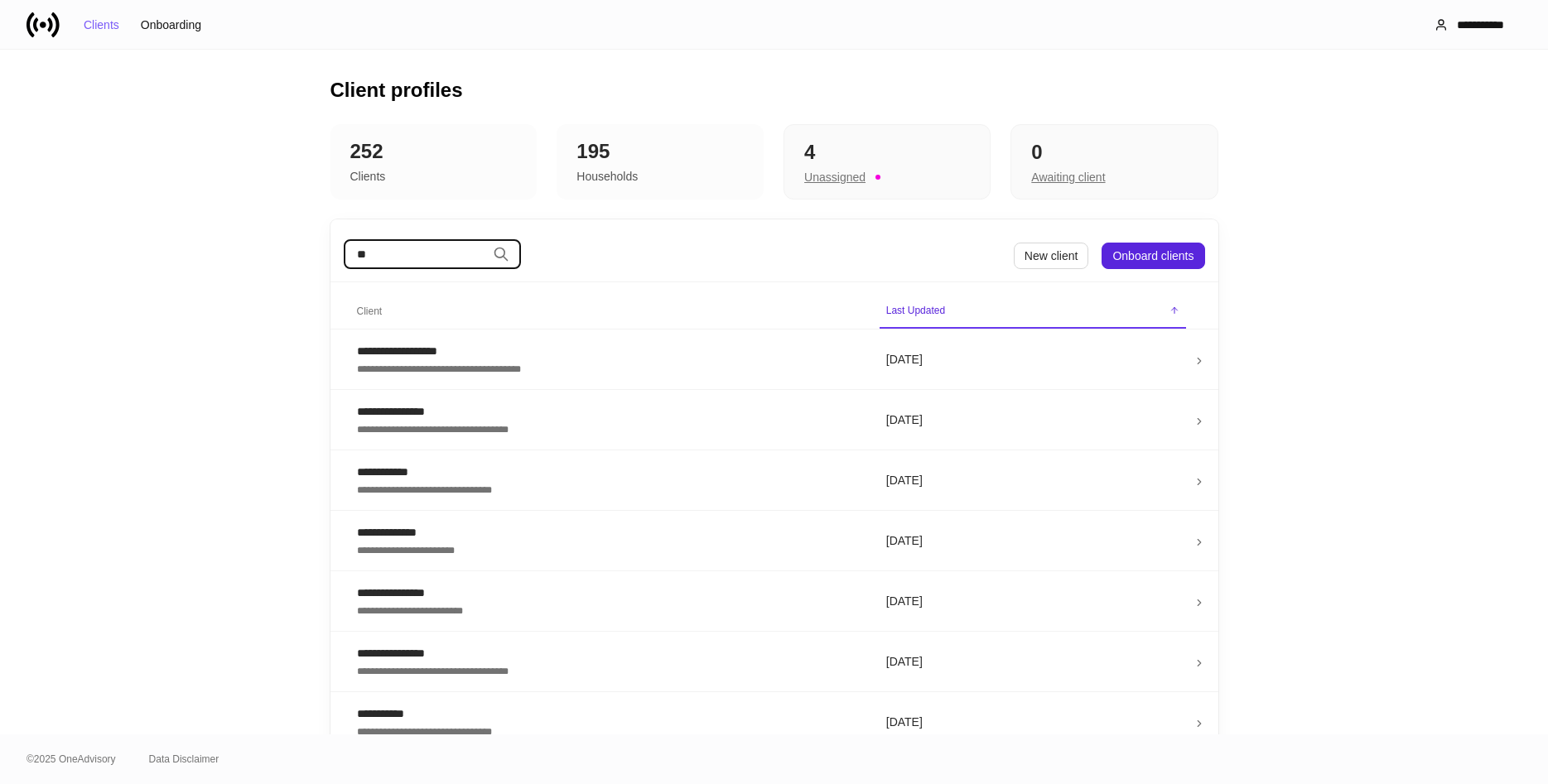 type on "*" 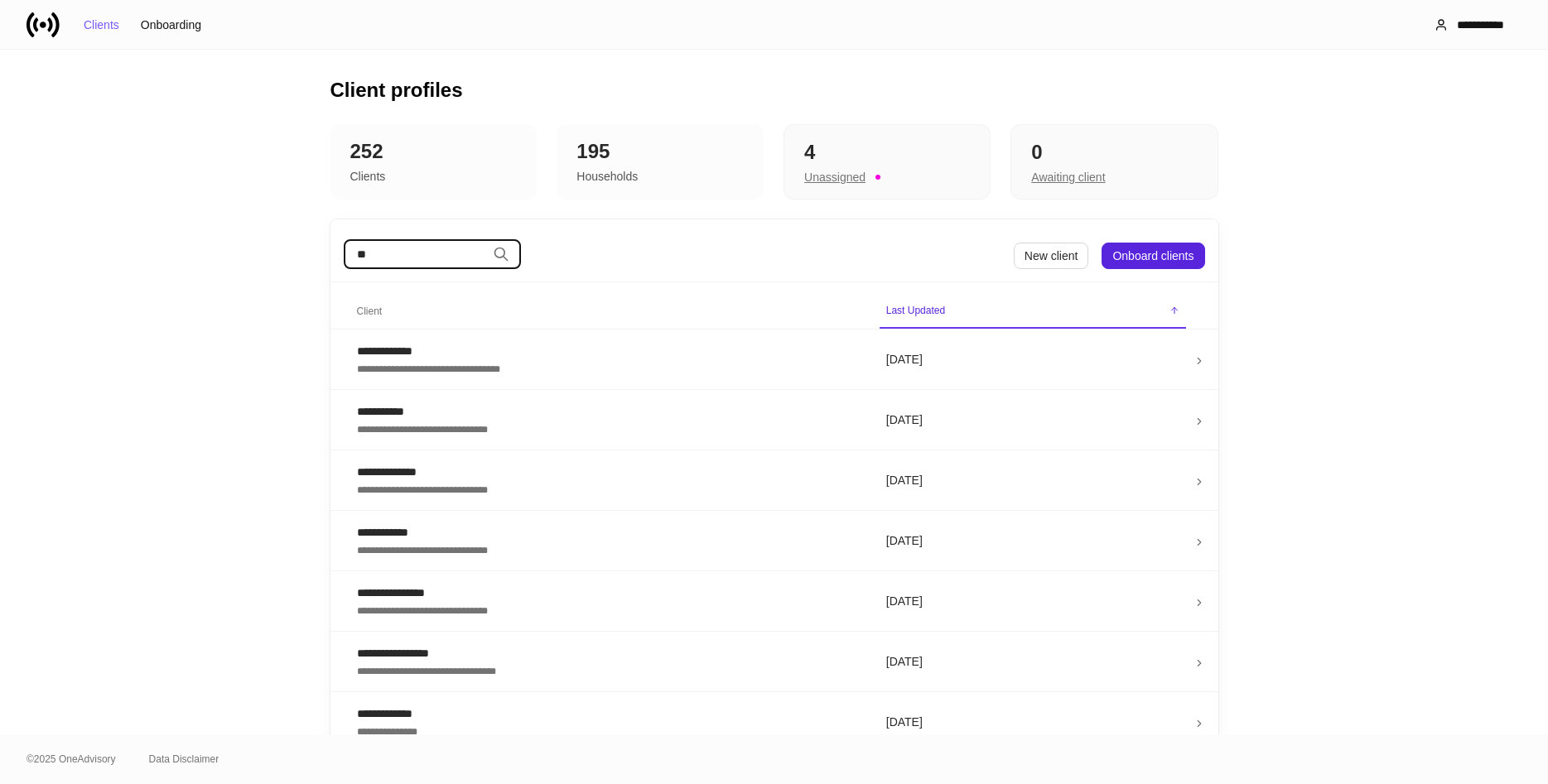 type on "*" 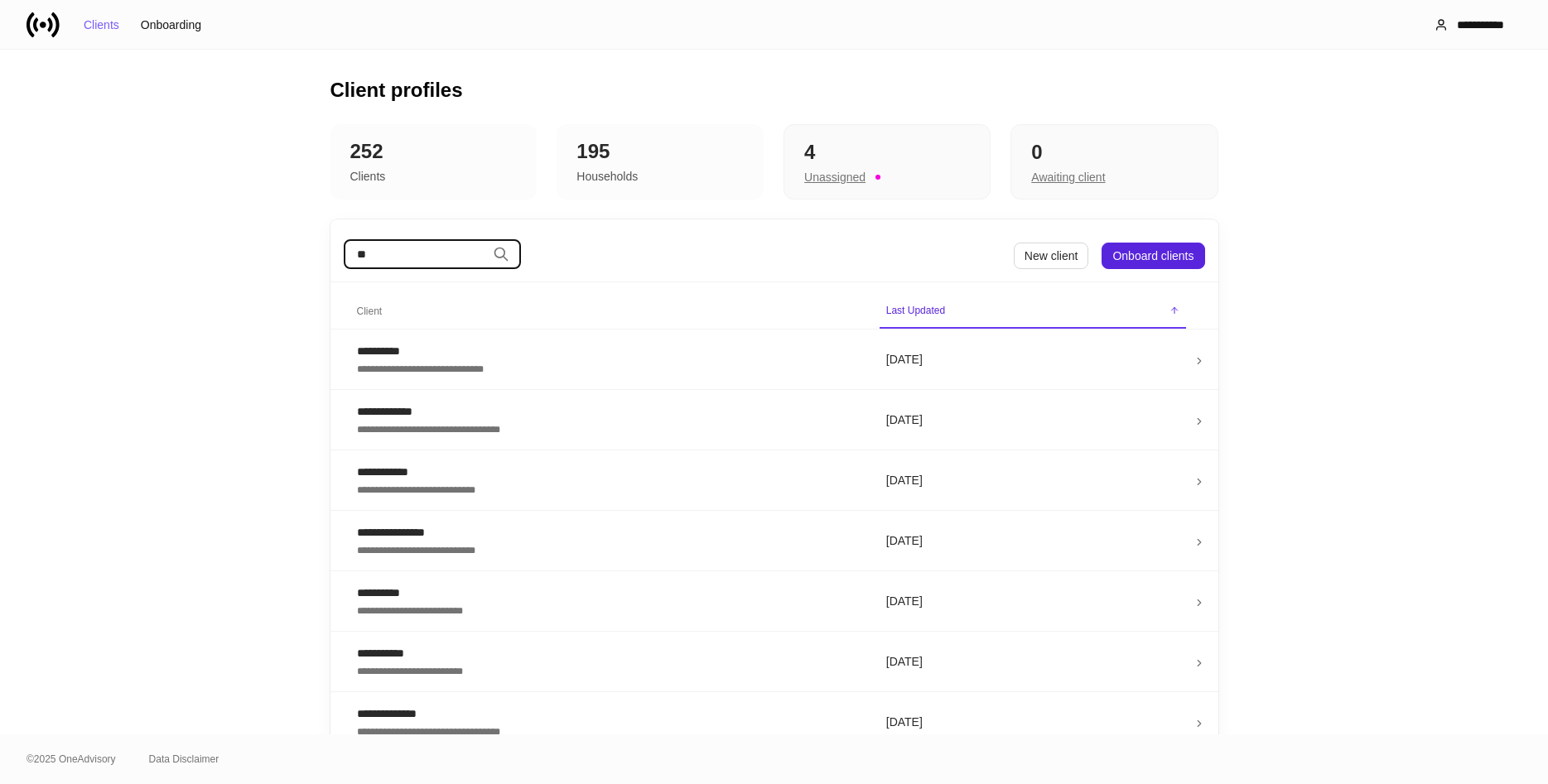 type on "*" 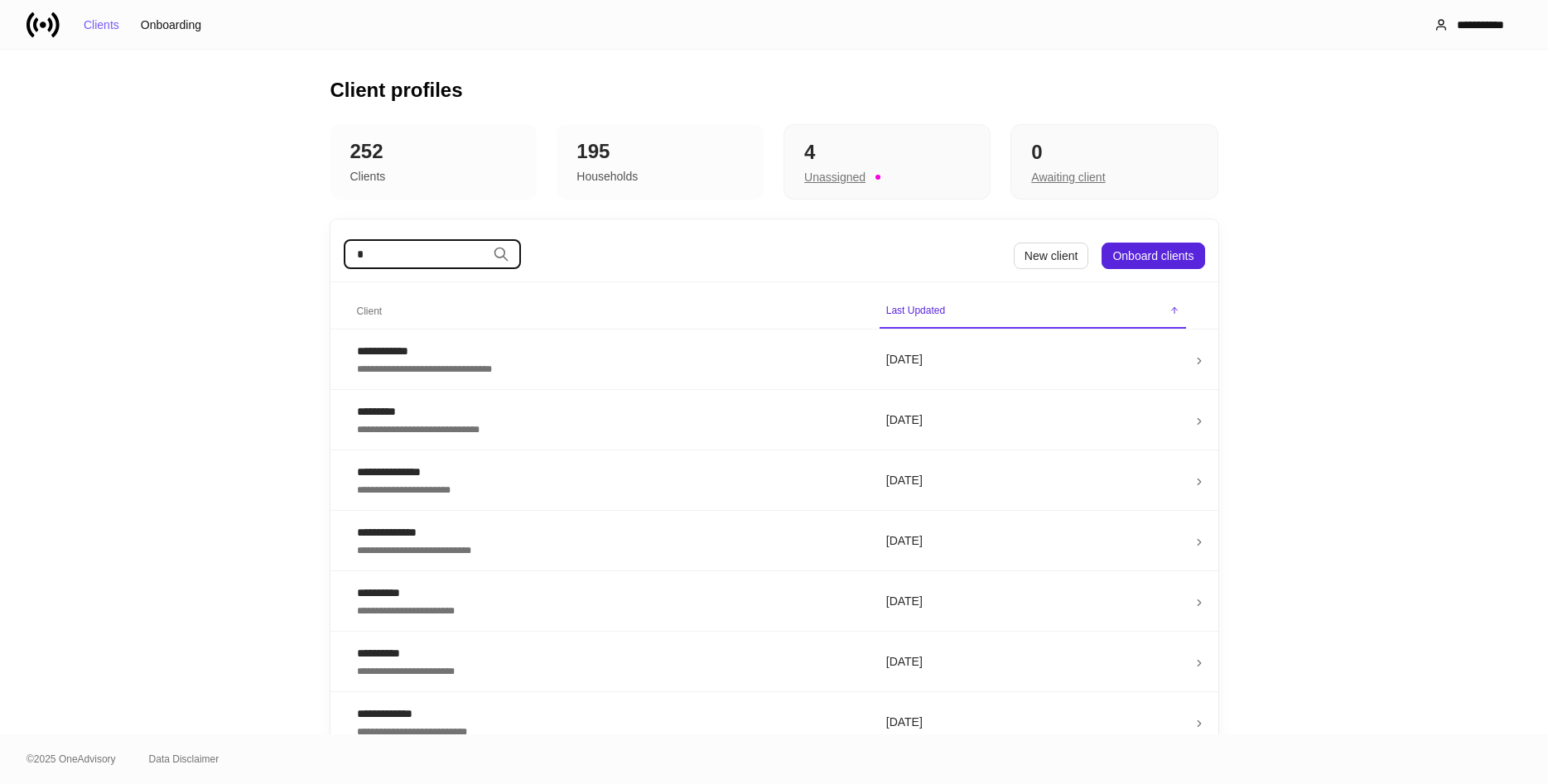 type 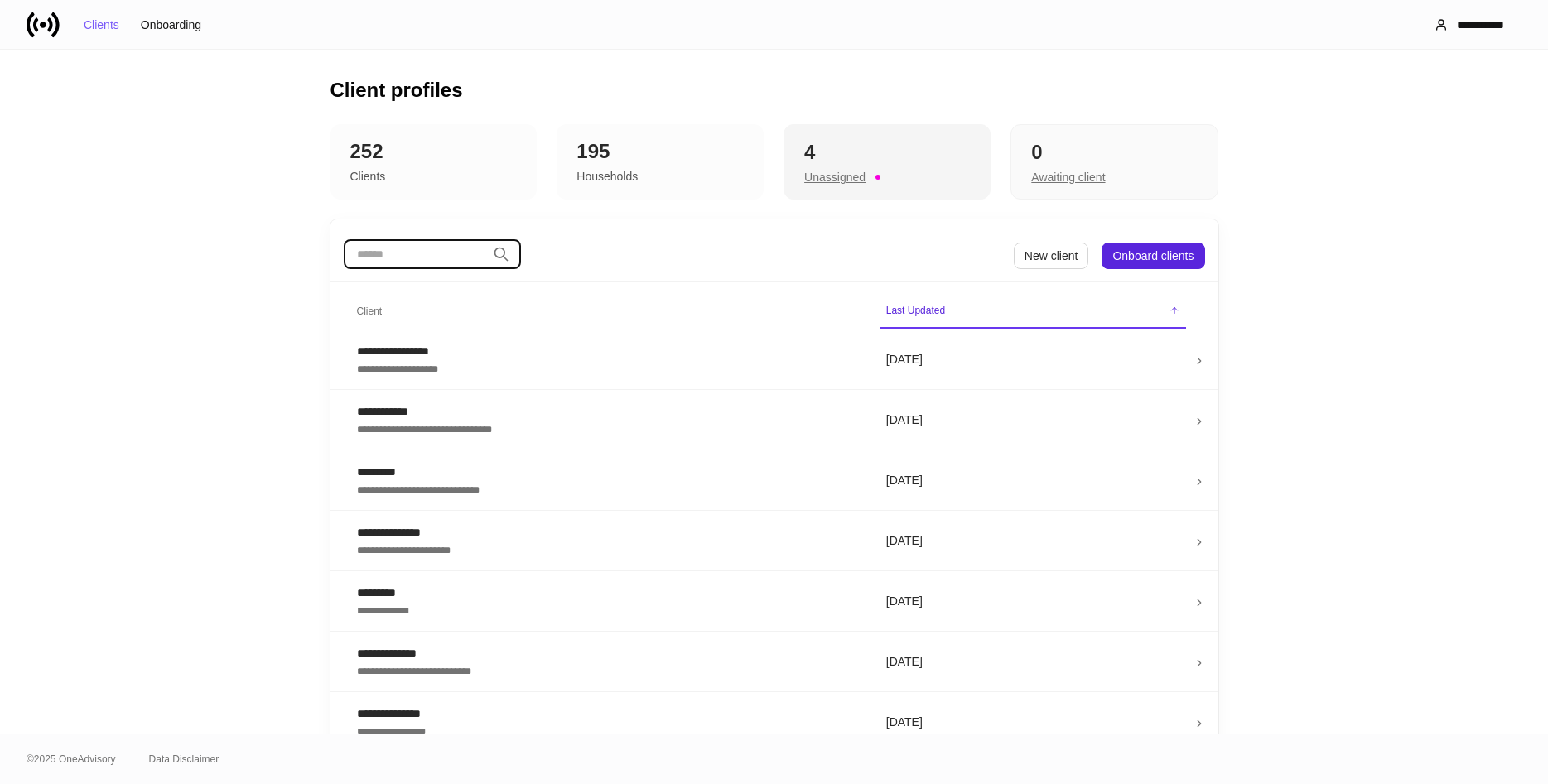 click on "Unassigned" at bounding box center [835, 177] 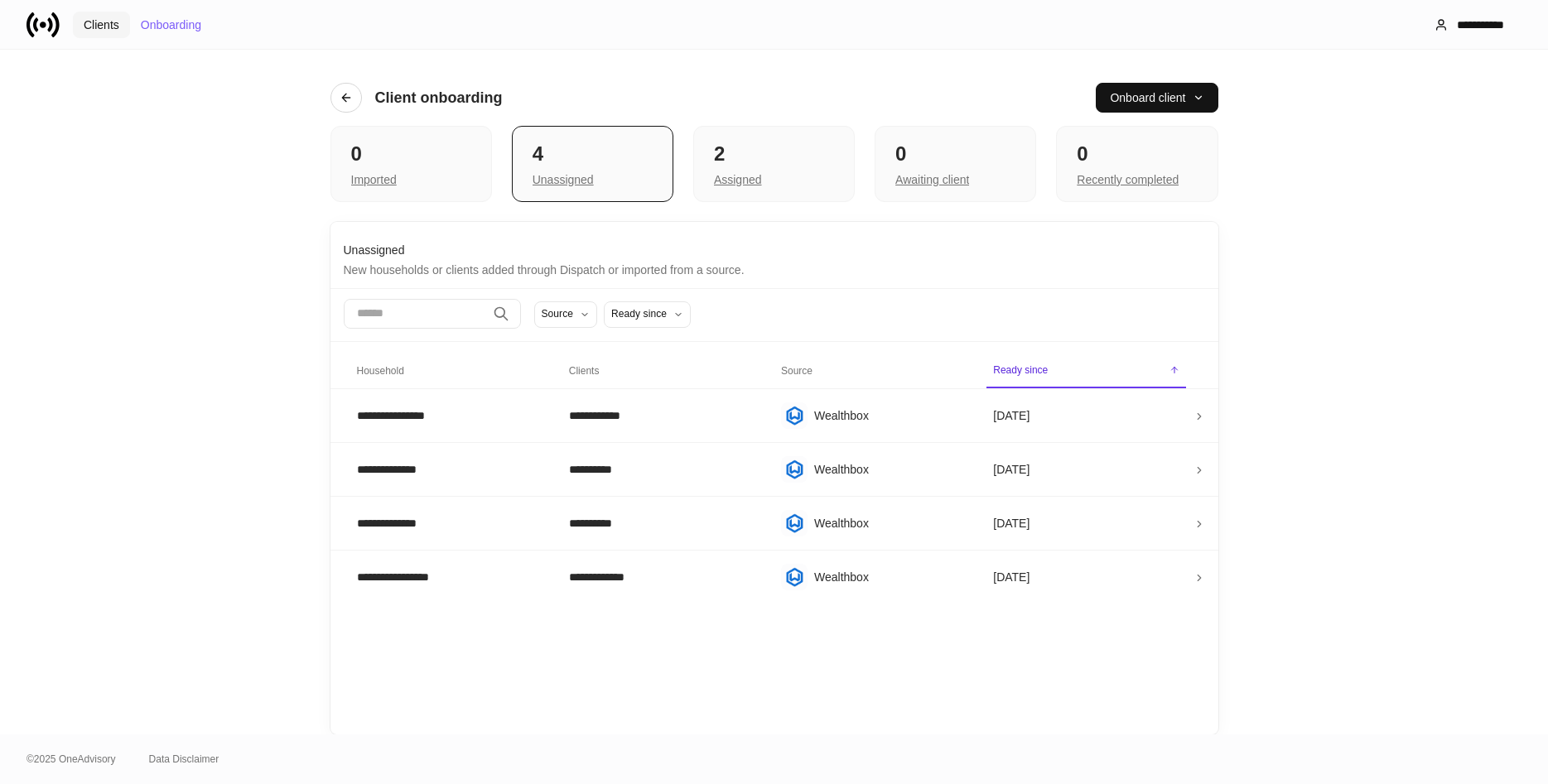click on "Clients" at bounding box center (101, 25) 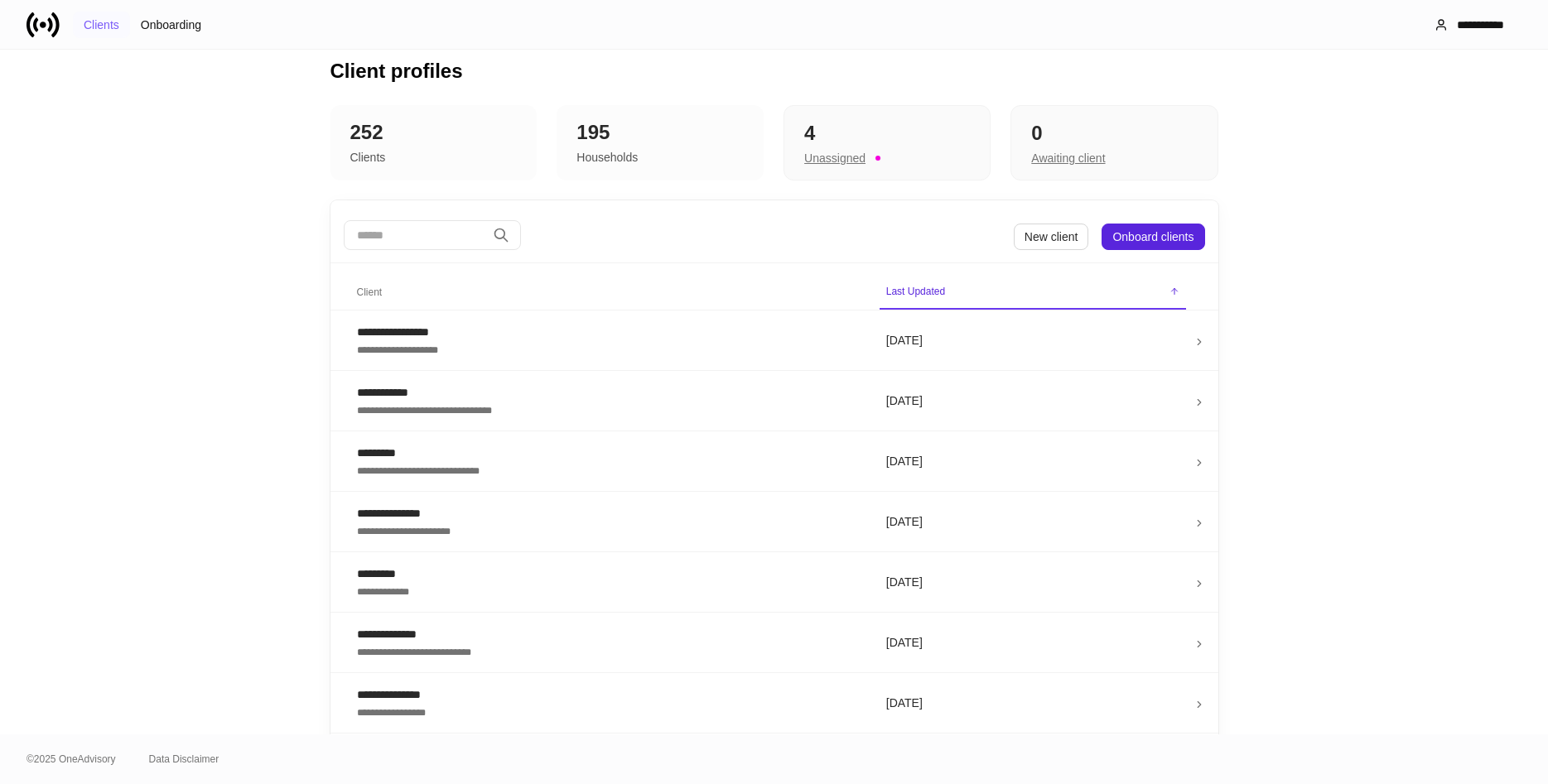 scroll, scrollTop: 0, scrollLeft: 0, axis: both 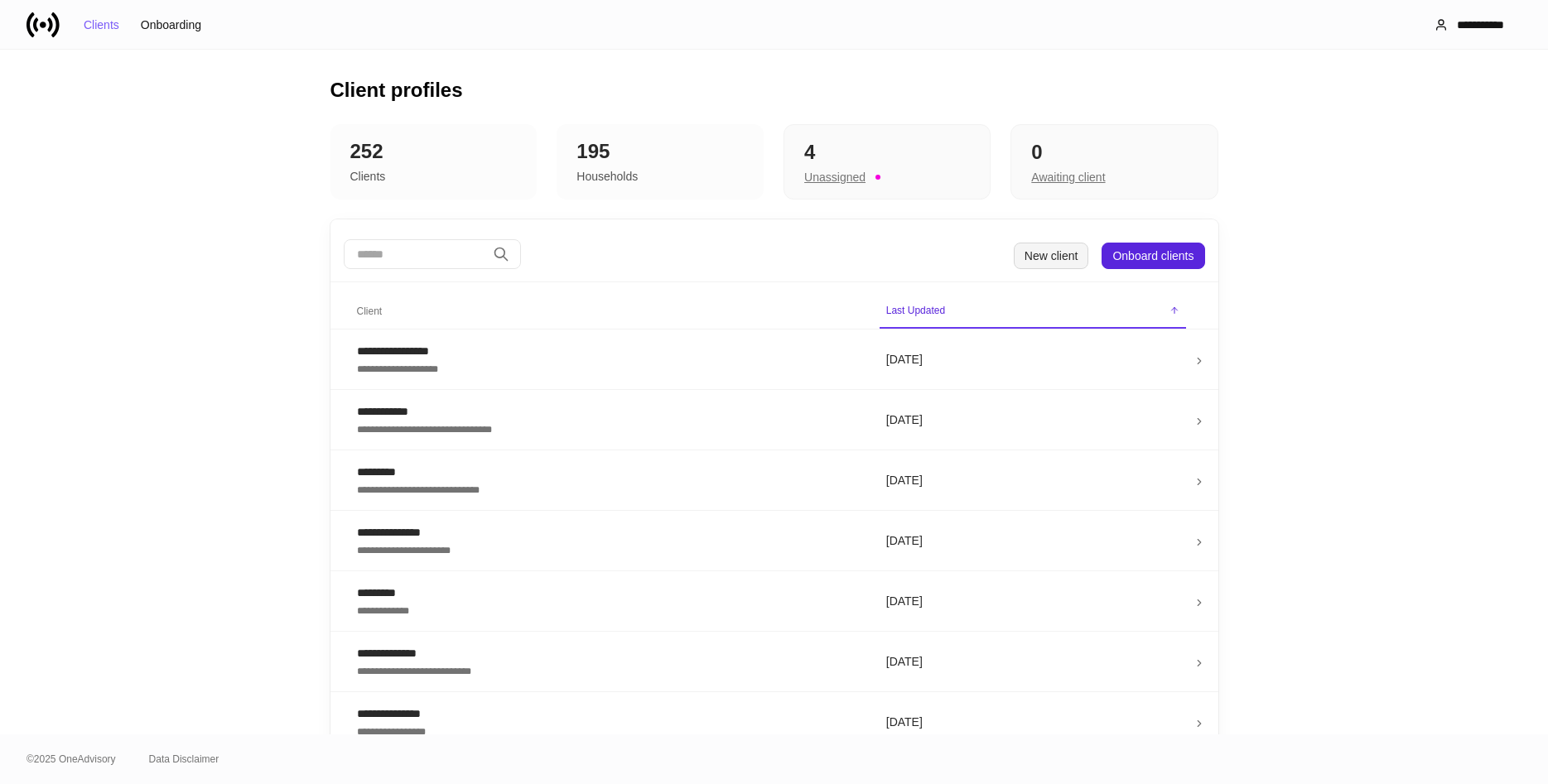 click on "New client" at bounding box center [1051, 256] 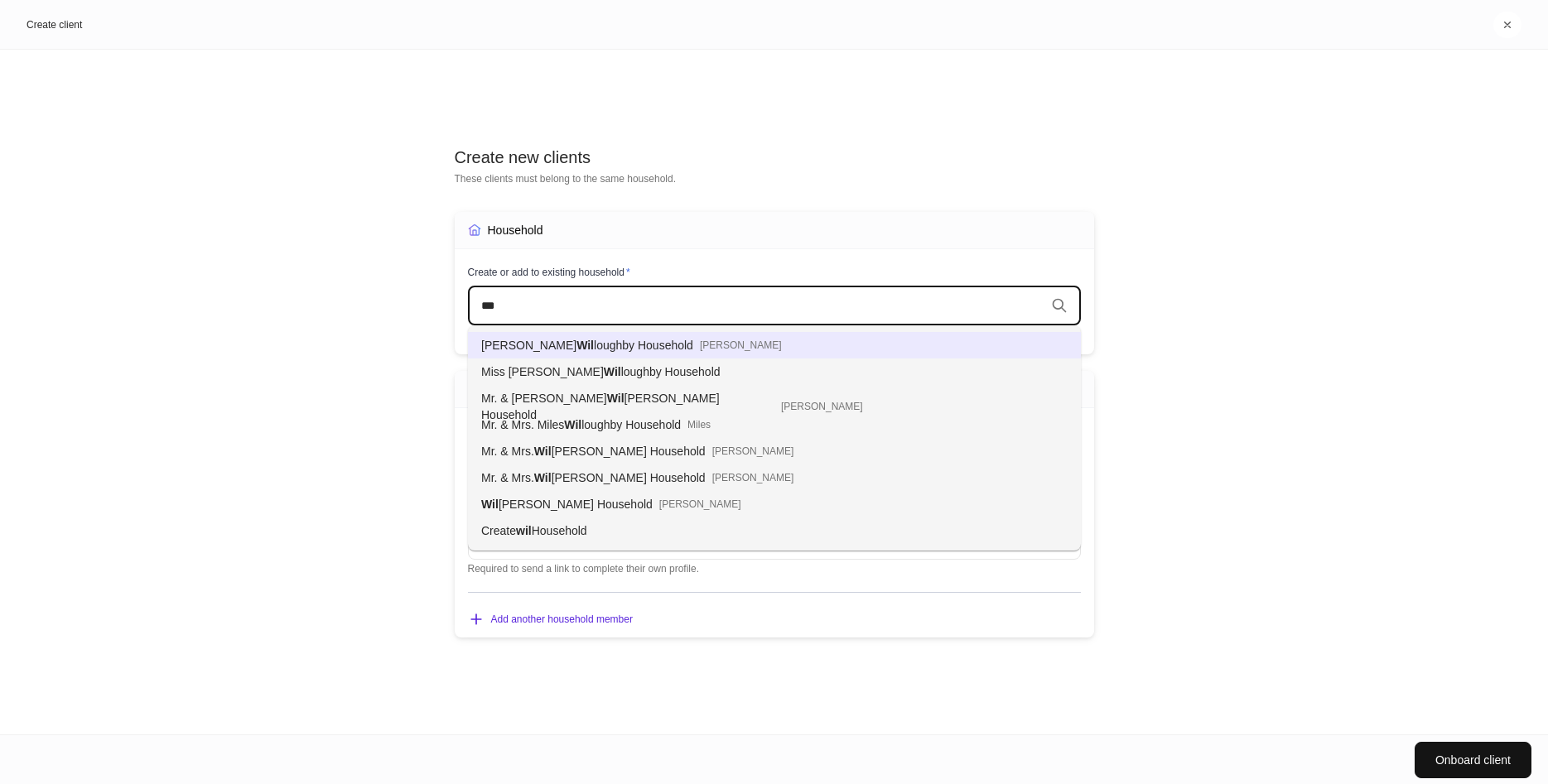 type on "****" 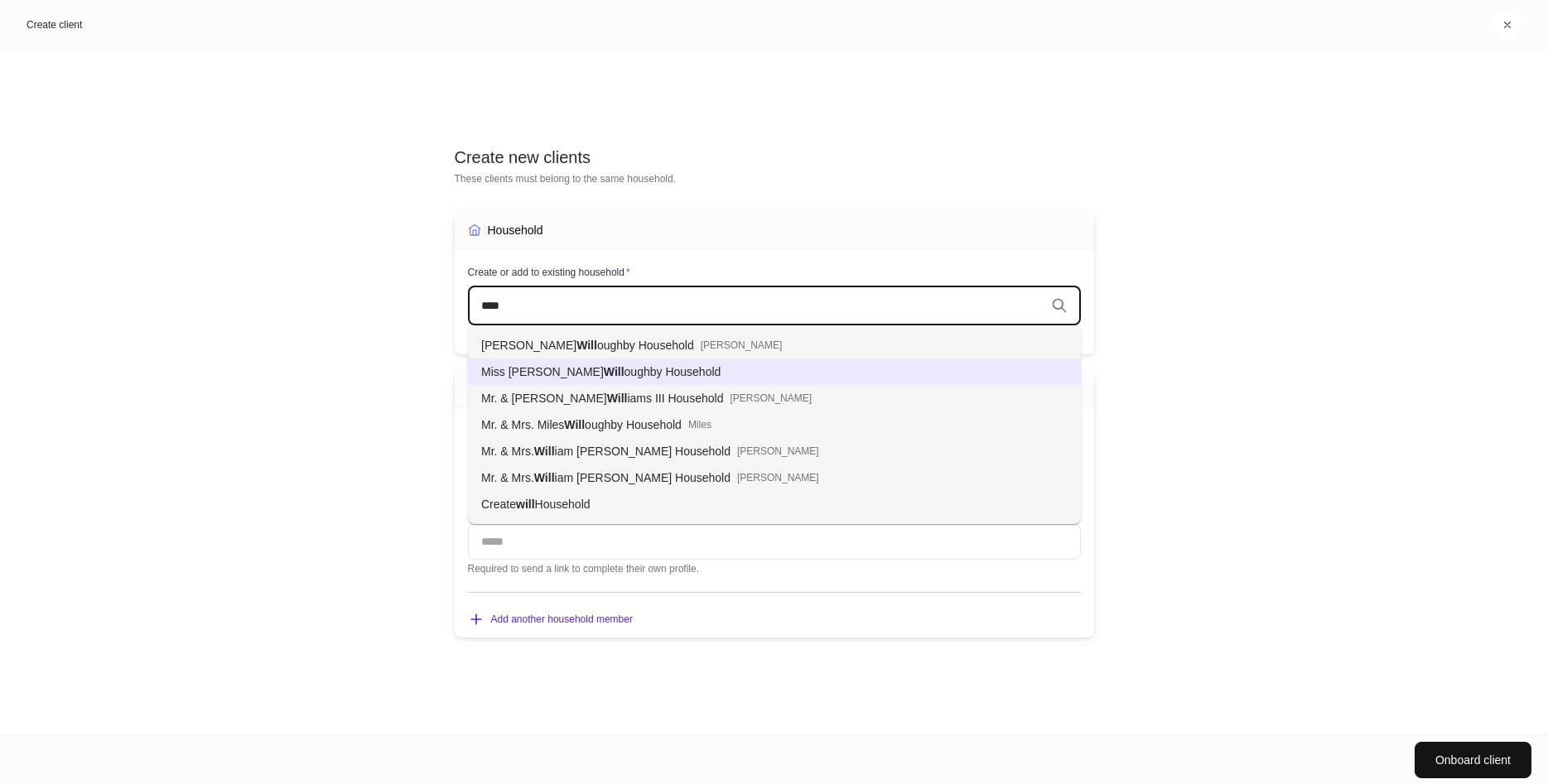 click on "oughby Household" at bounding box center (673, 372) 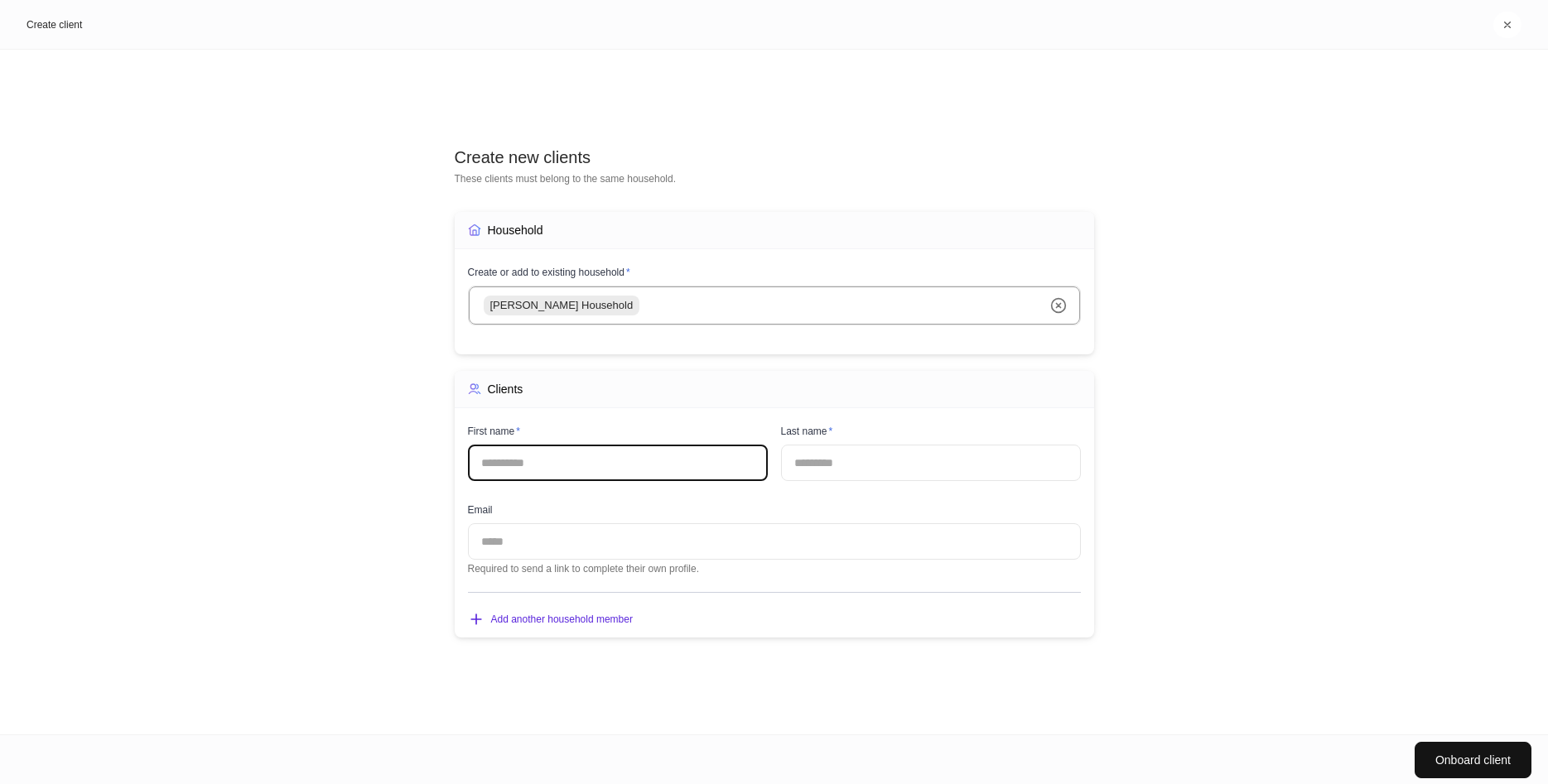 click at bounding box center [618, 463] 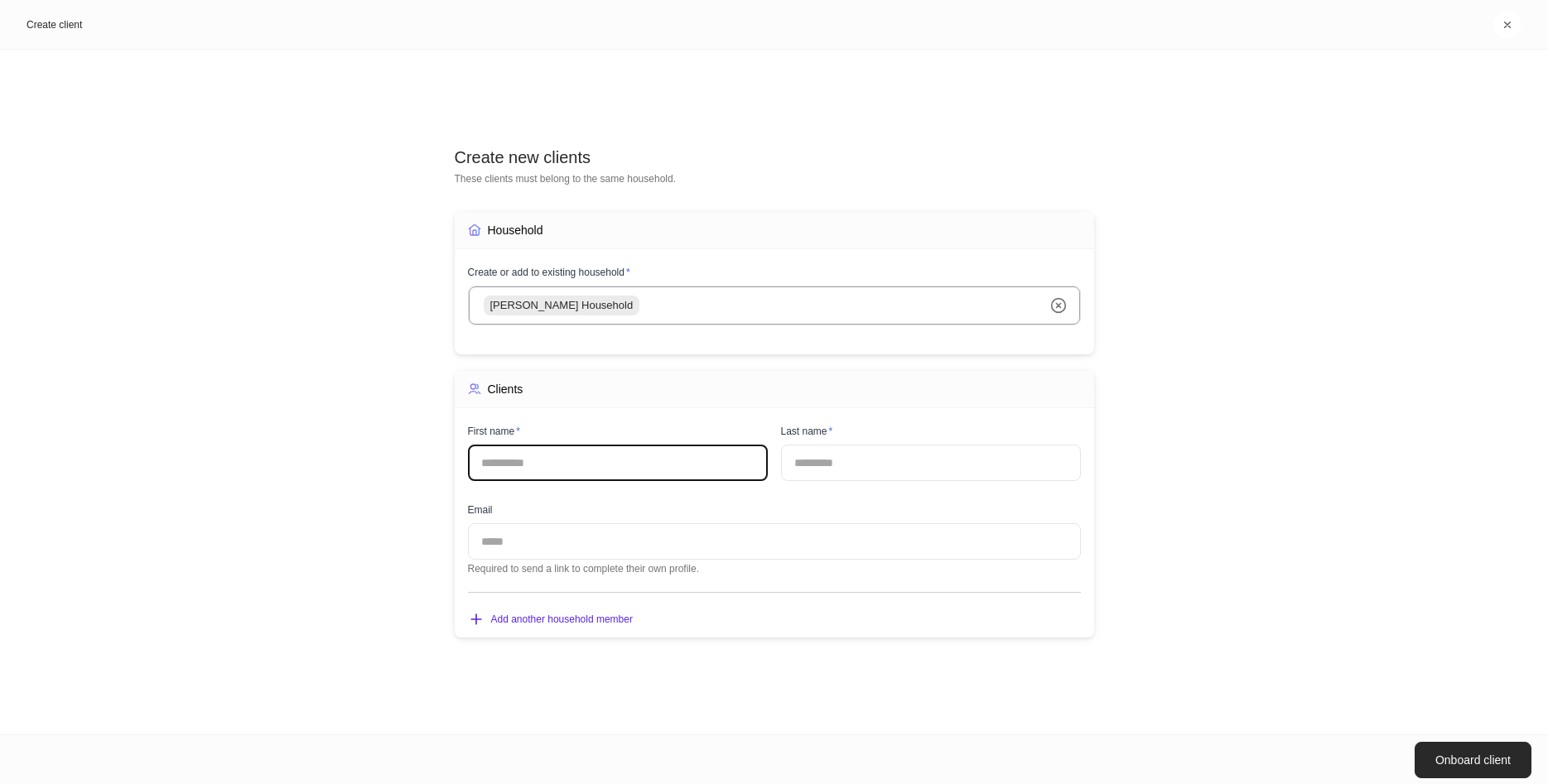 click on "Onboard client" at bounding box center [1473, 760] 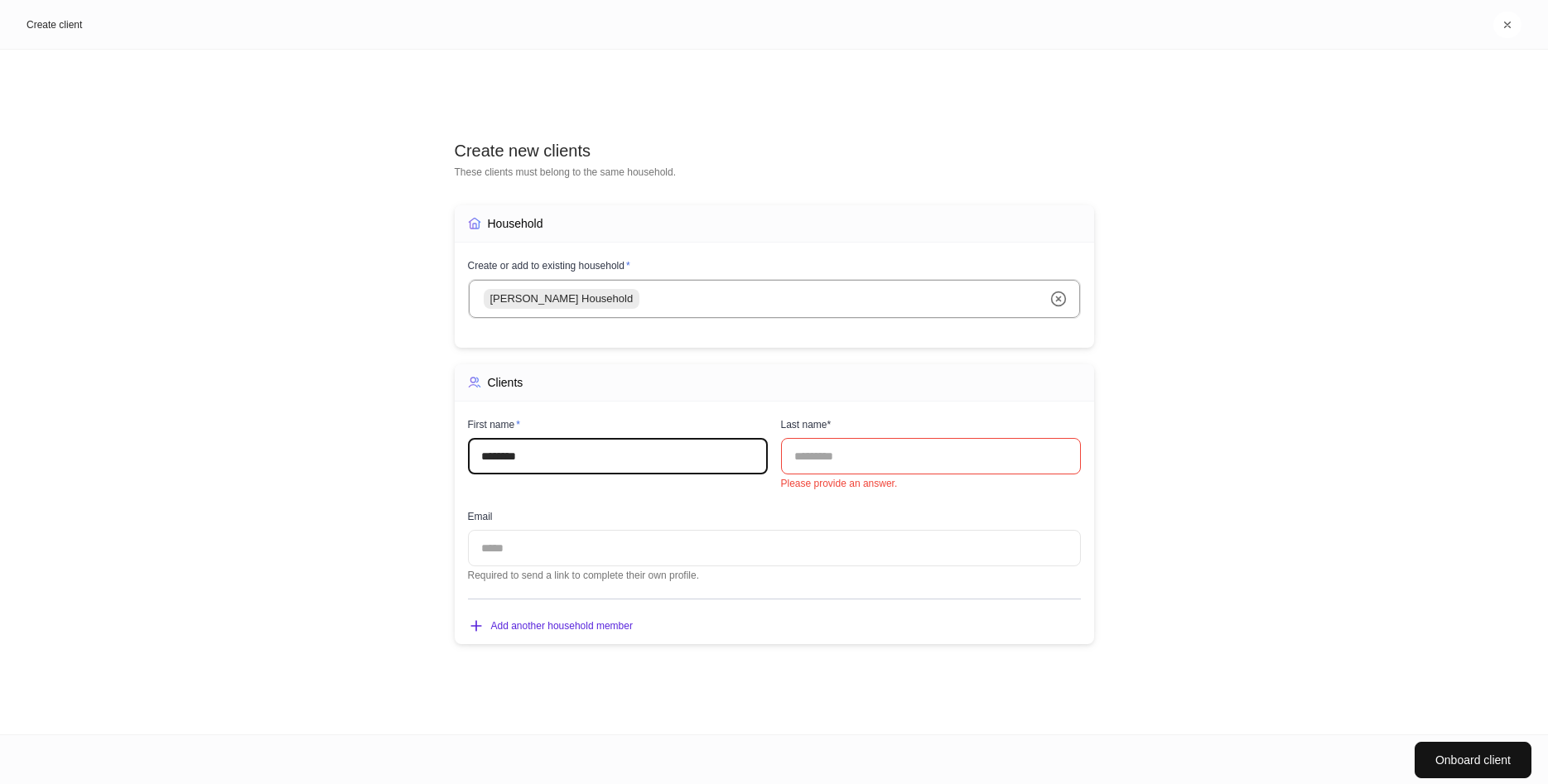 type on "********" 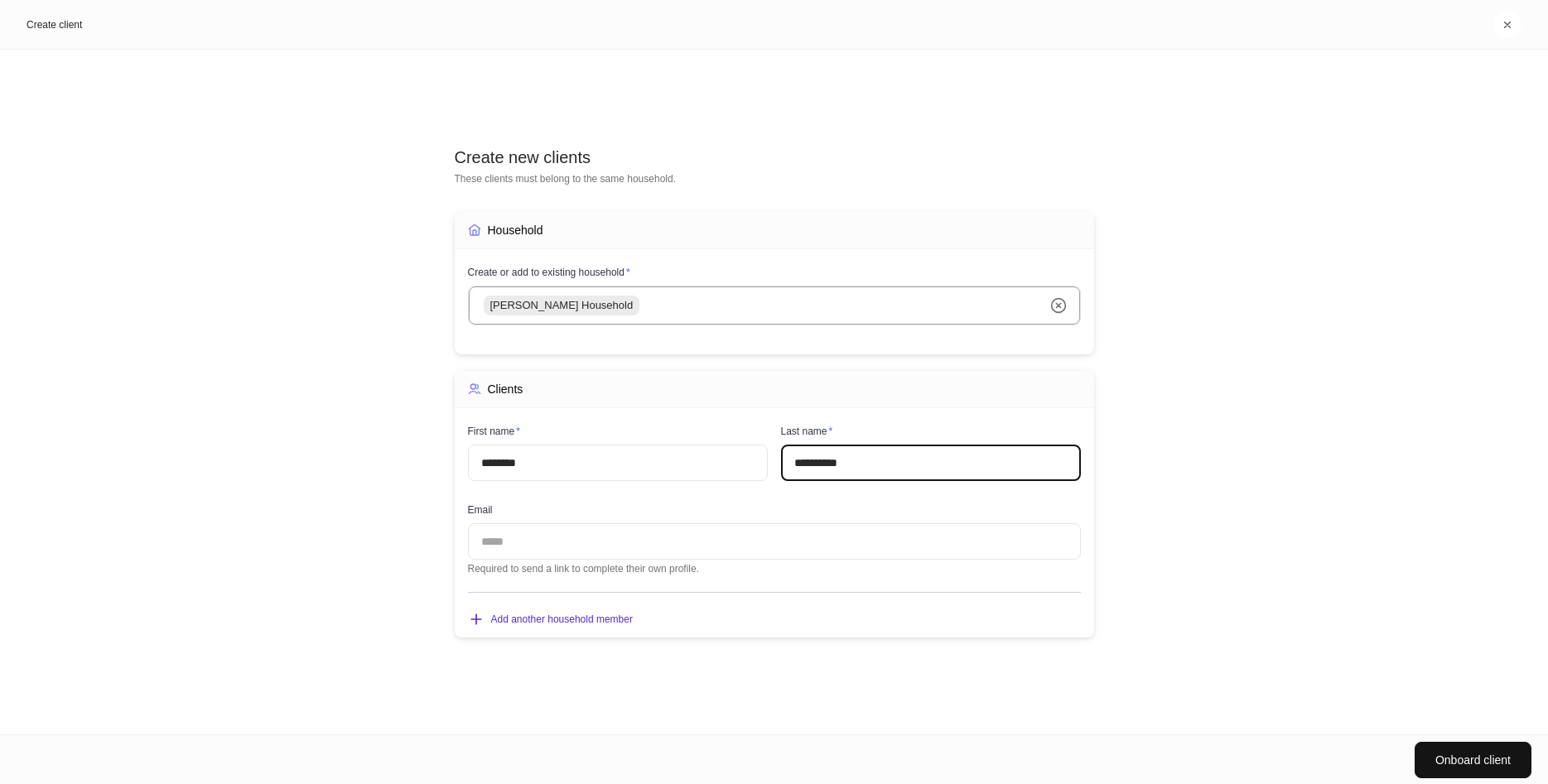 type on "**********" 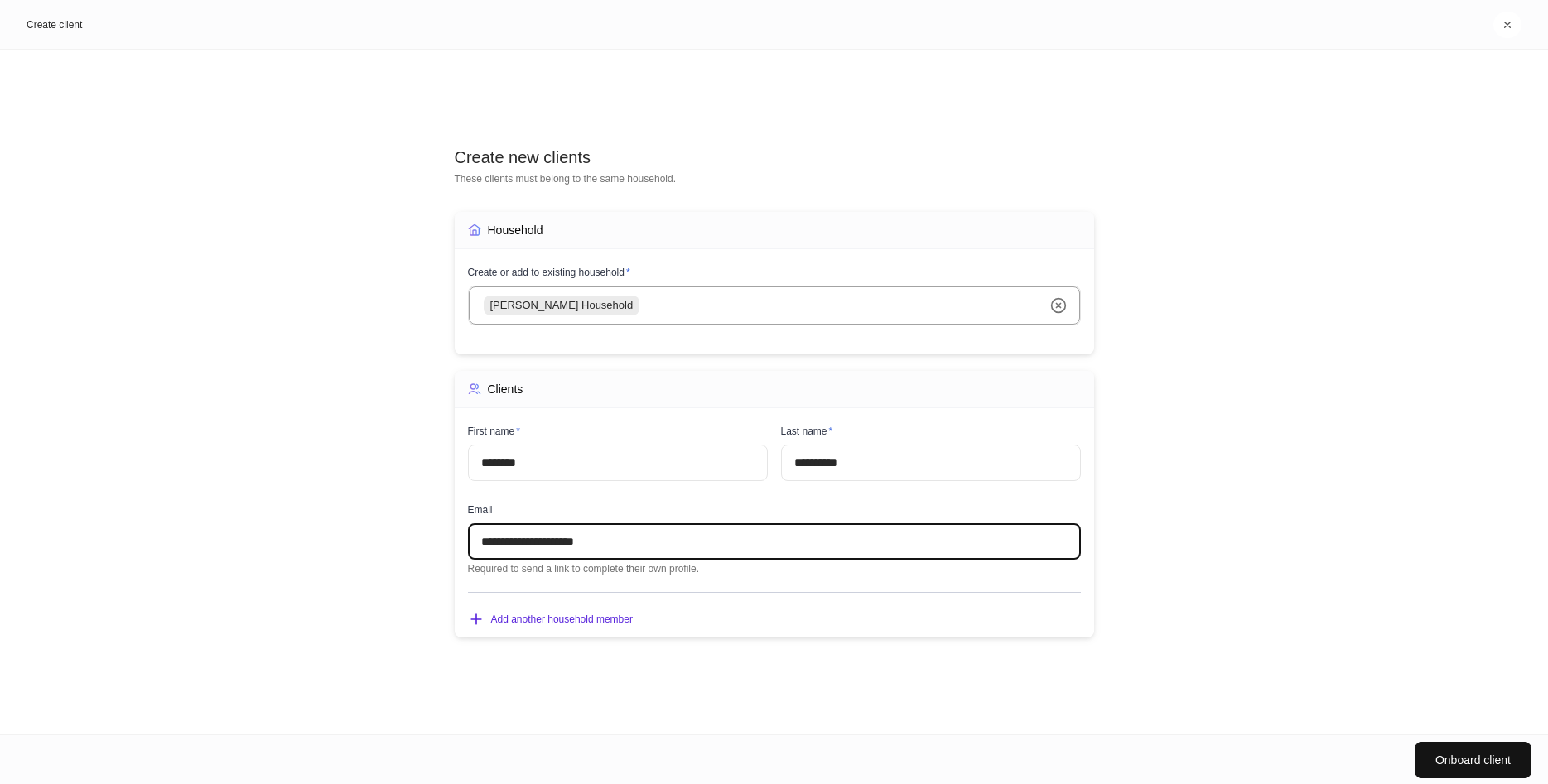 type on "**********" 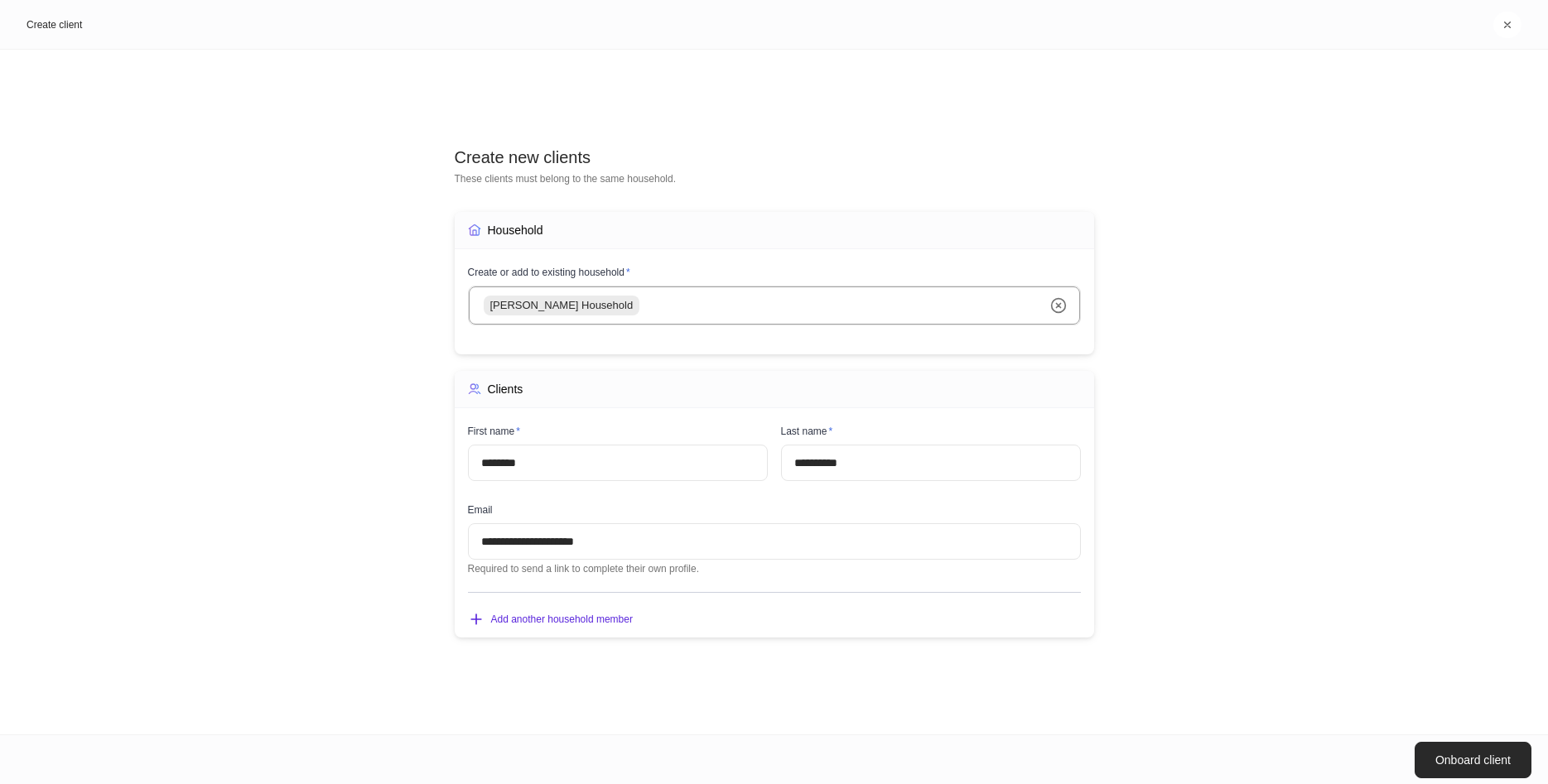 click on "Onboard client" at bounding box center (1473, 760) 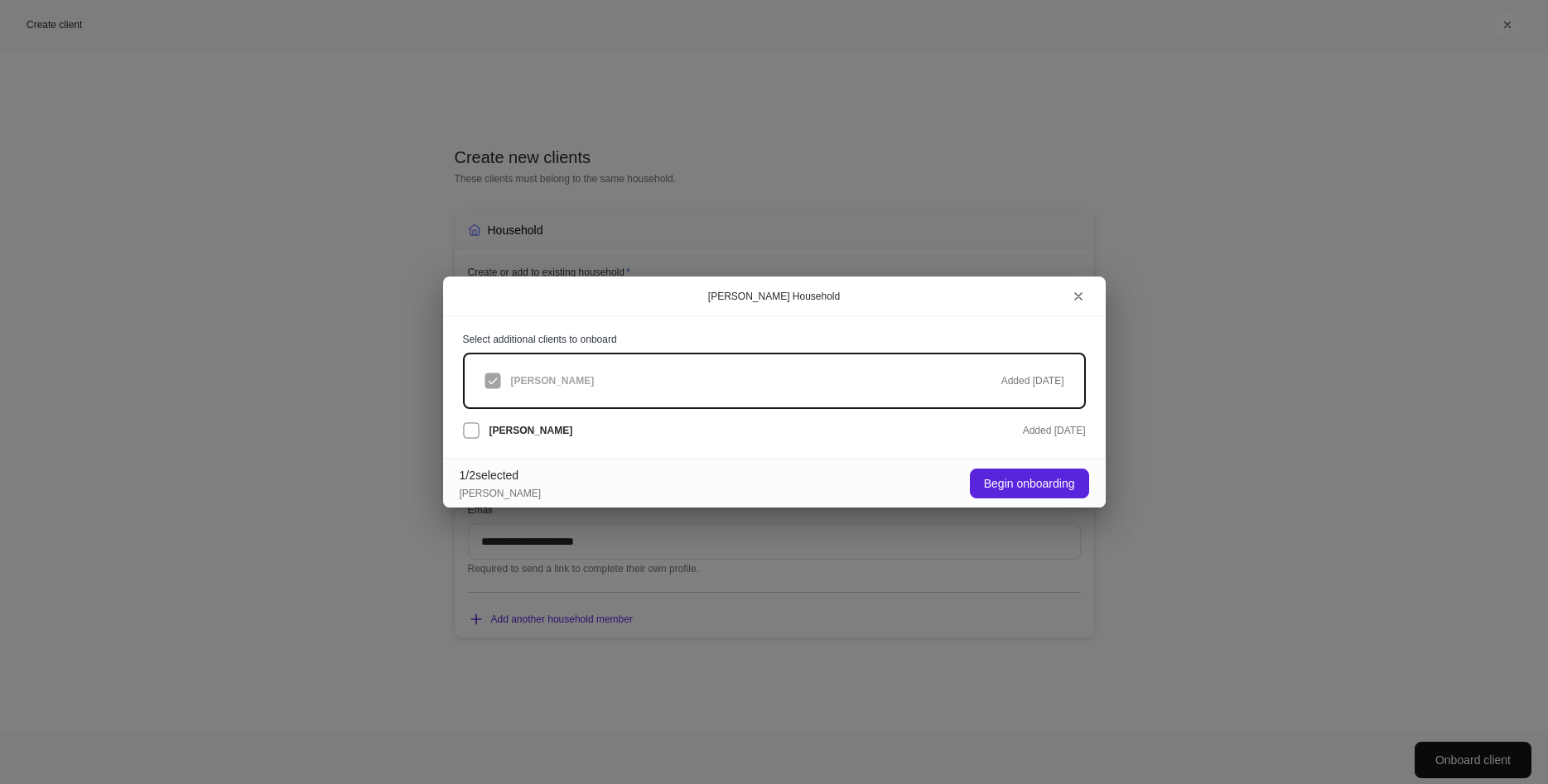 click on "[PERSON_NAME] Added [DATE]" at bounding box center [768, 374] 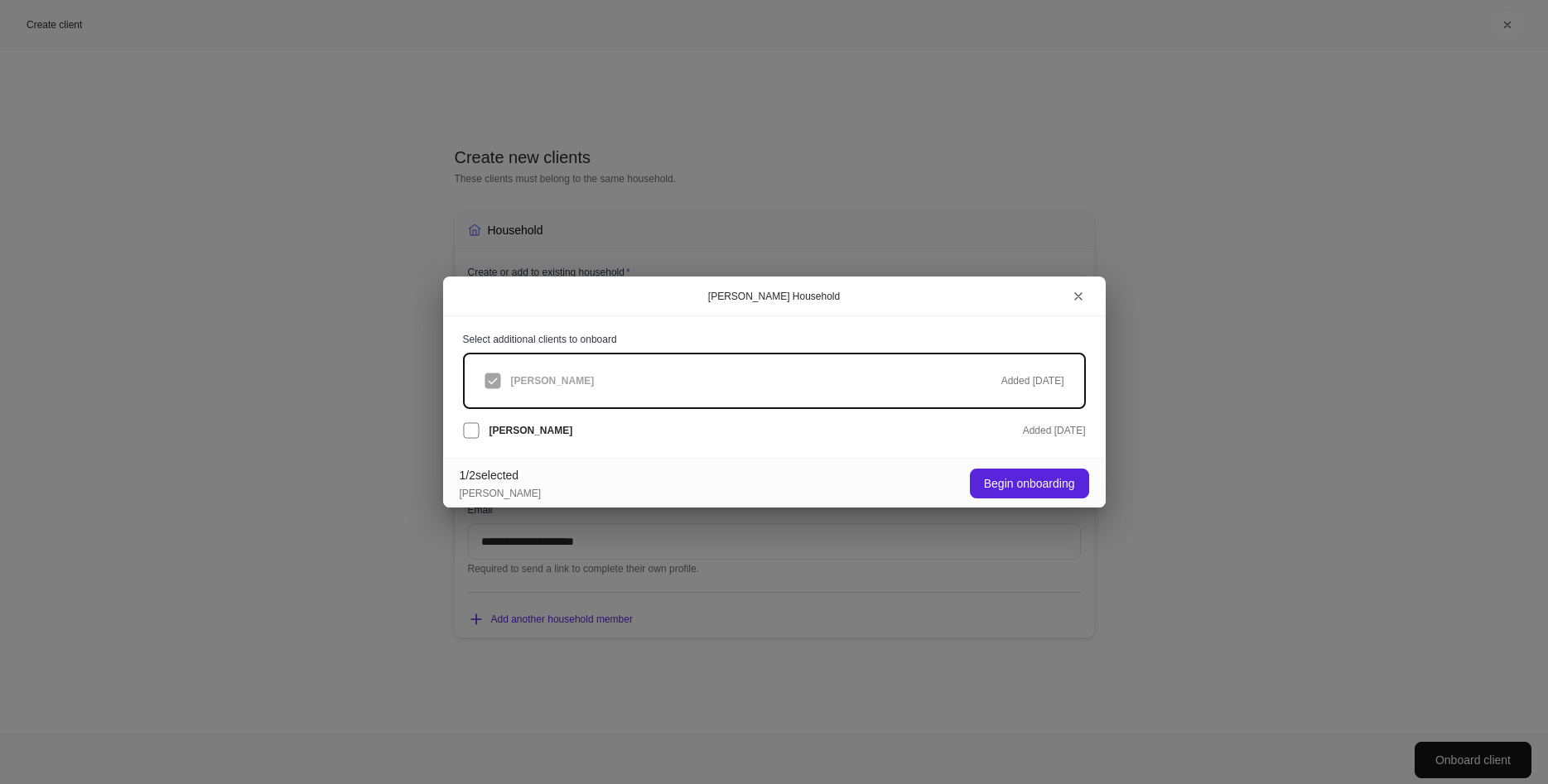 click on "[PERSON_NAME] Added [DATE]" at bounding box center (768, 374) 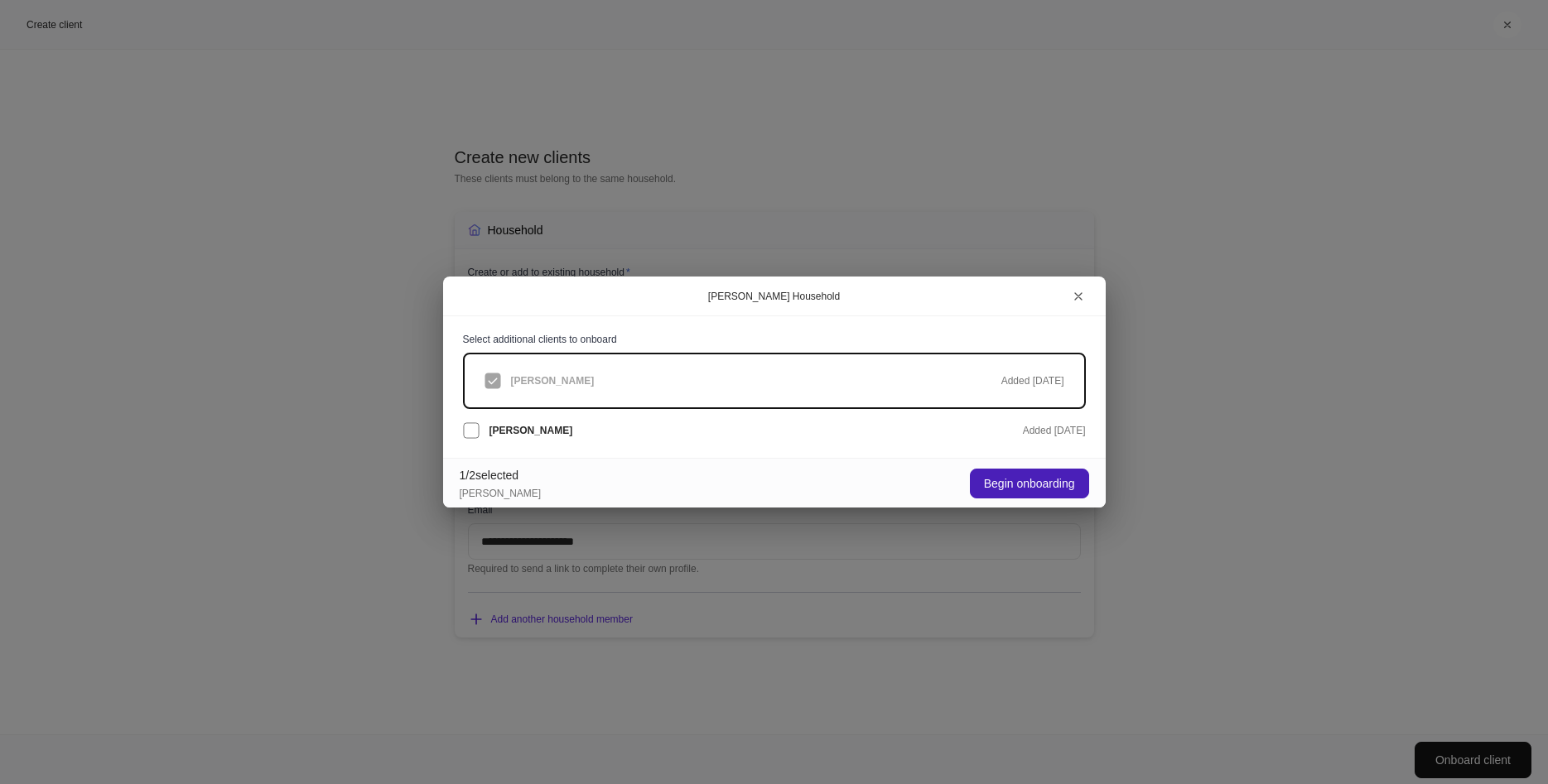 click on "Begin onboarding" at bounding box center (1030, 483) 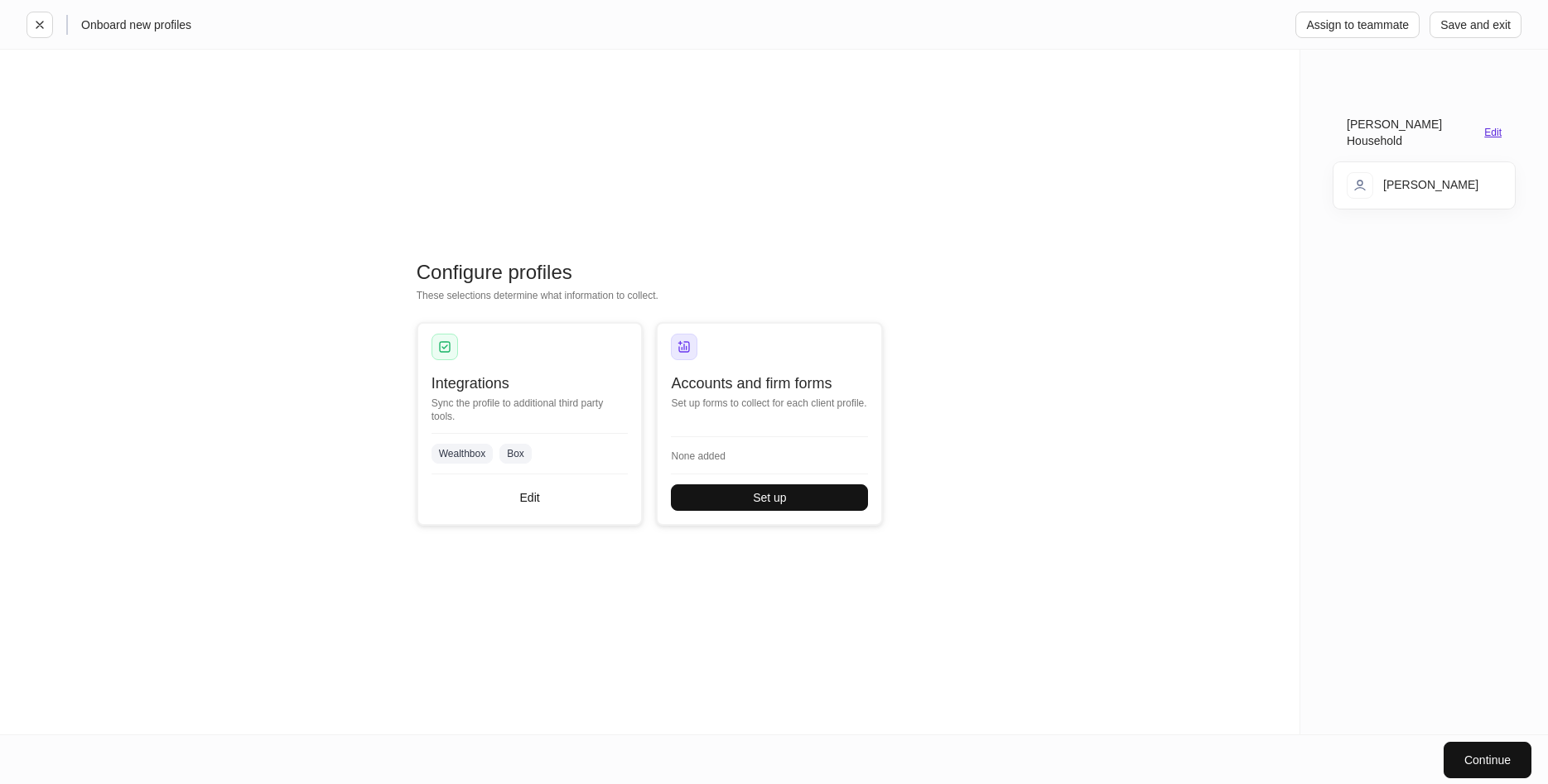 click on "Edit" at bounding box center (1493, 132) 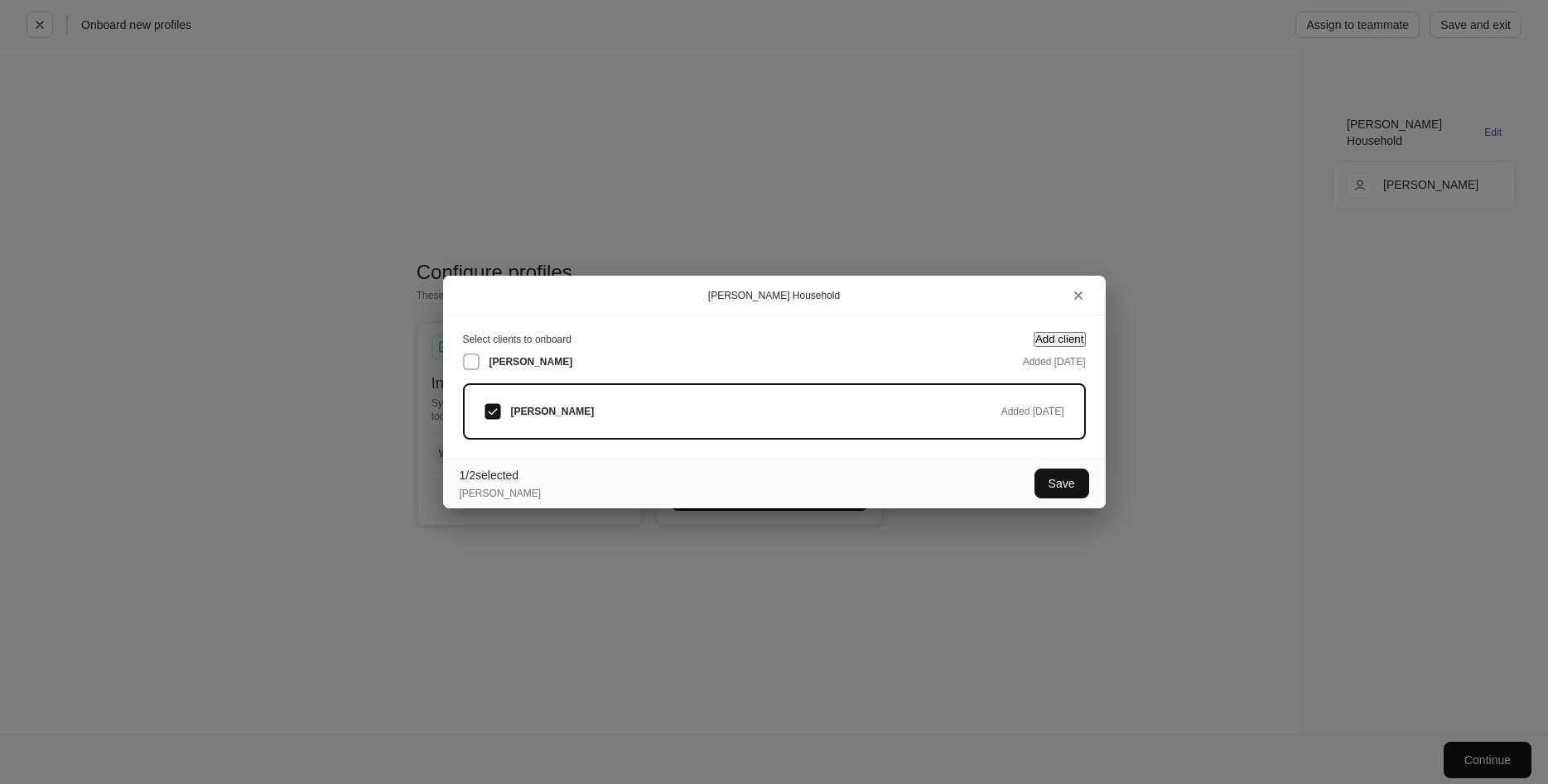 click on "[PERSON_NAME] Household Select clients to onboard Add client [PERSON_NAME] Added   [DATE] [PERSON_NAME] Added   [DATE]  selected [PERSON_NAME] Save" at bounding box center [774, 392] 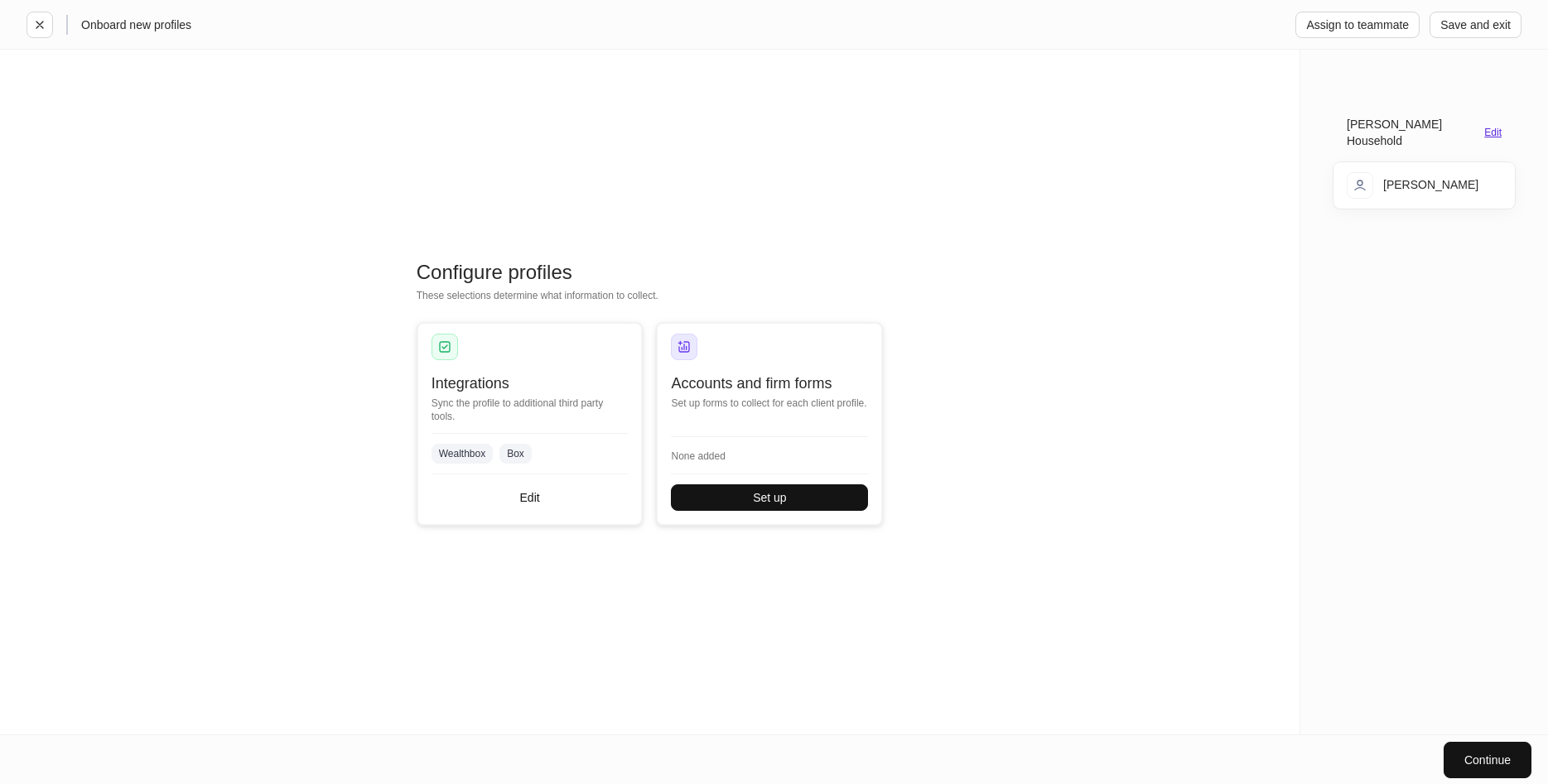 click on "Edit" at bounding box center (1493, 132) 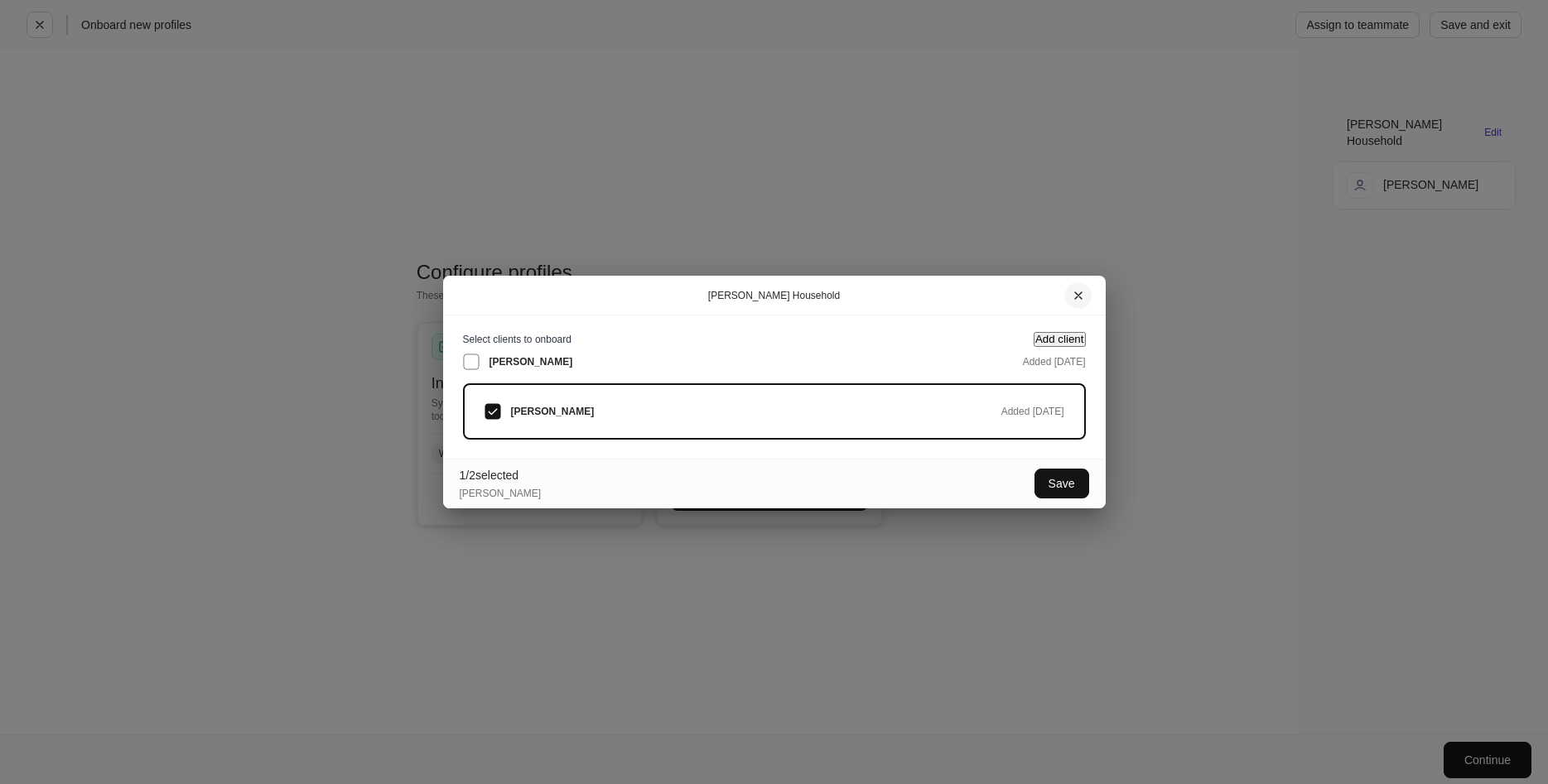 click 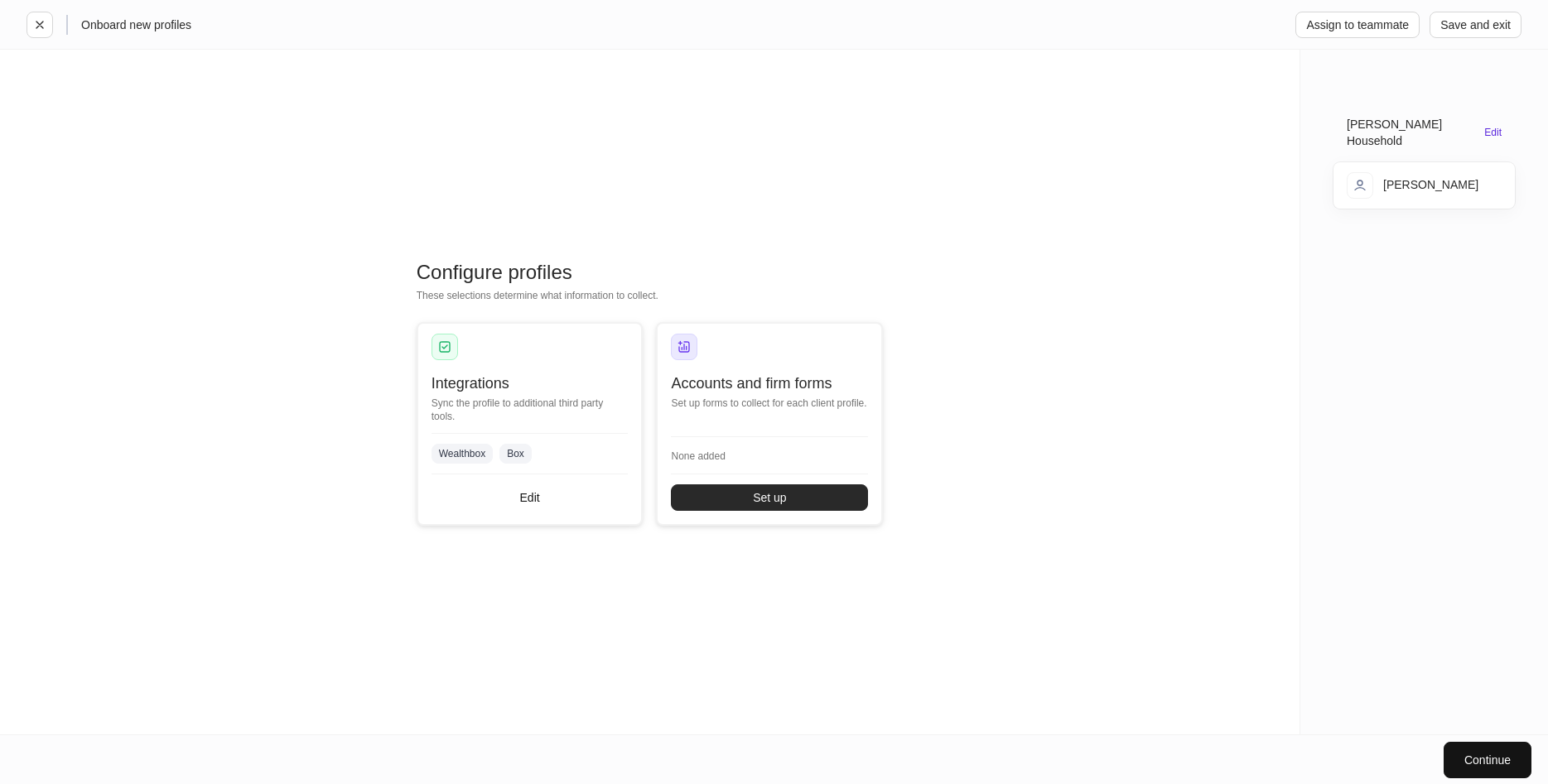 click on "Set up" at bounding box center (769, 498) 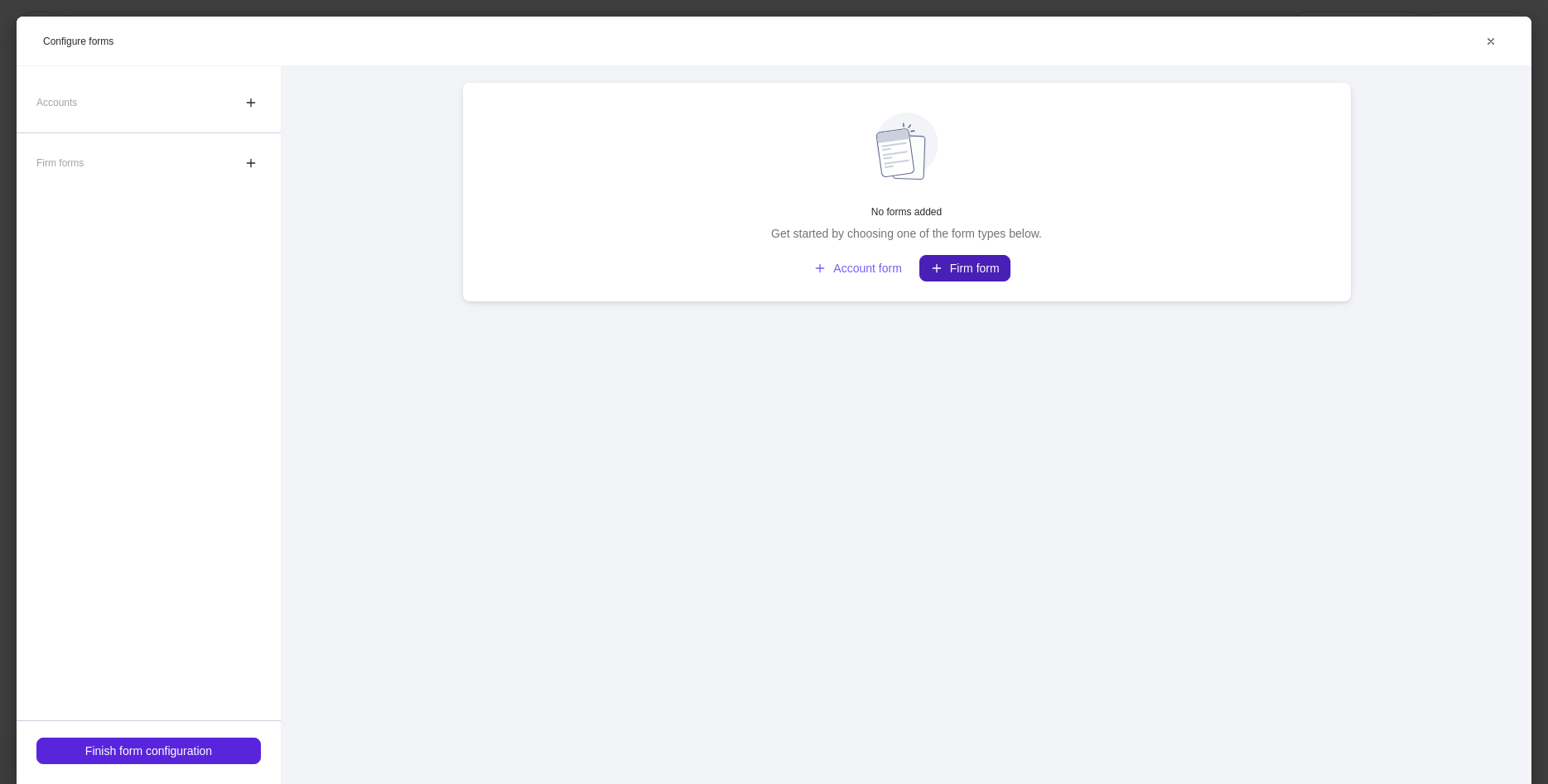 click on "Firm form" at bounding box center (965, 268) 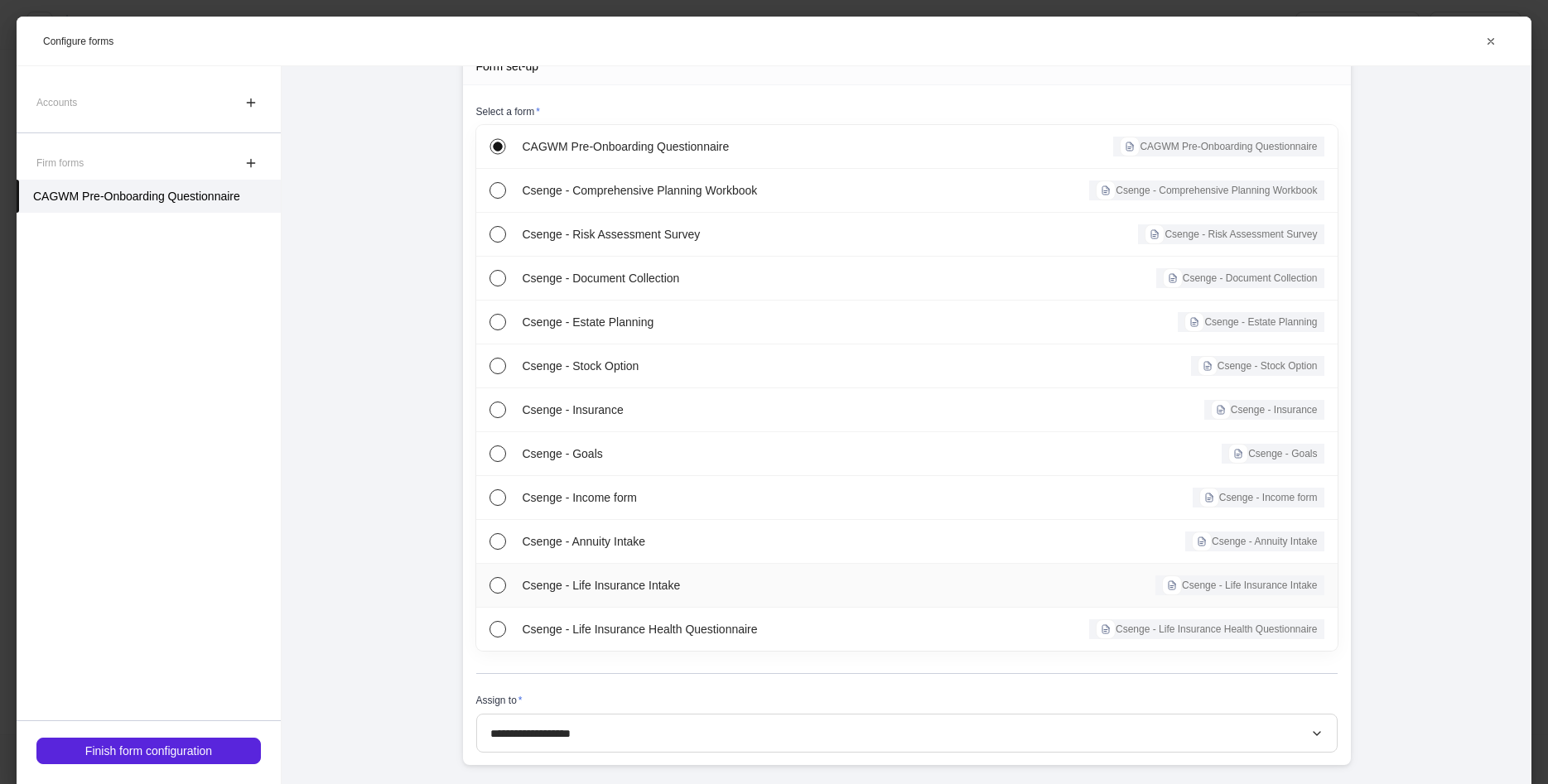 scroll, scrollTop: 138, scrollLeft: 0, axis: vertical 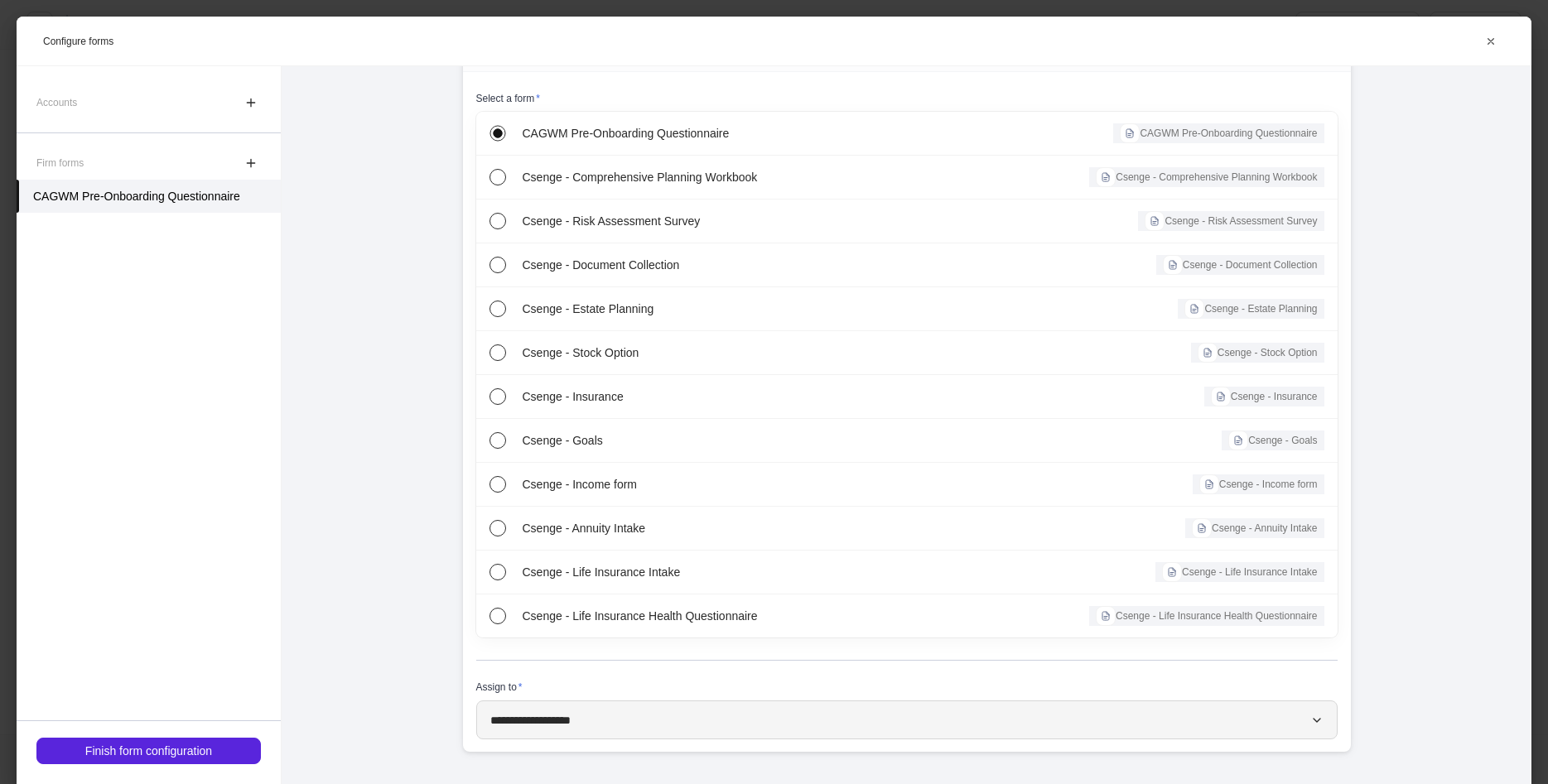 click 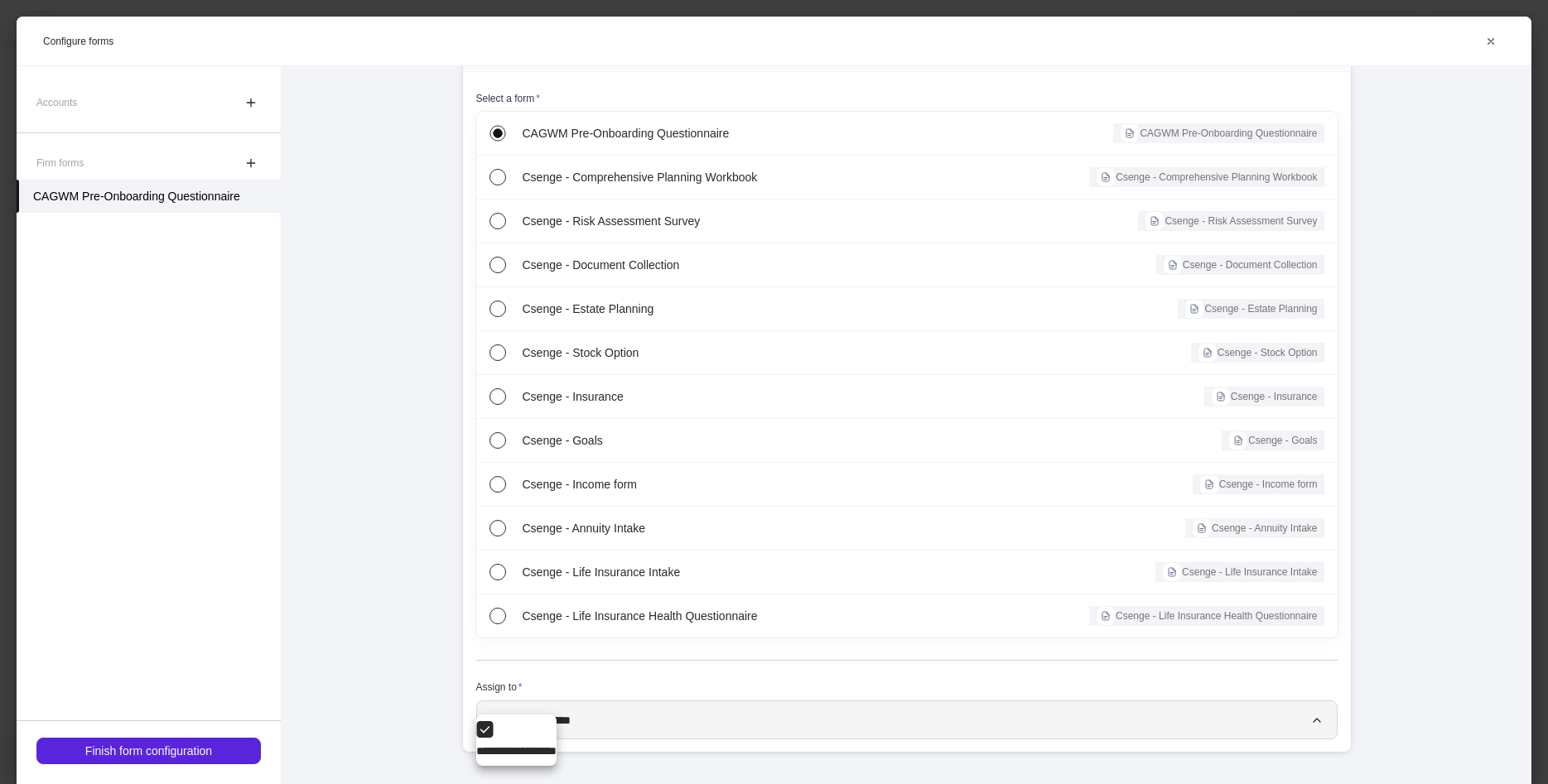 click at bounding box center (774, 392) 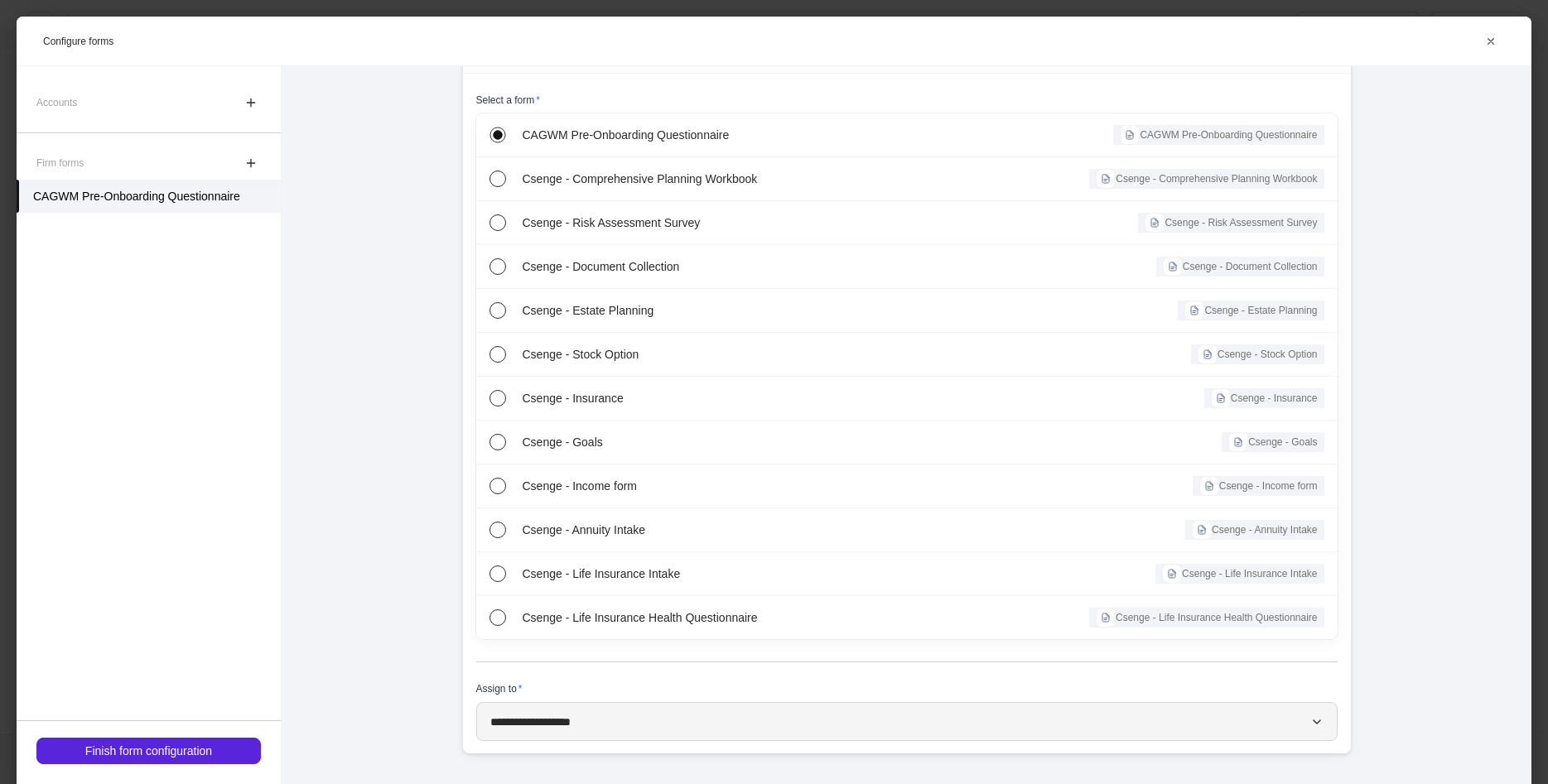 scroll, scrollTop: 138, scrollLeft: 0, axis: vertical 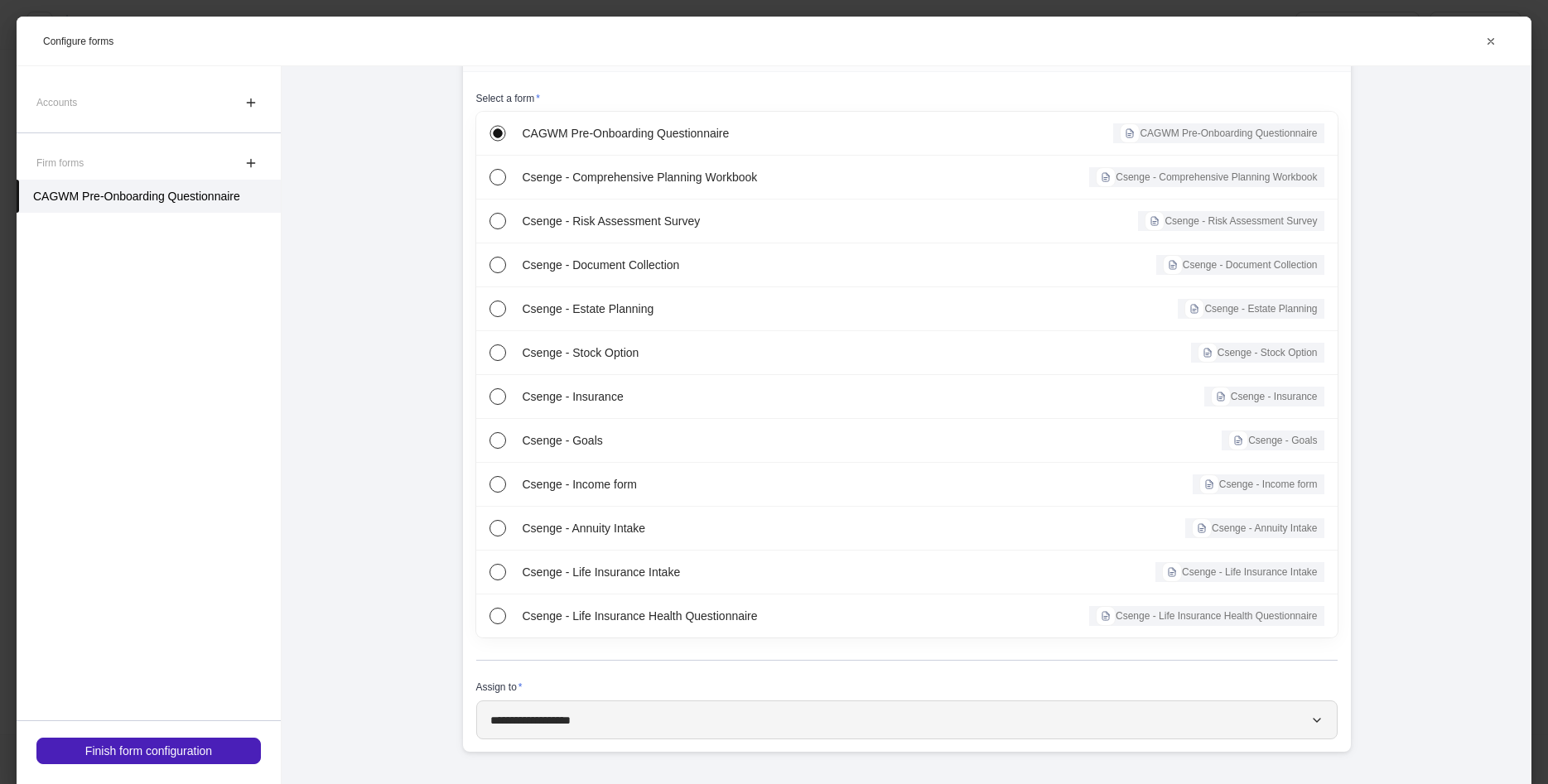 click on "Finish form configuration" at bounding box center (148, 751) 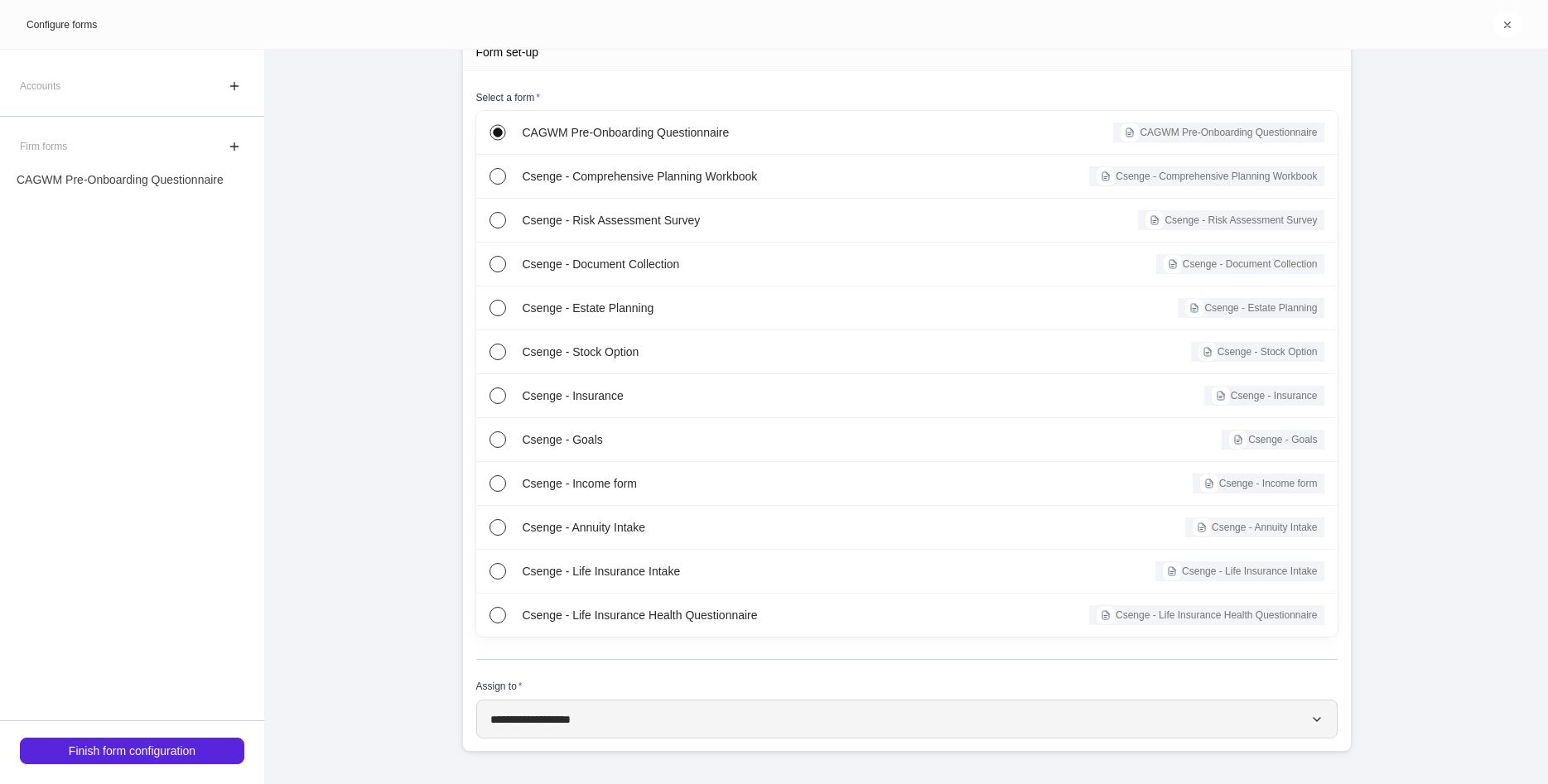 scroll, scrollTop: 122, scrollLeft: 0, axis: vertical 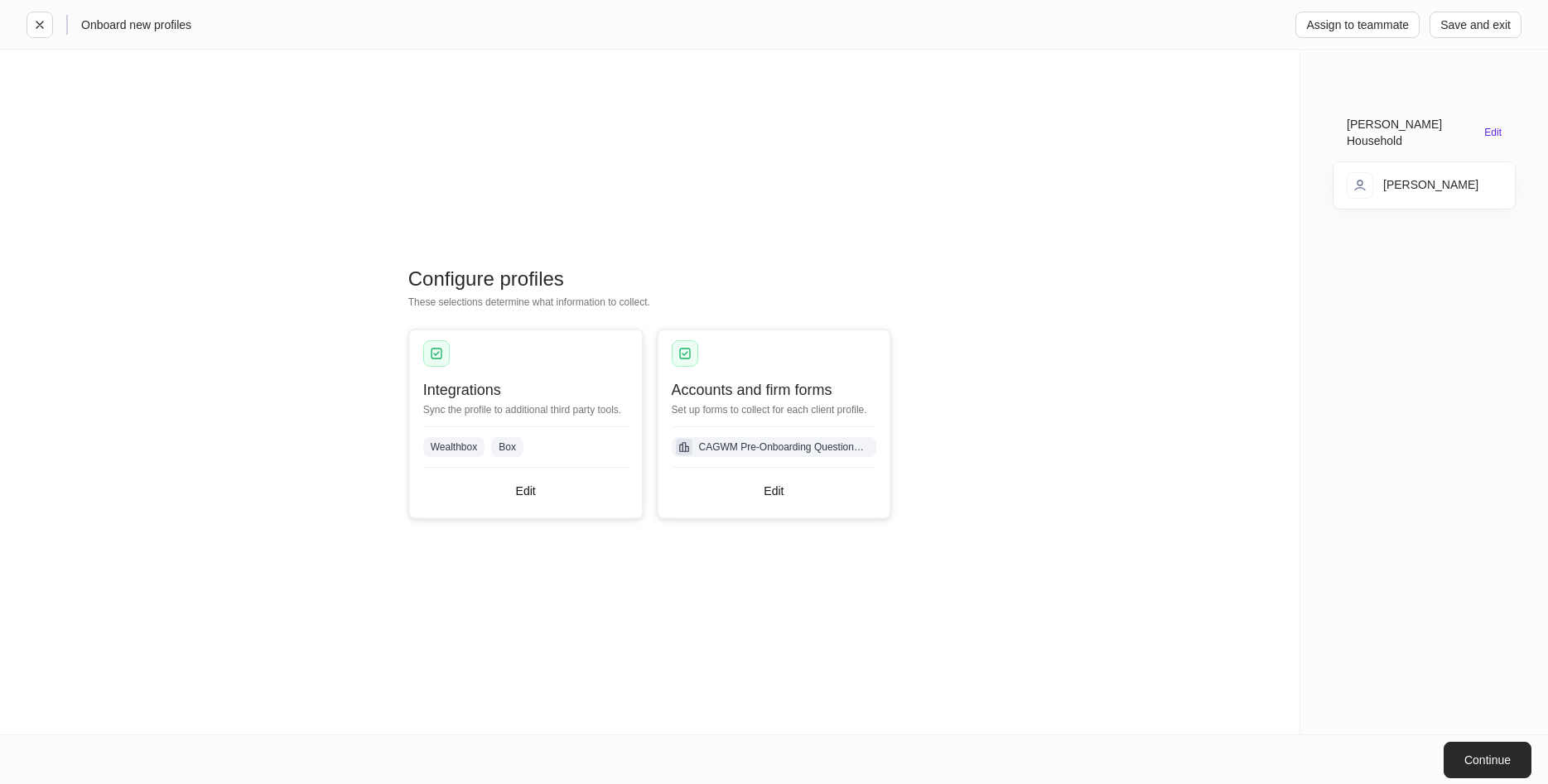 click on "Continue" at bounding box center (1488, 760) 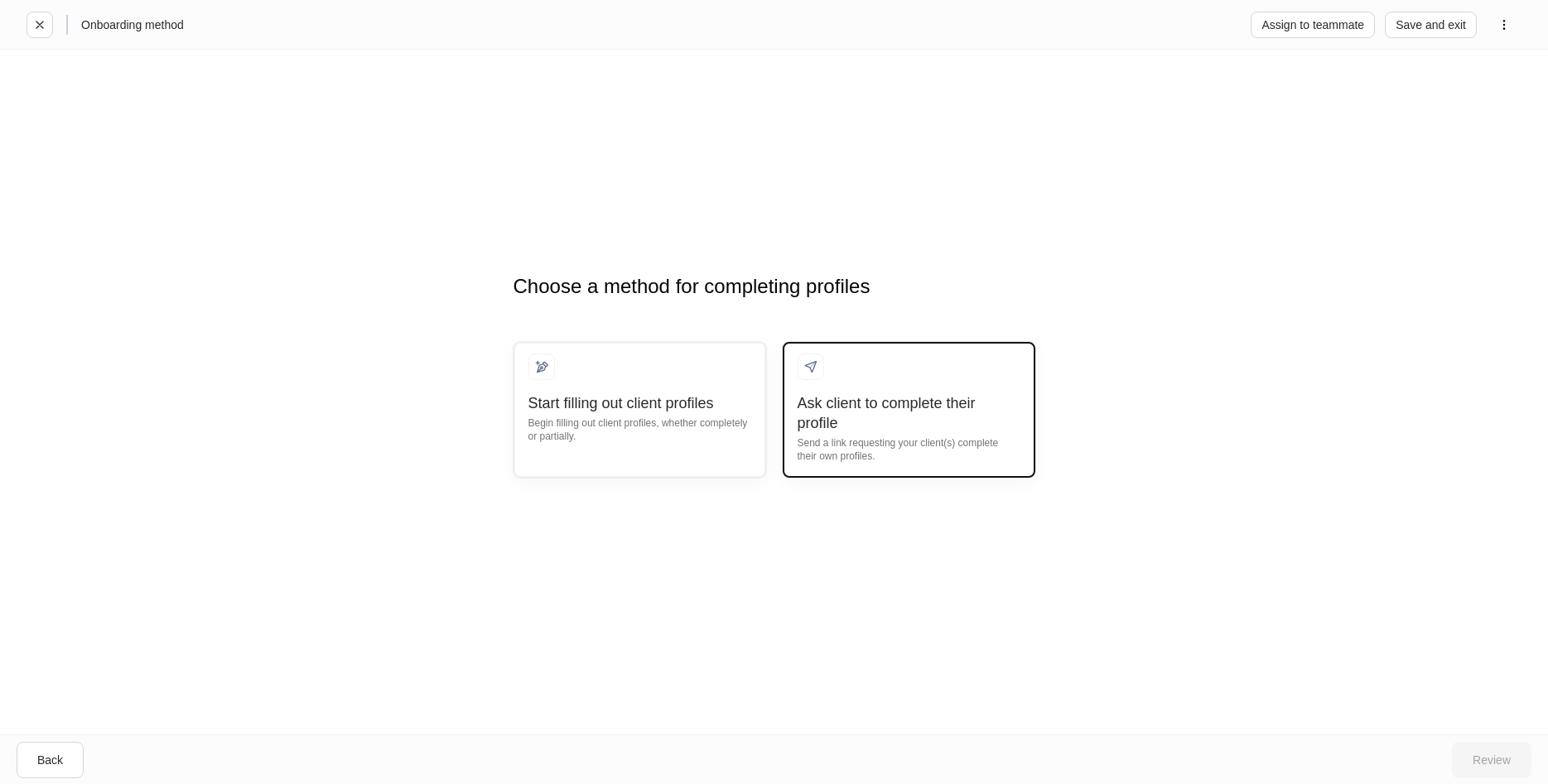 click on "Ask client to complete their profile" at bounding box center (909, 413) 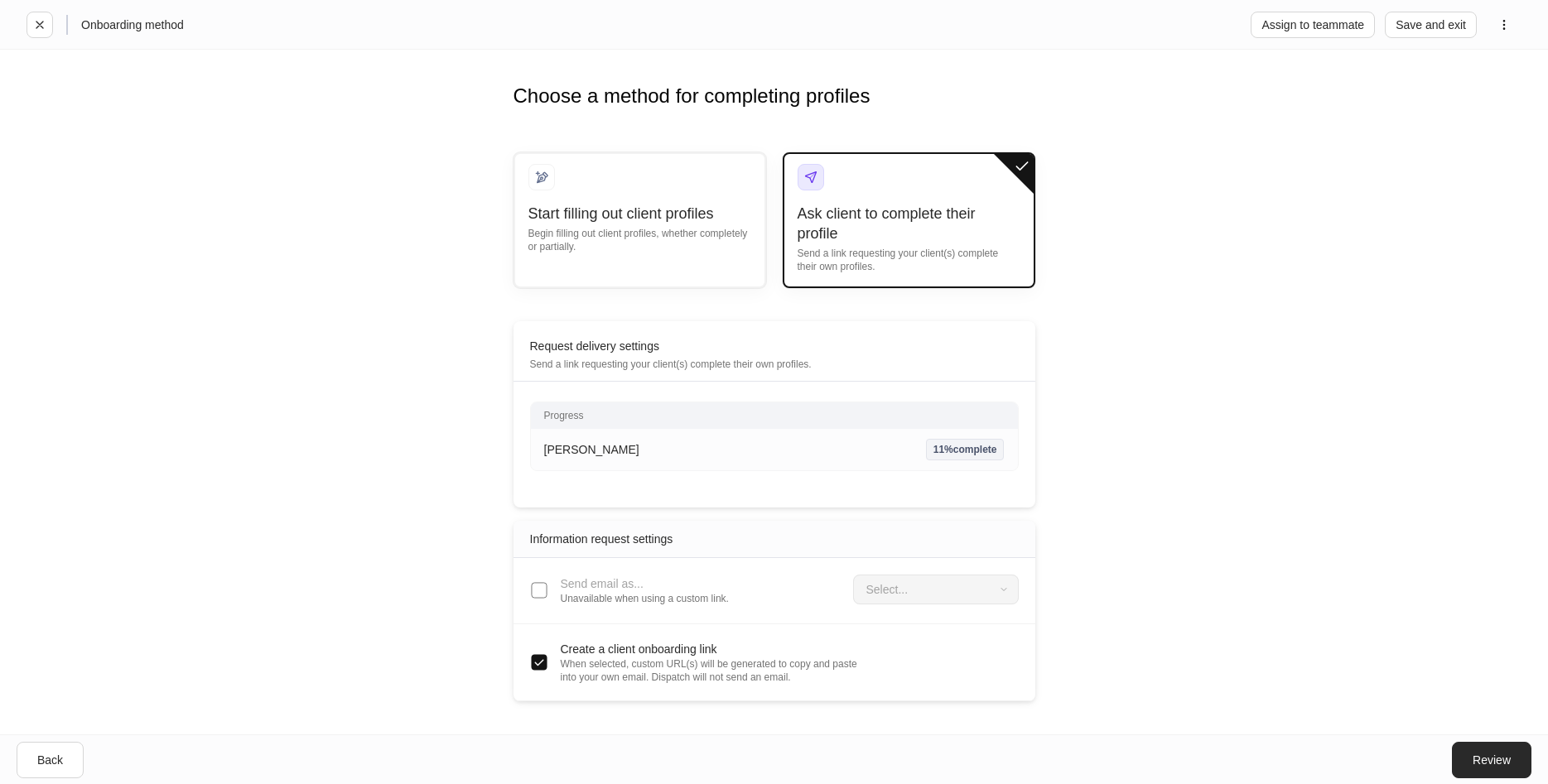 click on "Review" at bounding box center (1492, 760) 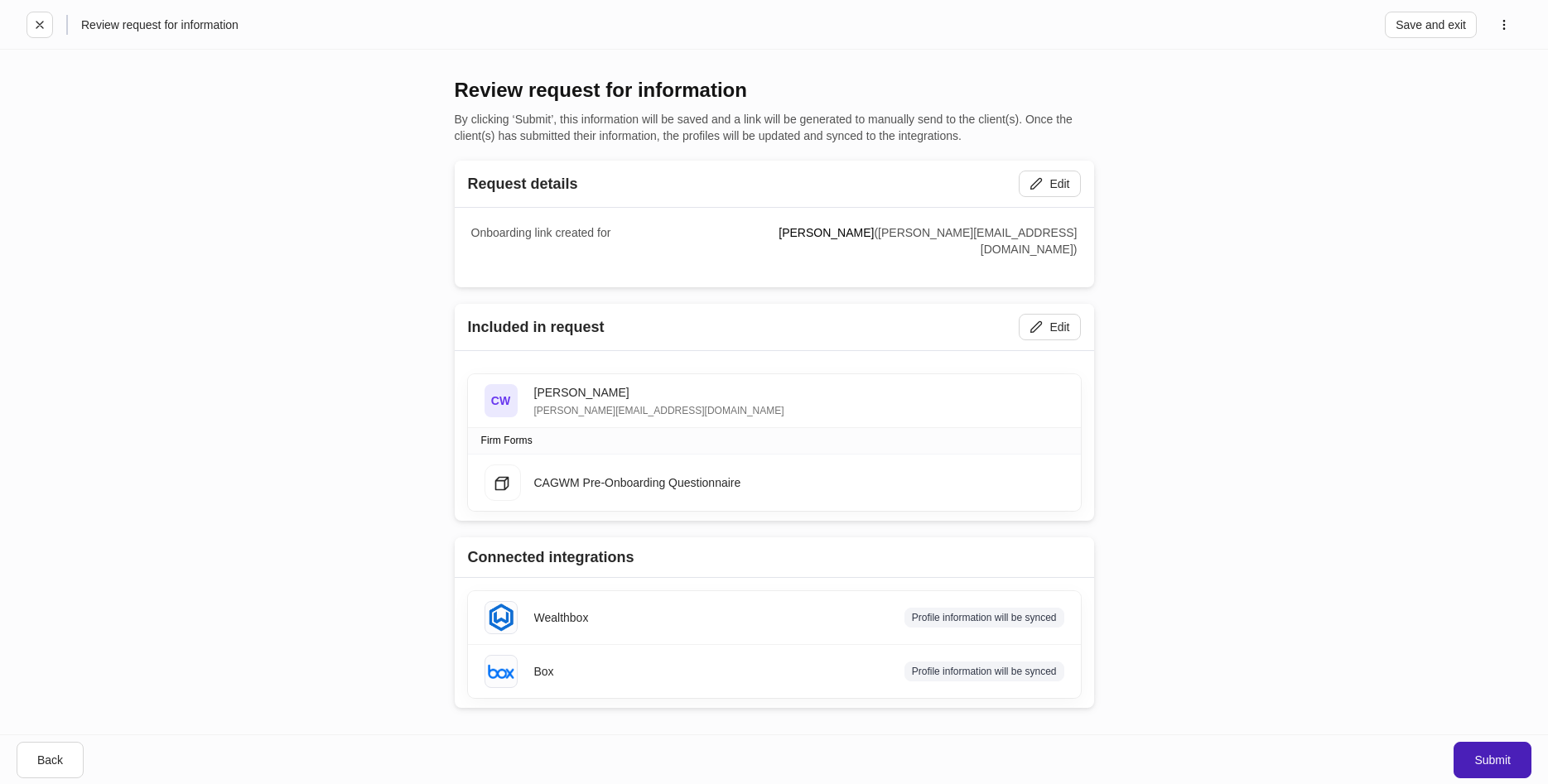 click on "Submit" at bounding box center (1493, 760) 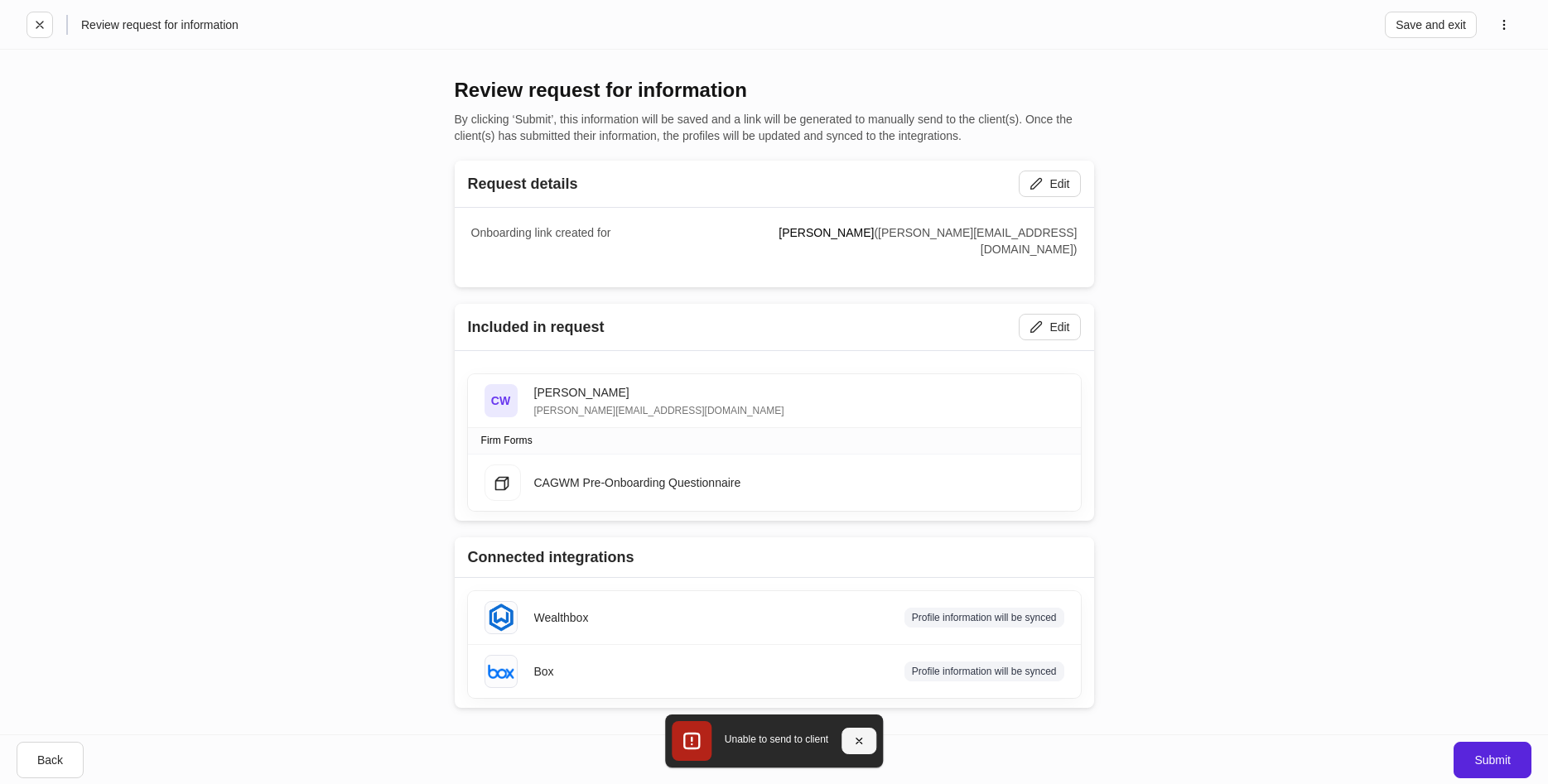 click 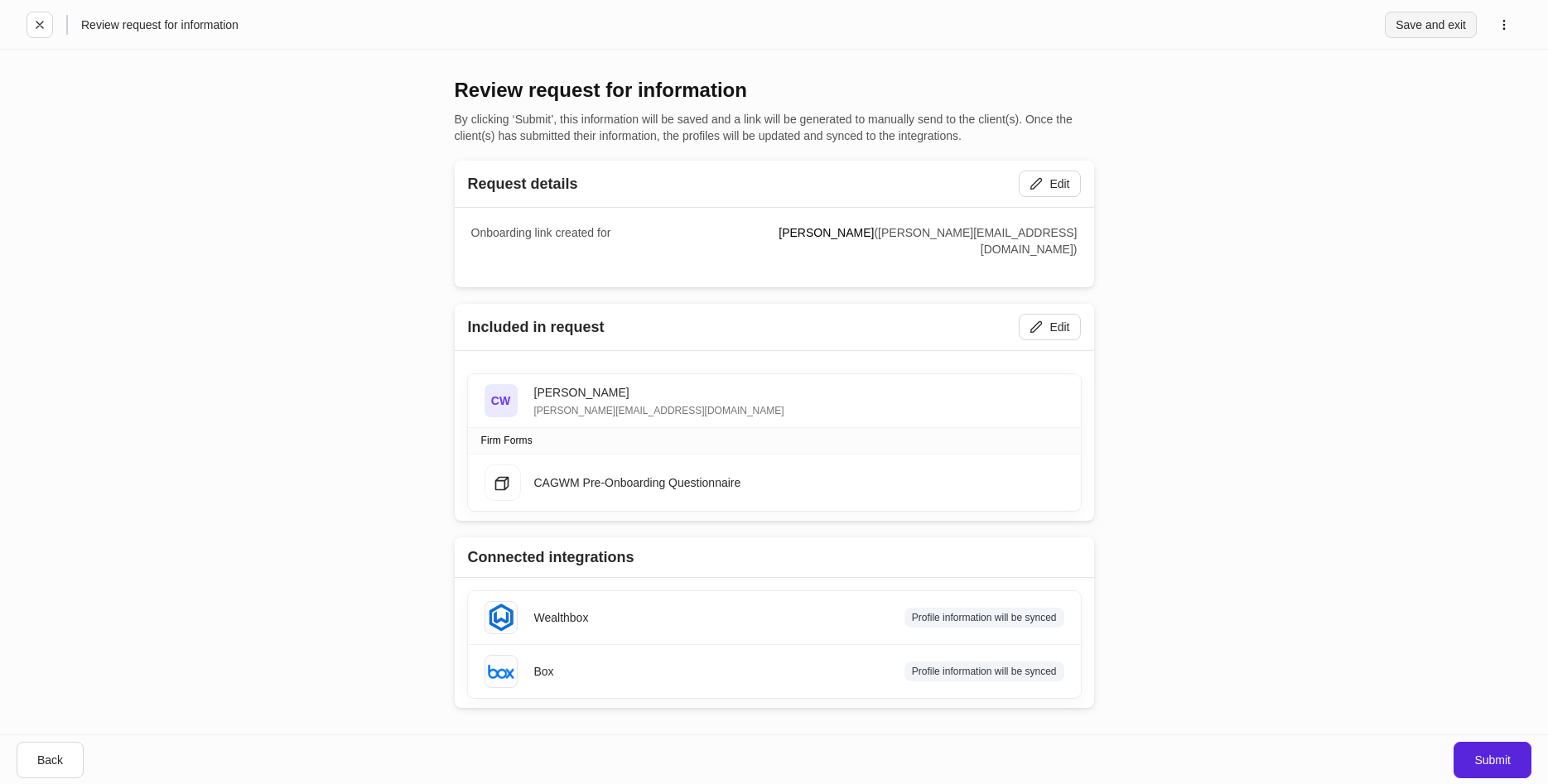 click on "Save and exit" at bounding box center [1430, 25] 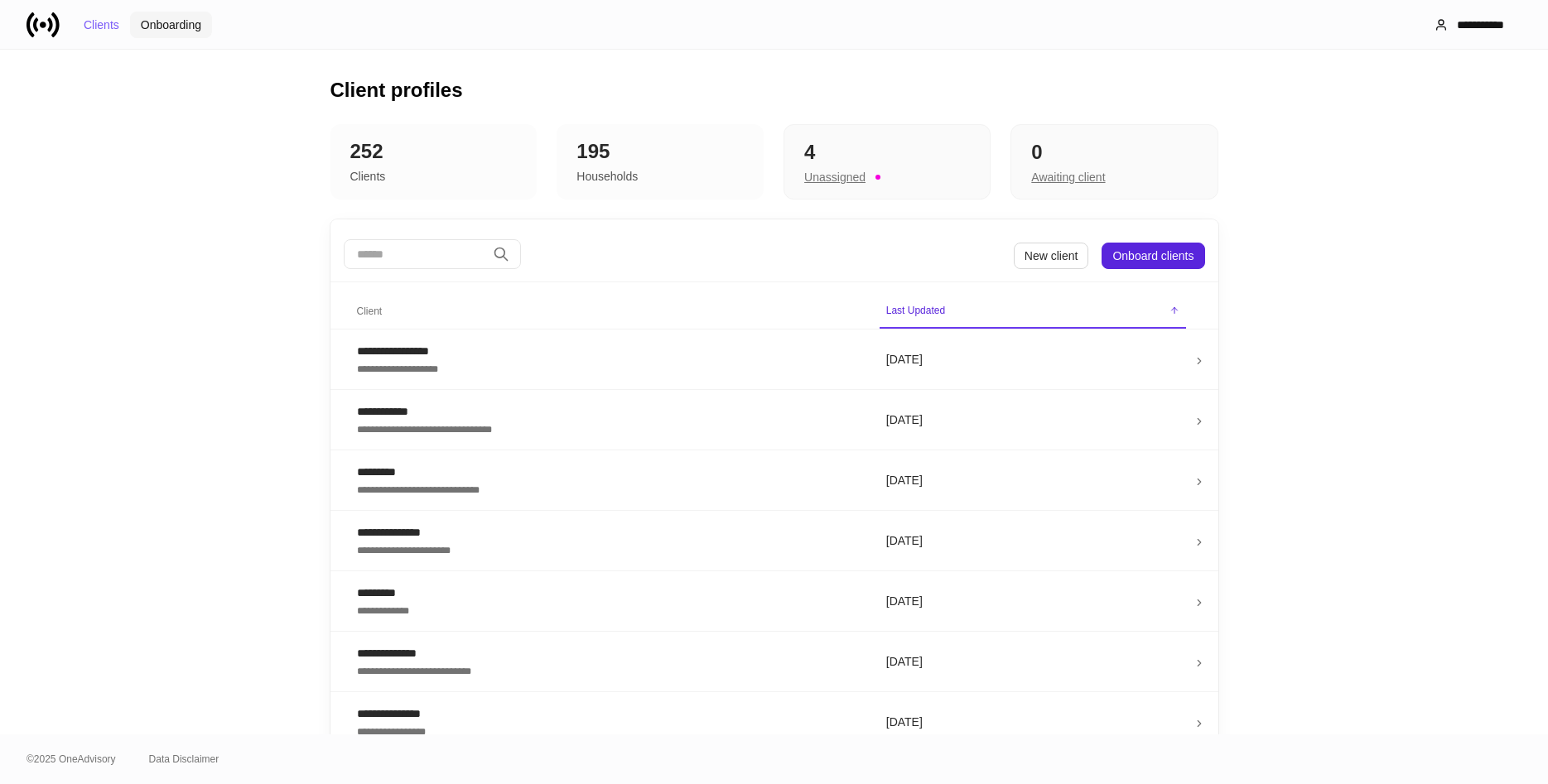 click on "Onboarding" at bounding box center (171, 25) 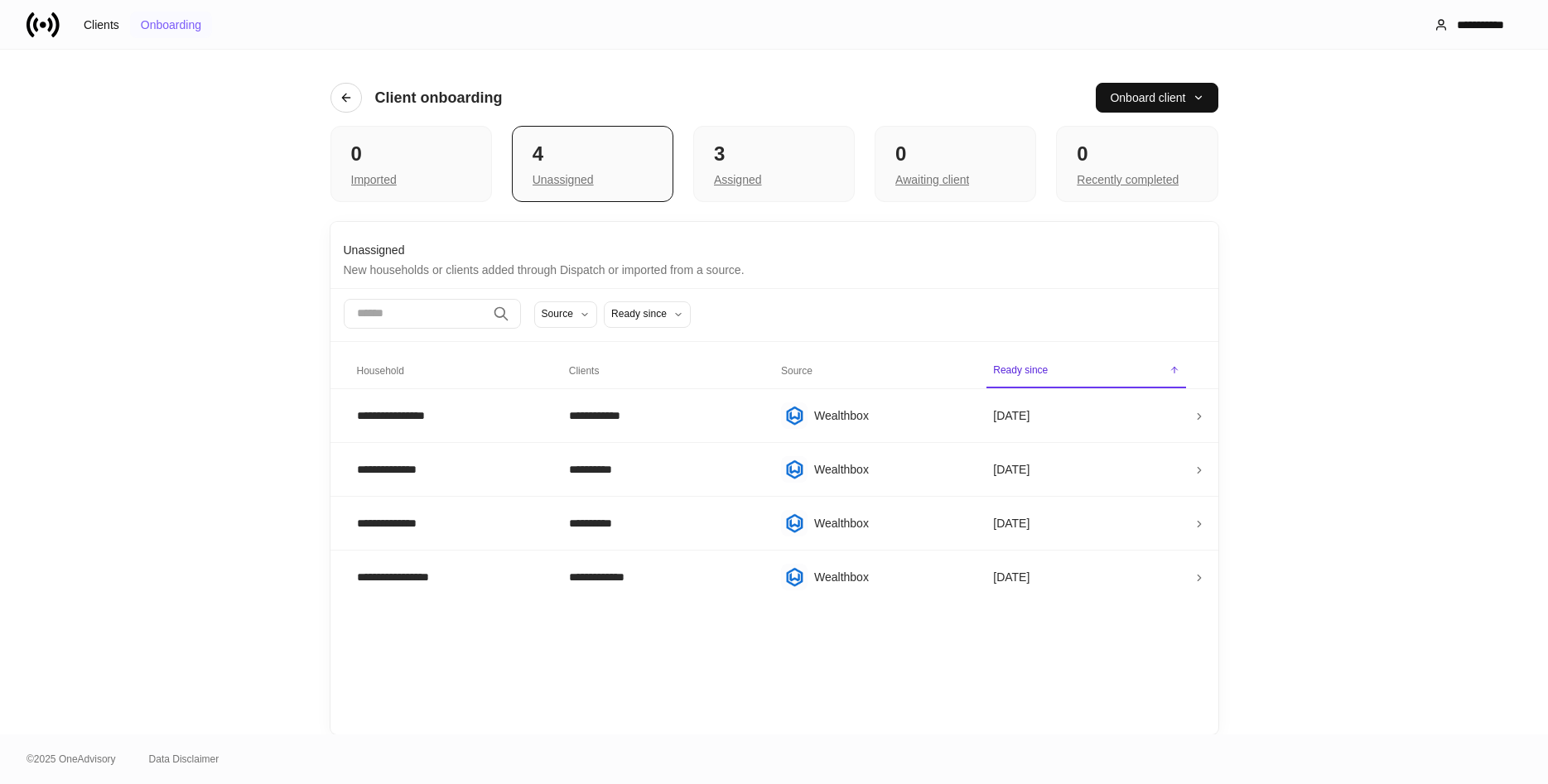click on "Onboarding" at bounding box center (171, 25) 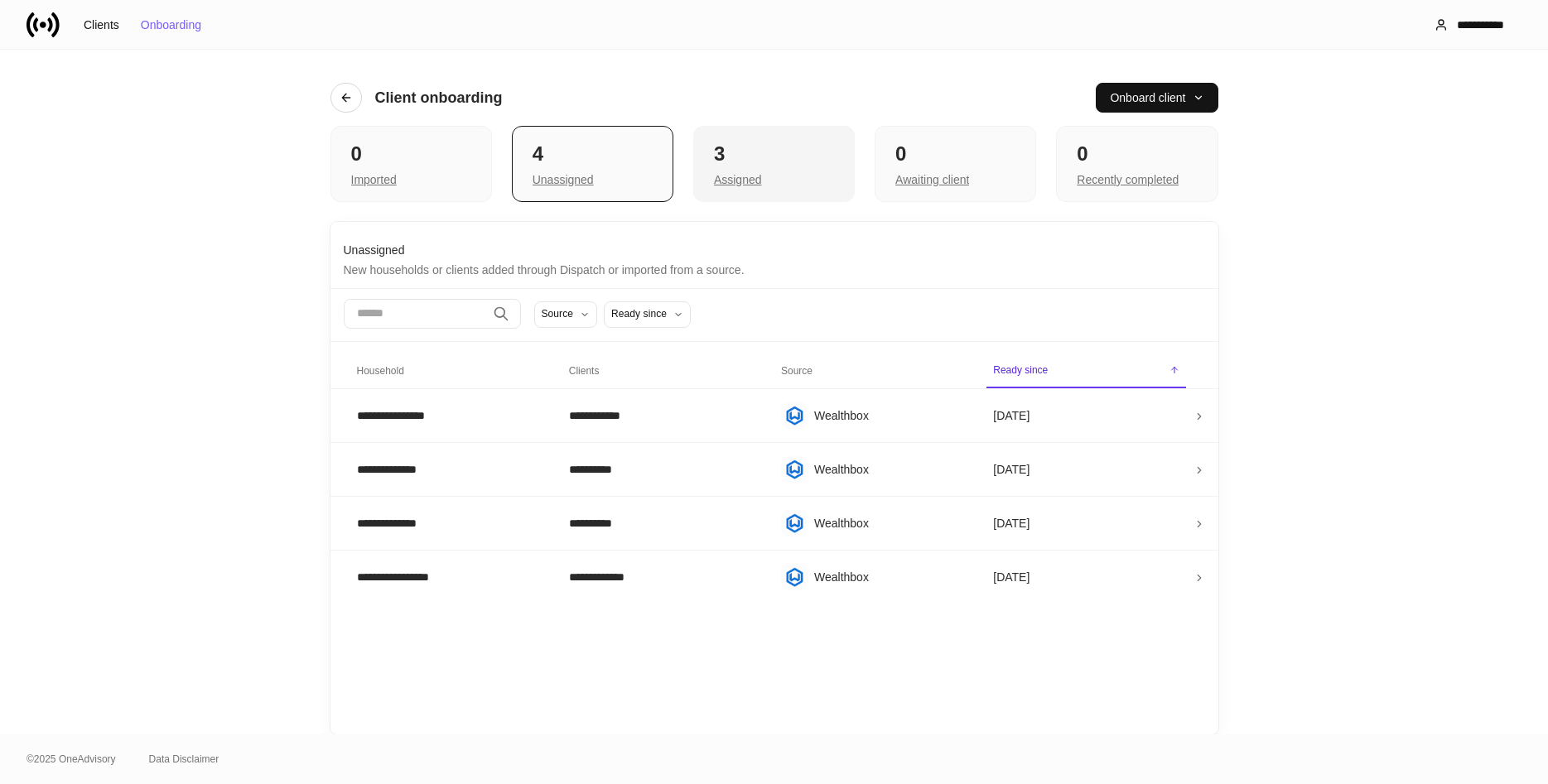 click on "Assigned" at bounding box center [774, 178] 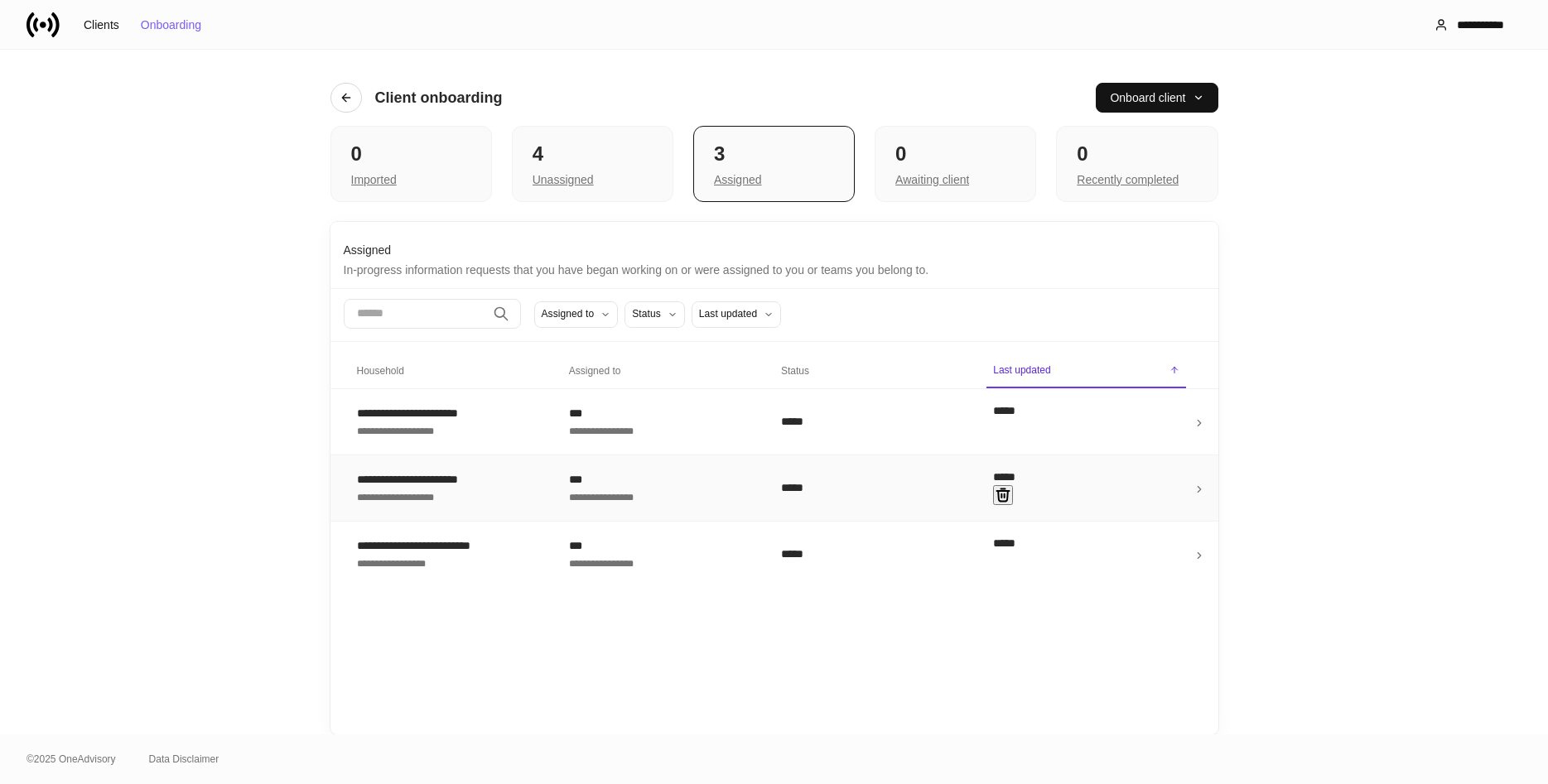 click 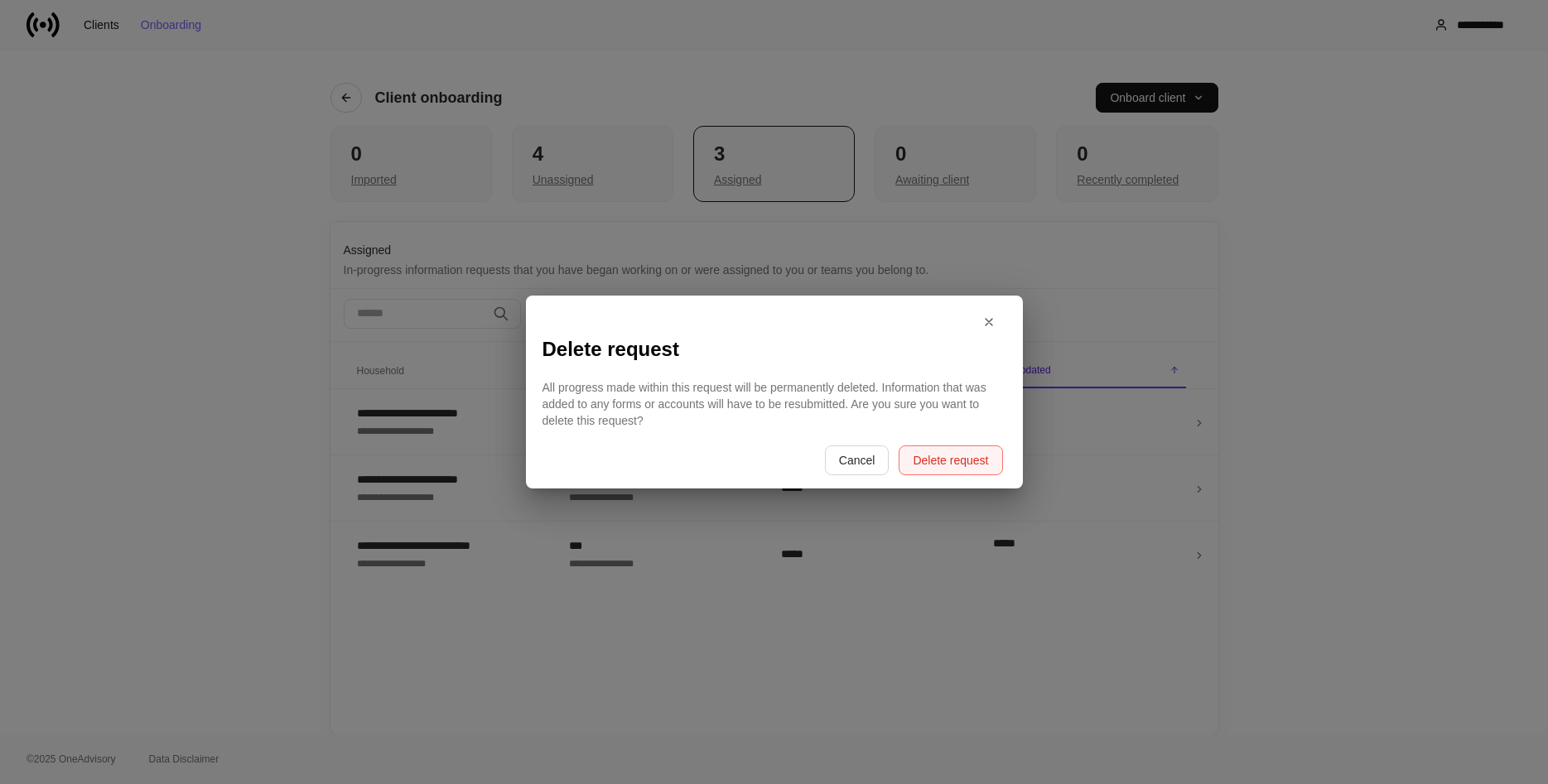 click on "Delete request" at bounding box center [950, 460] 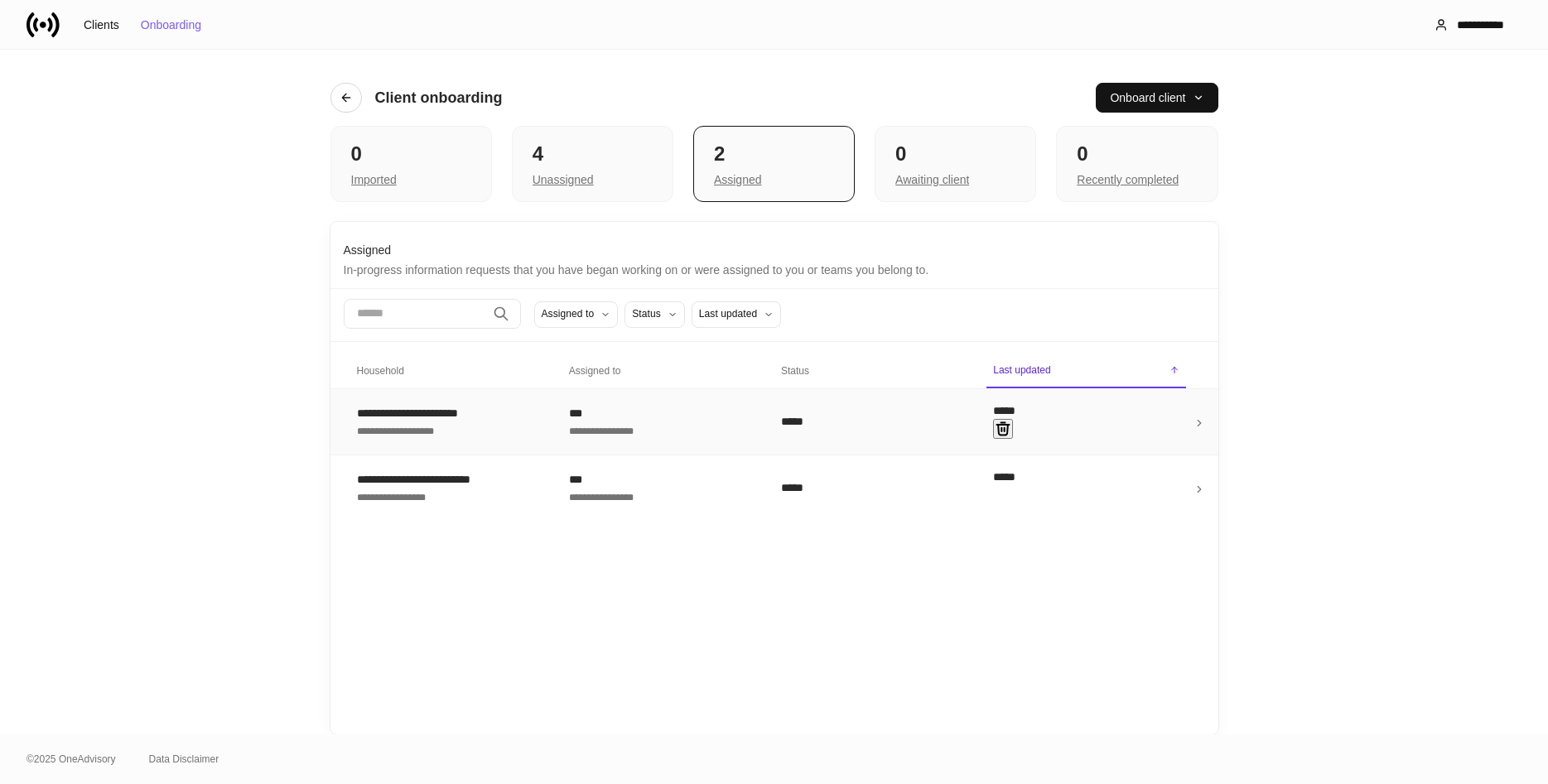 click on "**********" at bounding box center (422, 413) 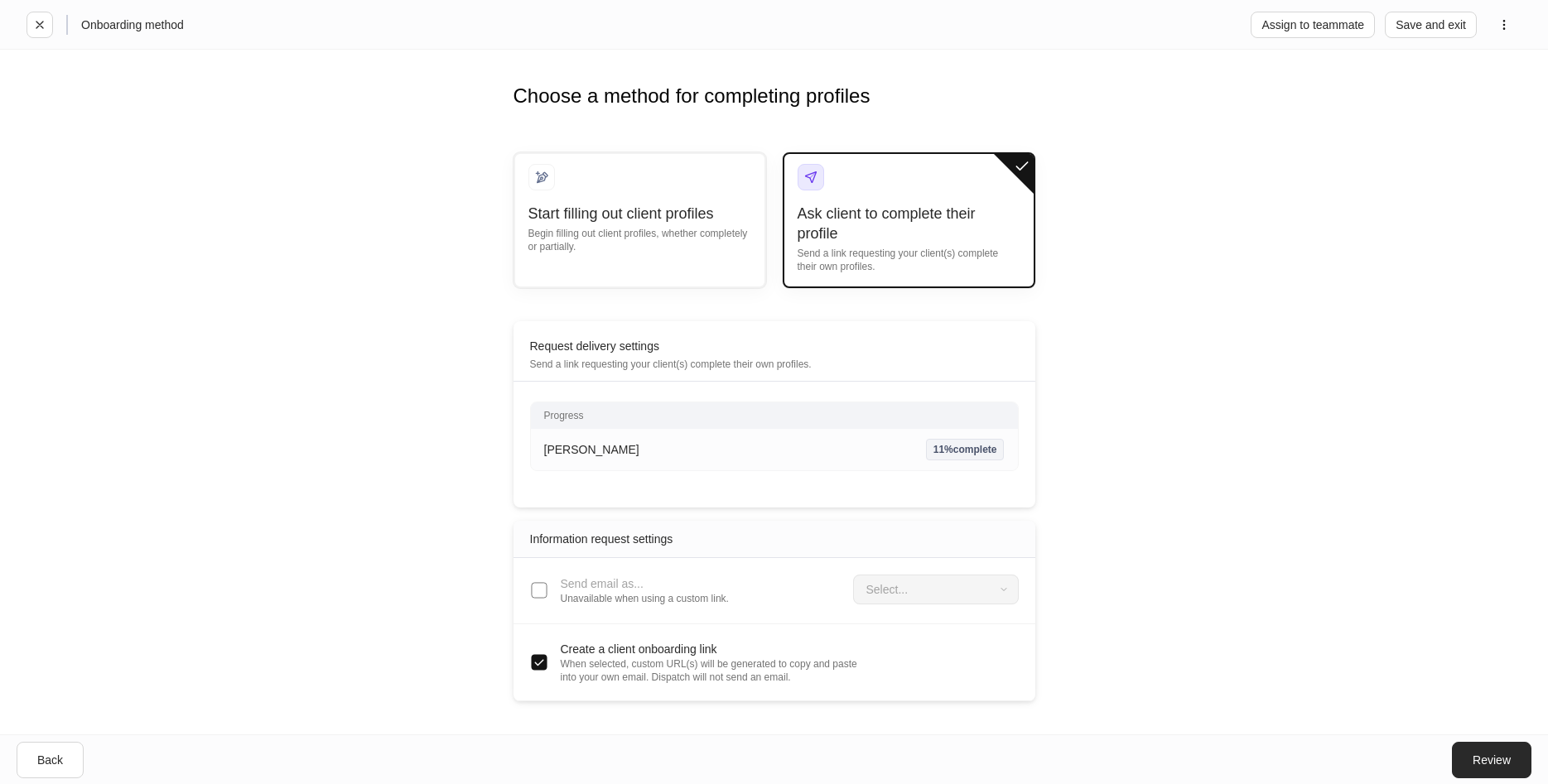 click on "Review" at bounding box center (1492, 760) 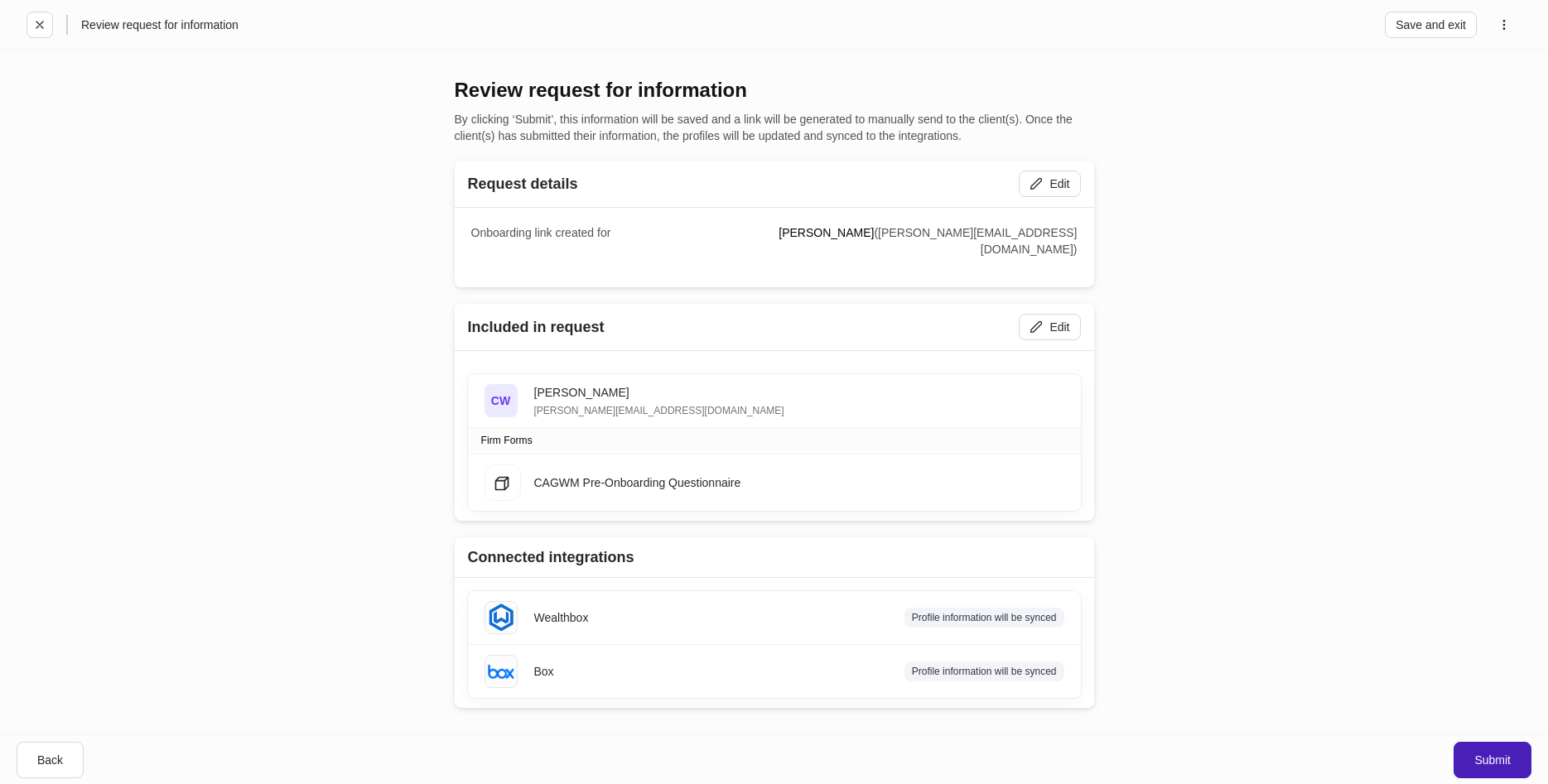 click on "Submit" at bounding box center (1493, 760) 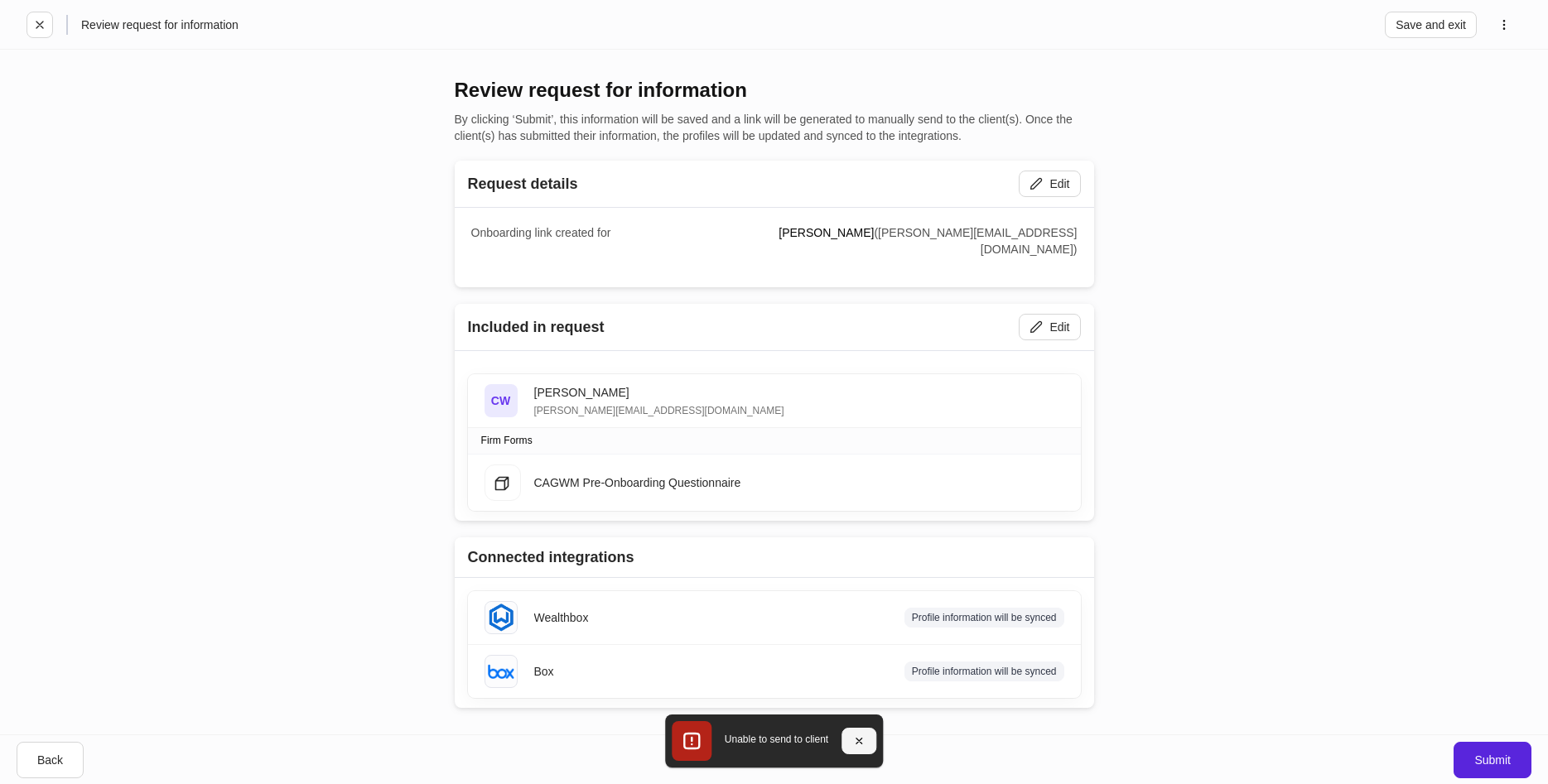 click 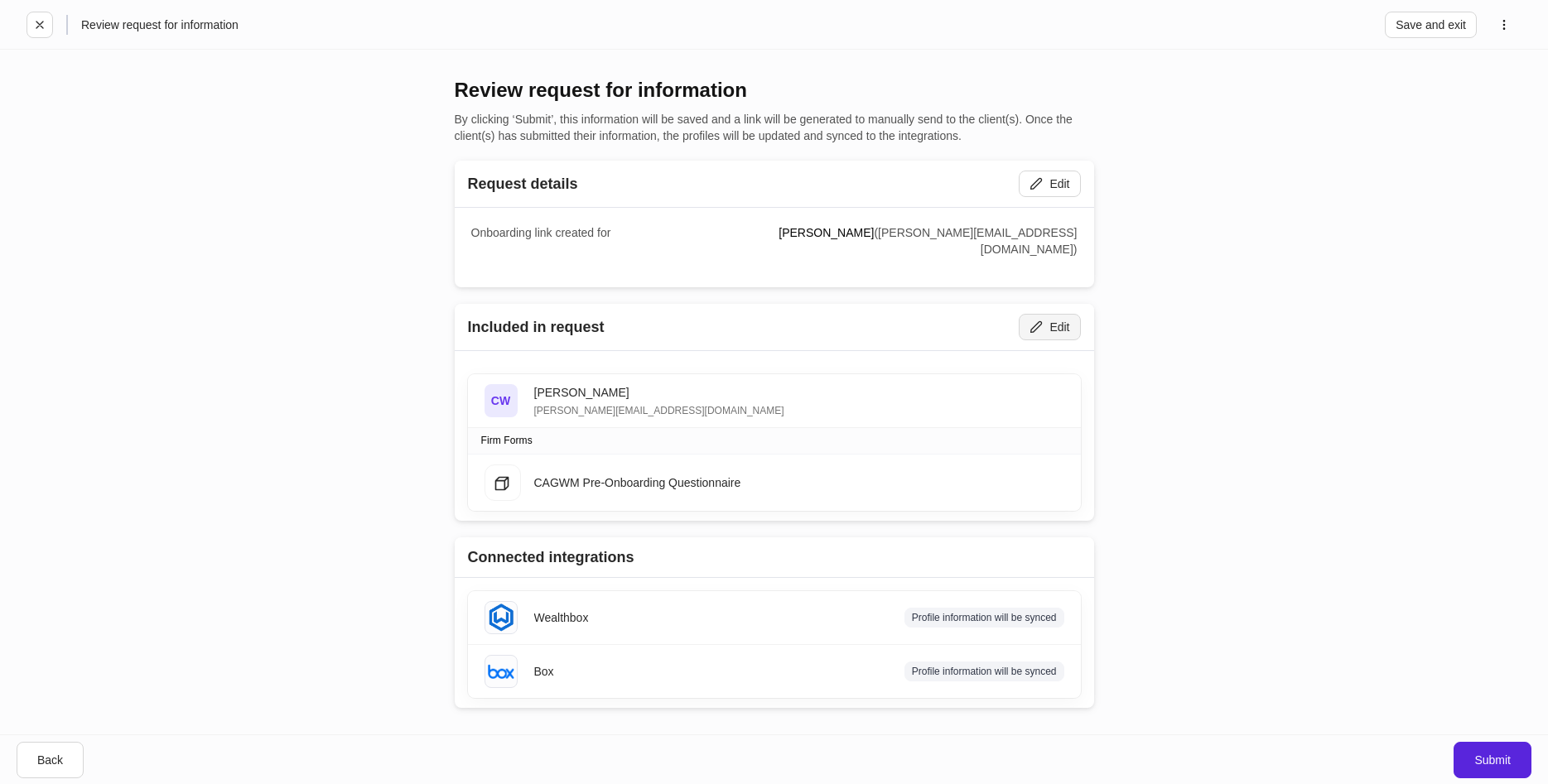 click on "Edit" at bounding box center [1049, 327] 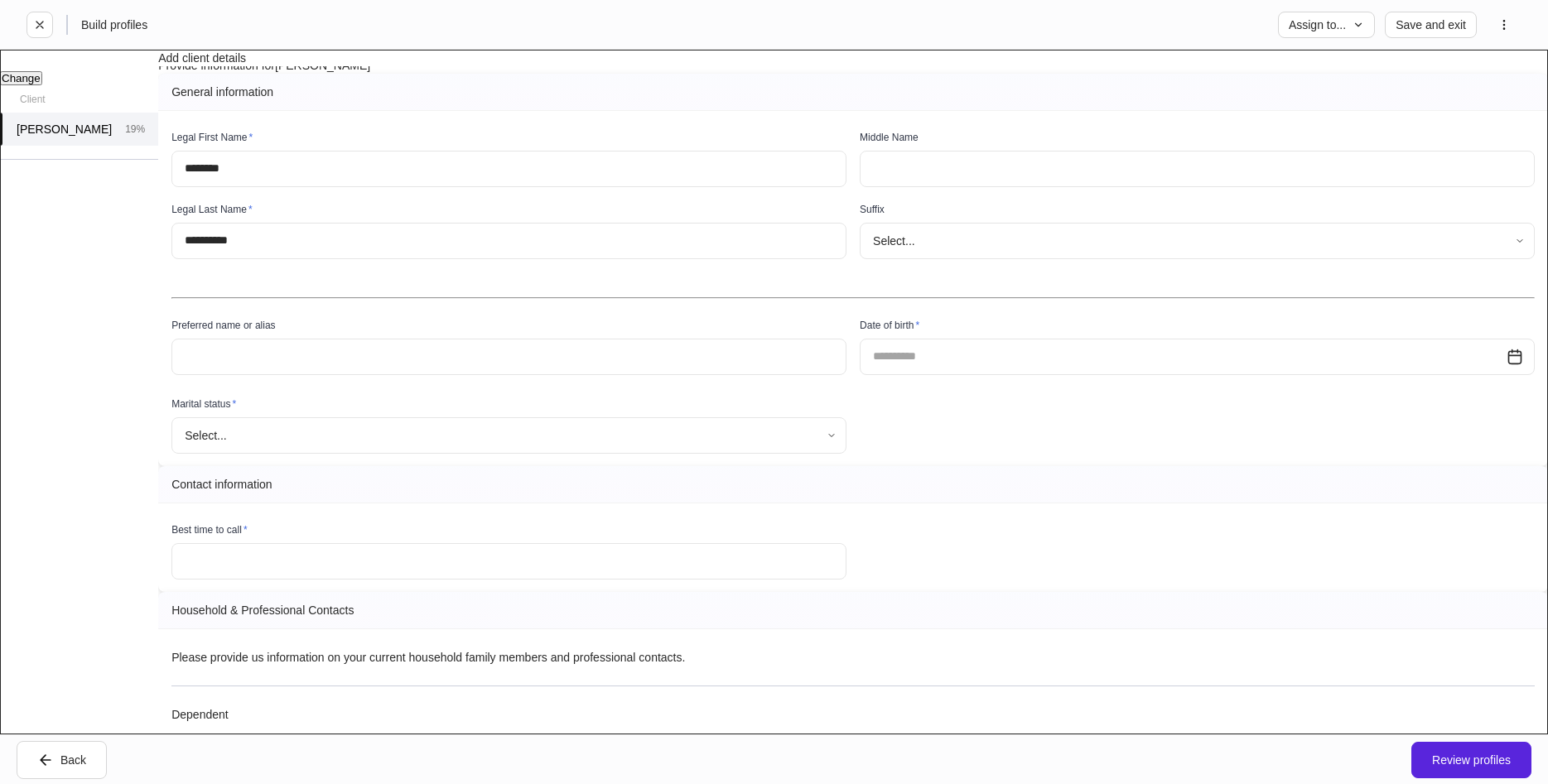 scroll, scrollTop: 0, scrollLeft: 0, axis: both 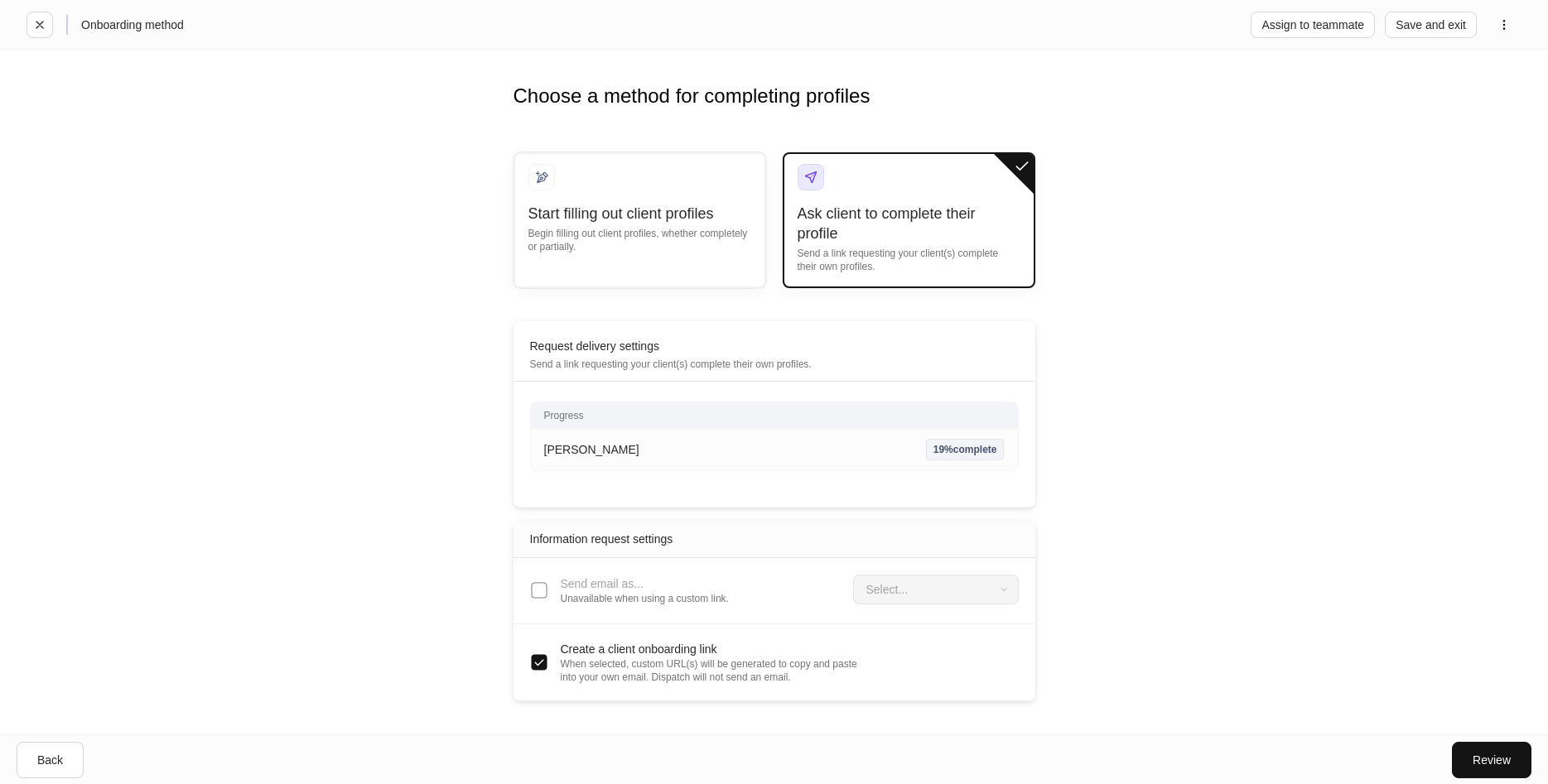 click on "Send email as... Unavailable when using a custom link." at bounding box center (625, 590) 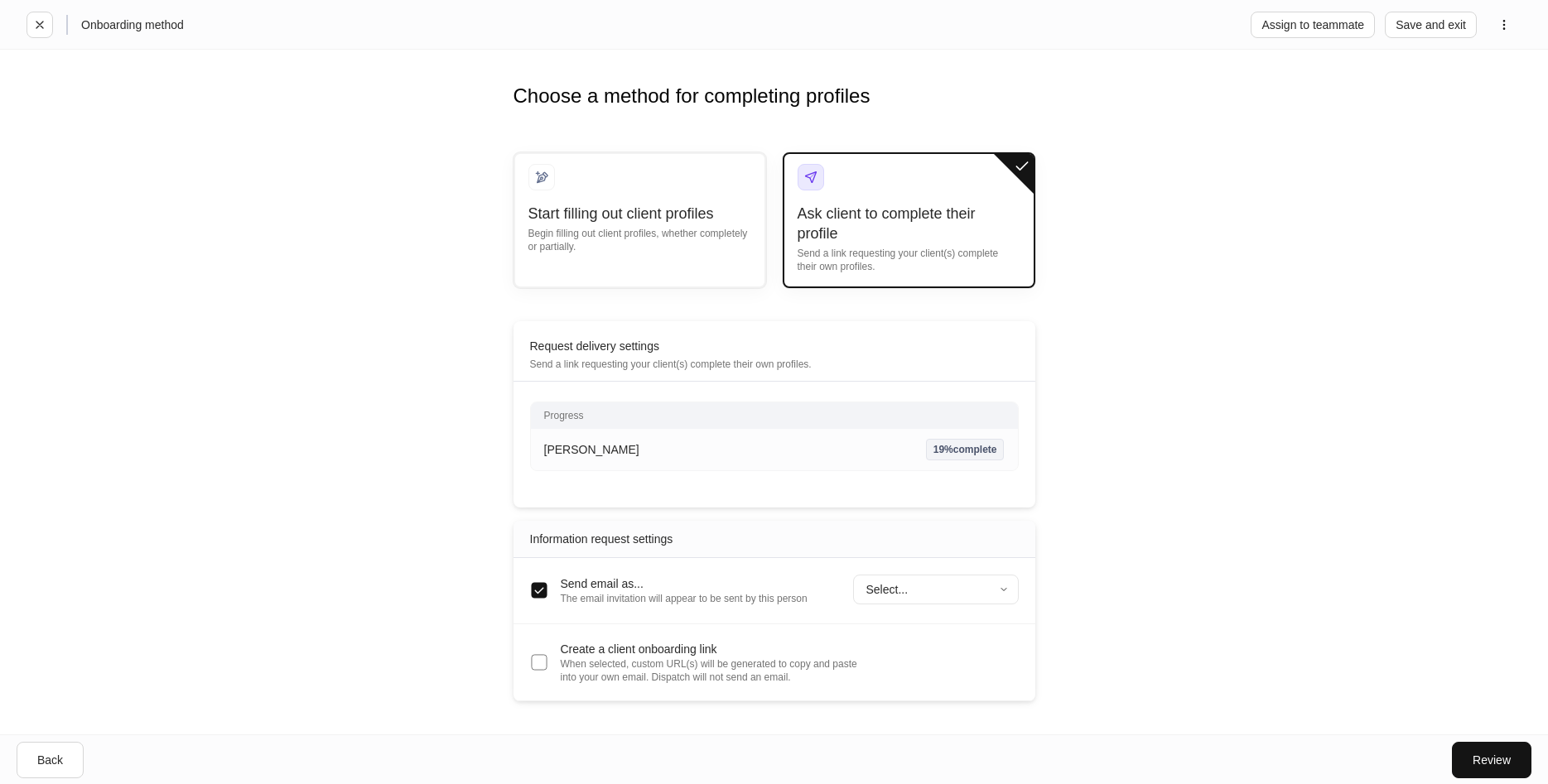 click on "Onboarding method Assign to teammate Save and exit Choose a method for completing profiles Start filling out client profiles Begin filling out client profiles, whether completely or partially. Ask client to complete their profile Send a link requesting your client(s) complete their own profiles. Request delivery settings Send a link requesting your client(s) complete their own profiles. Progress [PERSON_NAME] 19%  complete Enter profile builder Information request settings Send email as... The email invitation will appear to be sent by this person Select... ​ Create a client onboarding link When selected, custom URL(s) will be generated to copy and paste    into your own email. Dispatch will not send an email. Back Review" at bounding box center [774, 392] 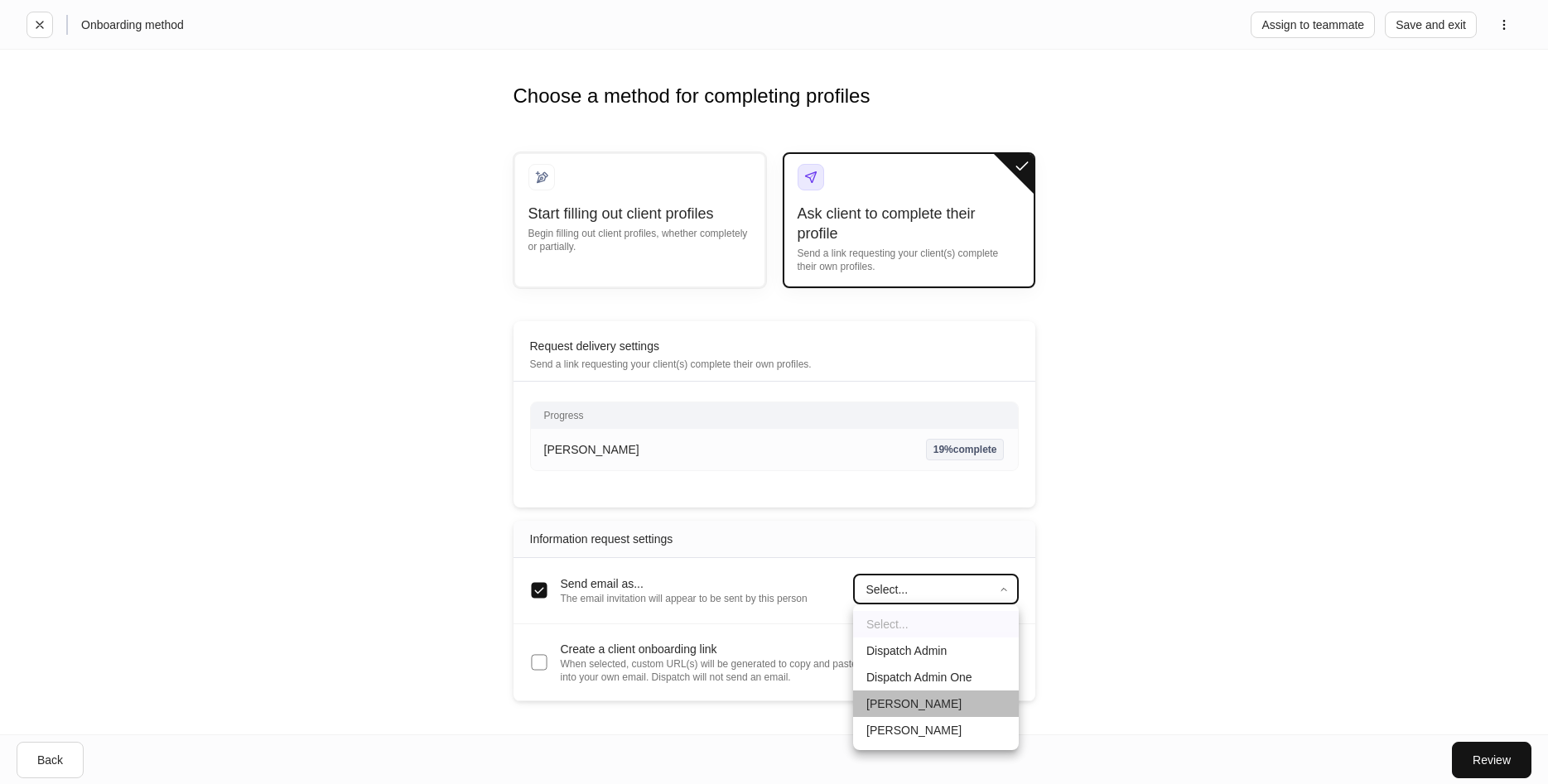 click on "[PERSON_NAME]" at bounding box center (936, 704) 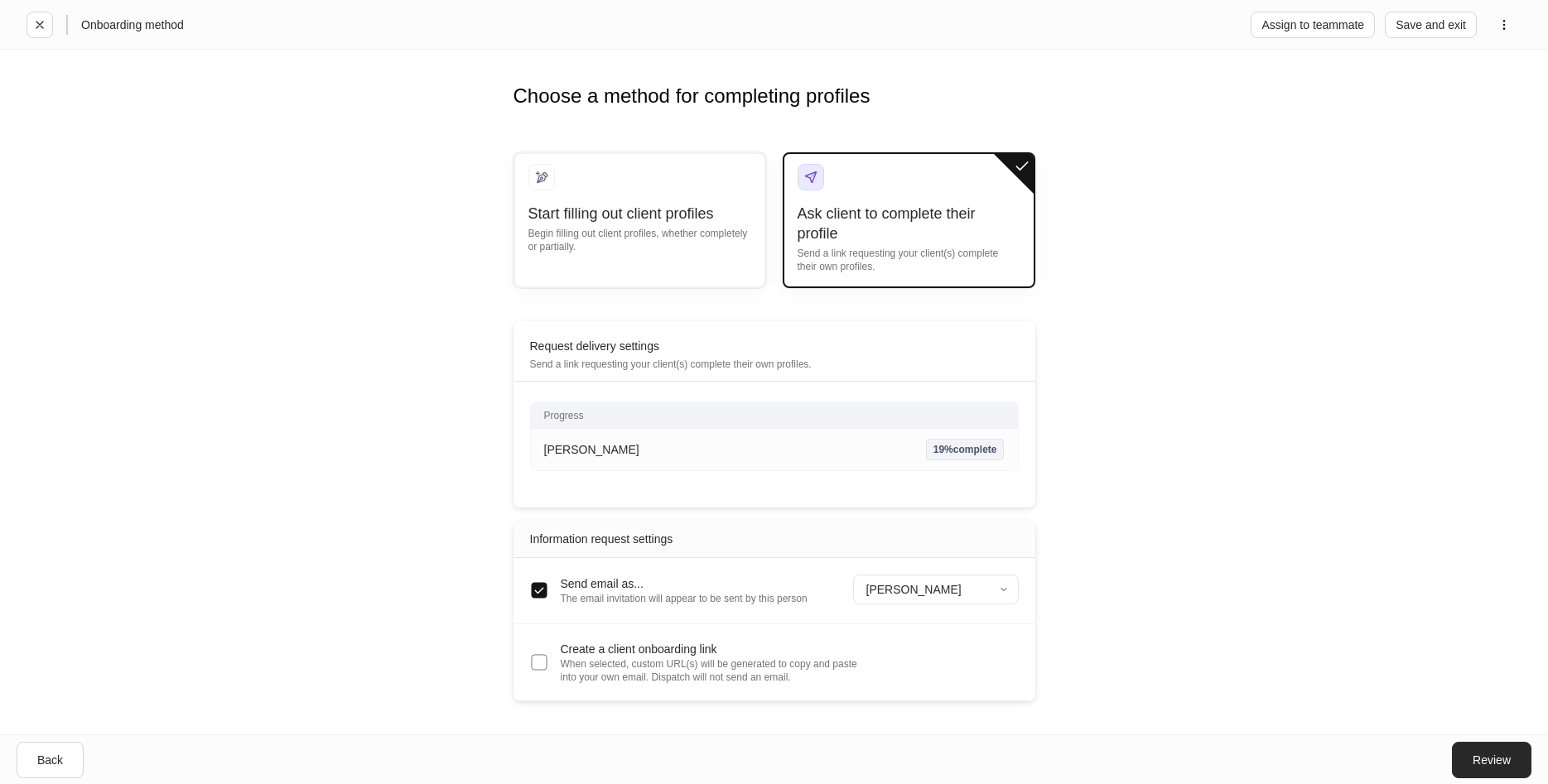 click on "Review" at bounding box center [1492, 760] 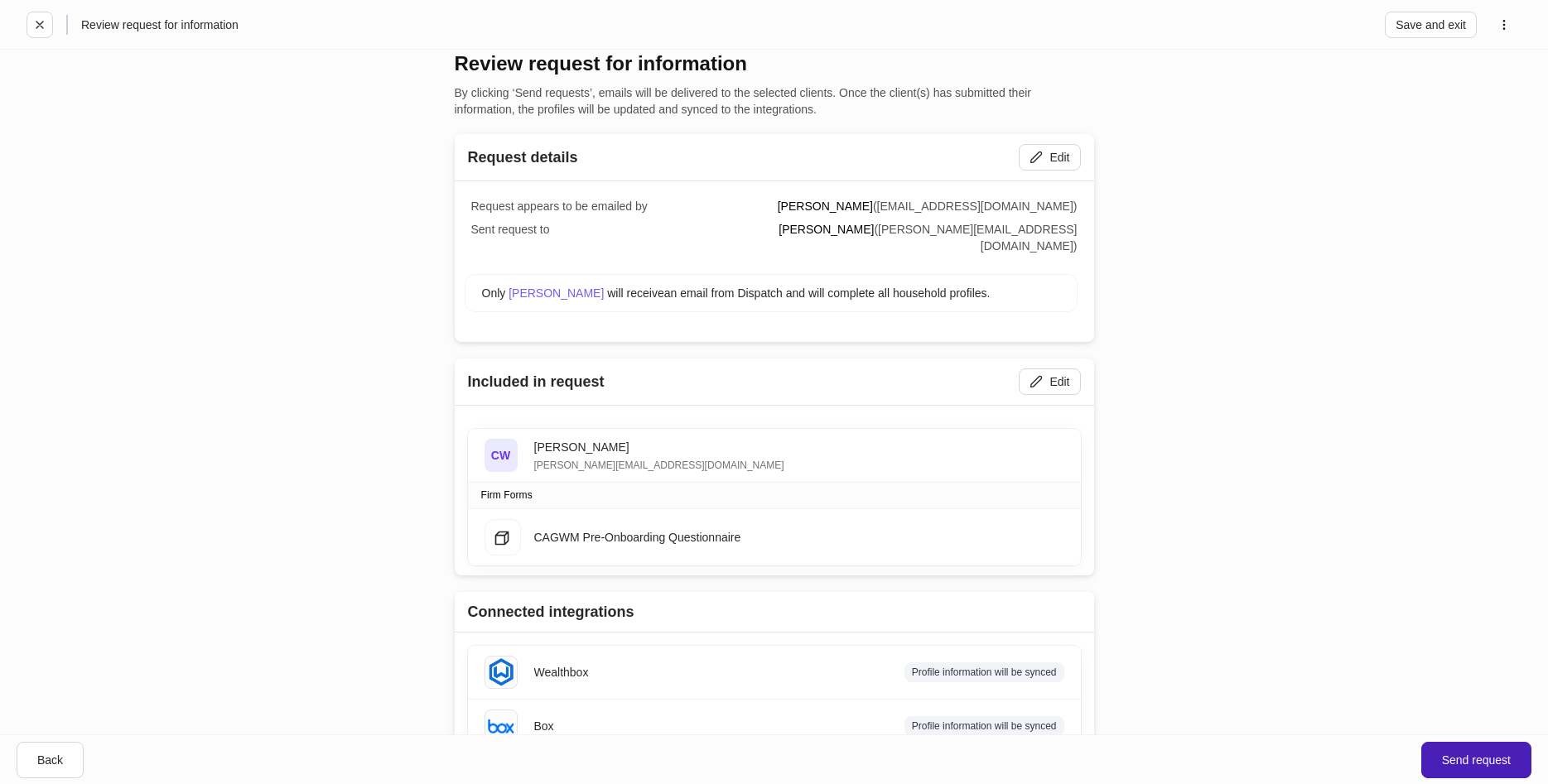 click on "Send request" at bounding box center (1476, 760) 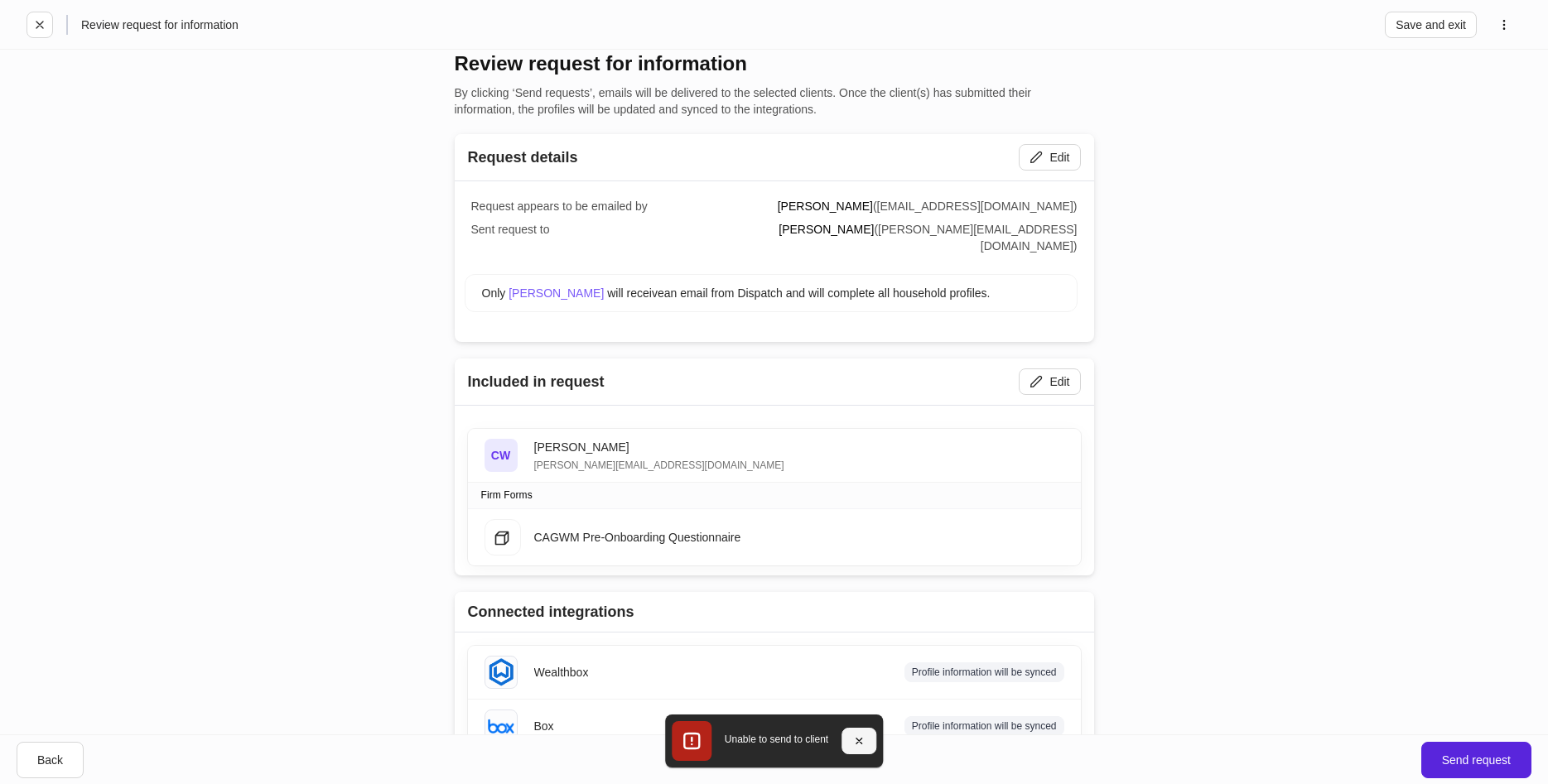 click 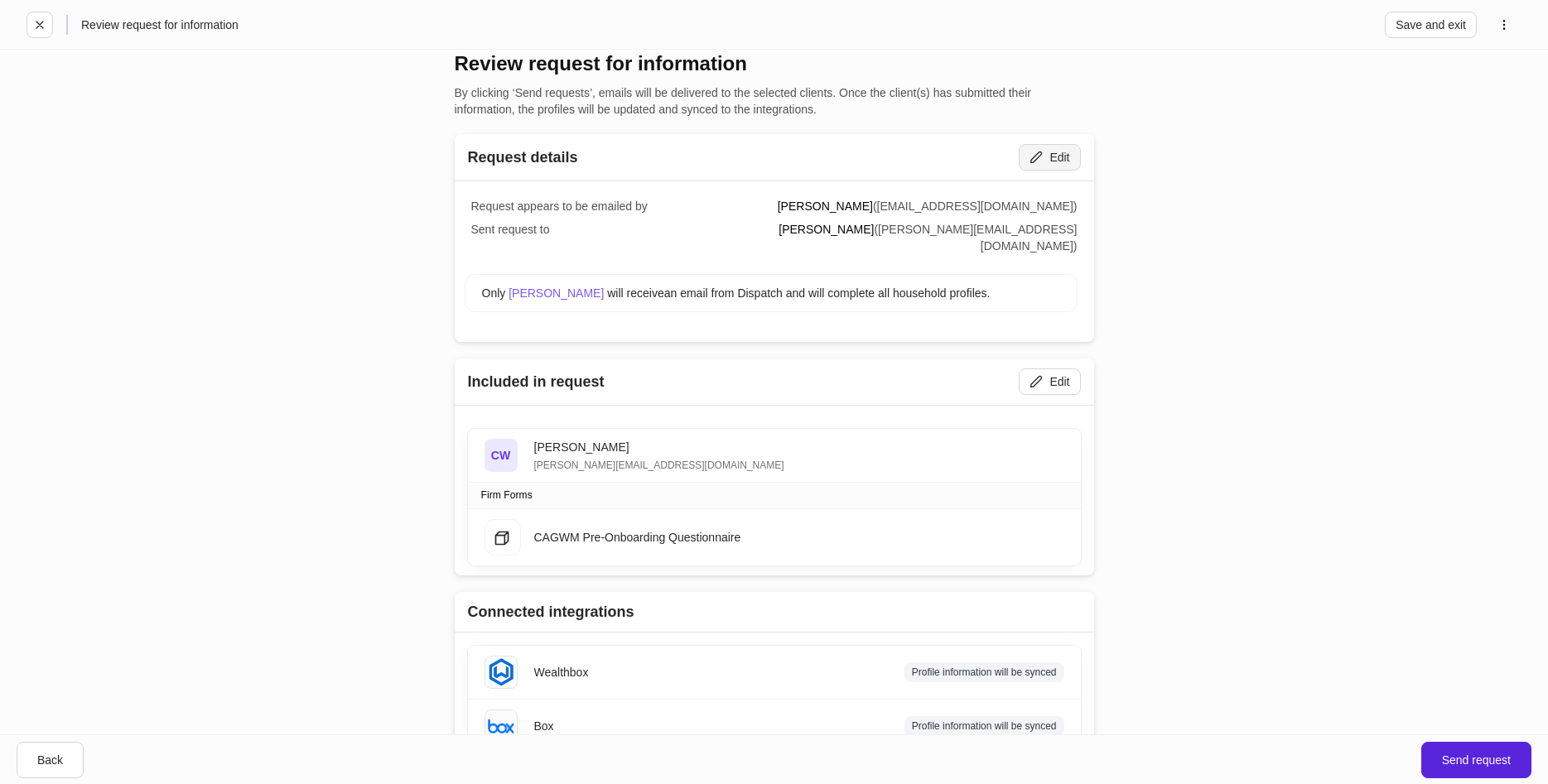 click on "Edit" at bounding box center [1049, 157] 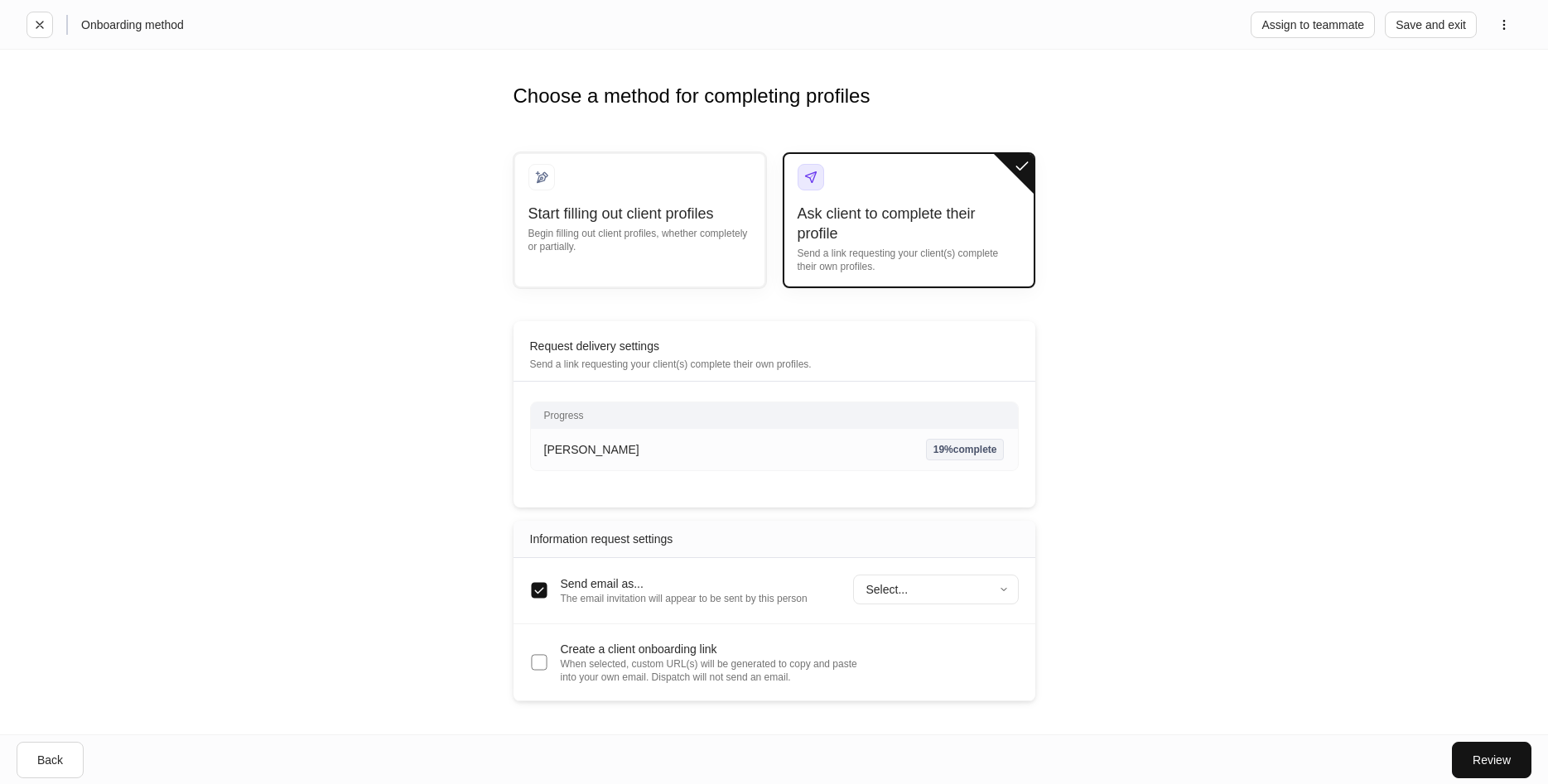 click on "Choose a method for completing profiles Start filling out client profiles Begin filling out client profiles, whether completely or partially. Ask client to complete their profile Send a link requesting your client(s) complete their own profiles. Request delivery settings Send a link requesting your client(s) complete their own profiles. Progress [PERSON_NAME] 19%  complete Enter profile builder Information request settings Send email as... The email invitation will appear to be sent by this person Select... ​ Create a client onboarding link When selected, custom URL(s) will be generated to copy and paste    into your own email. Dispatch will not send an email." at bounding box center (774, 392) 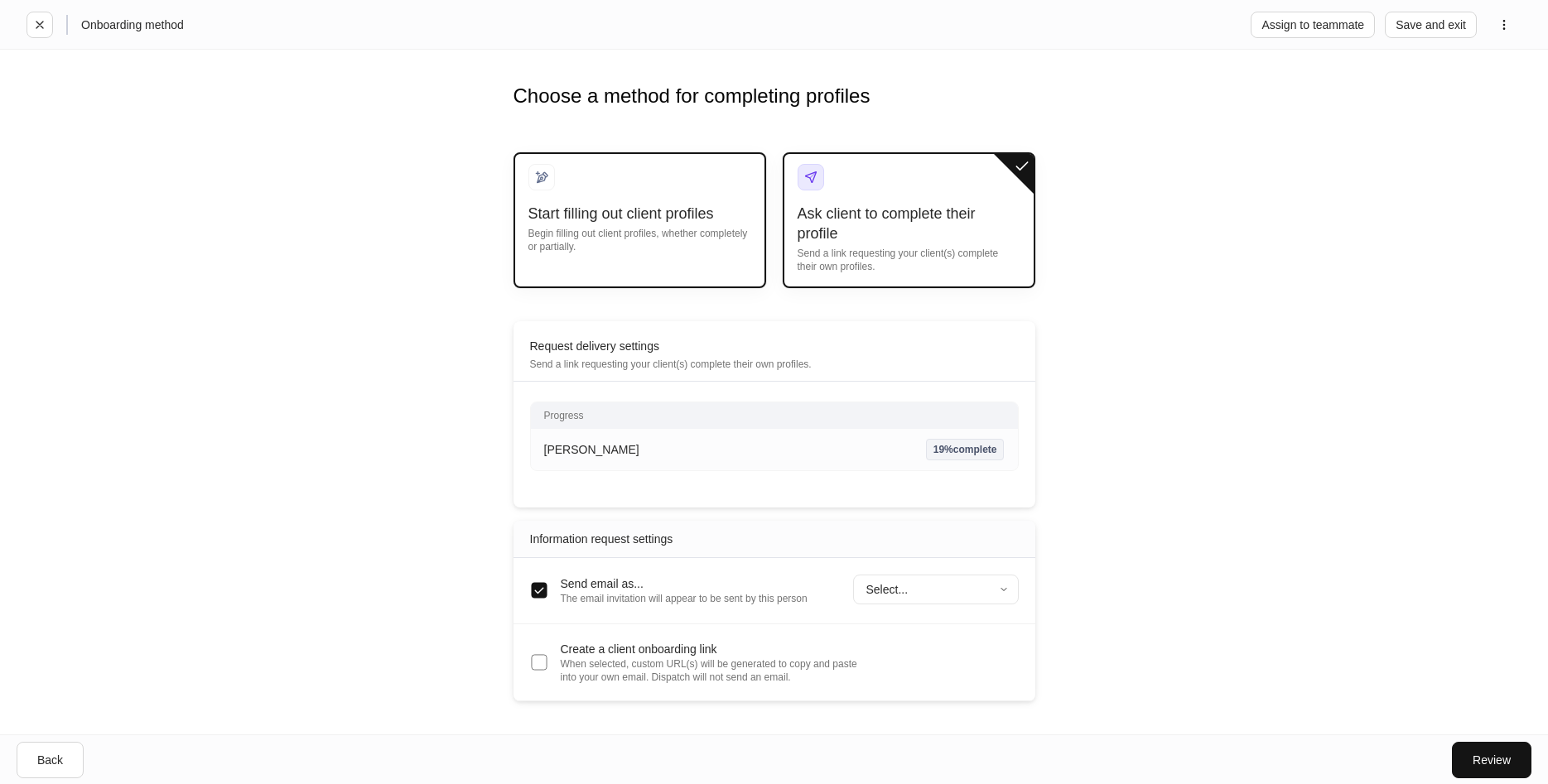 click on "Start filling out client profiles" at bounding box center (639, 214) 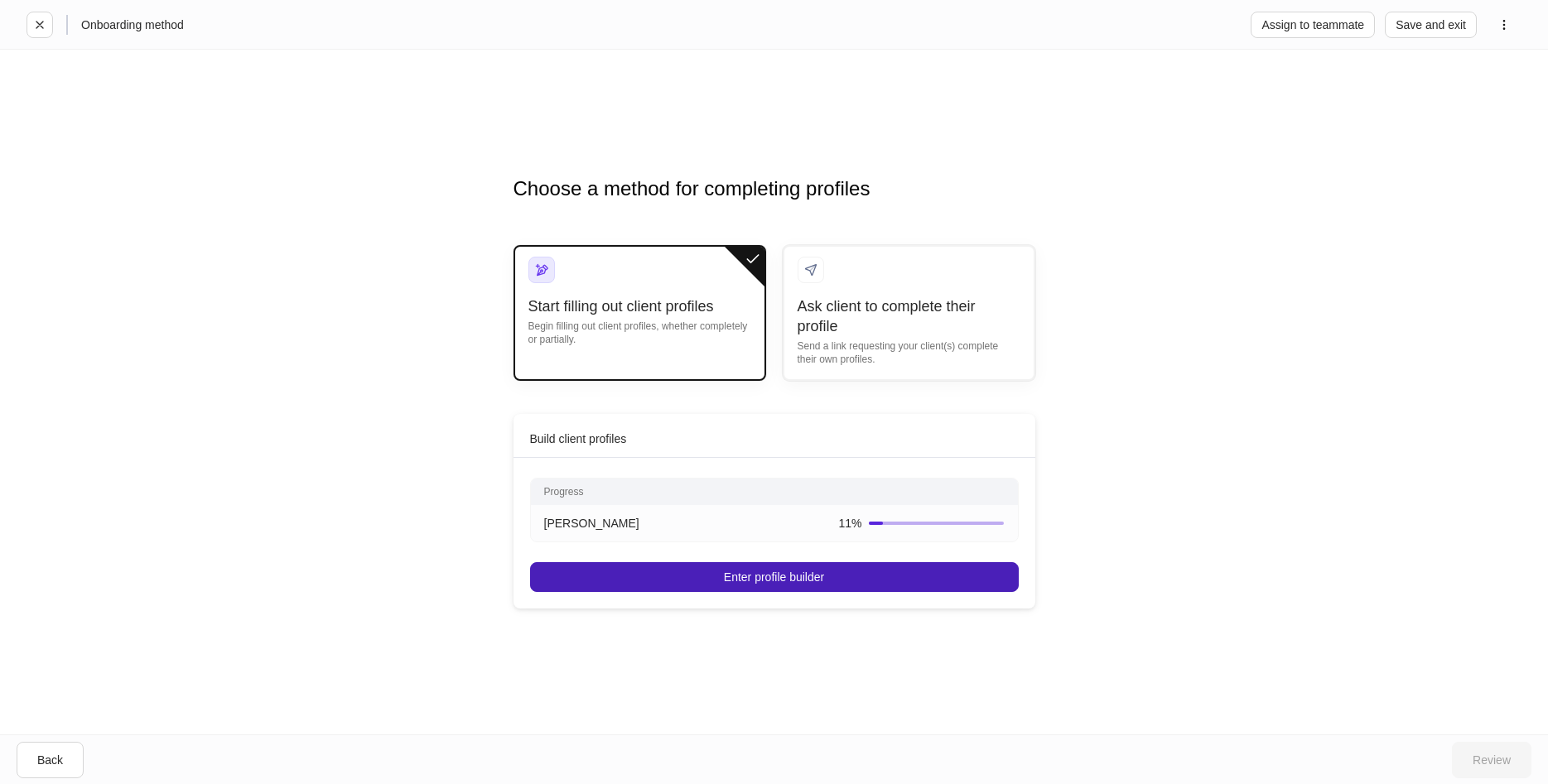 click on "Enter profile builder" at bounding box center (774, 577) 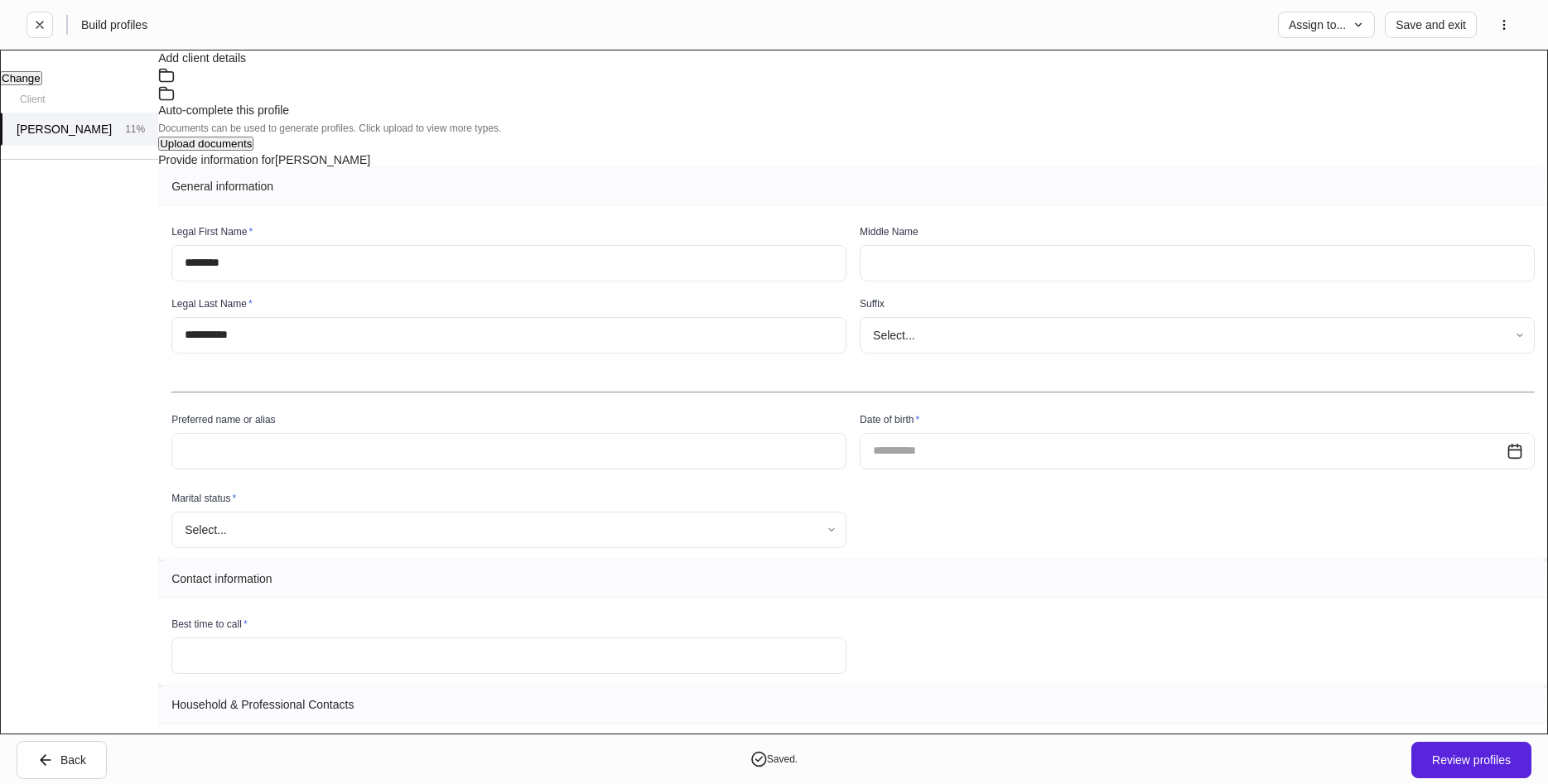 scroll, scrollTop: 94, scrollLeft: 0, axis: vertical 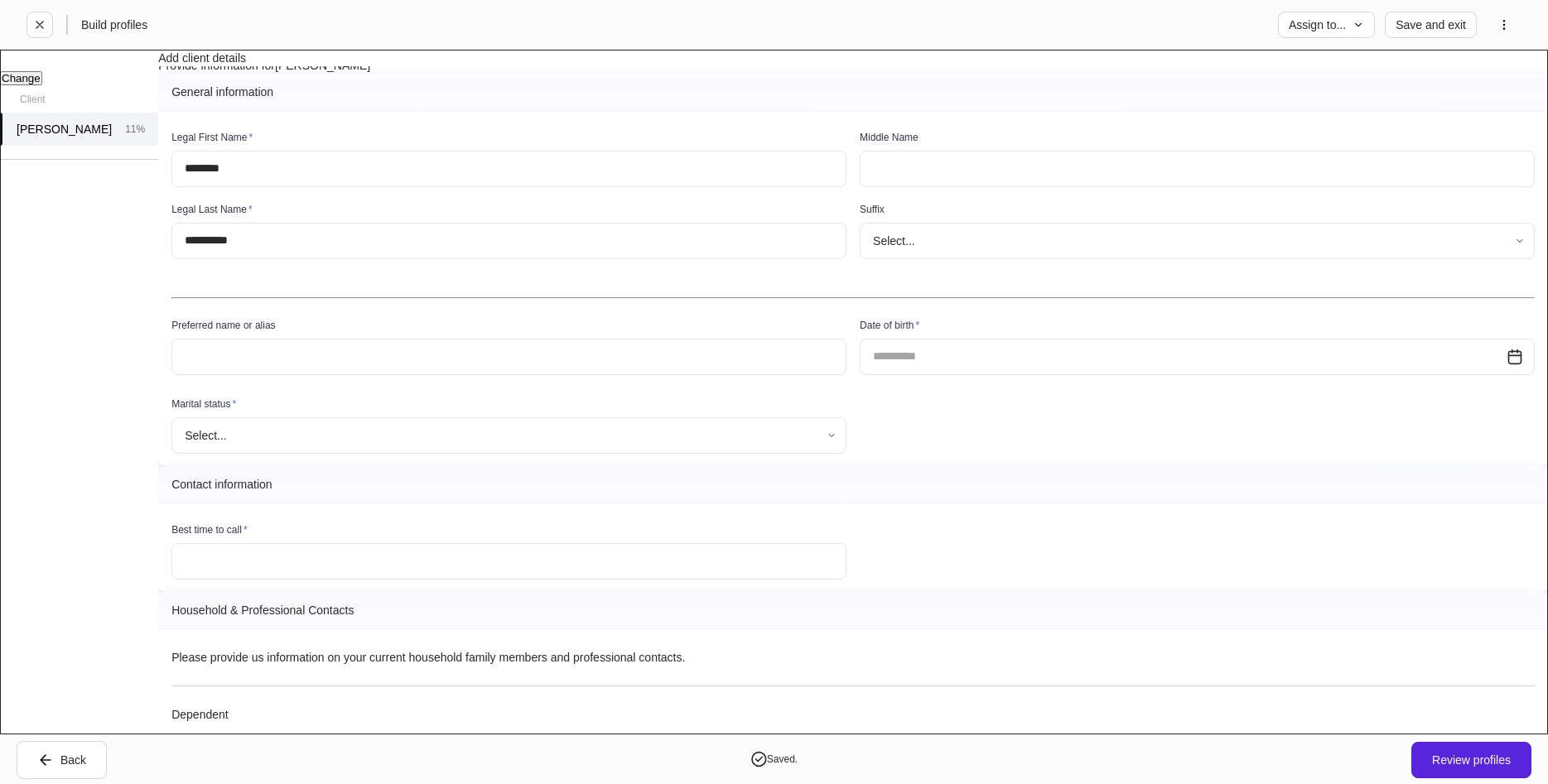 click at bounding box center (1183, 357) 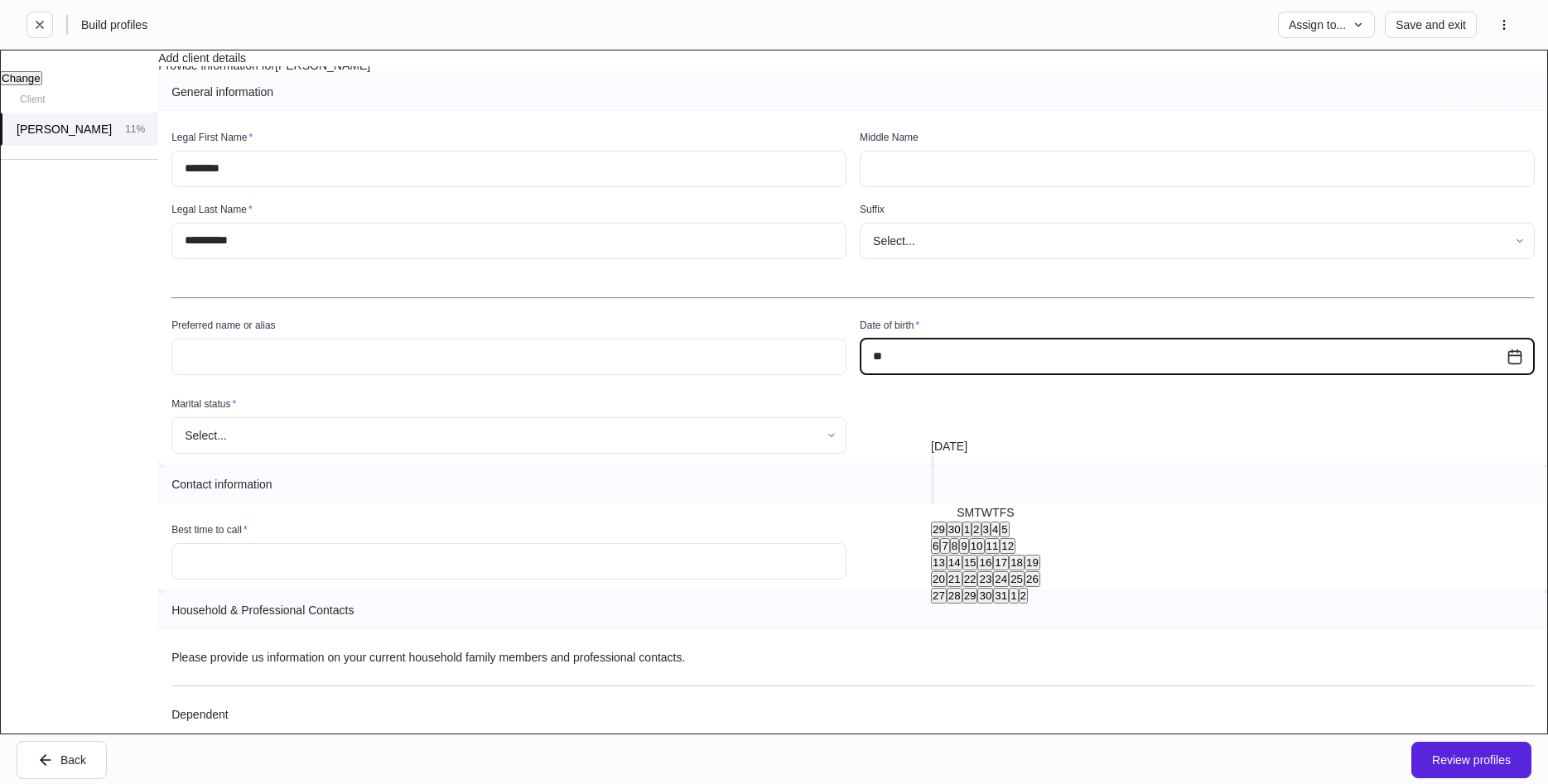 type on "*" 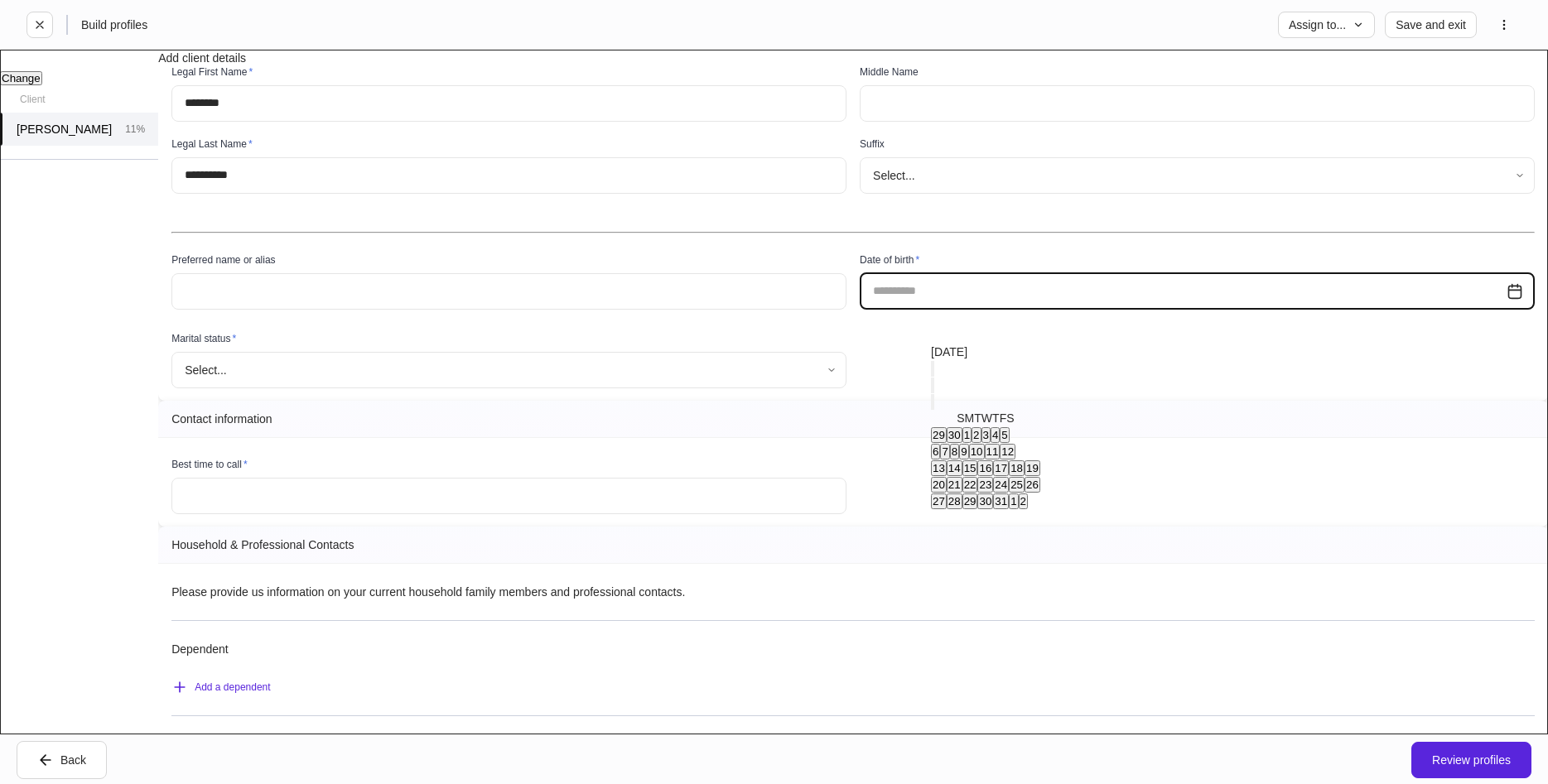 scroll, scrollTop: 189, scrollLeft: 0, axis: vertical 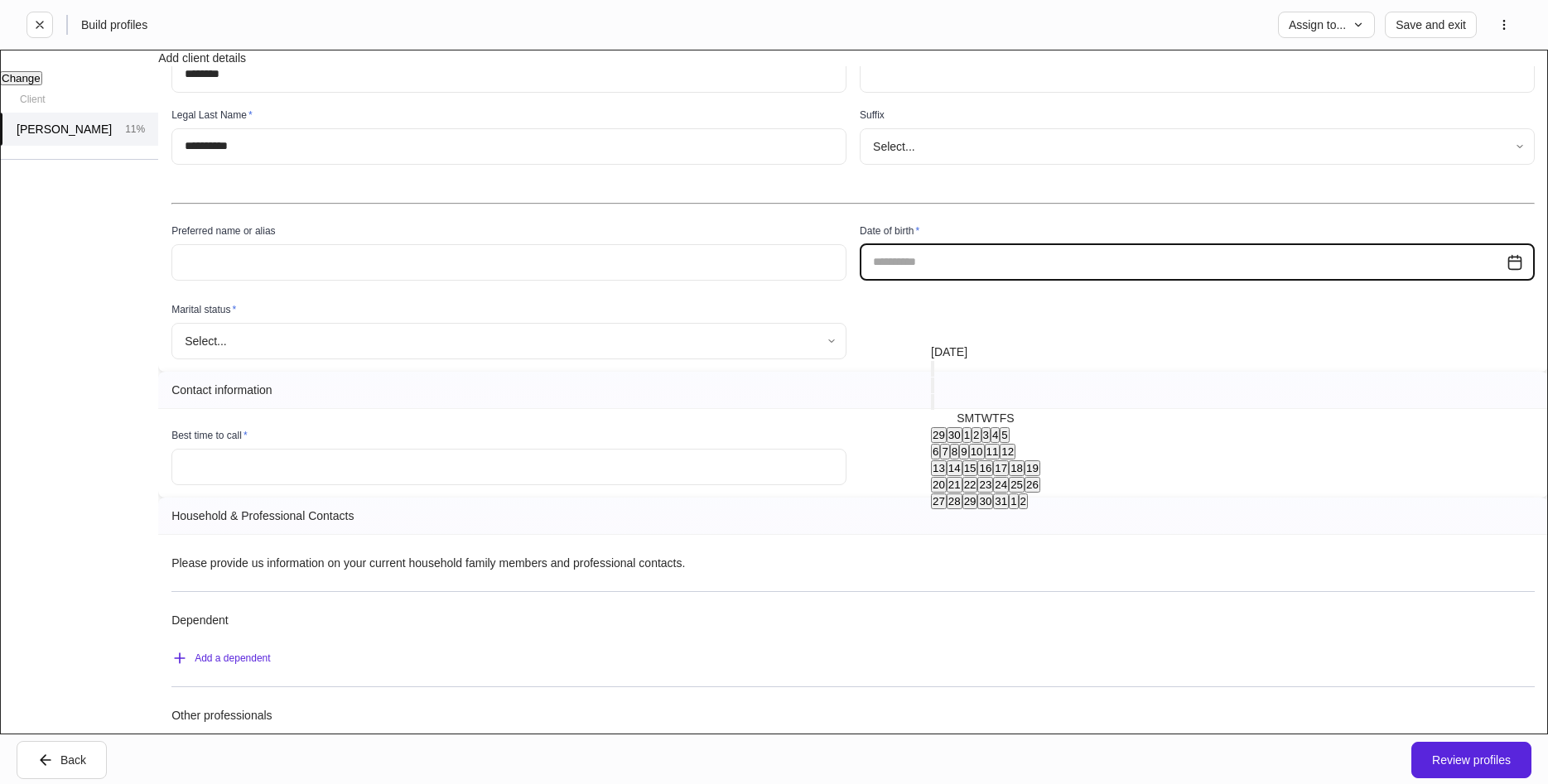 click on "**********" at bounding box center [853, 450] 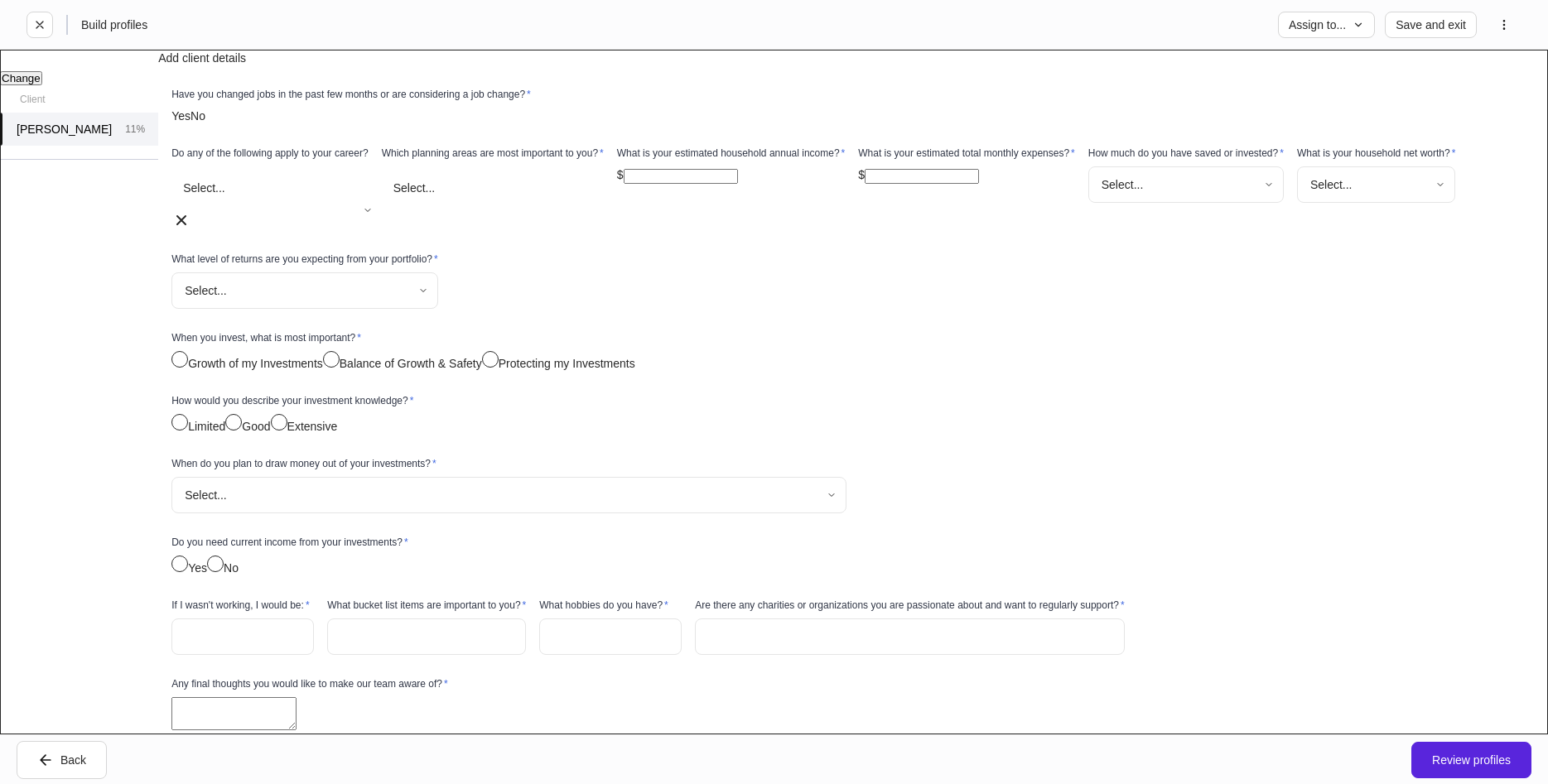 scroll, scrollTop: 2493, scrollLeft: 0, axis: vertical 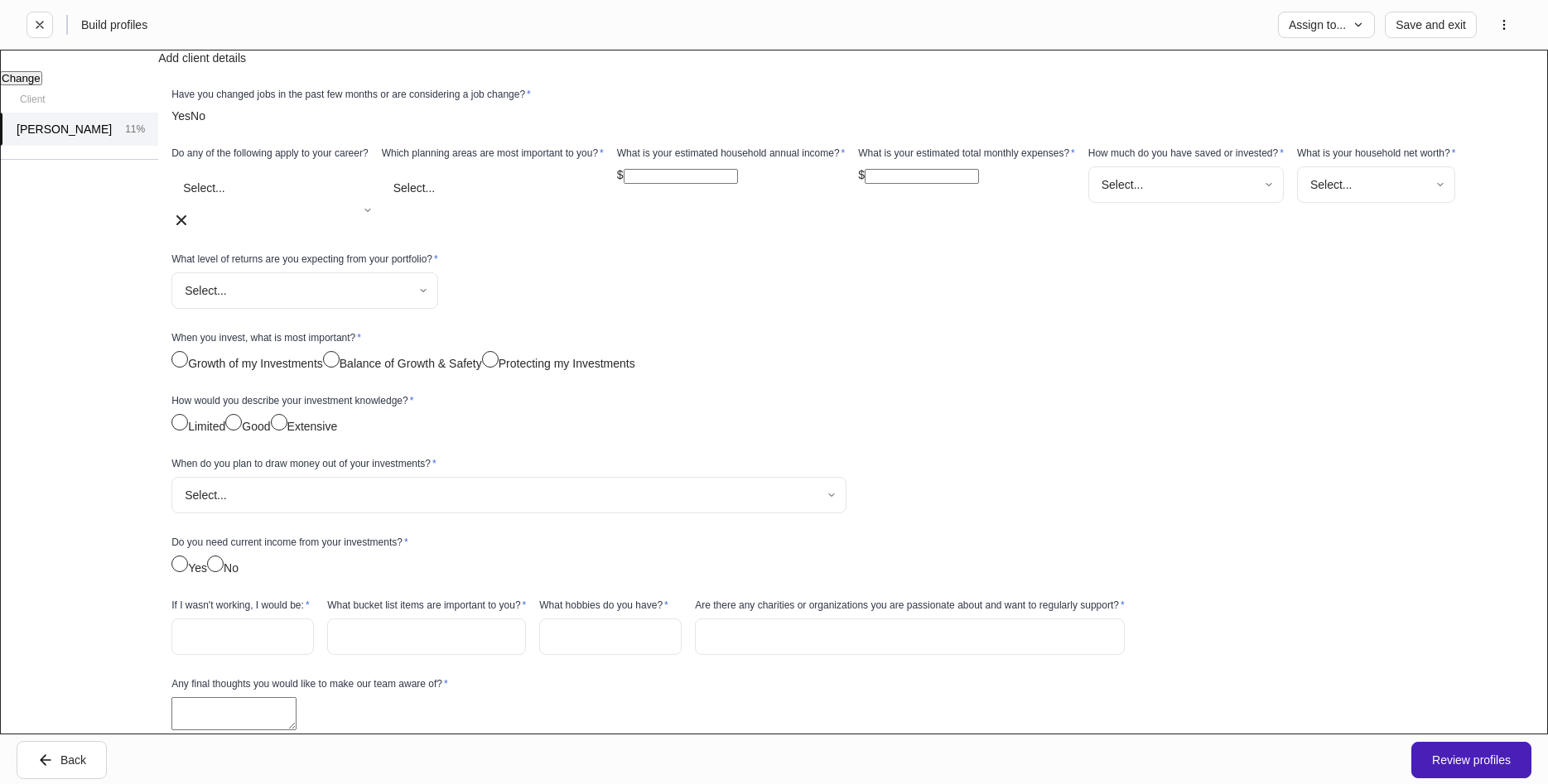 click on "Review profiles" at bounding box center (1471, 760) 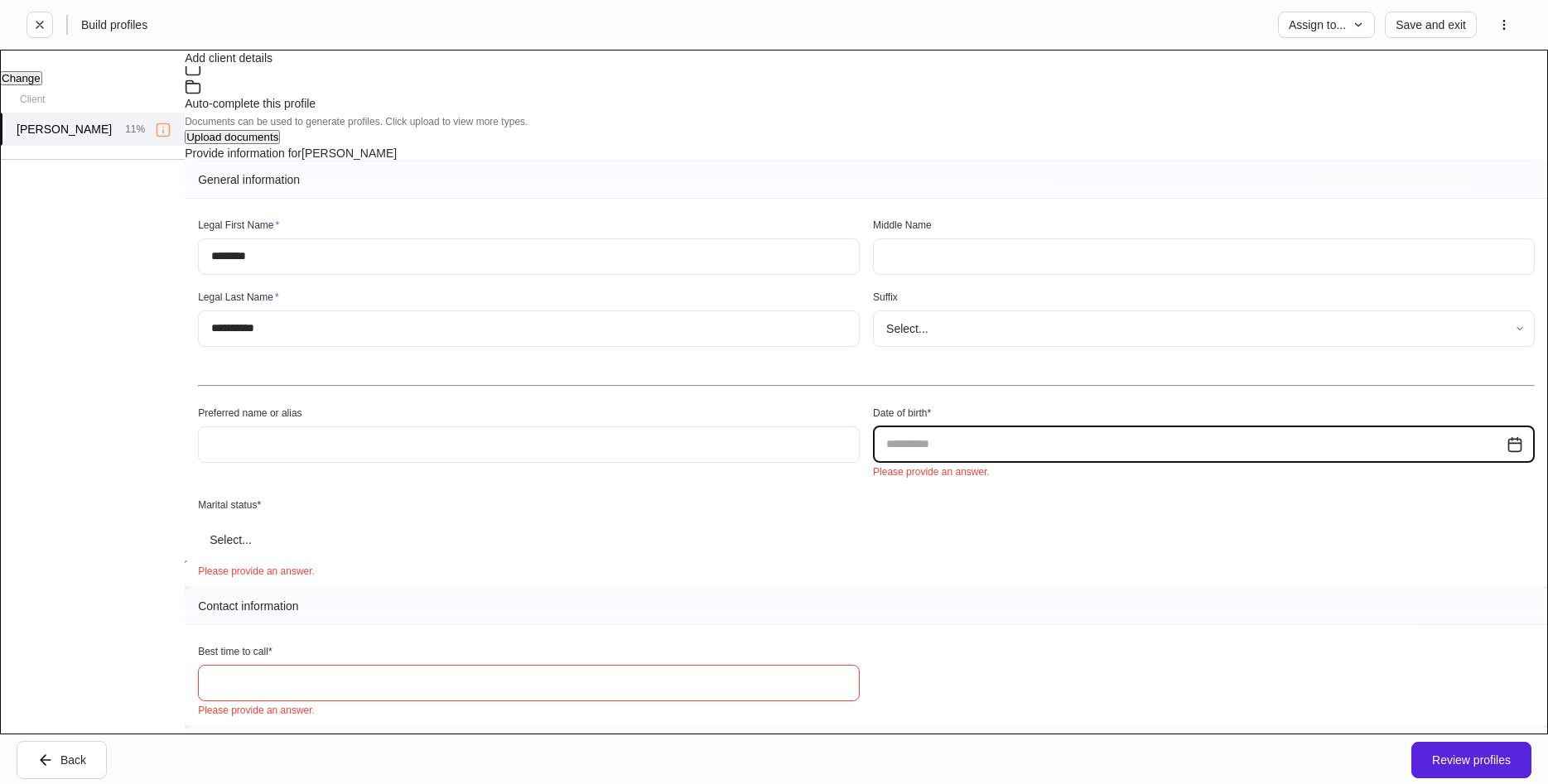 scroll, scrollTop: 0, scrollLeft: 0, axis: both 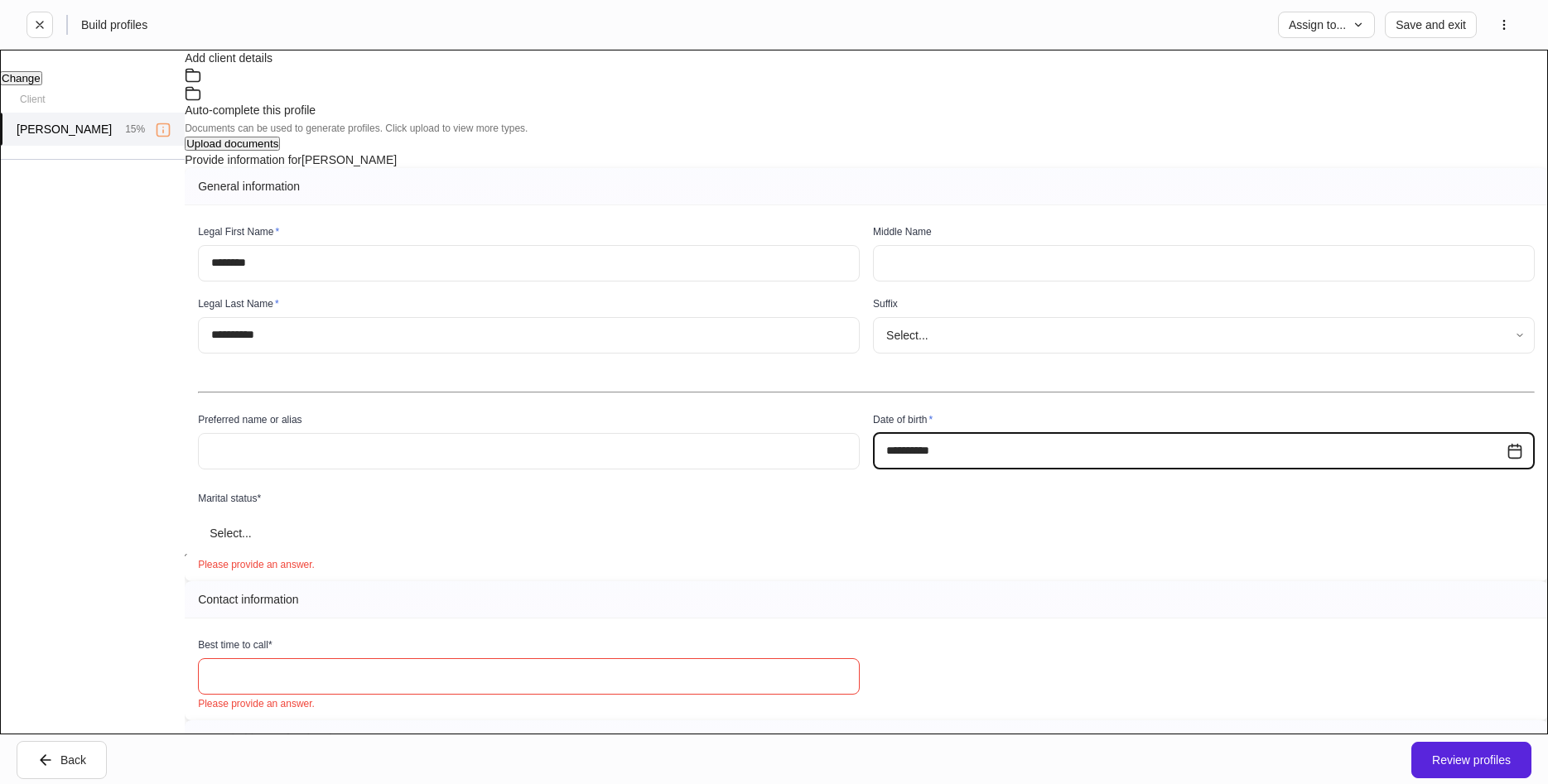 type on "**********" 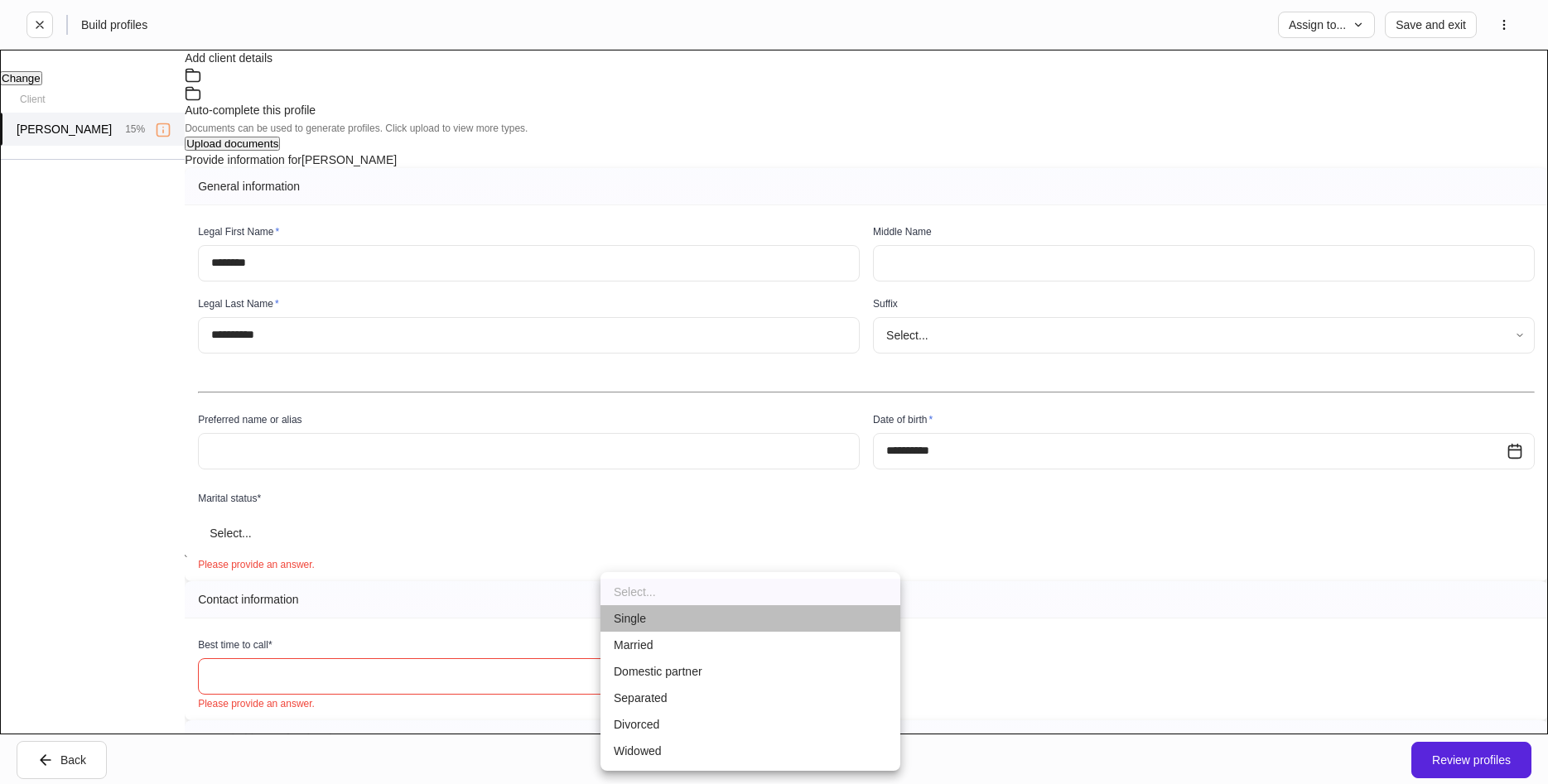 click on "Single" at bounding box center (750, 618) 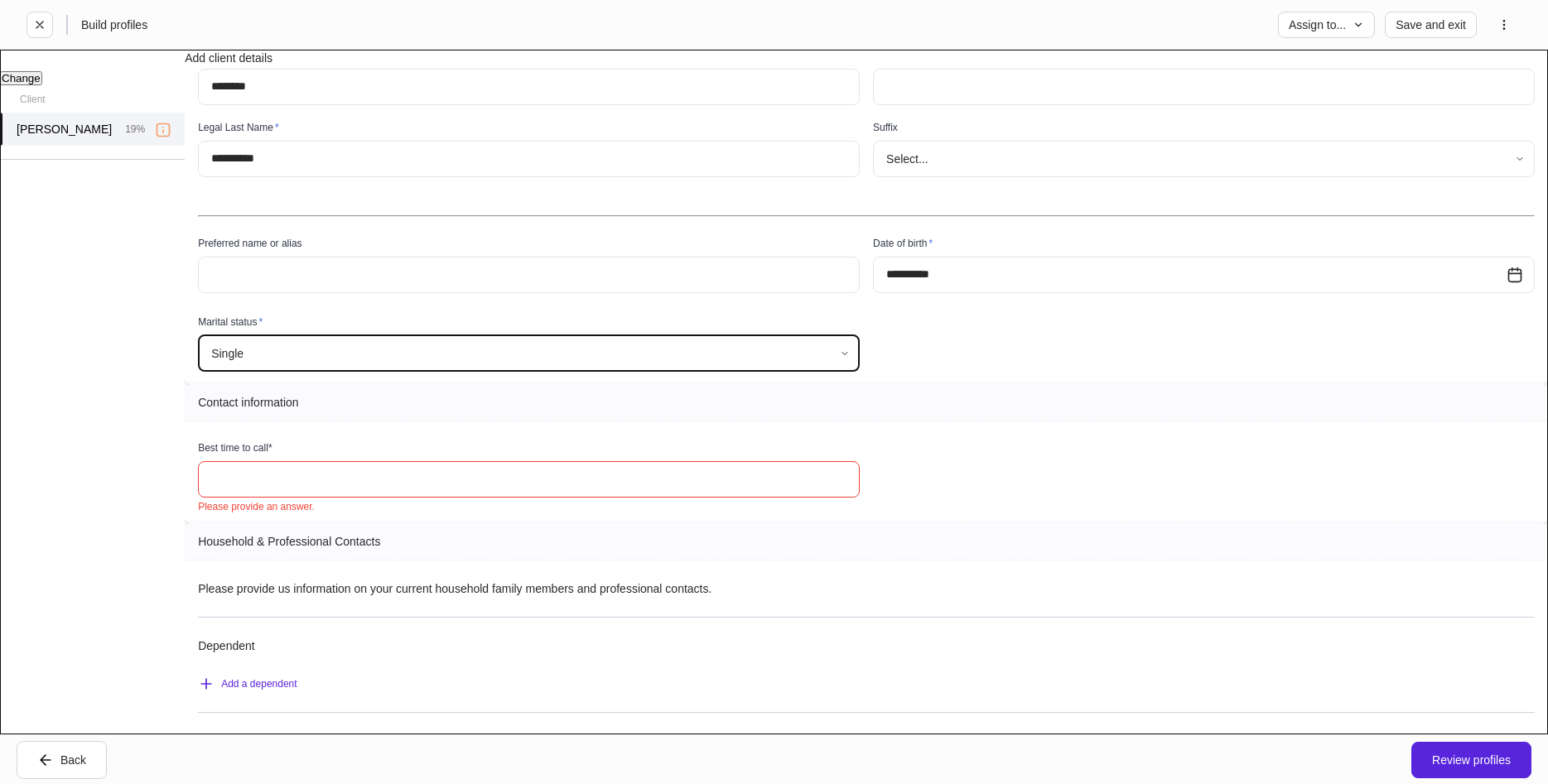 scroll, scrollTop: 189, scrollLeft: 0, axis: vertical 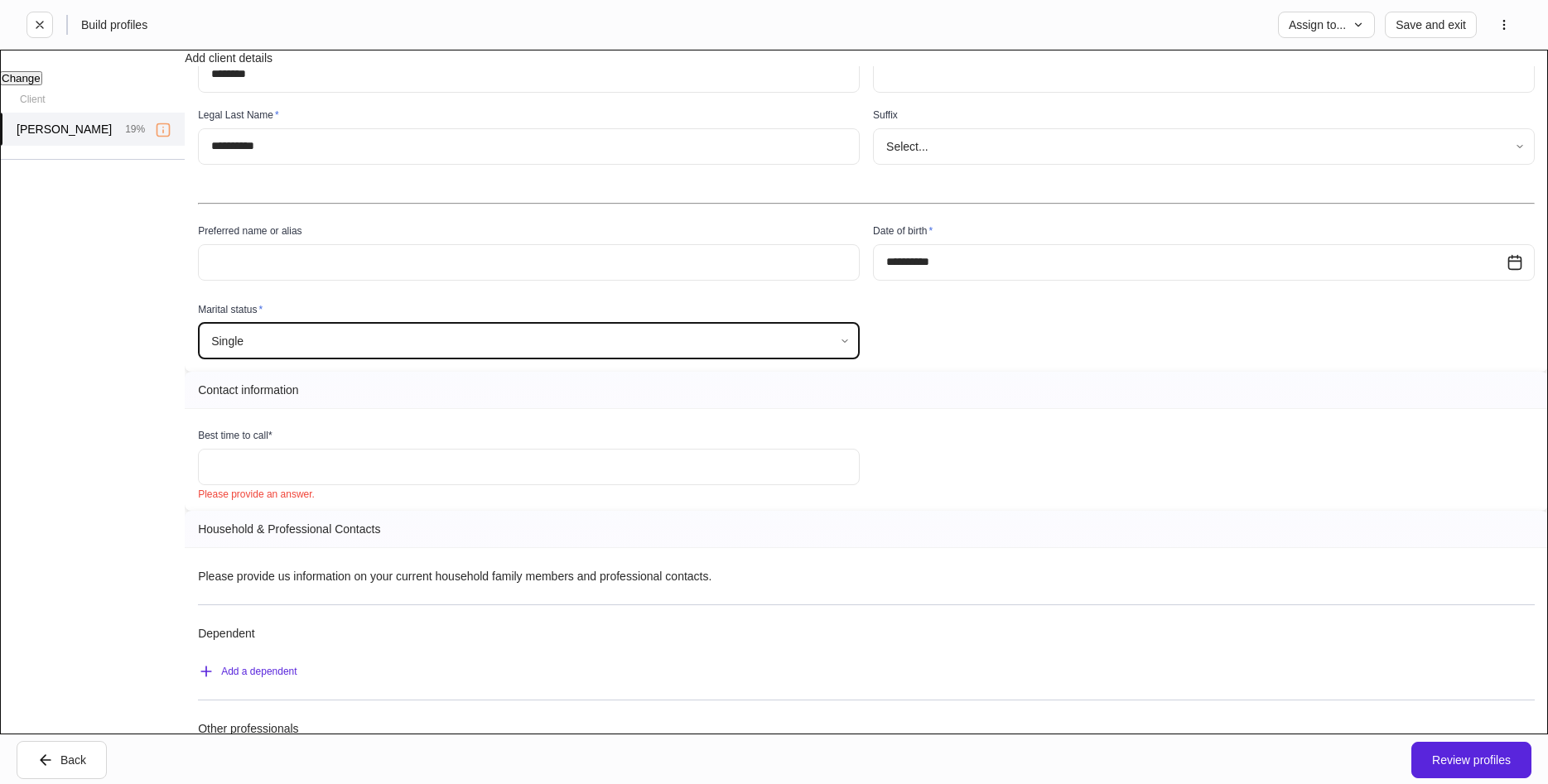 click at bounding box center [528, 467] 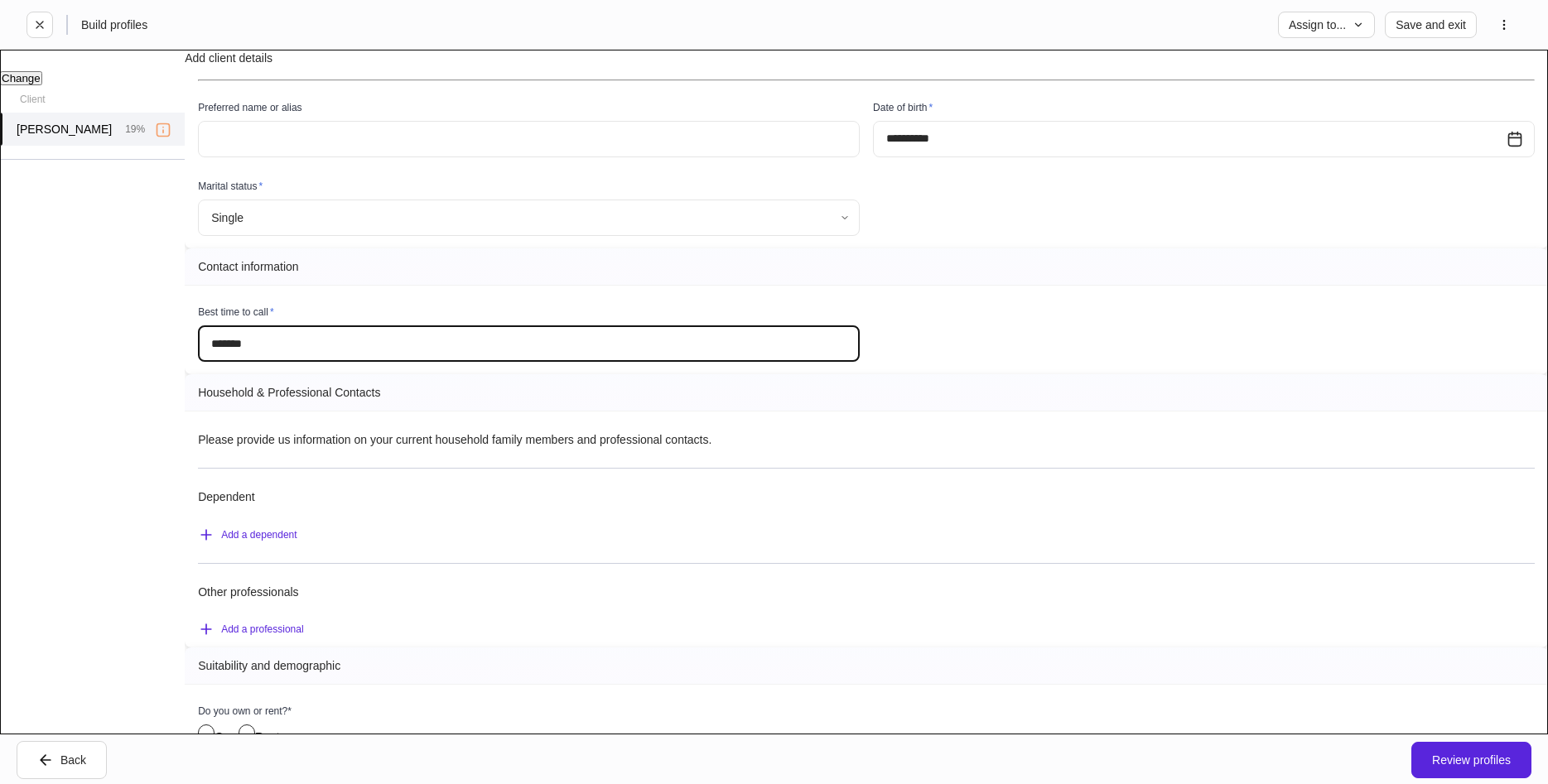 scroll, scrollTop: 378, scrollLeft: 0, axis: vertical 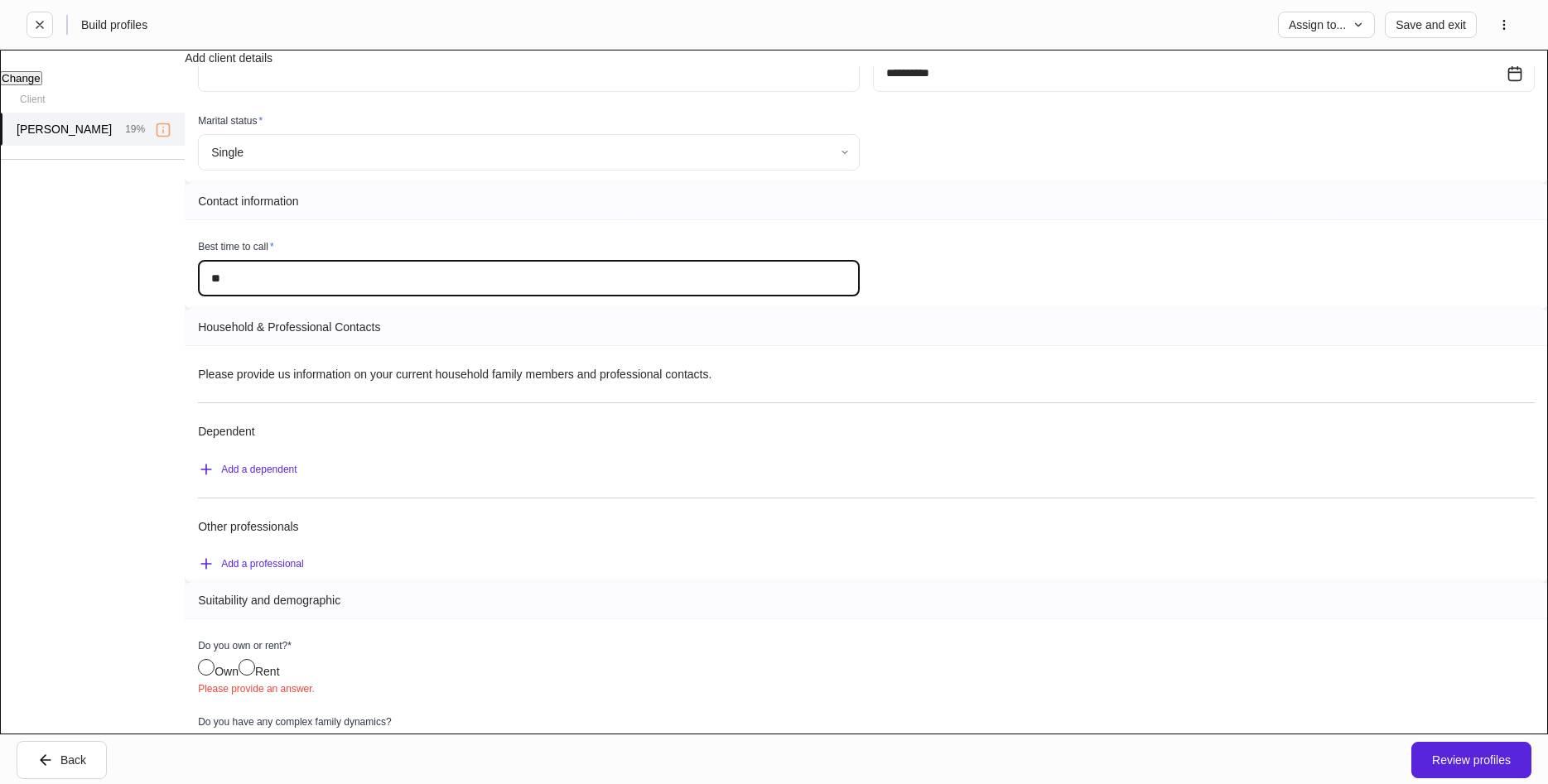 type on "*" 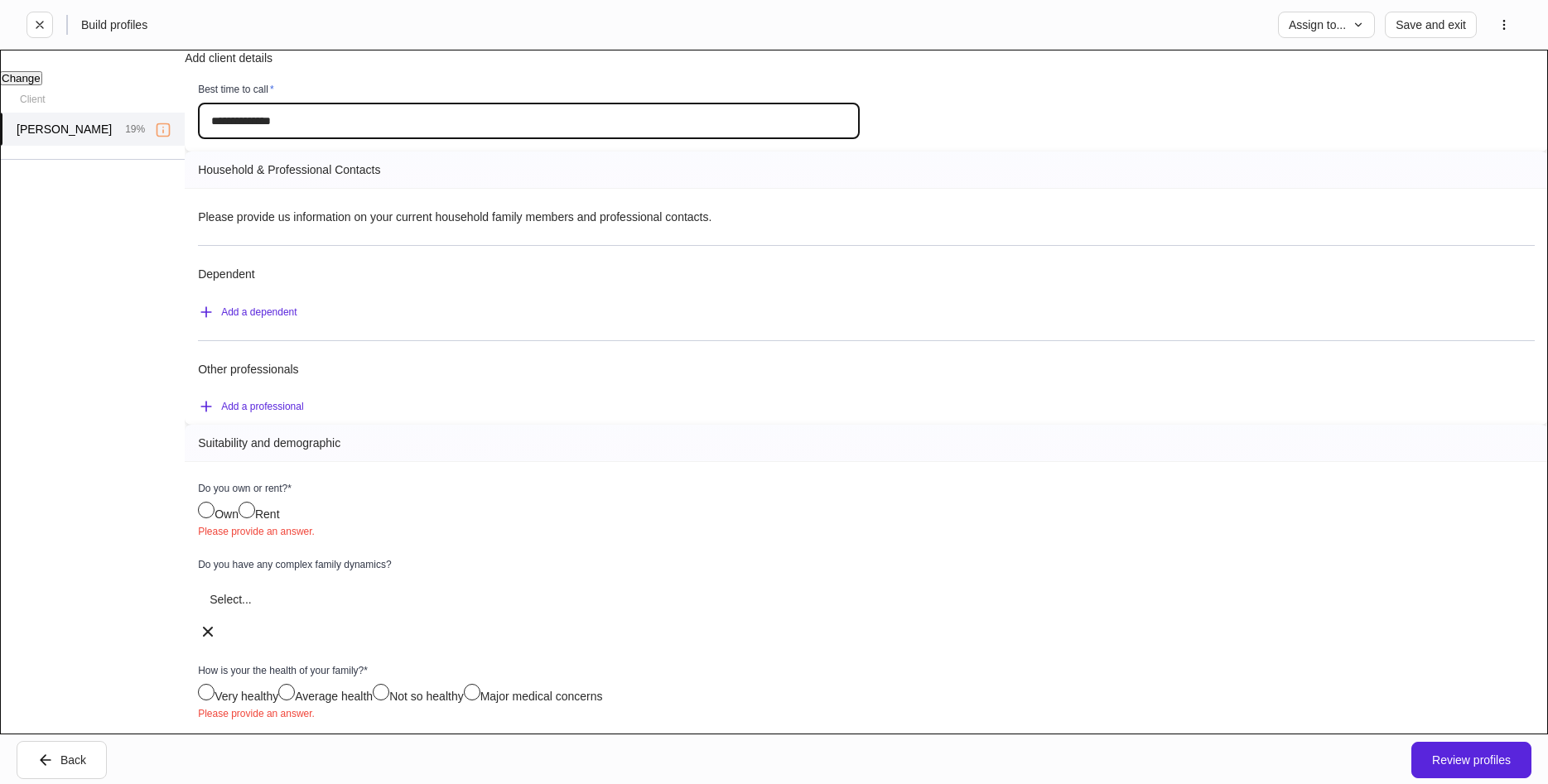 scroll, scrollTop: 566, scrollLeft: 0, axis: vertical 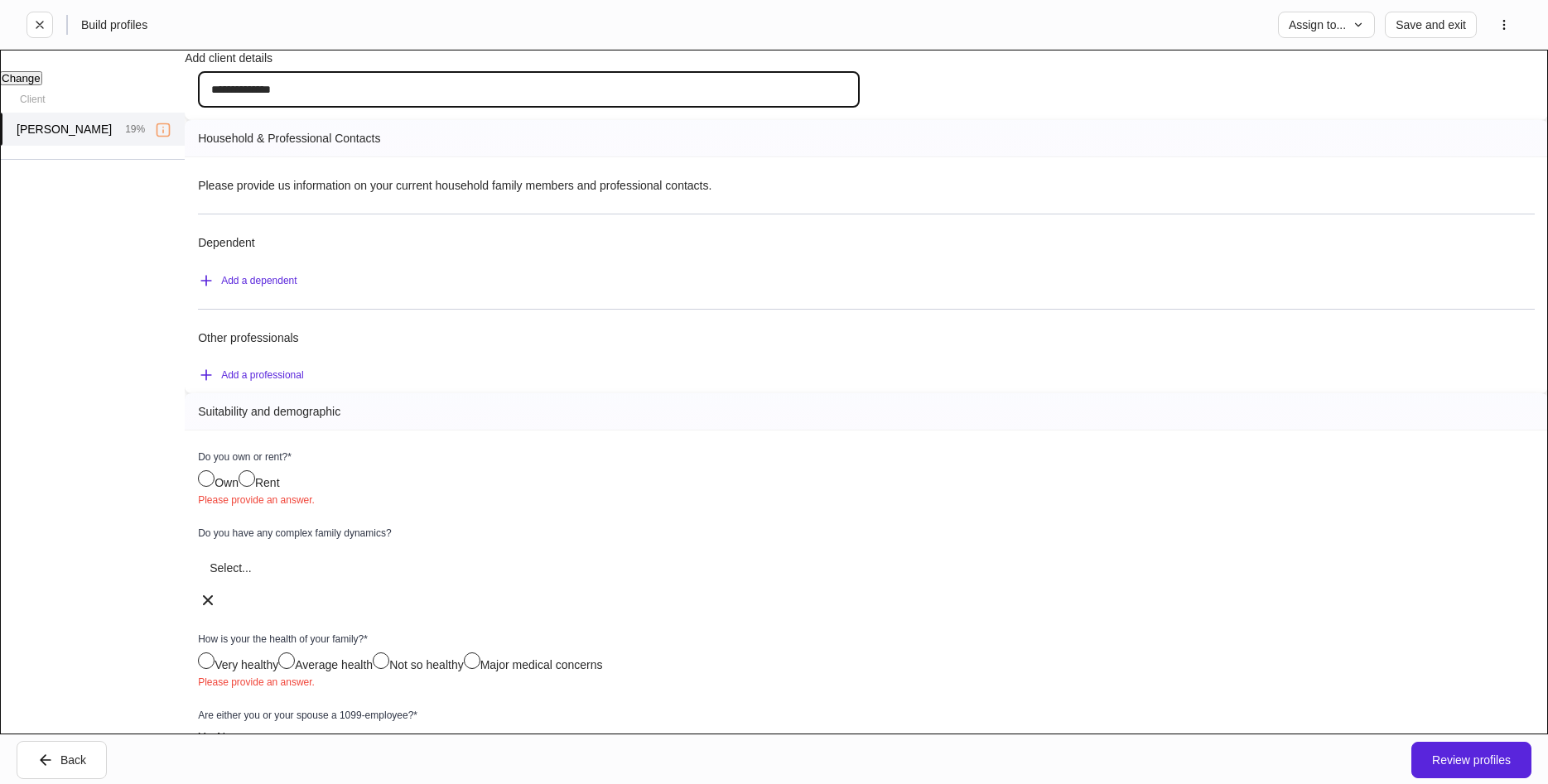 type on "**********" 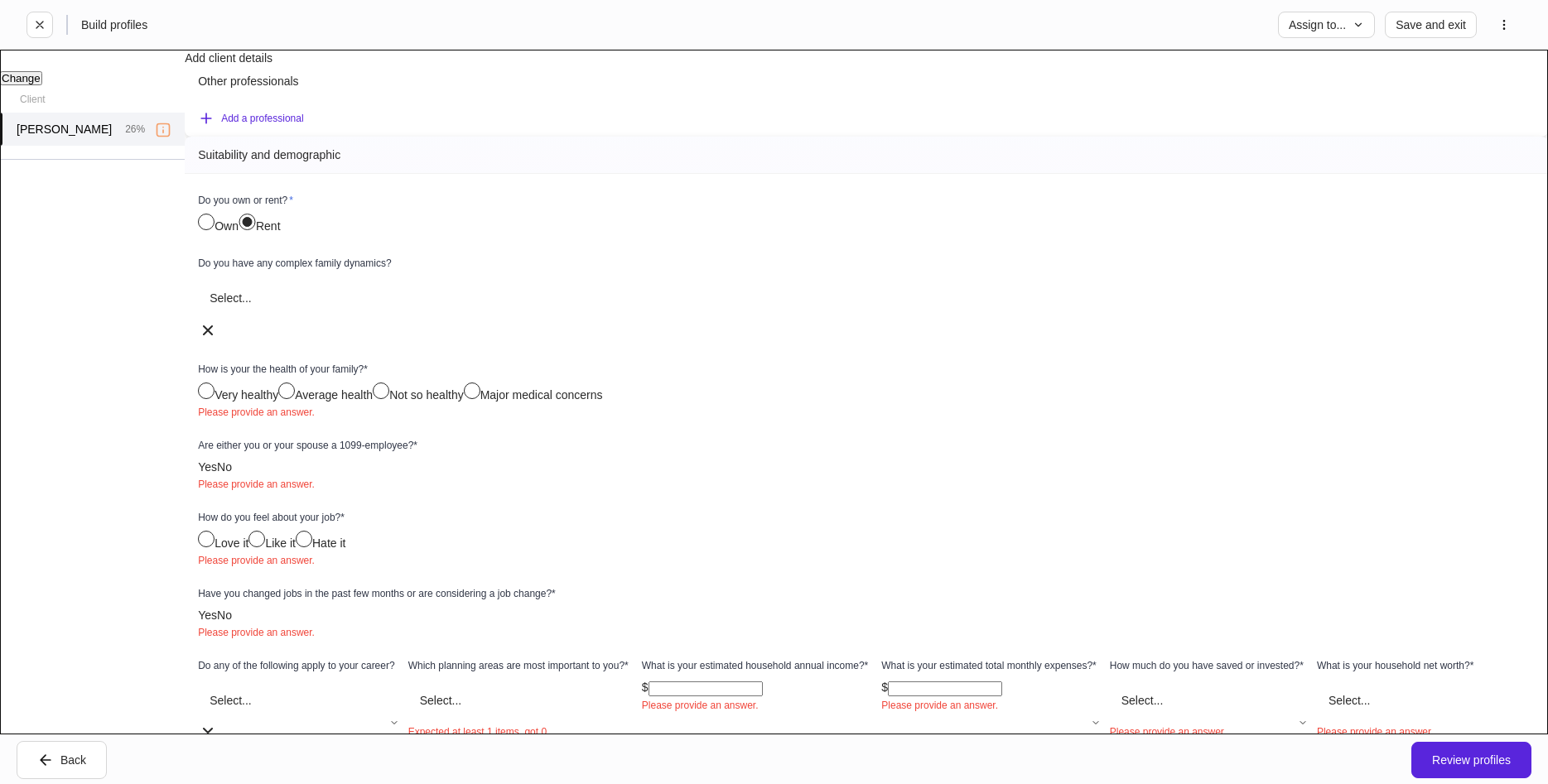 scroll, scrollTop: 849, scrollLeft: 0, axis: vertical 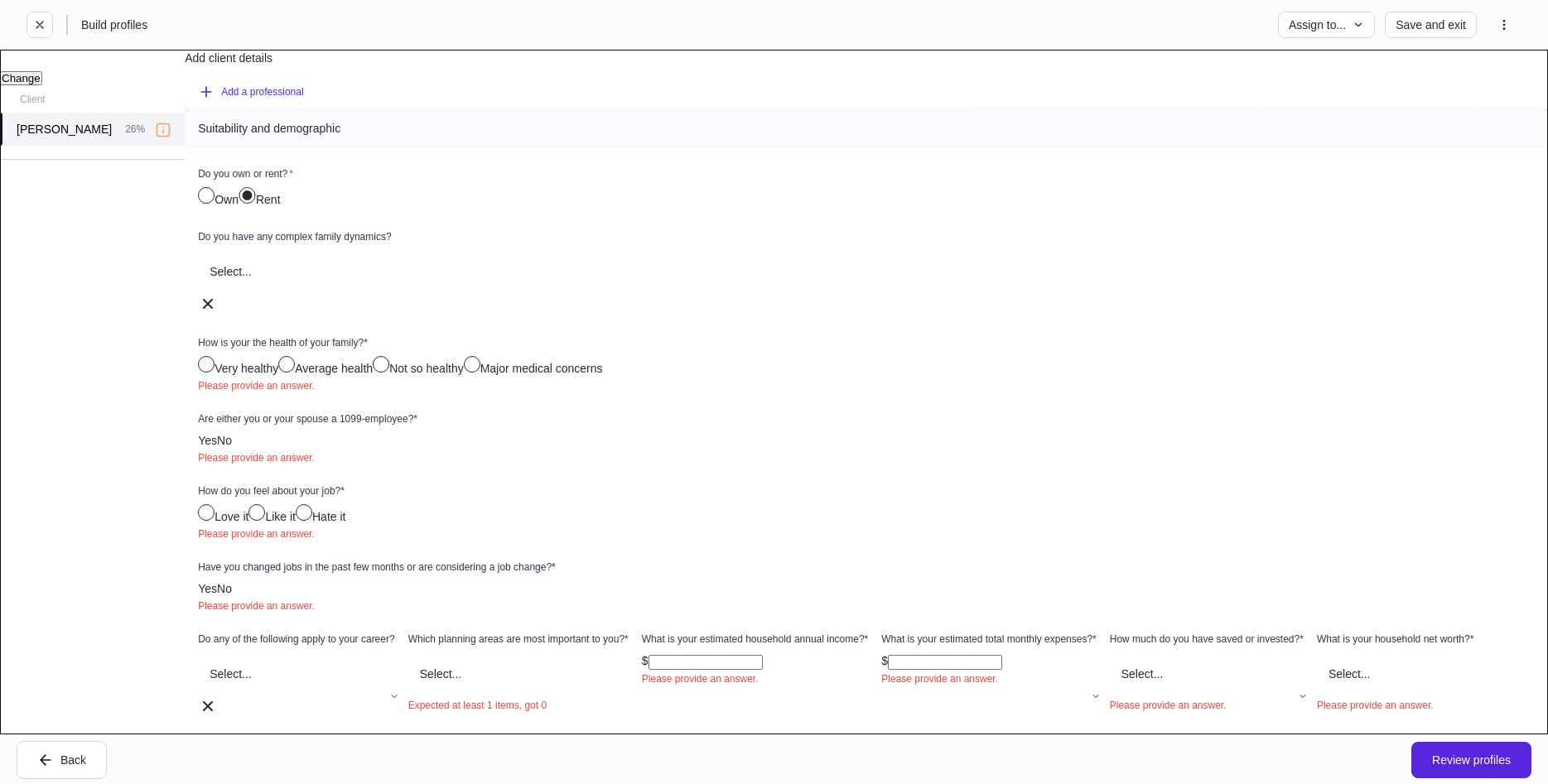 click 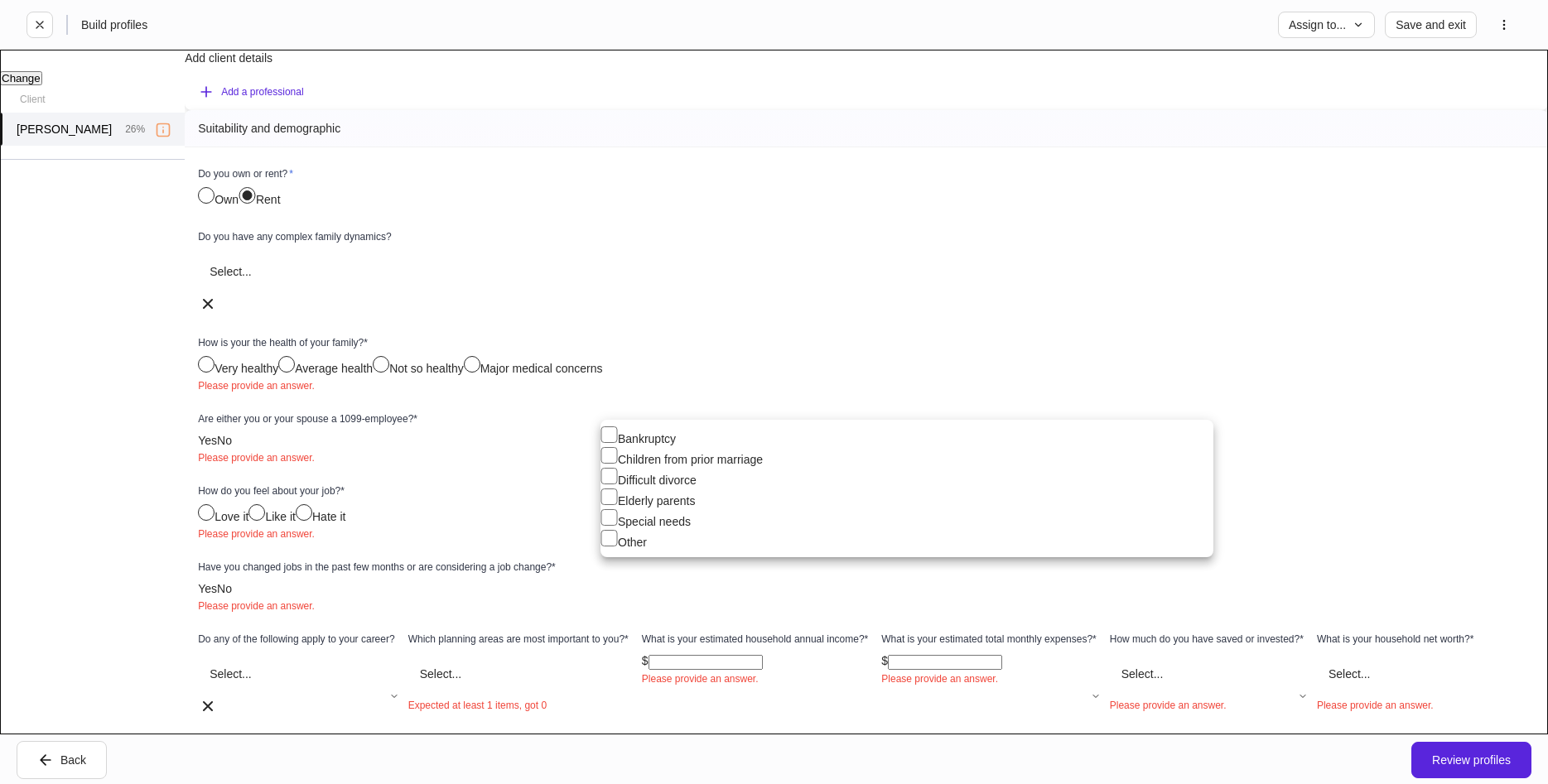 click at bounding box center [774, 392] 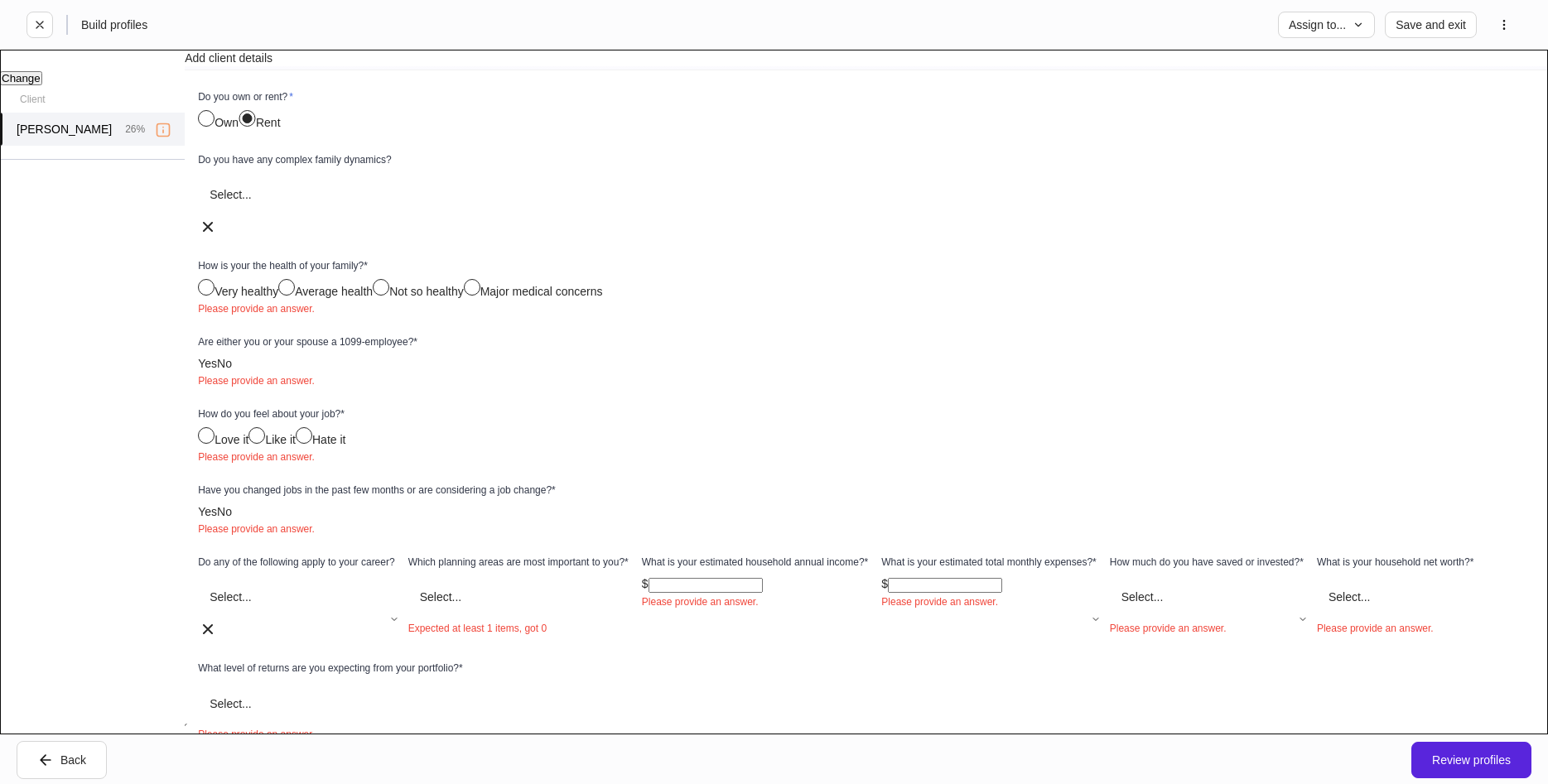 scroll, scrollTop: 944, scrollLeft: 0, axis: vertical 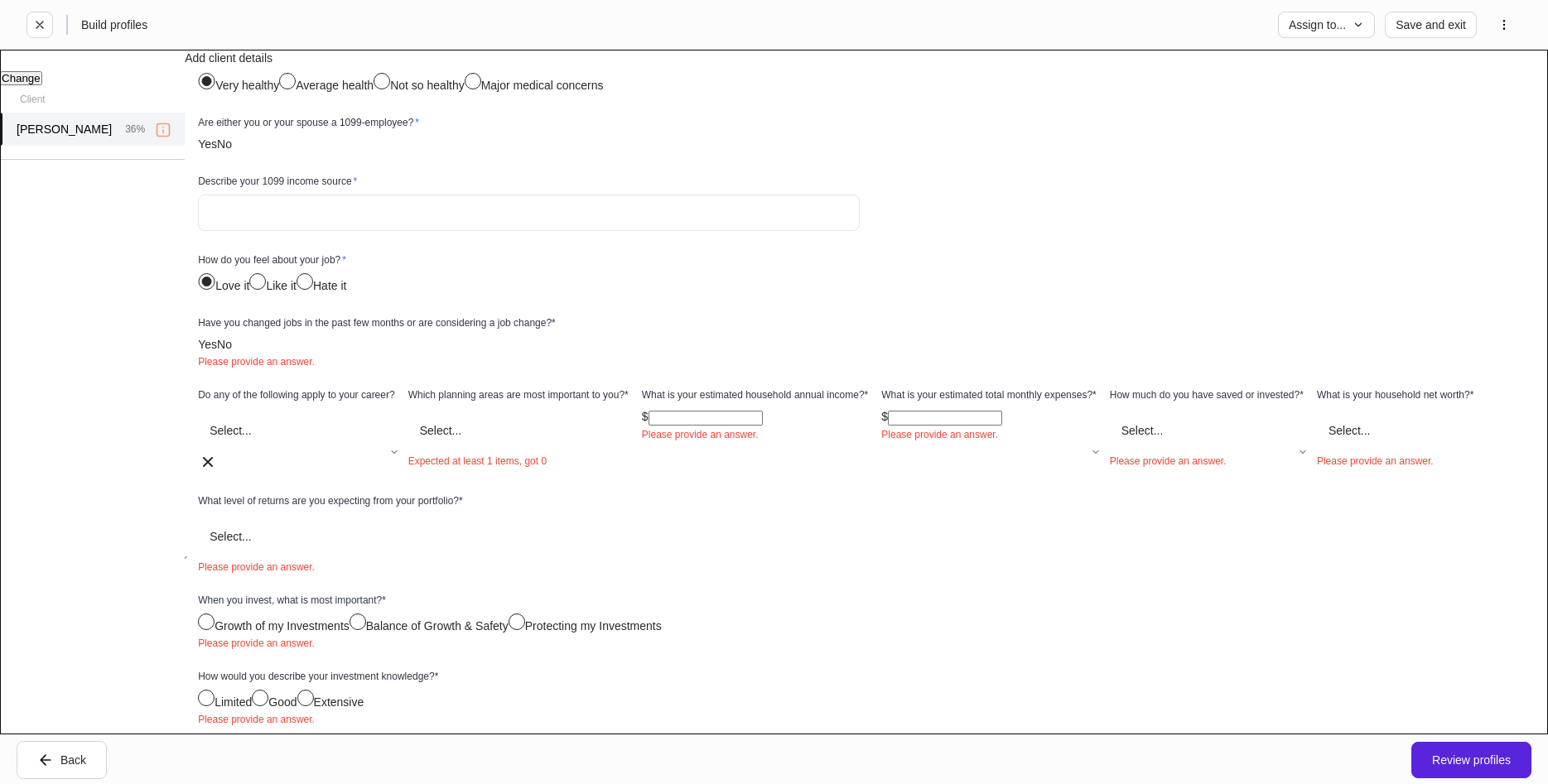 click at bounding box center [528, 213] 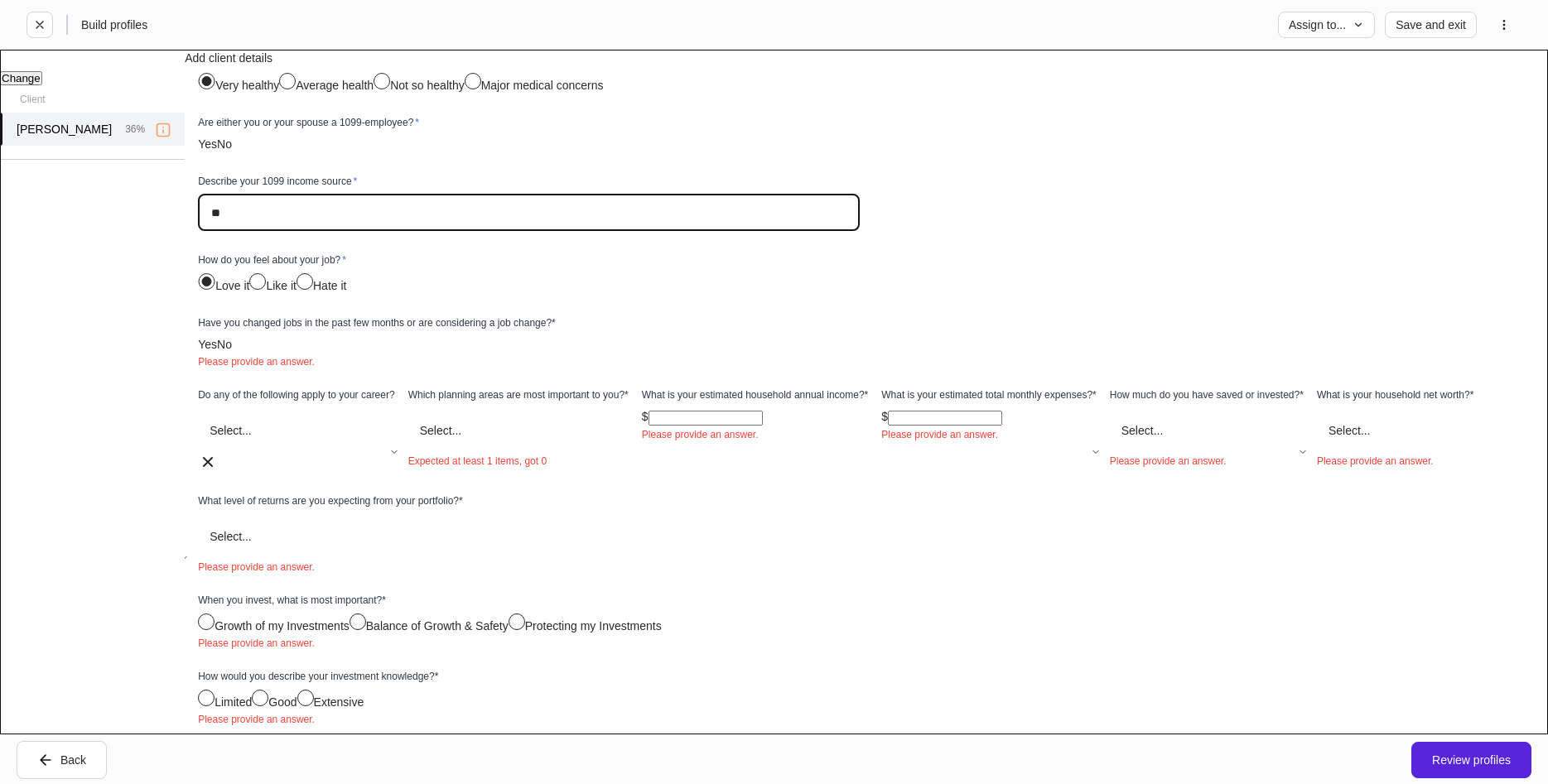 type on "*" 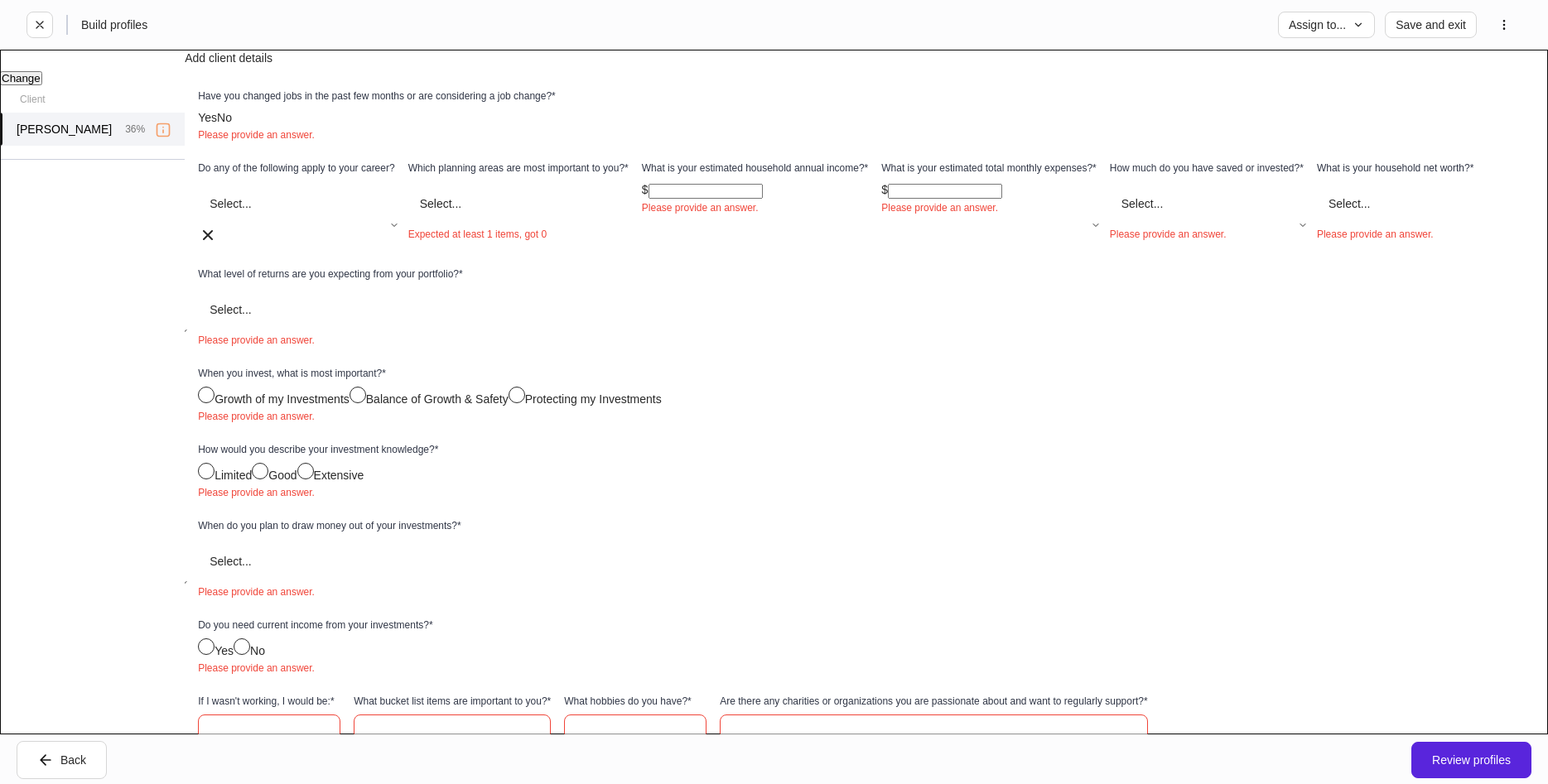scroll, scrollTop: 1416, scrollLeft: 0, axis: vertical 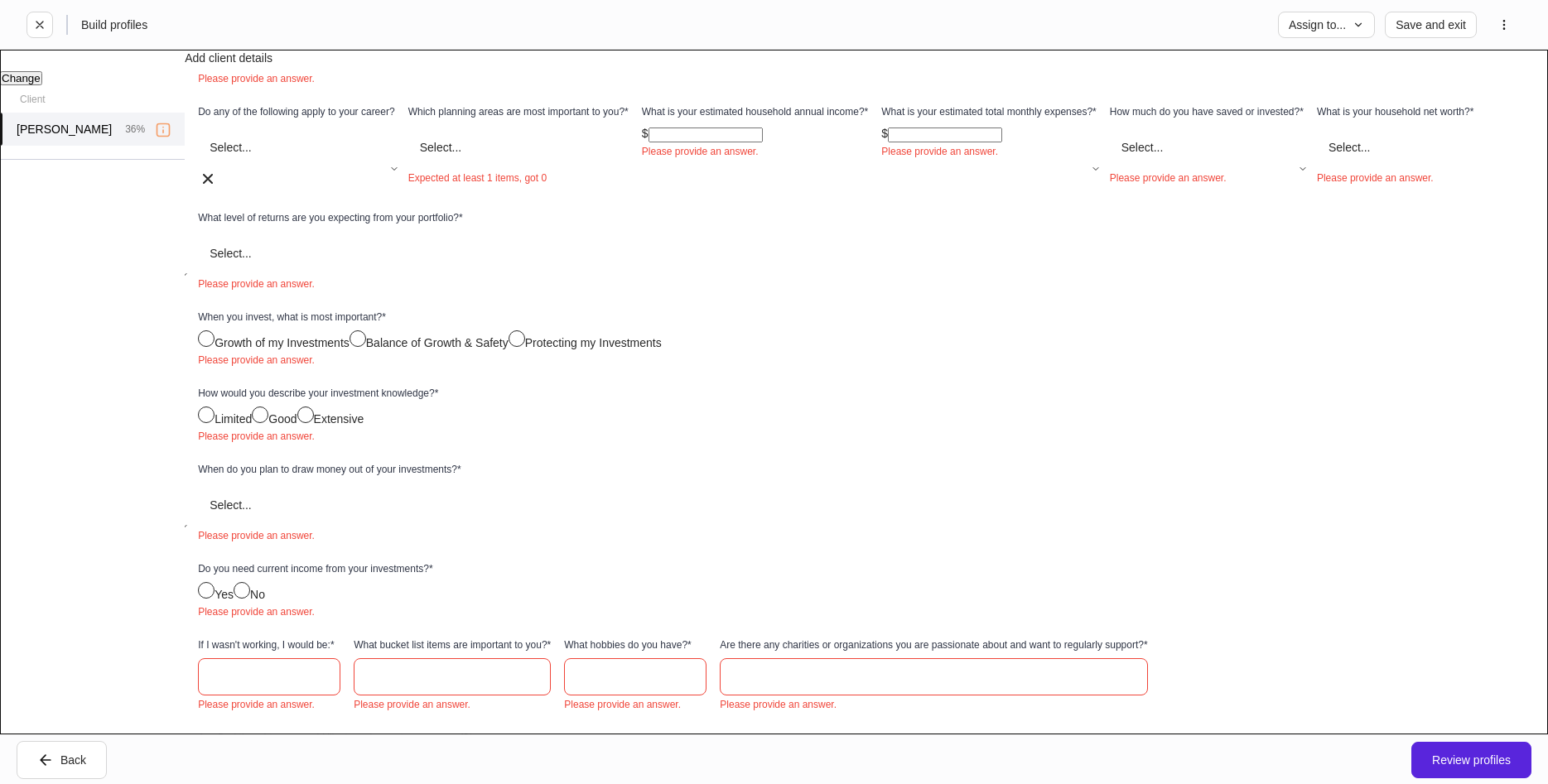 type on "**********" 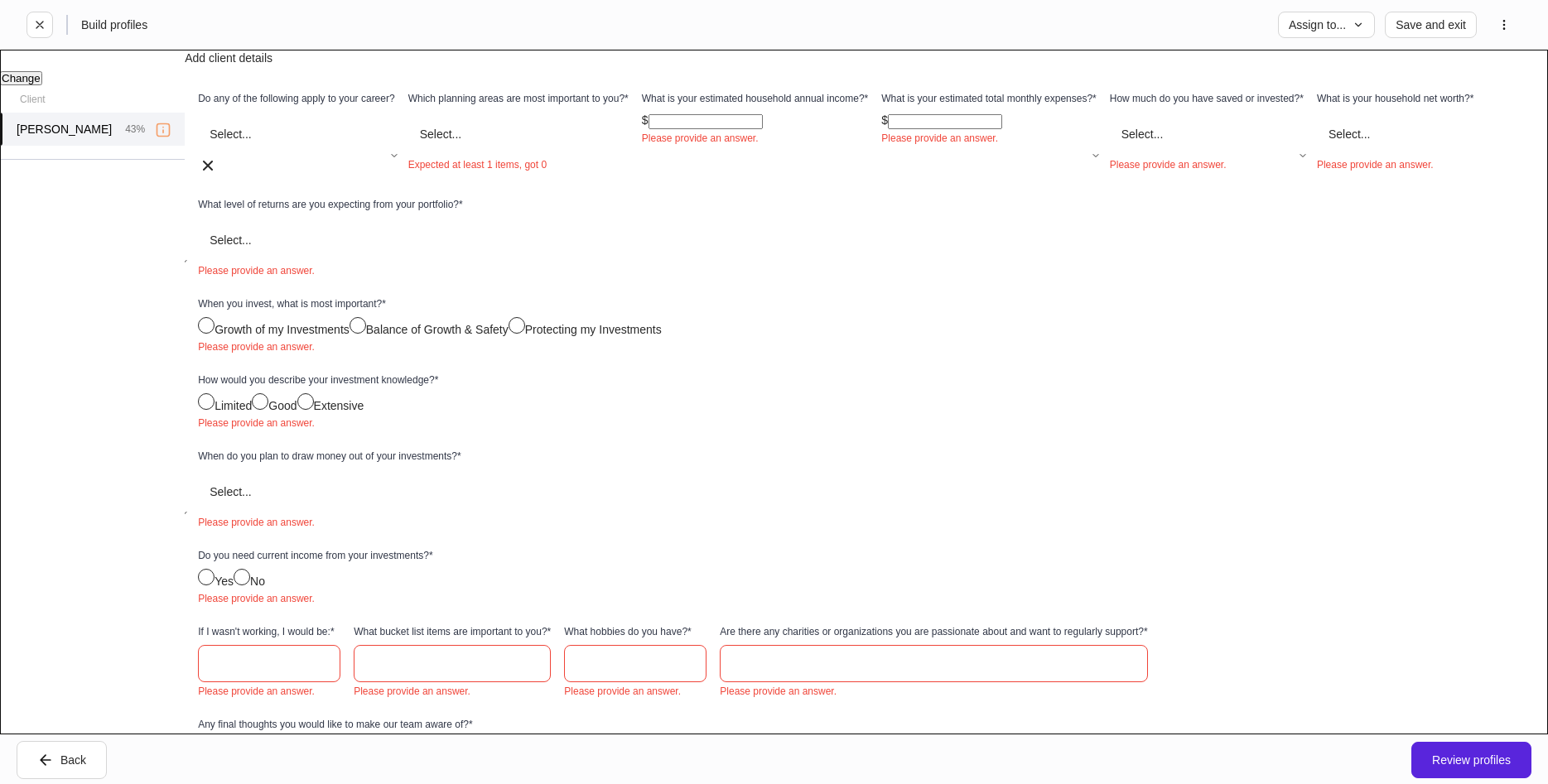 click on "**********" at bounding box center [774, 392] 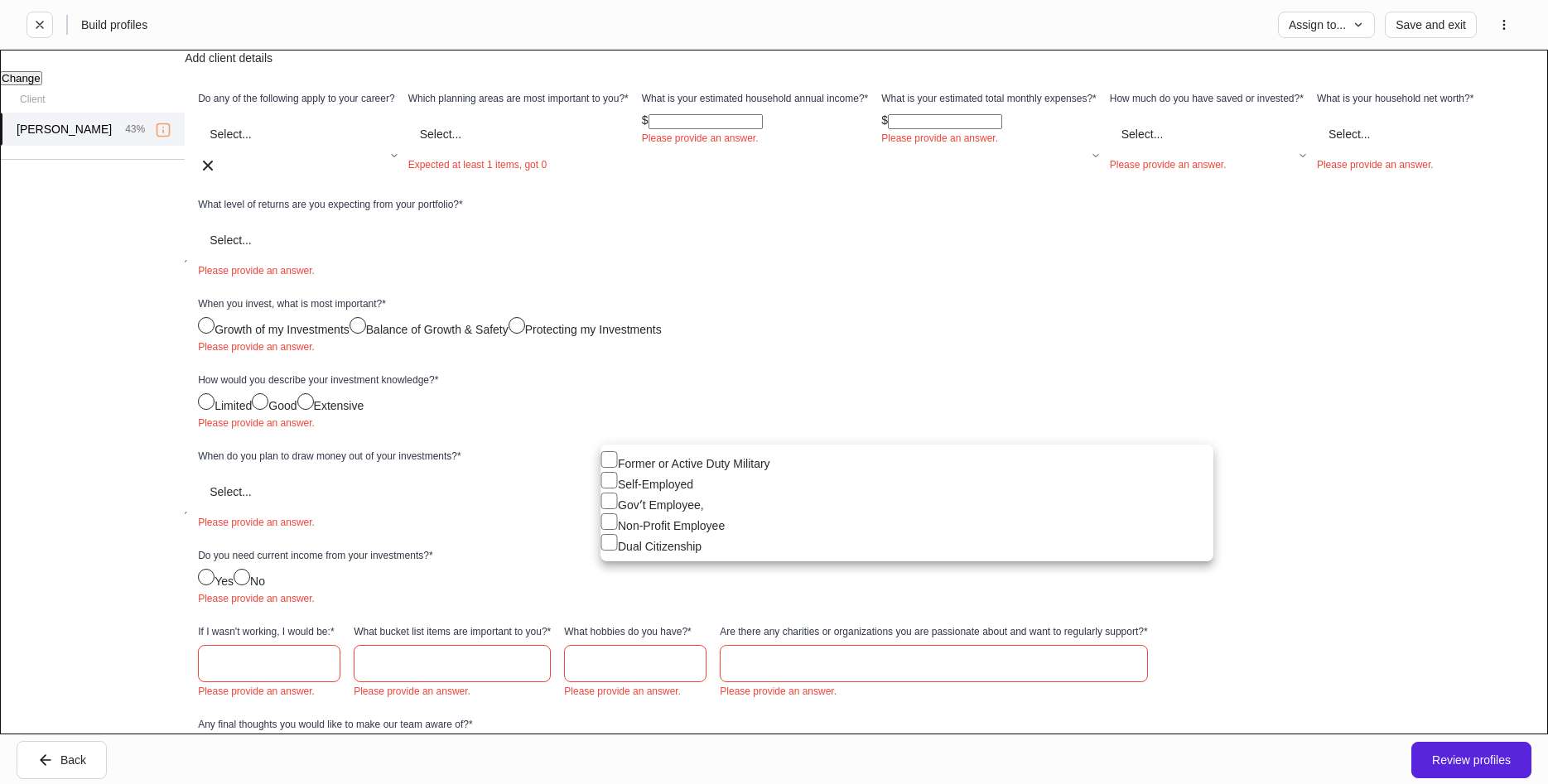 click at bounding box center (774, 392) 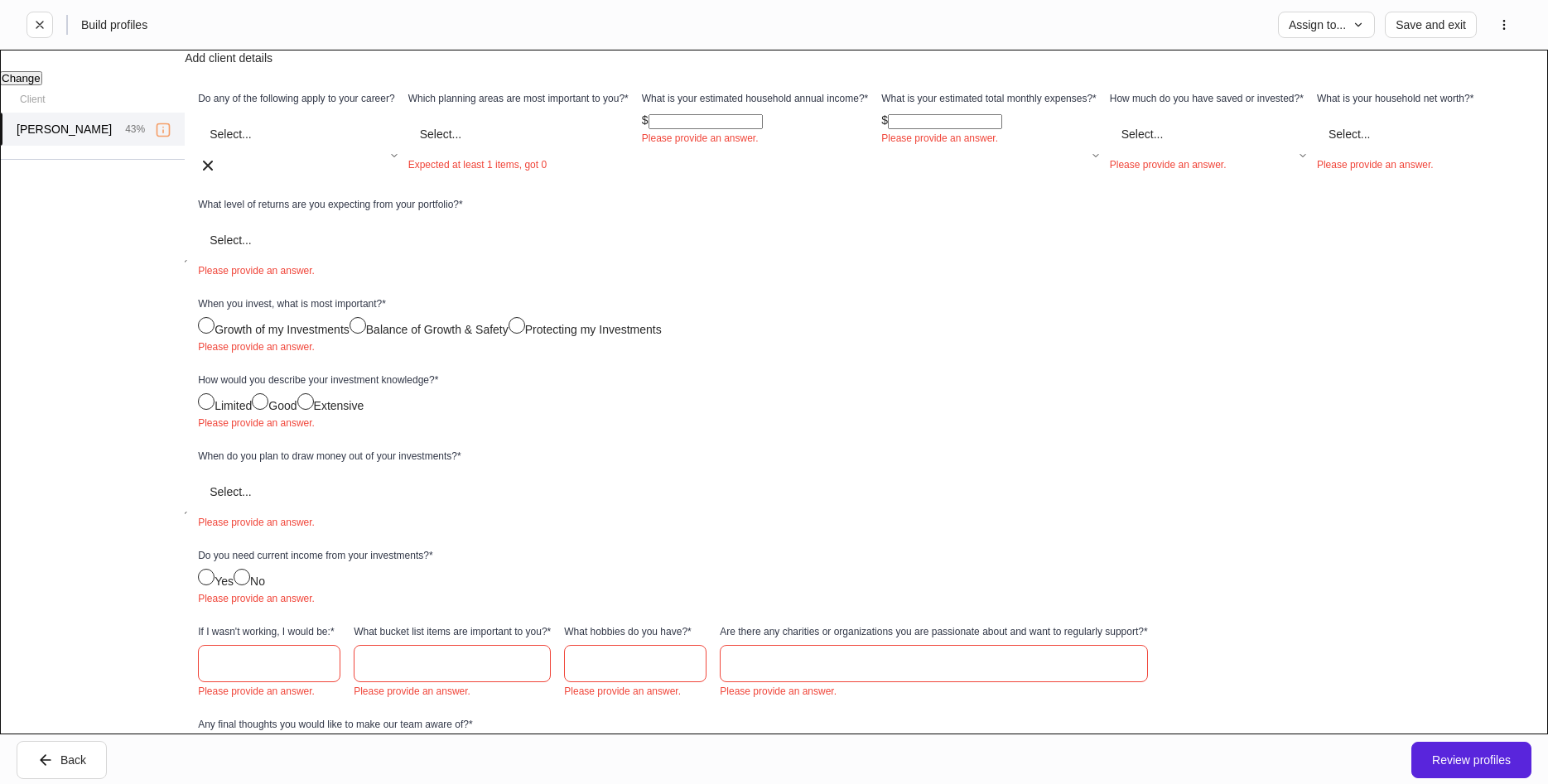 click on "**********" at bounding box center [774, 392] 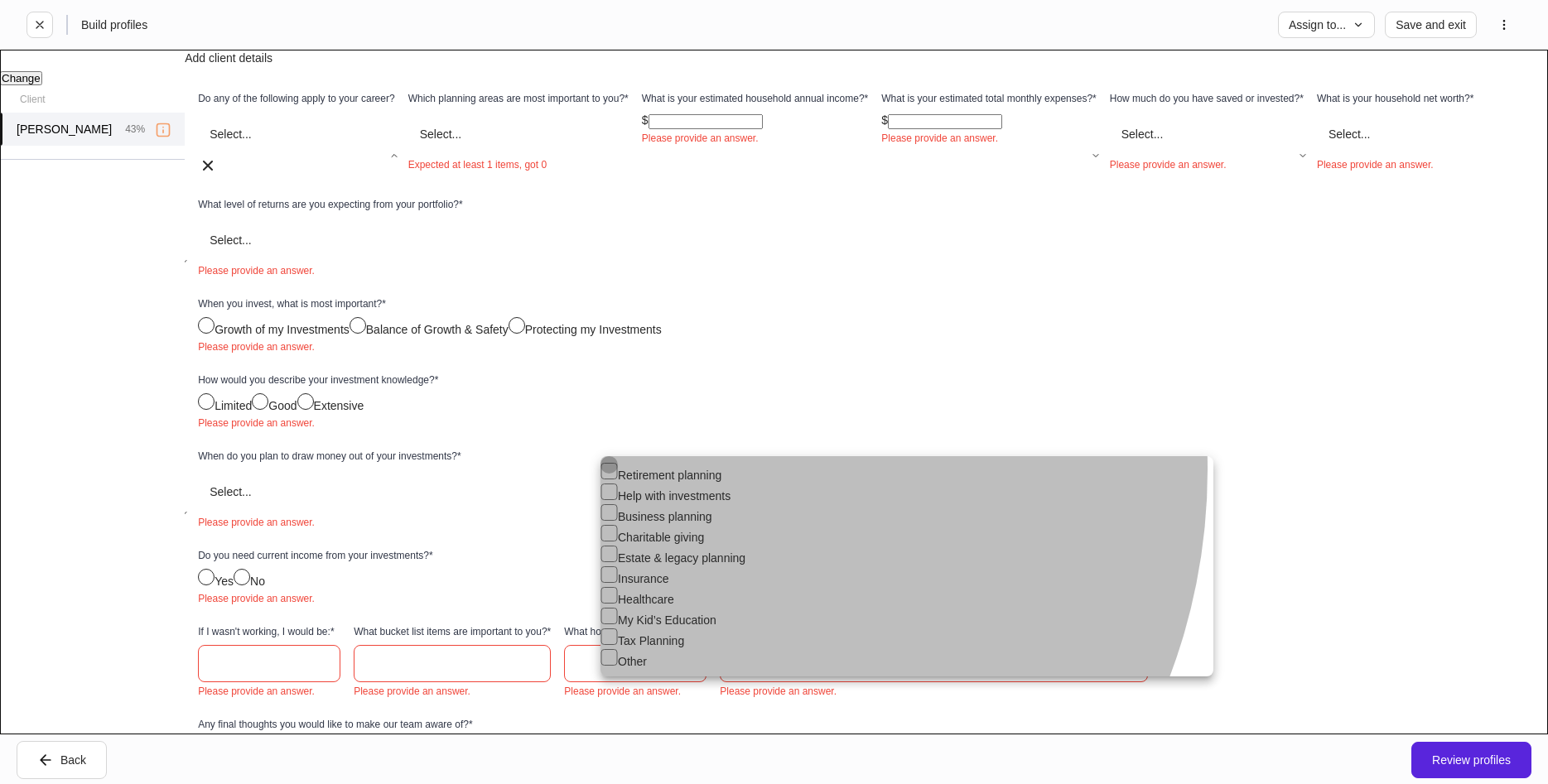 type on "**********" 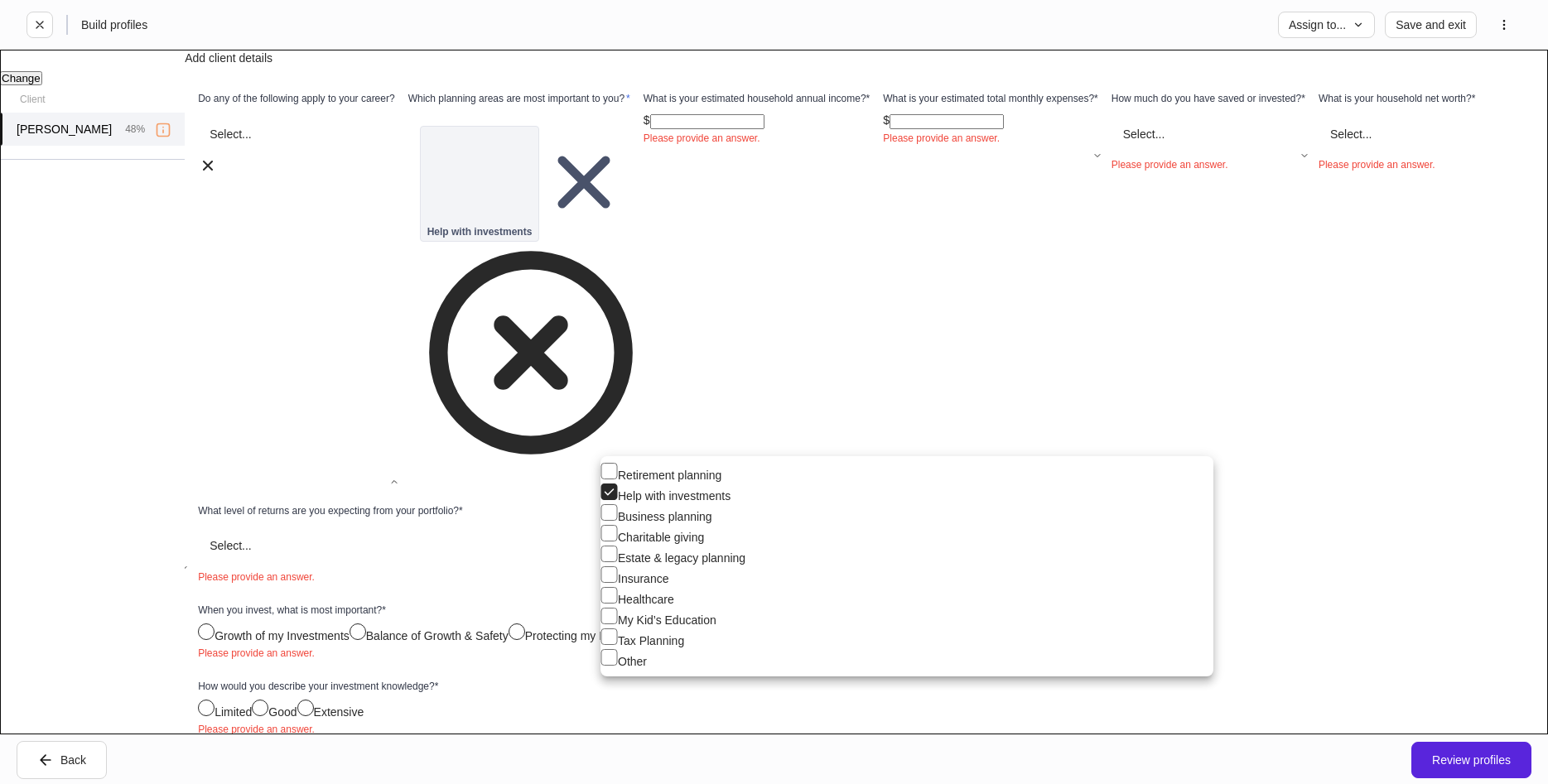 click at bounding box center (774, 392) 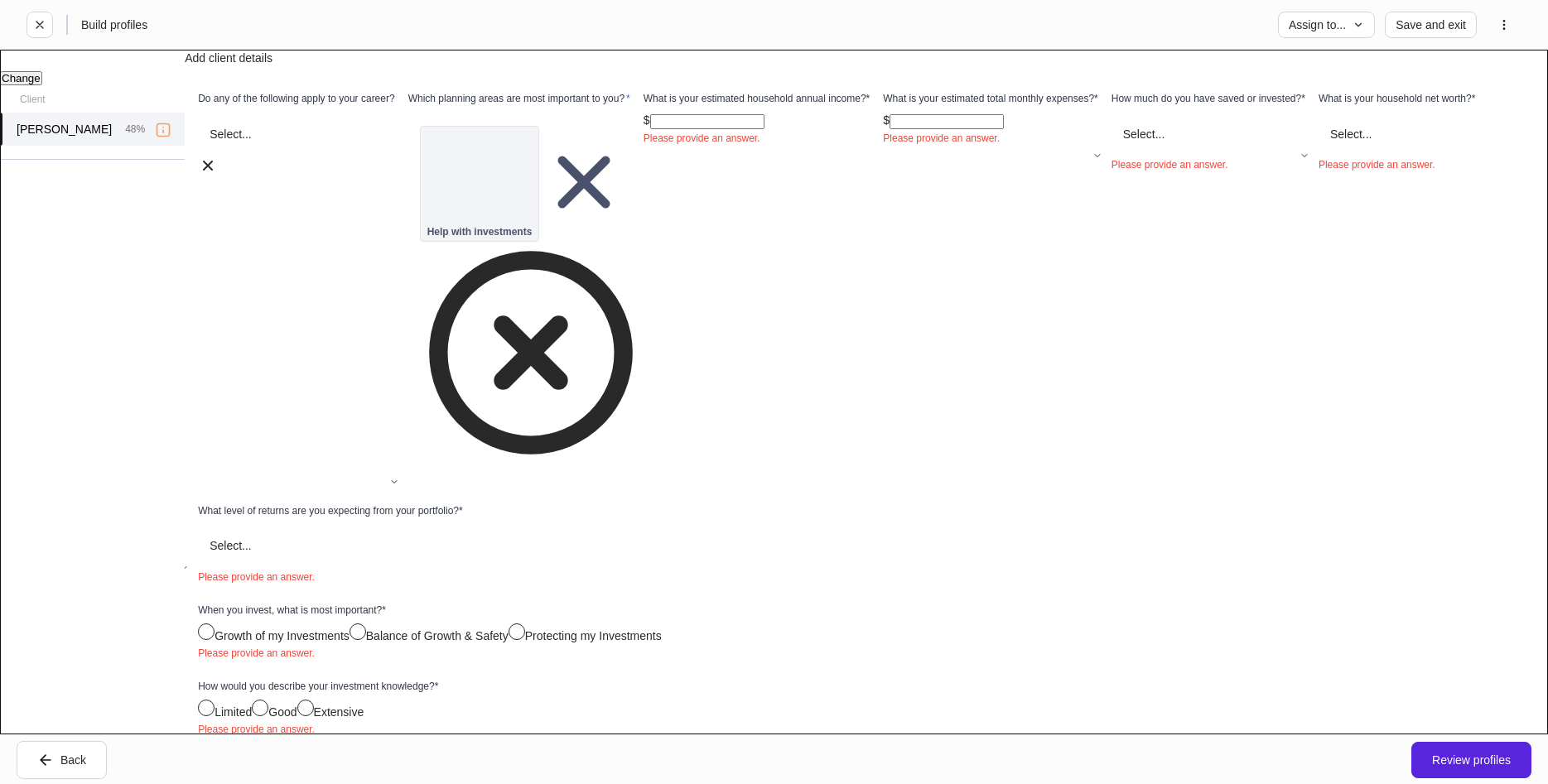click at bounding box center (707, 122) 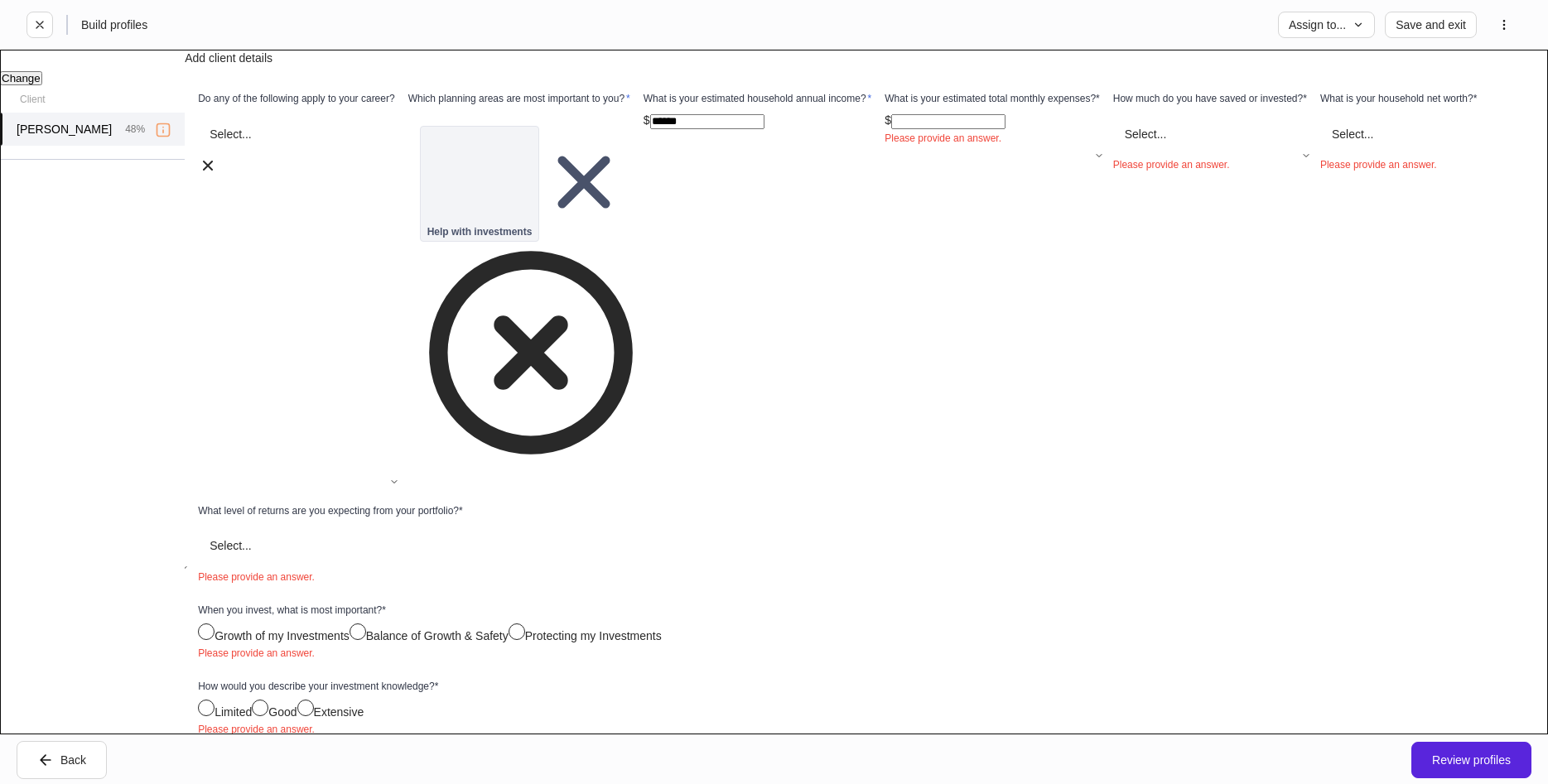 type on "******" 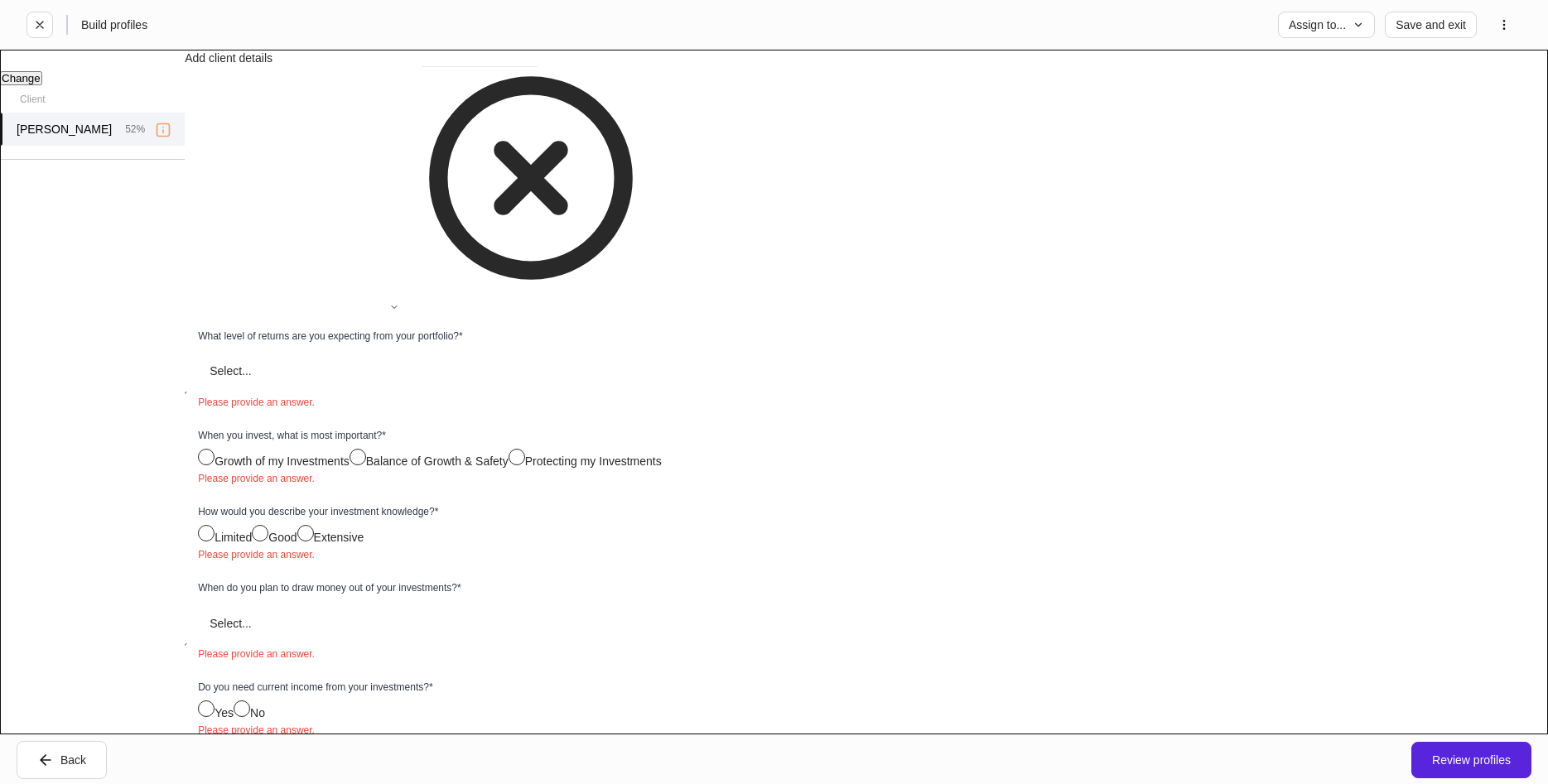 scroll, scrollTop: 1604, scrollLeft: 0, axis: vertical 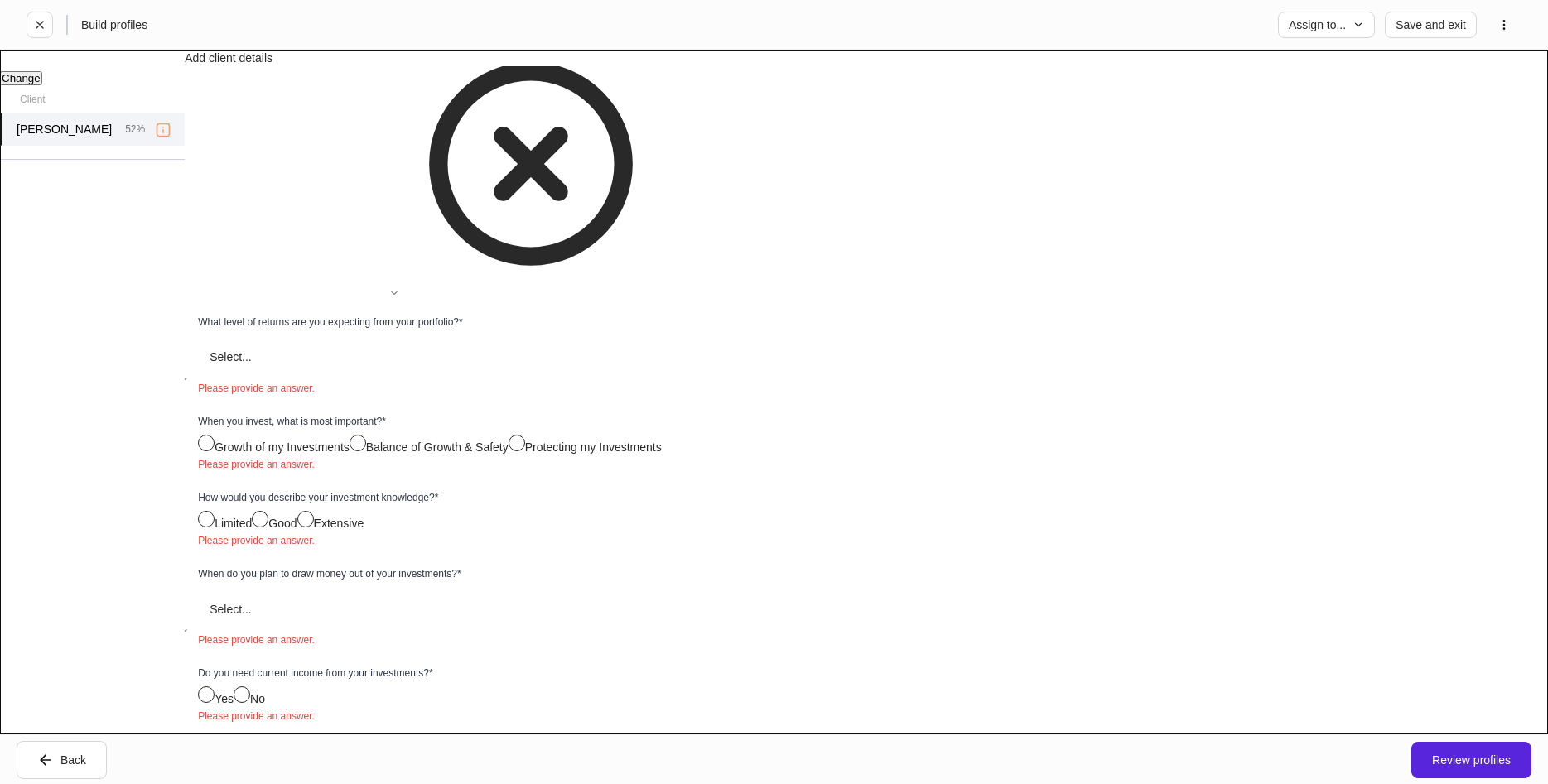 type on "***" 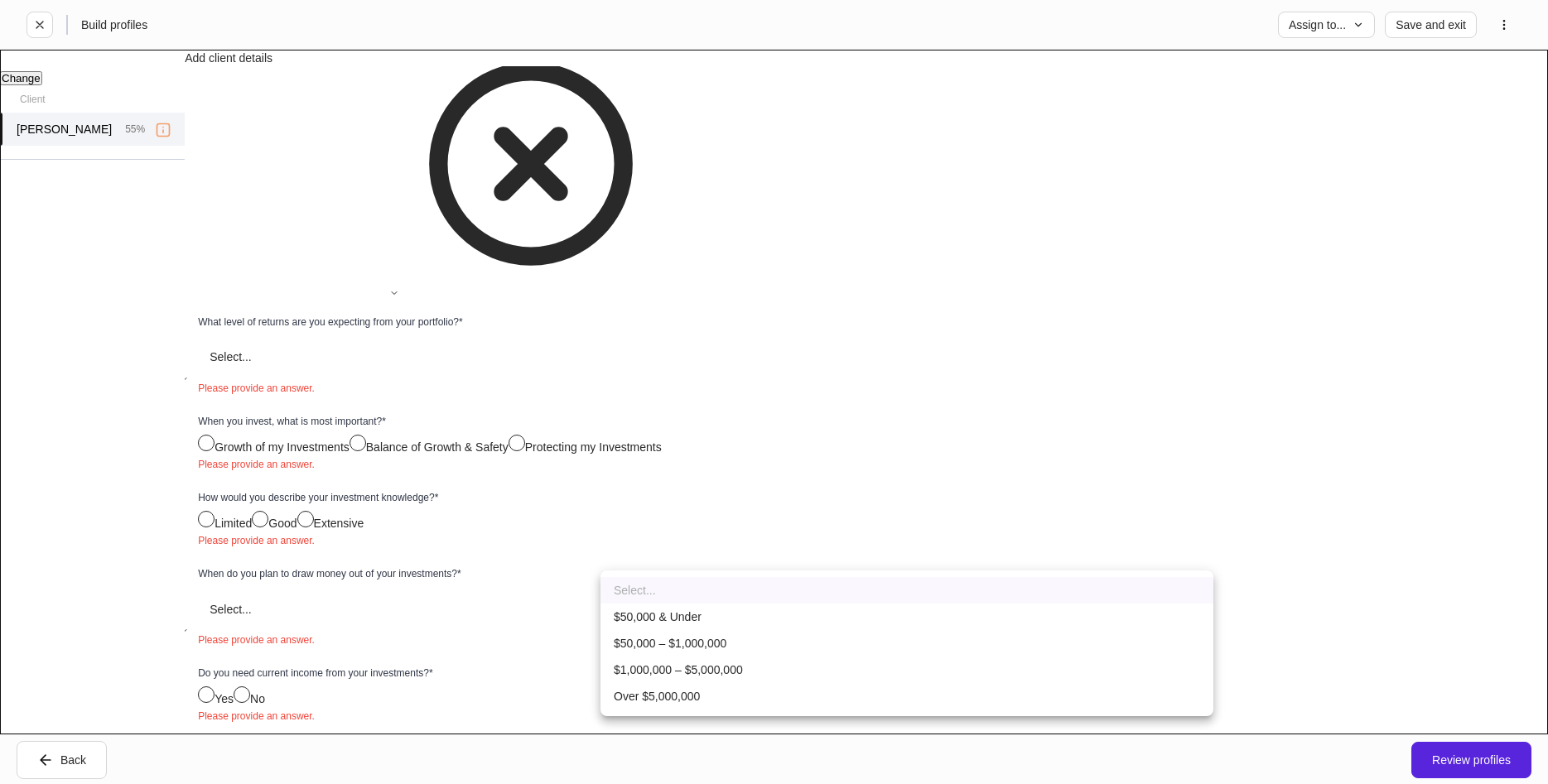 click on "$50,000 & Under" at bounding box center [907, 617] 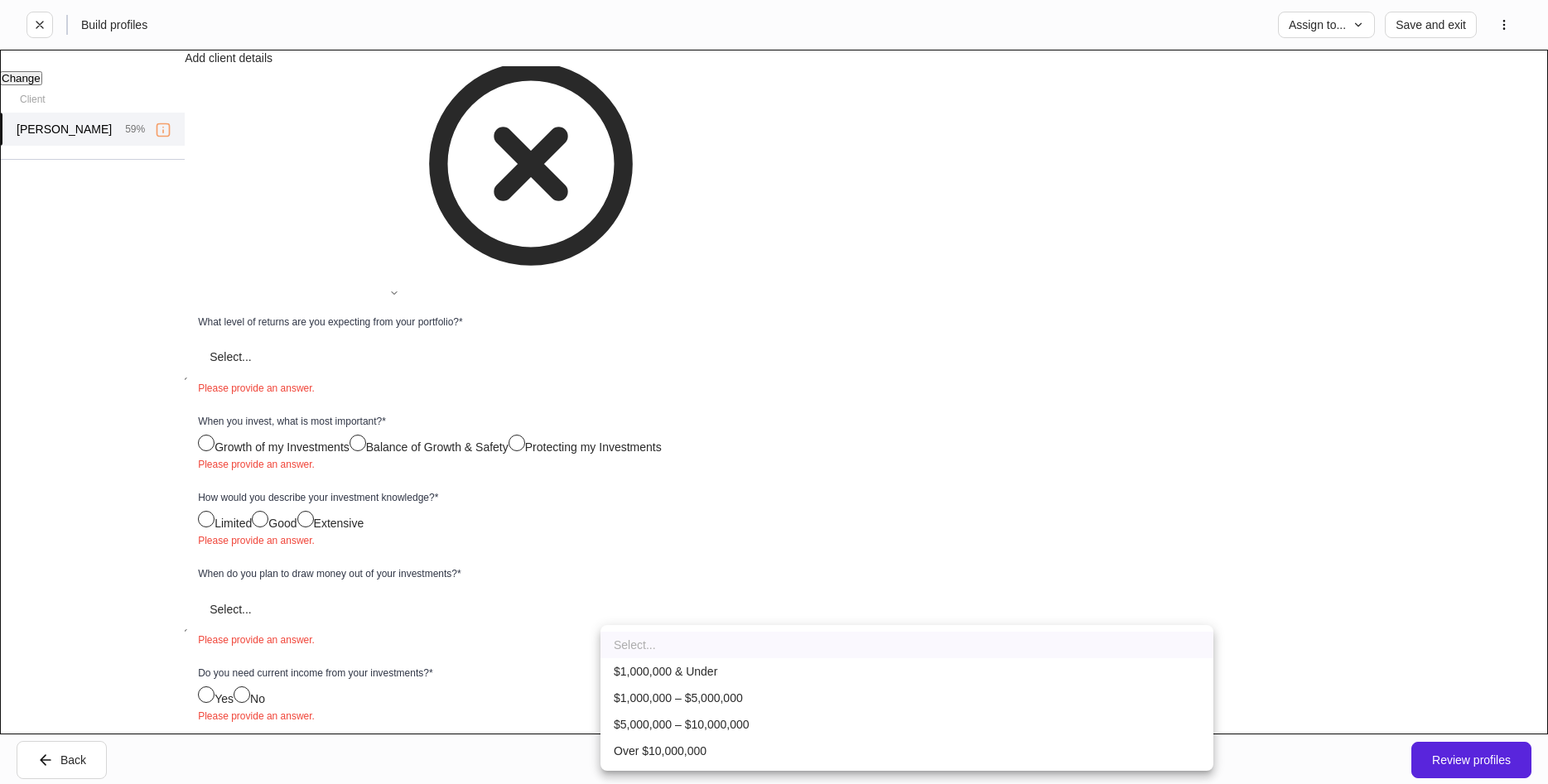 click on "**********" at bounding box center [774, 392] 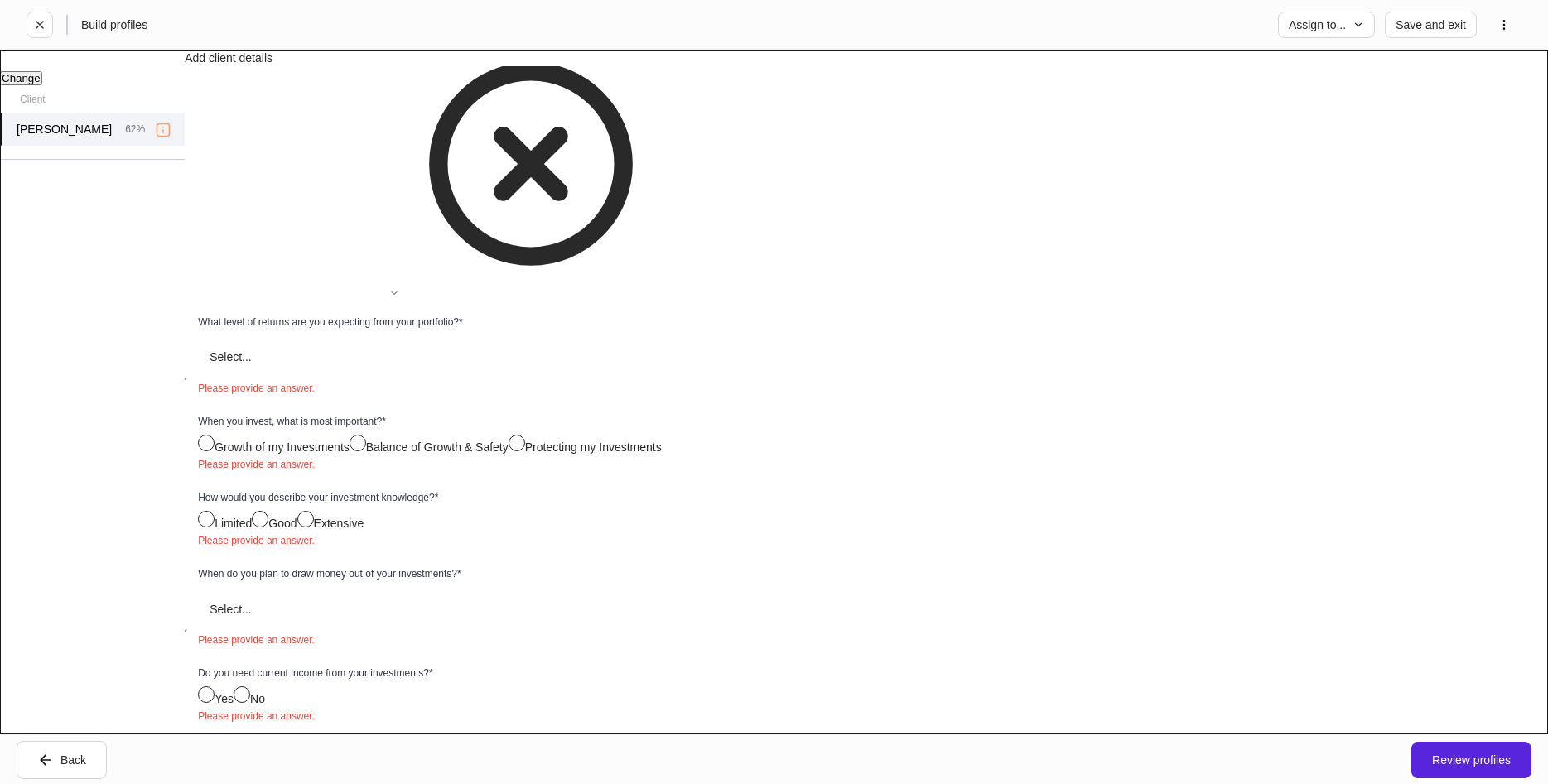 scroll, scrollTop: 1699, scrollLeft: 0, axis: vertical 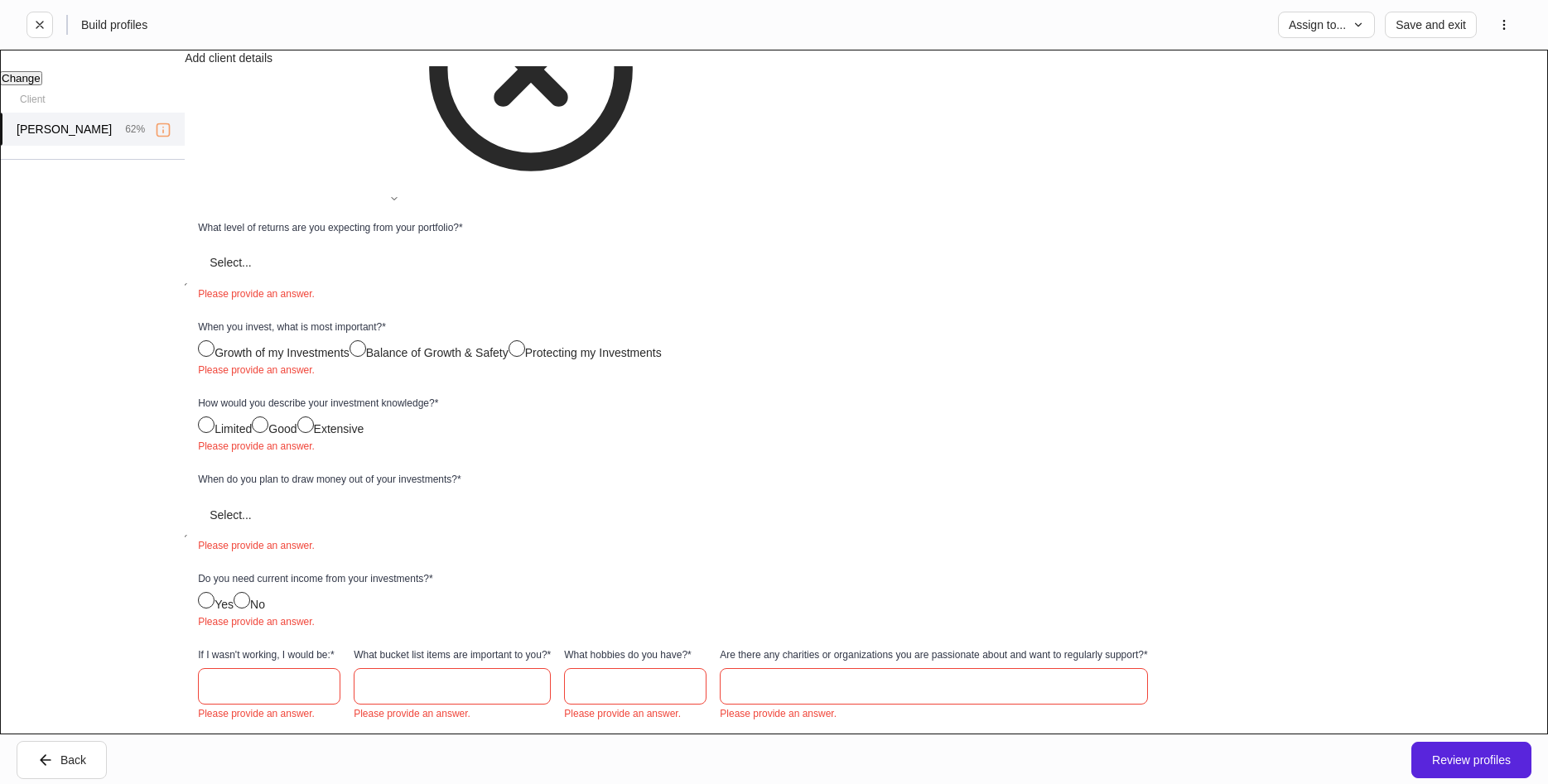click on "**********" at bounding box center [774, 392] 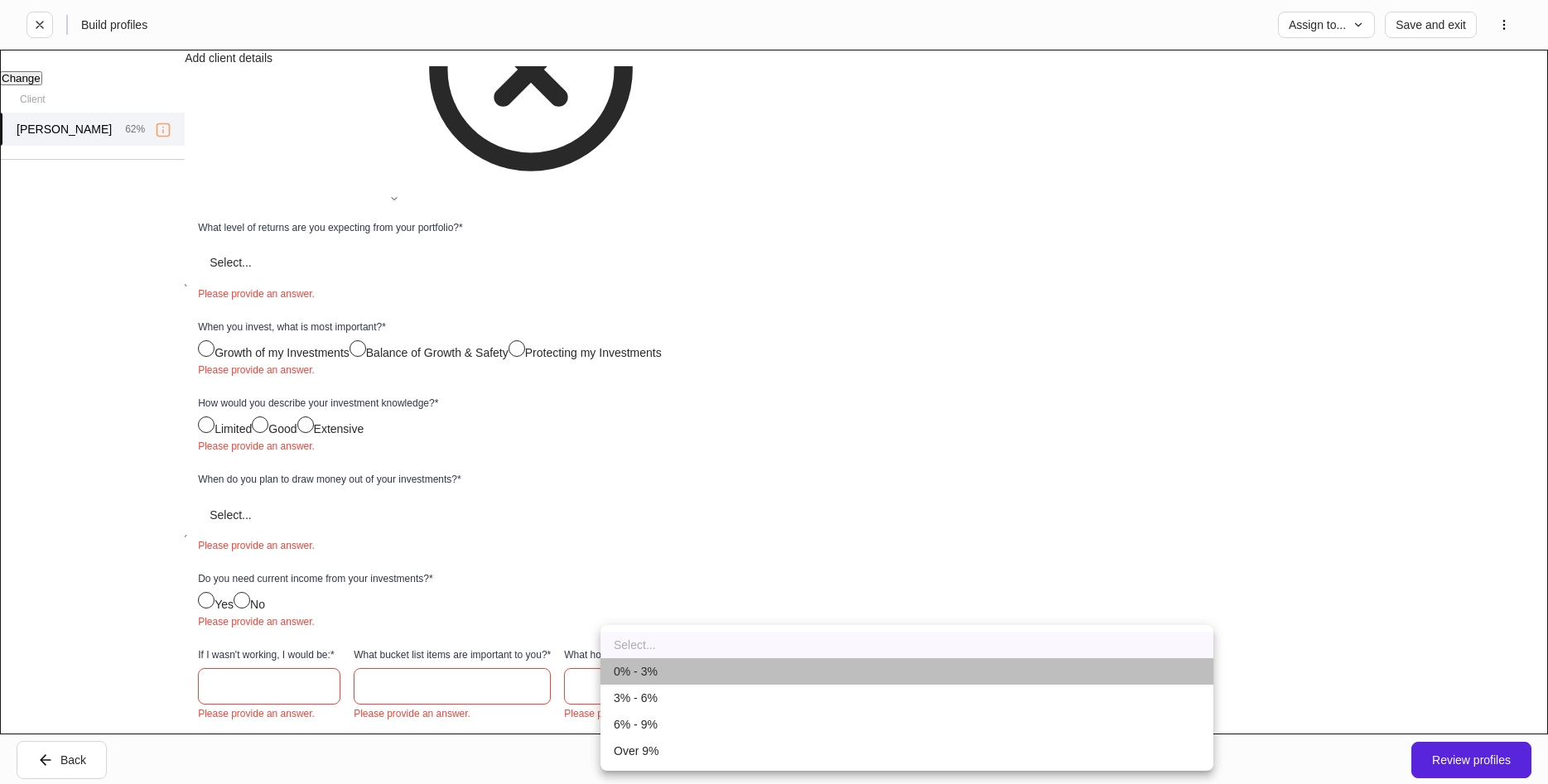 click on "0% - 3%" at bounding box center (907, 671) 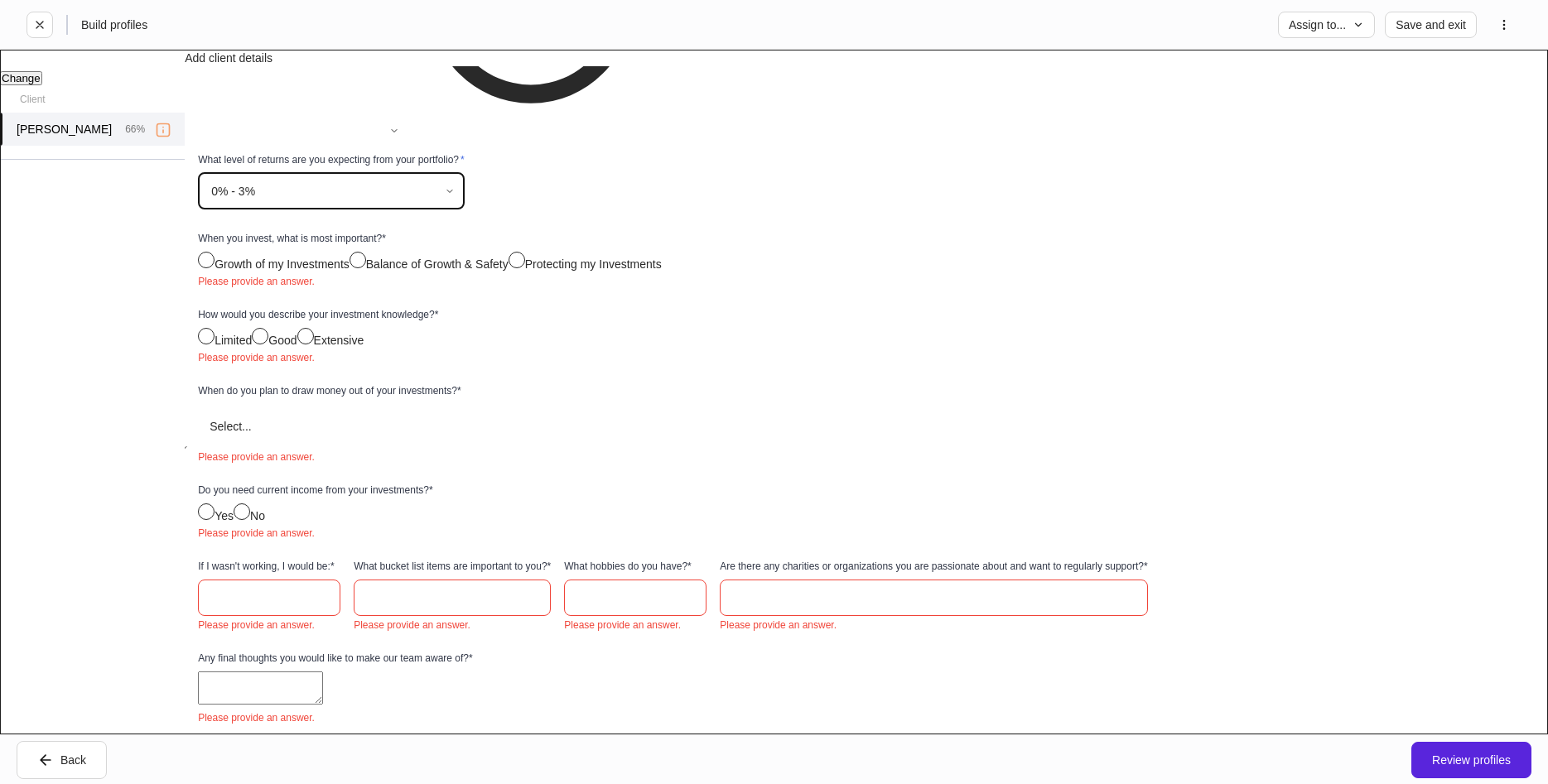 scroll, scrollTop: 1888, scrollLeft: 0, axis: vertical 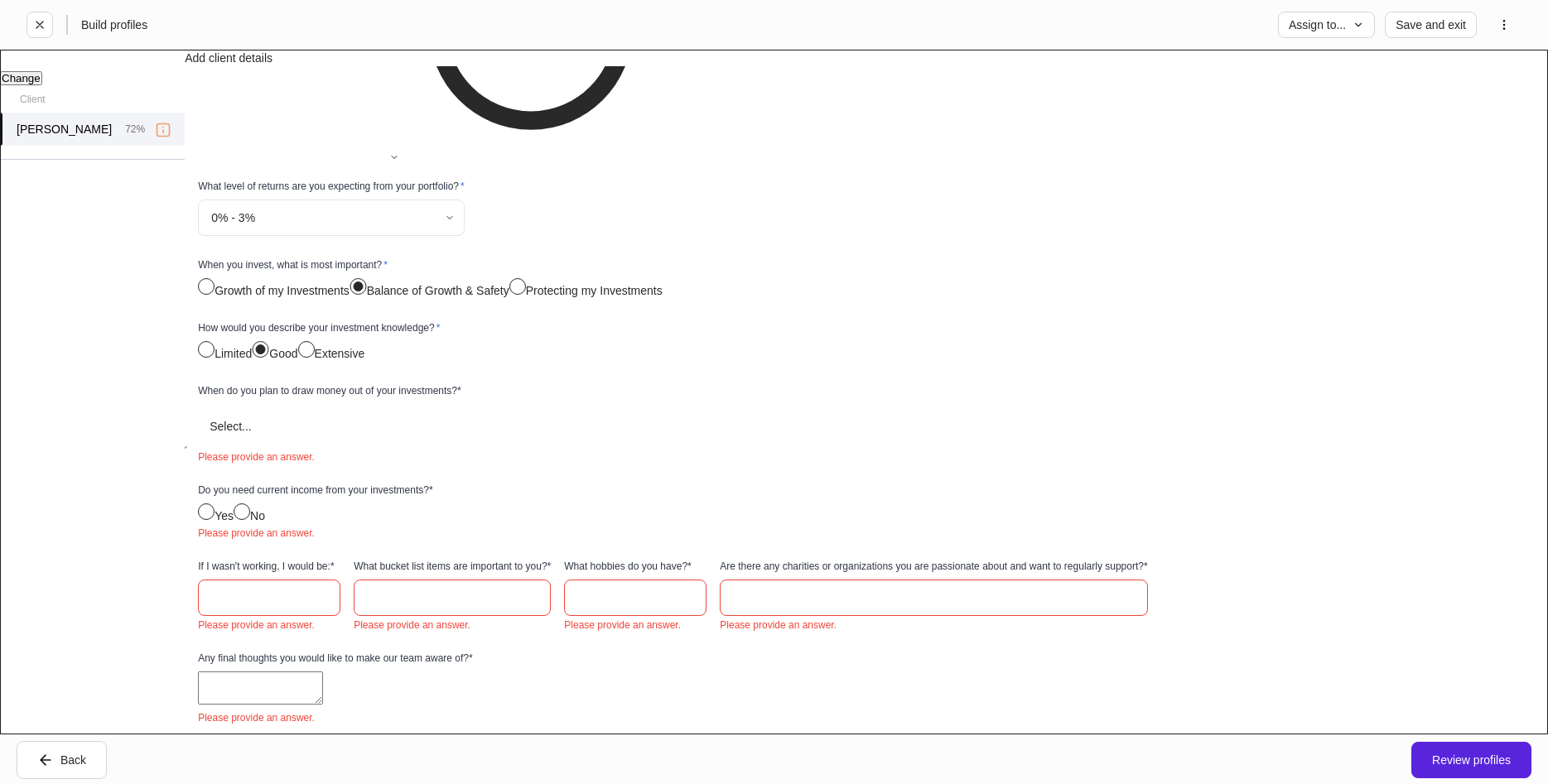 click on "**********" at bounding box center [774, 392] 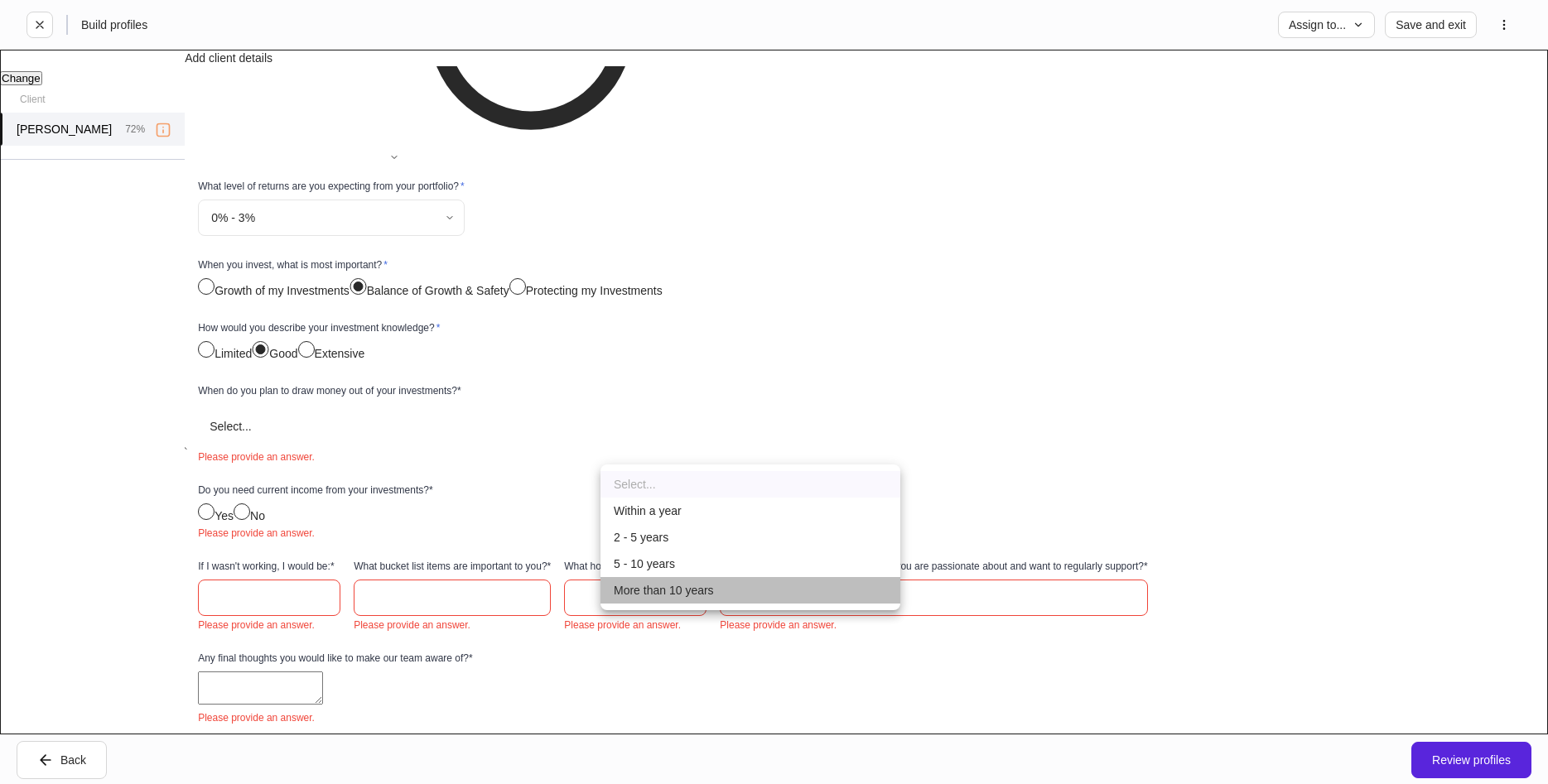 click on "More than 10 years" at bounding box center (750, 590) 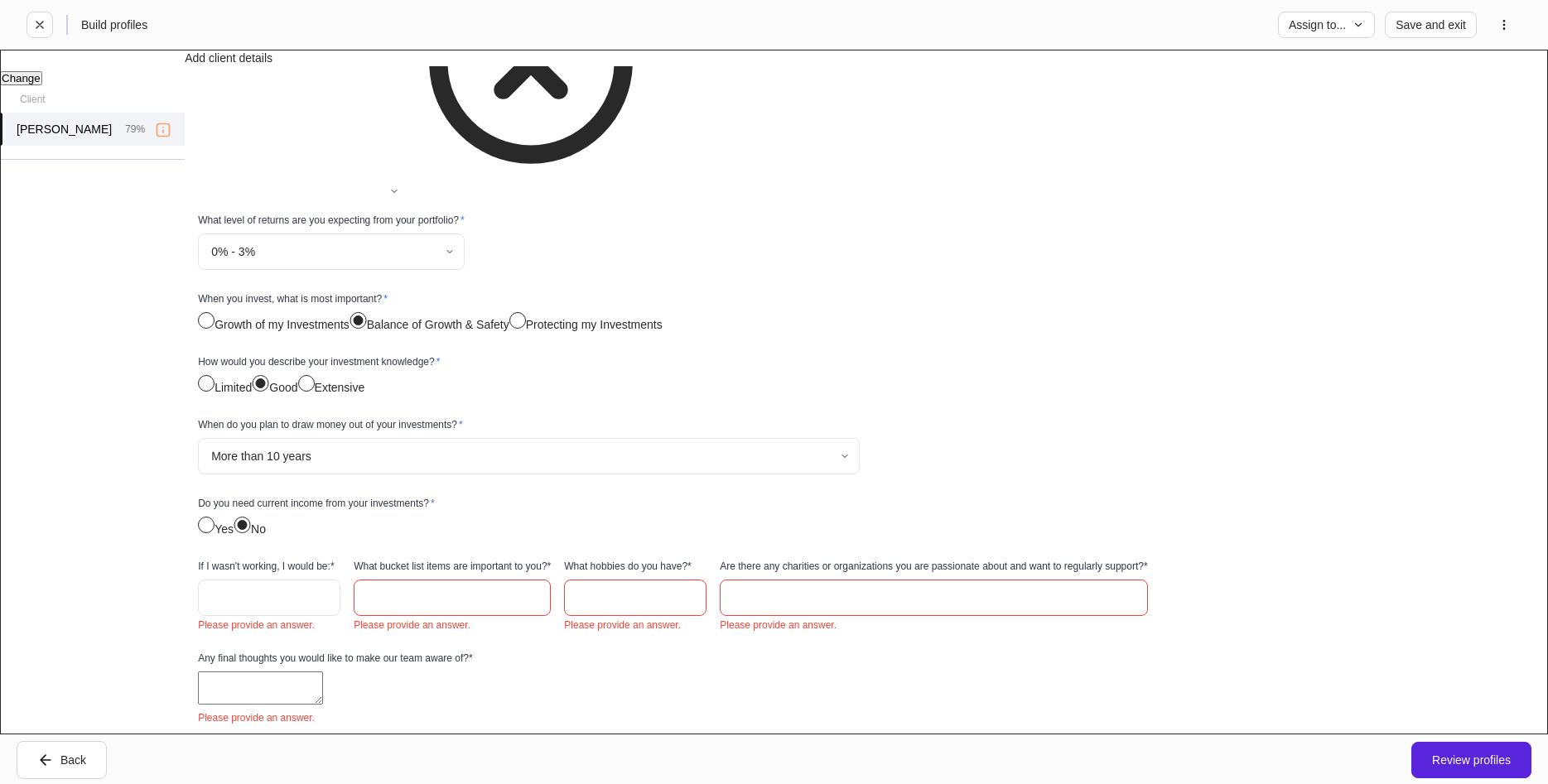 click at bounding box center (269, 598) 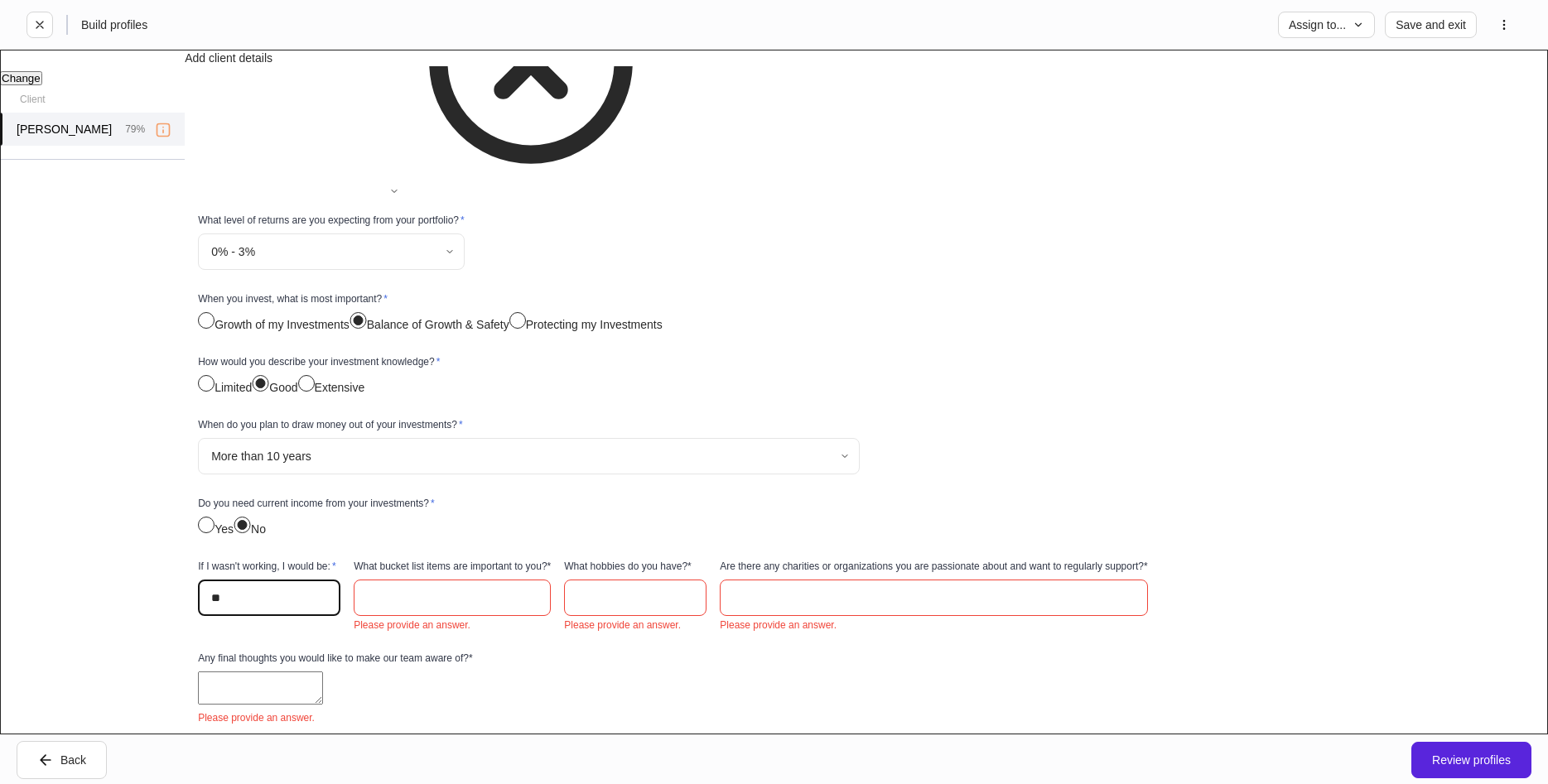 type on "*" 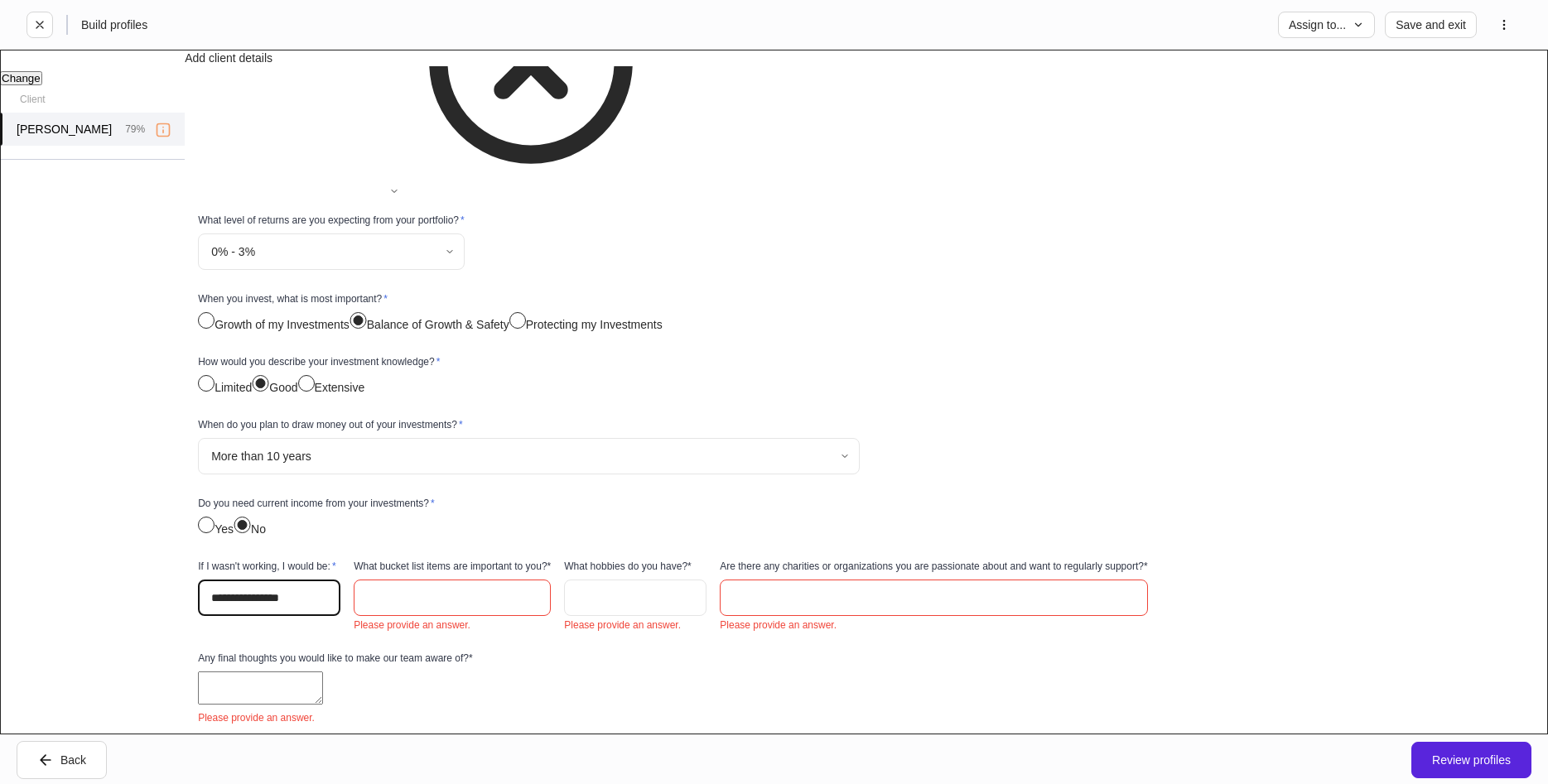 scroll, scrollTop: 2359, scrollLeft: 0, axis: vertical 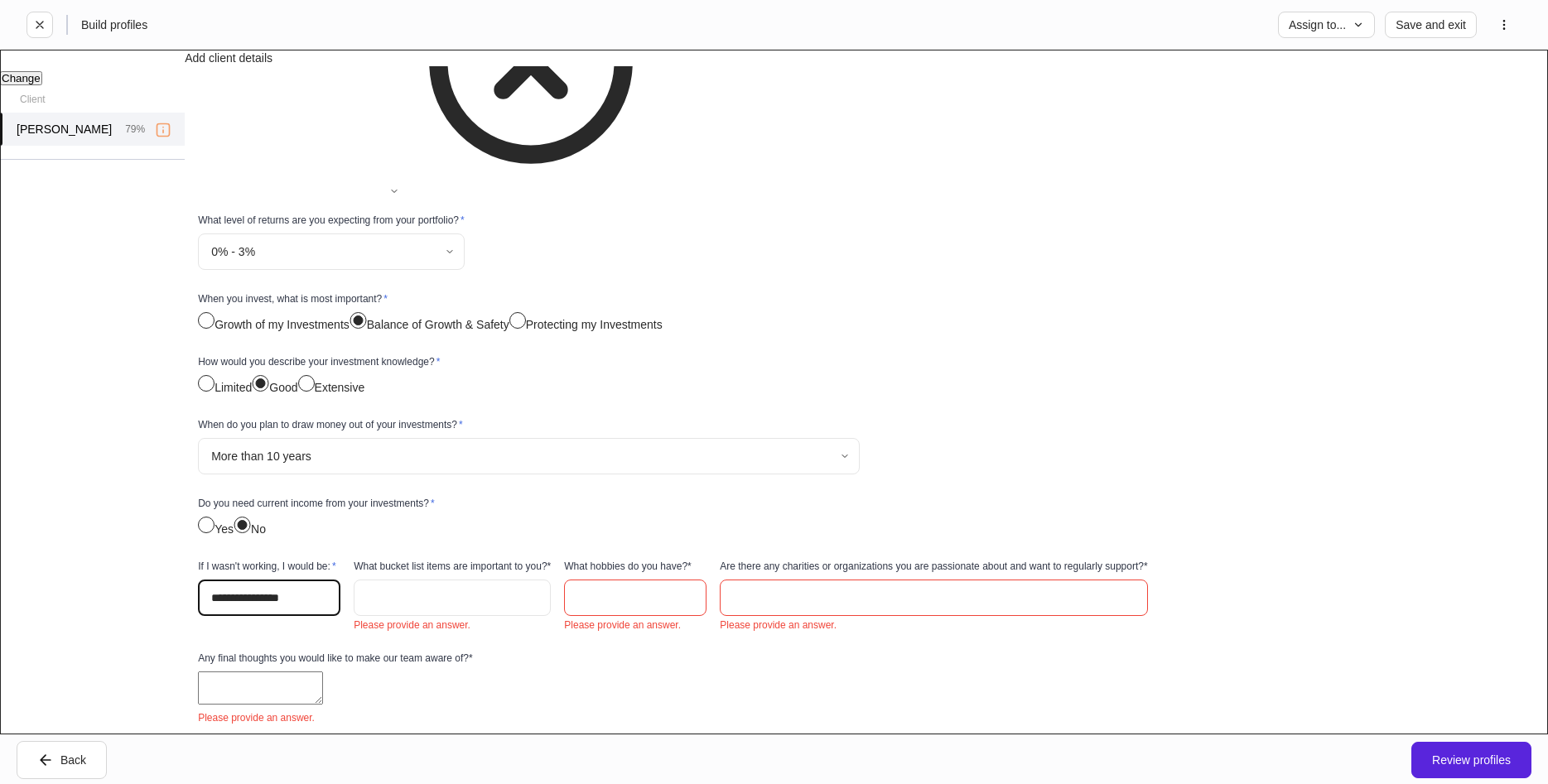 type on "**********" 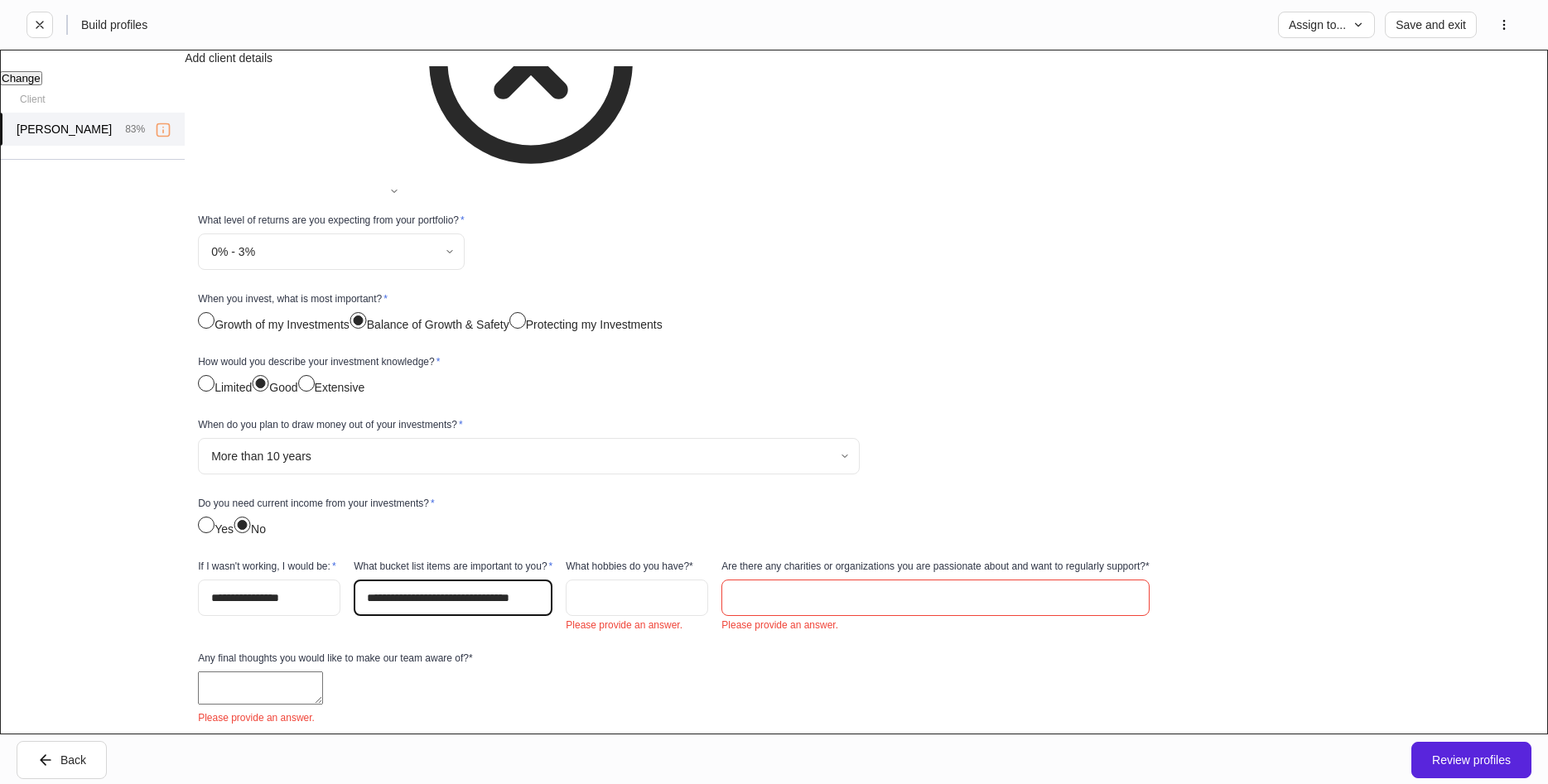type on "**********" 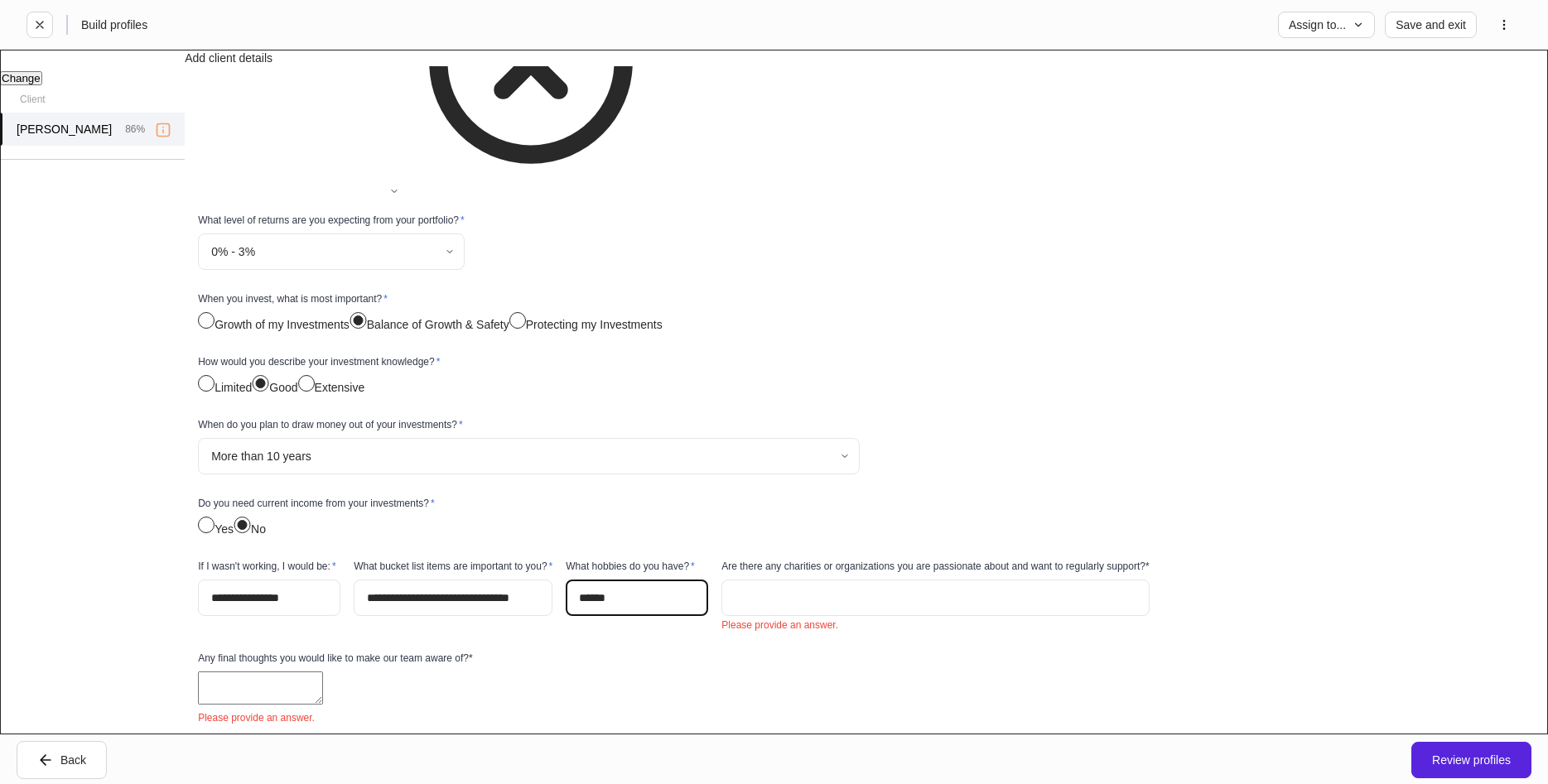 type on "******" 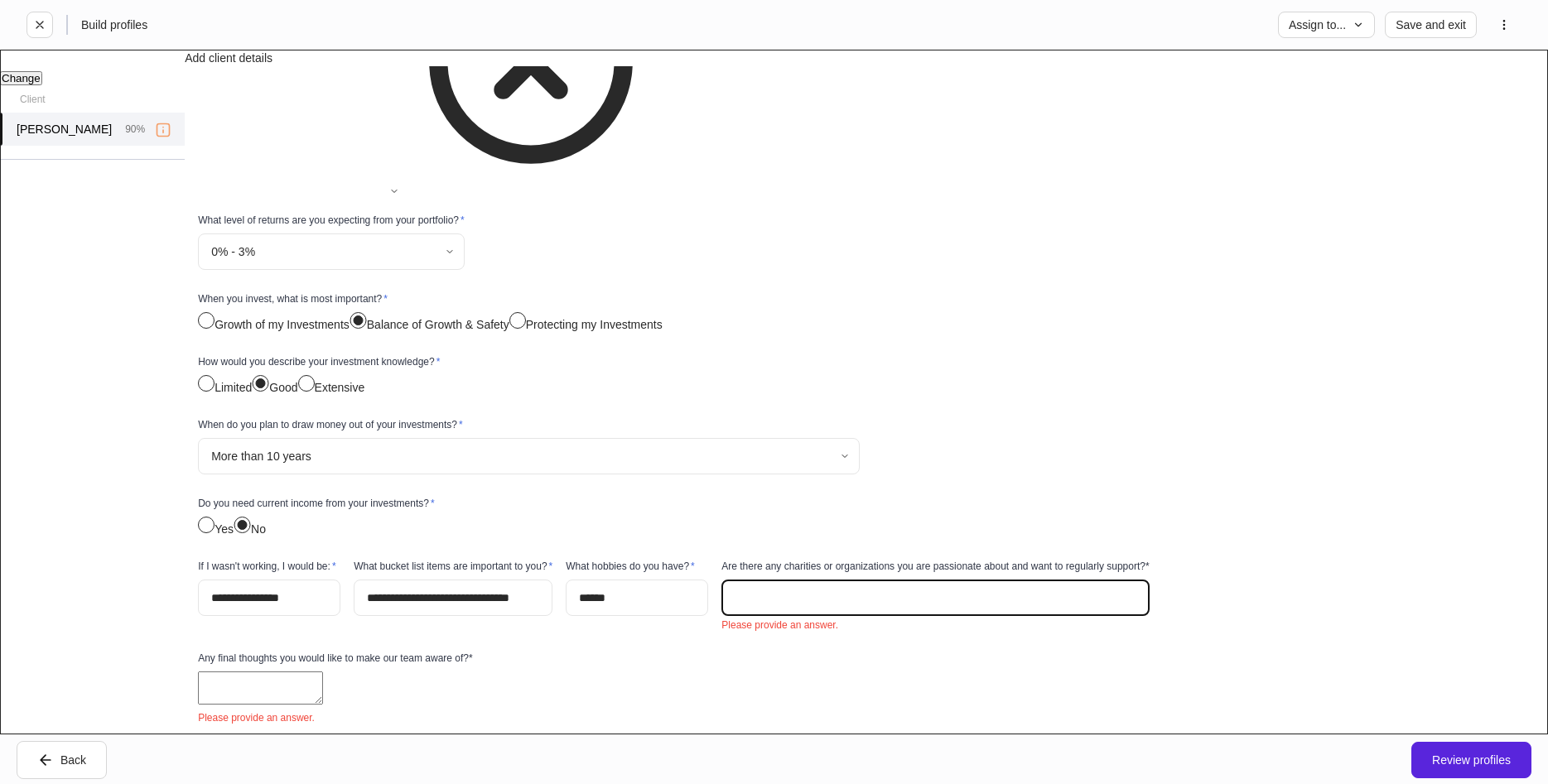 scroll, scrollTop: 2548, scrollLeft: 0, axis: vertical 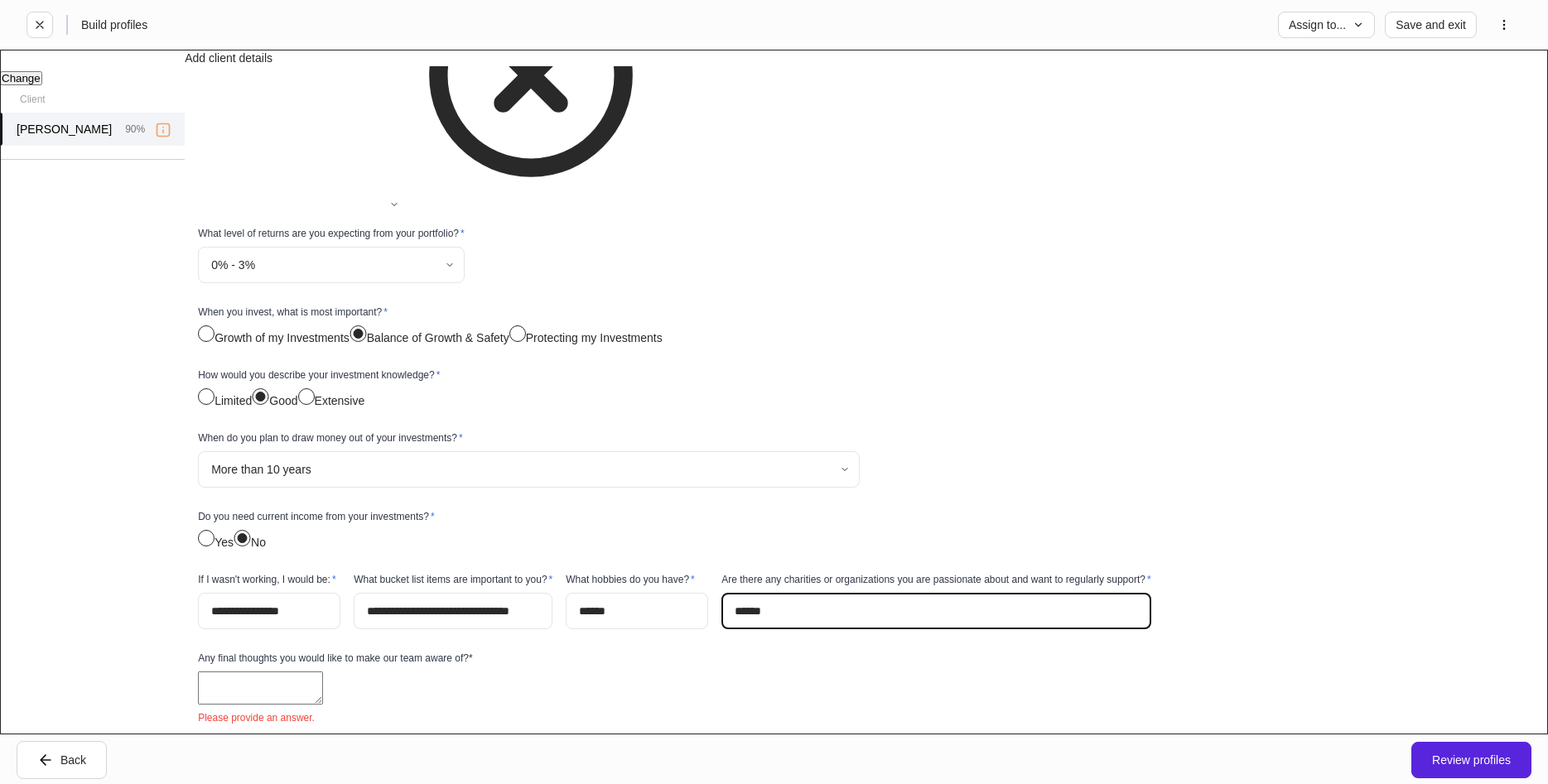 type on "******" 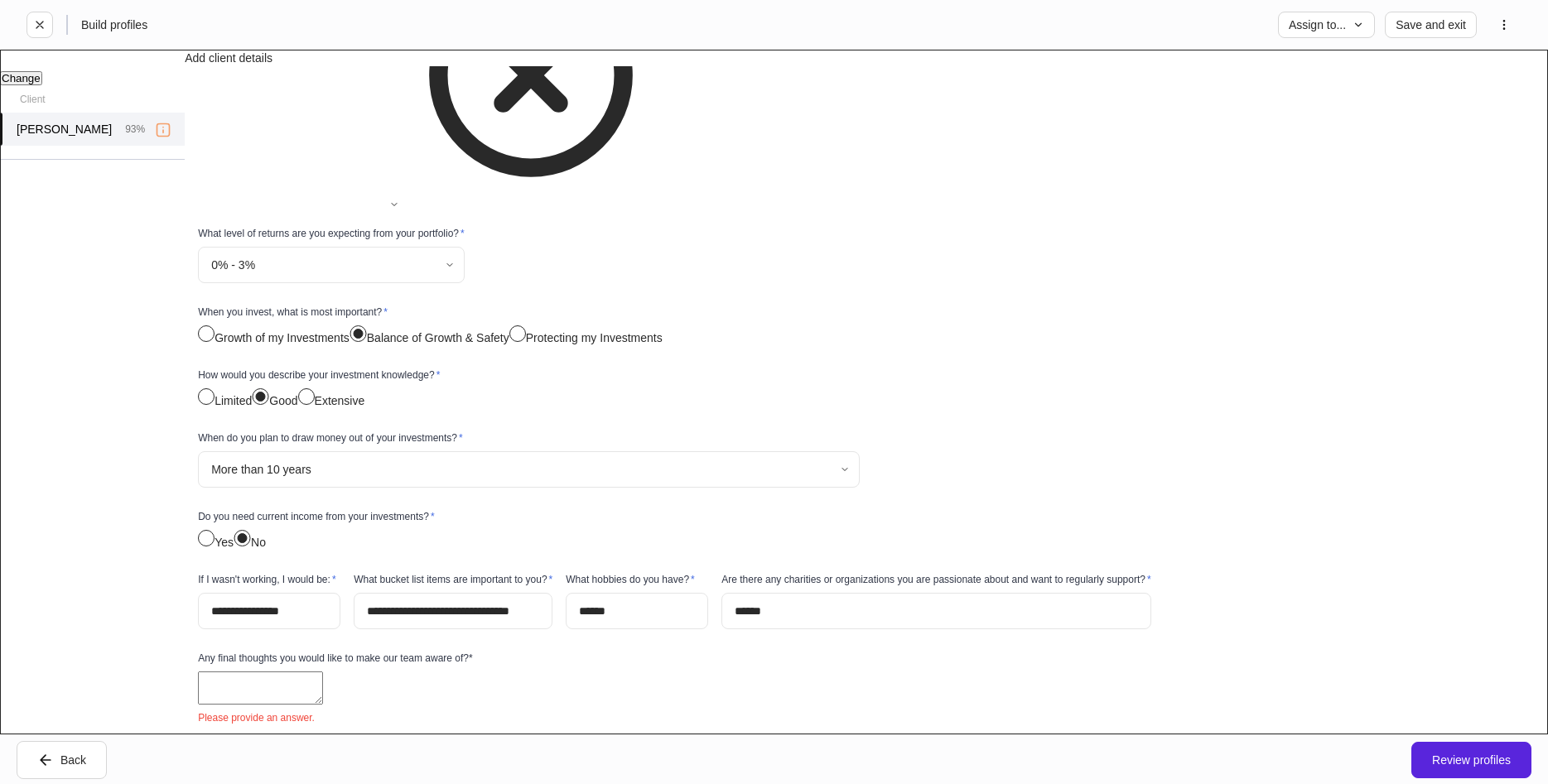 scroll, scrollTop: 2598, scrollLeft: 0, axis: vertical 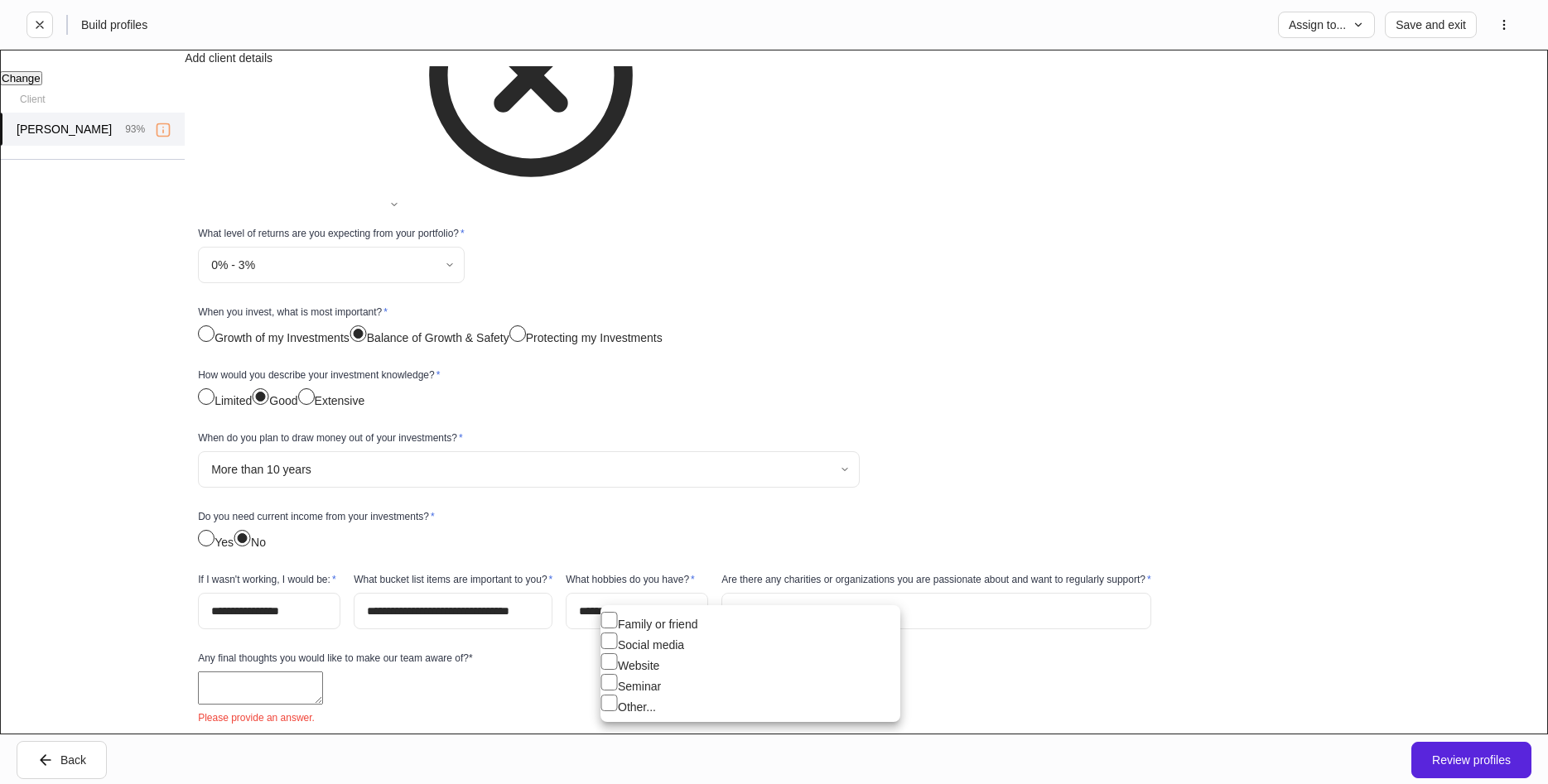 click on "**********" at bounding box center [774, 392] 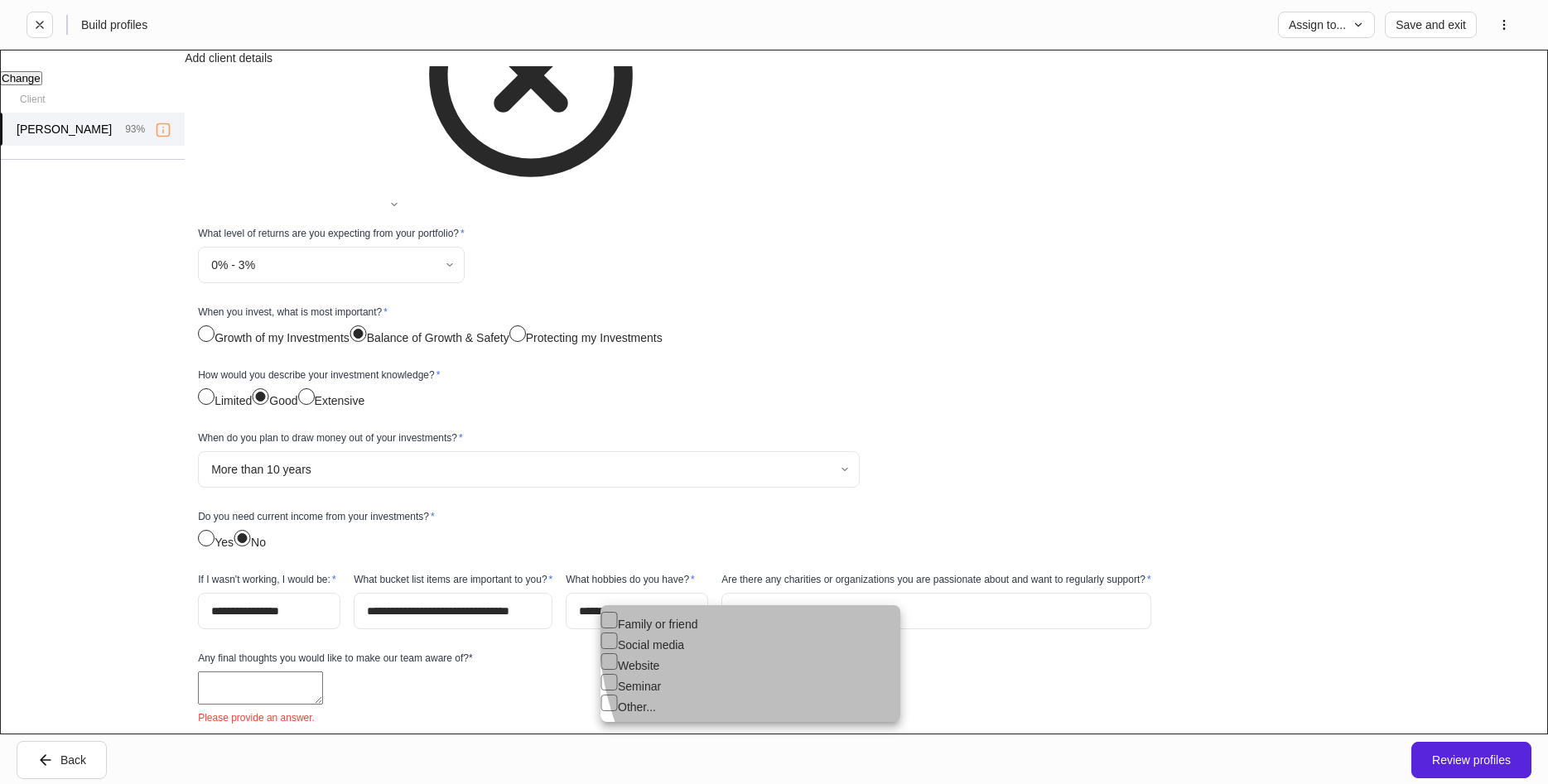 drag, startPoint x: 886, startPoint y: 637, endPoint x: 986, endPoint y: 617, distance: 101.98039 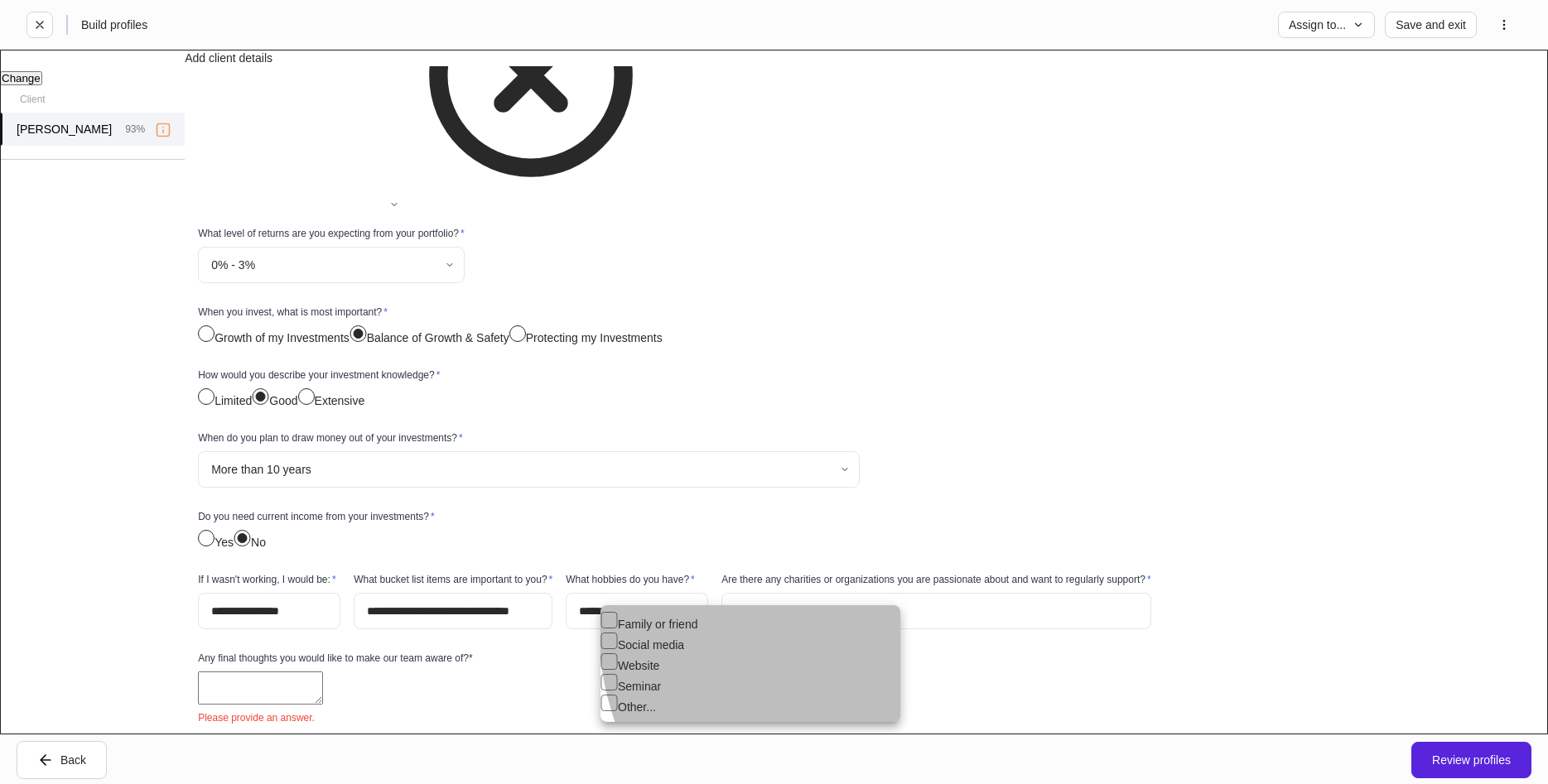 click on "Family or friend" at bounding box center [750, 622] 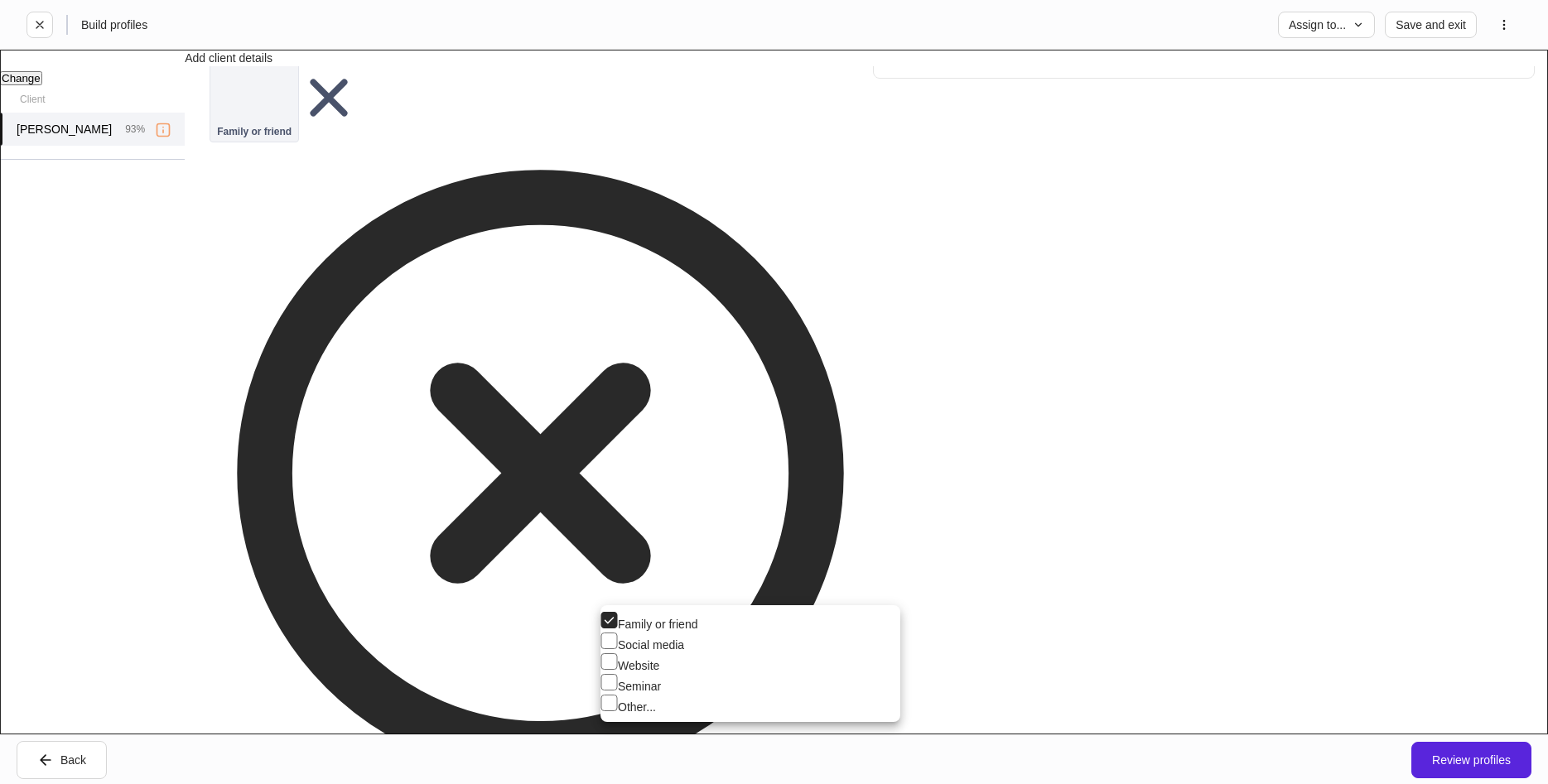 scroll, scrollTop: 2584, scrollLeft: 0, axis: vertical 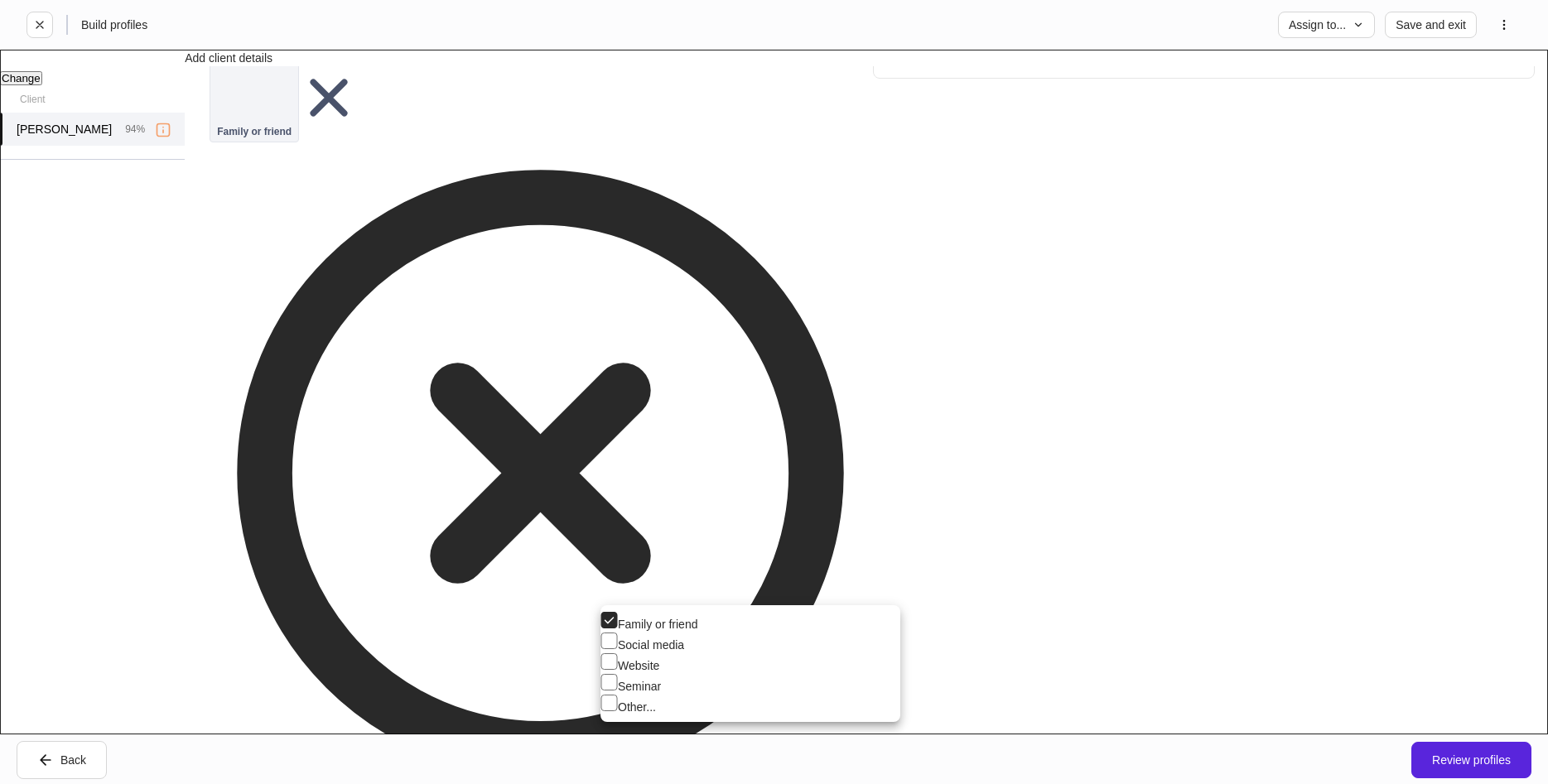 click at bounding box center (774, 392) 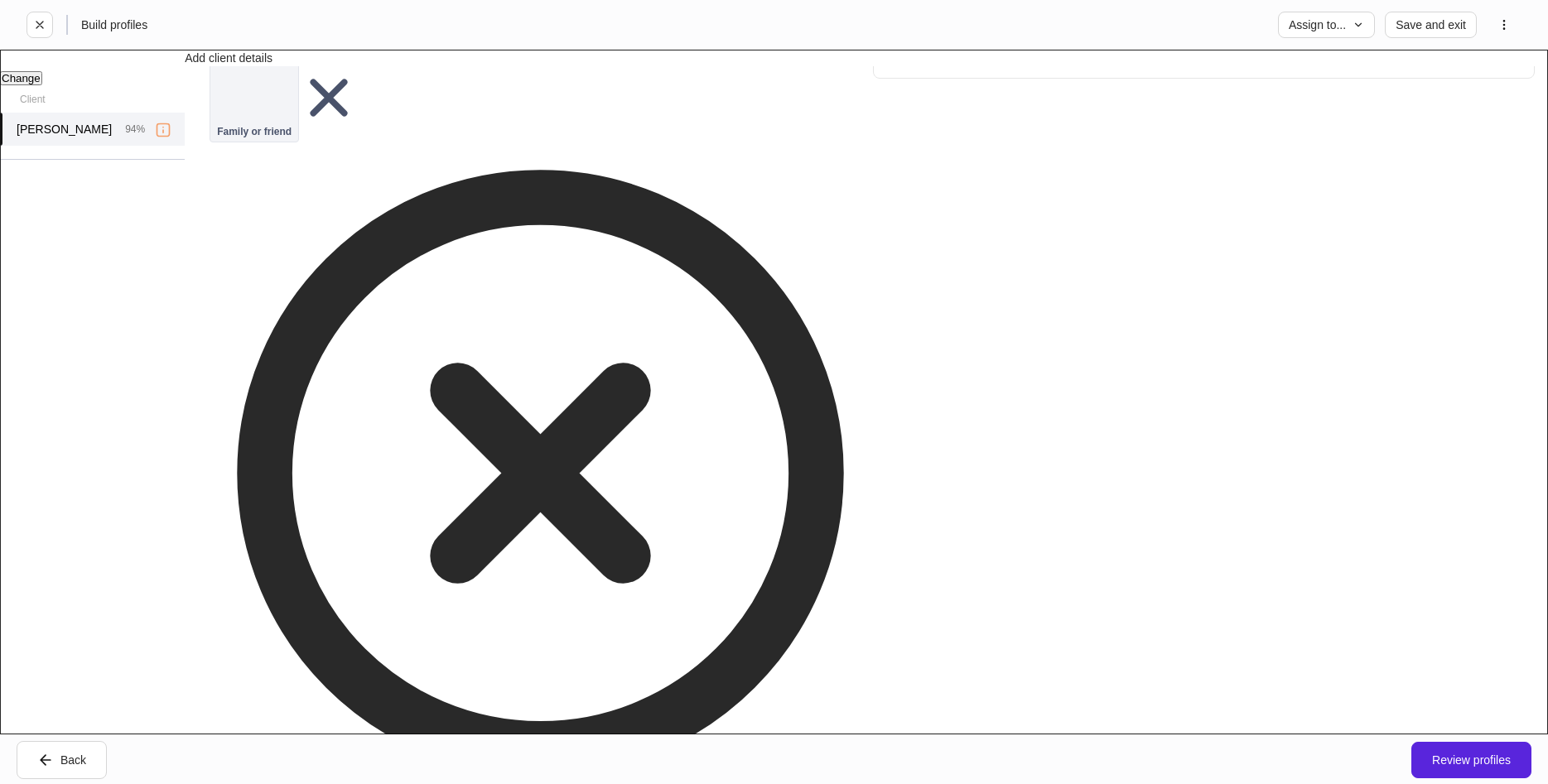 click at bounding box center [1203, 60] 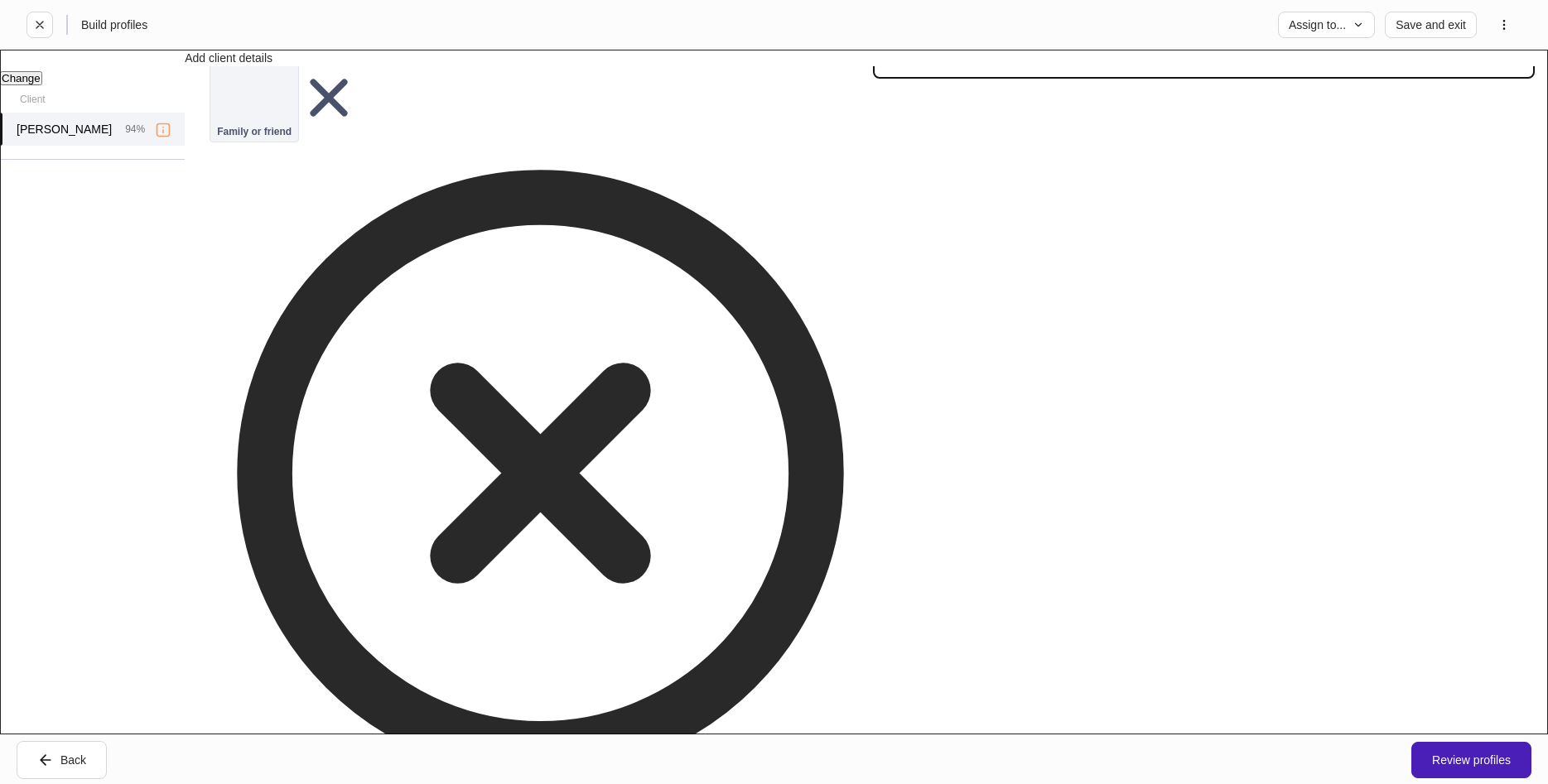 type on "**********" 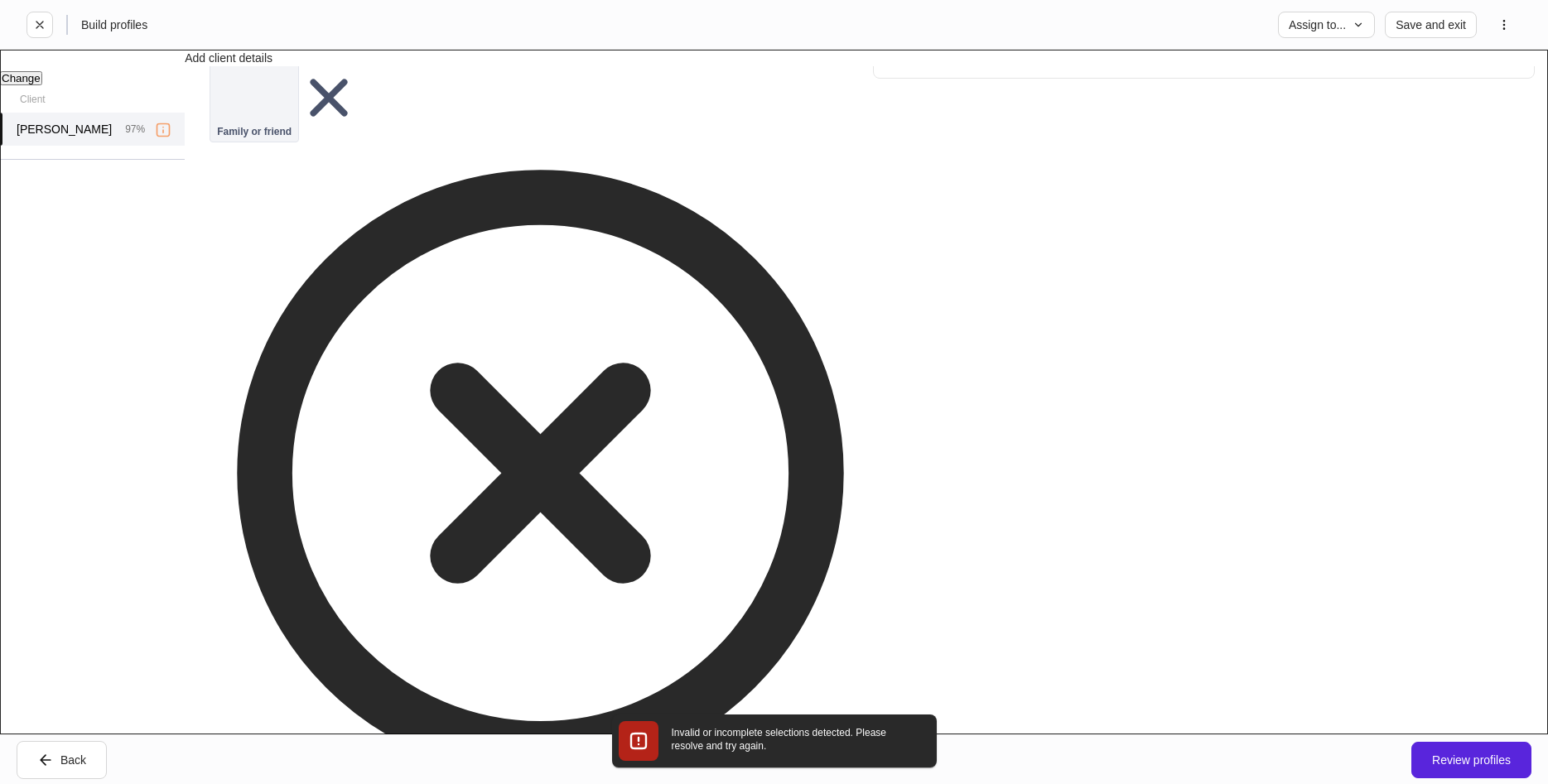 scroll, scrollTop: 2585, scrollLeft: 0, axis: vertical 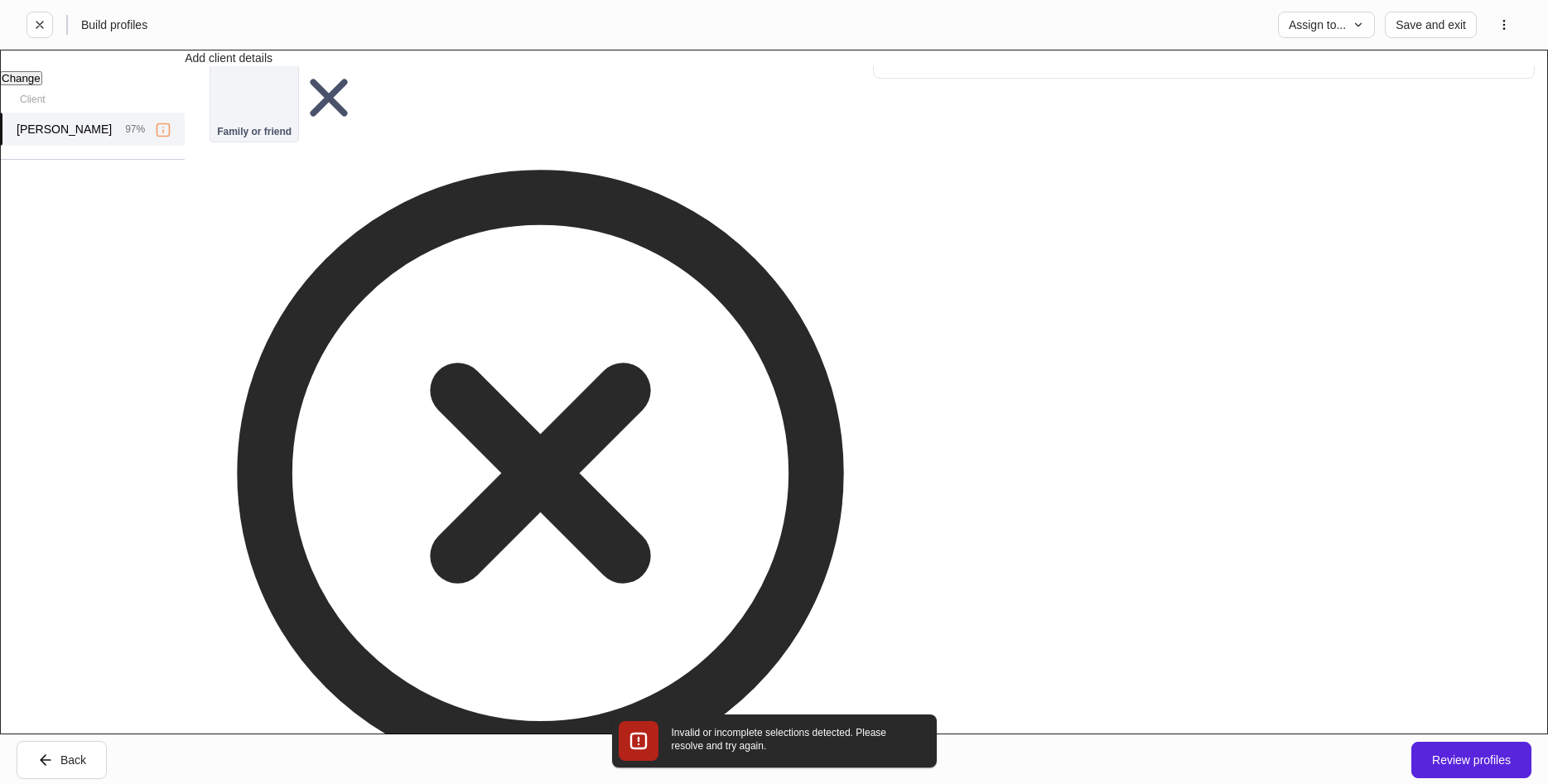 click at bounding box center (260, -34) 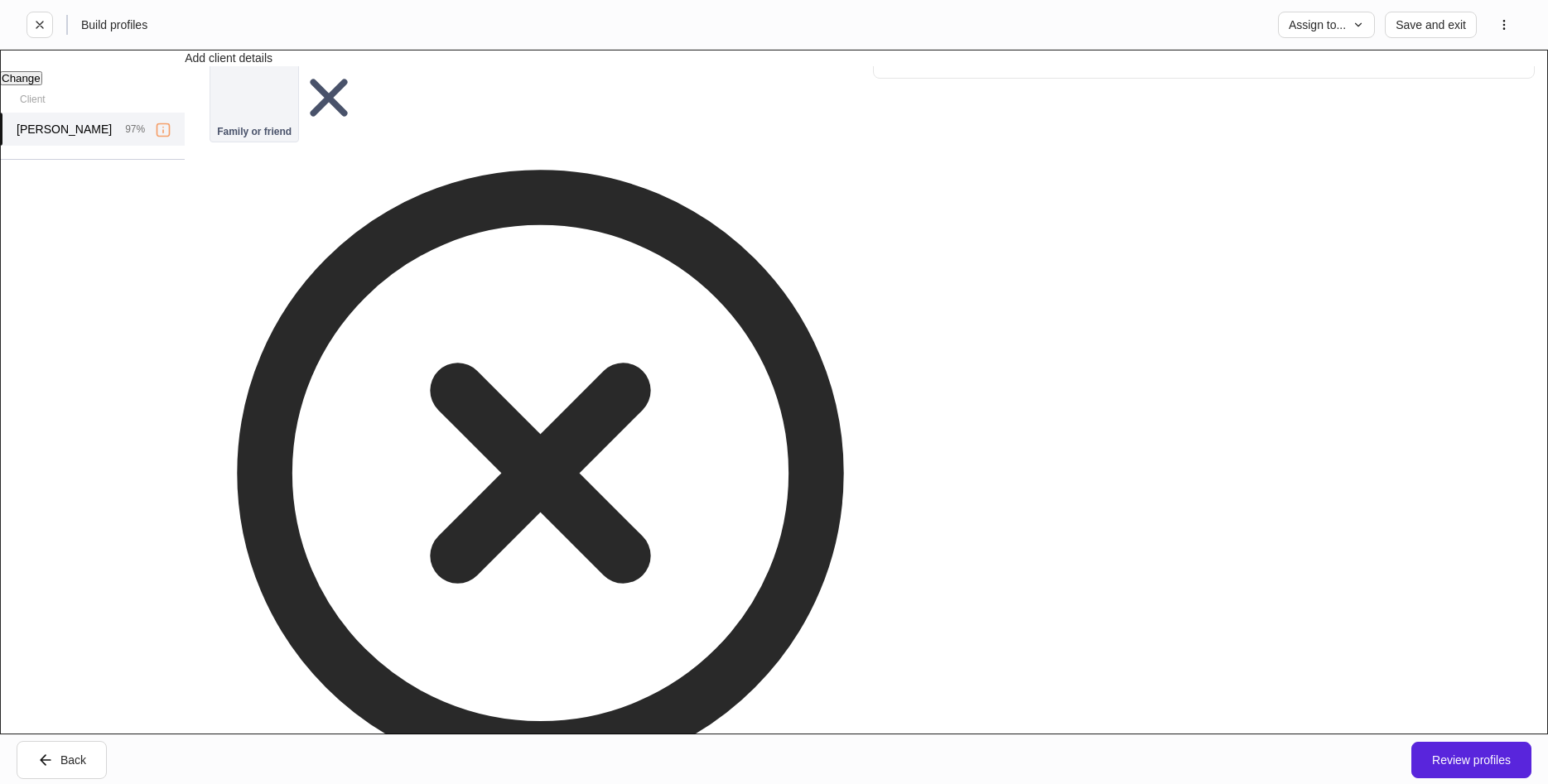 scroll, scrollTop: 2571, scrollLeft: 0, axis: vertical 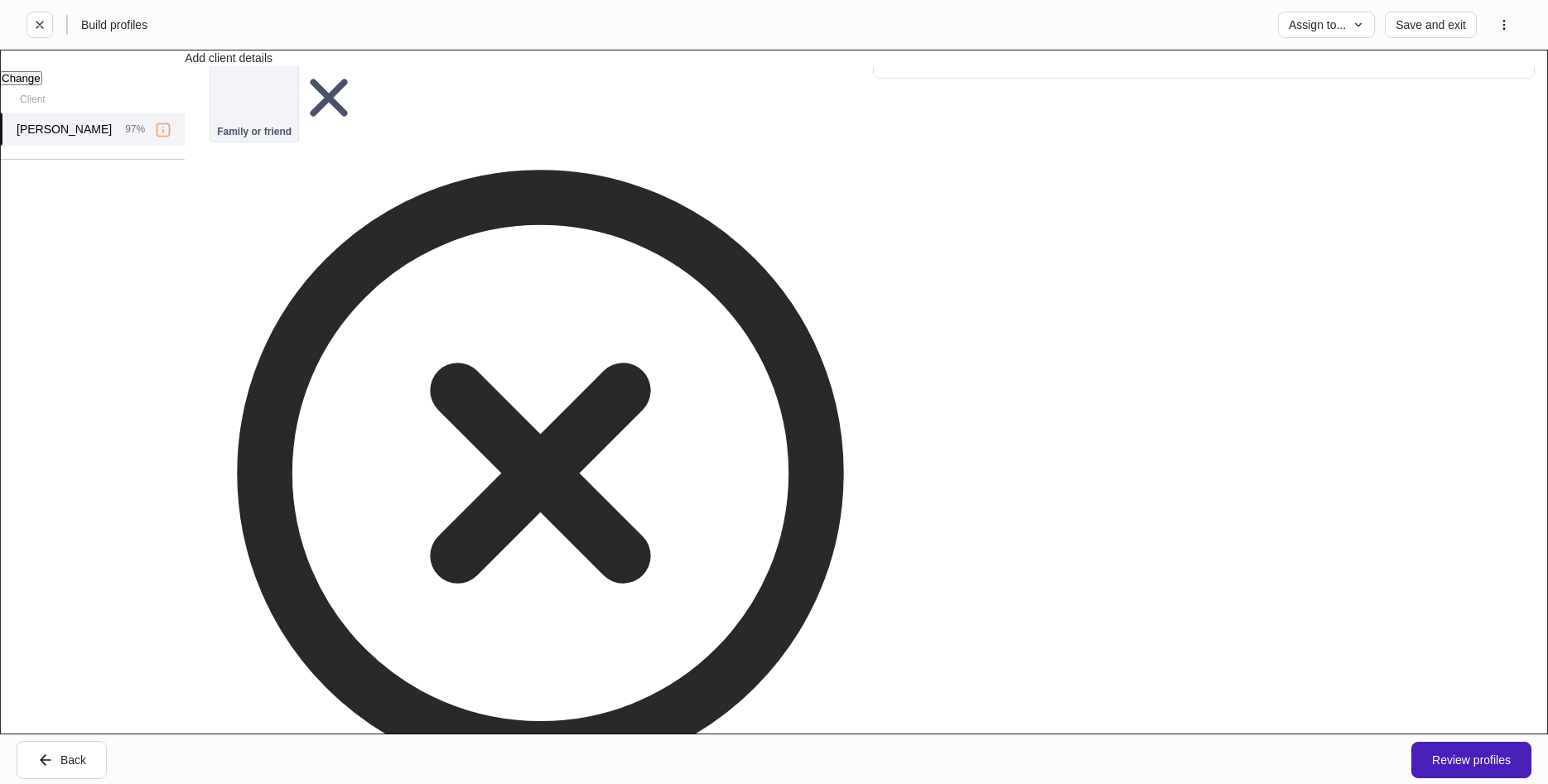 type on "**********" 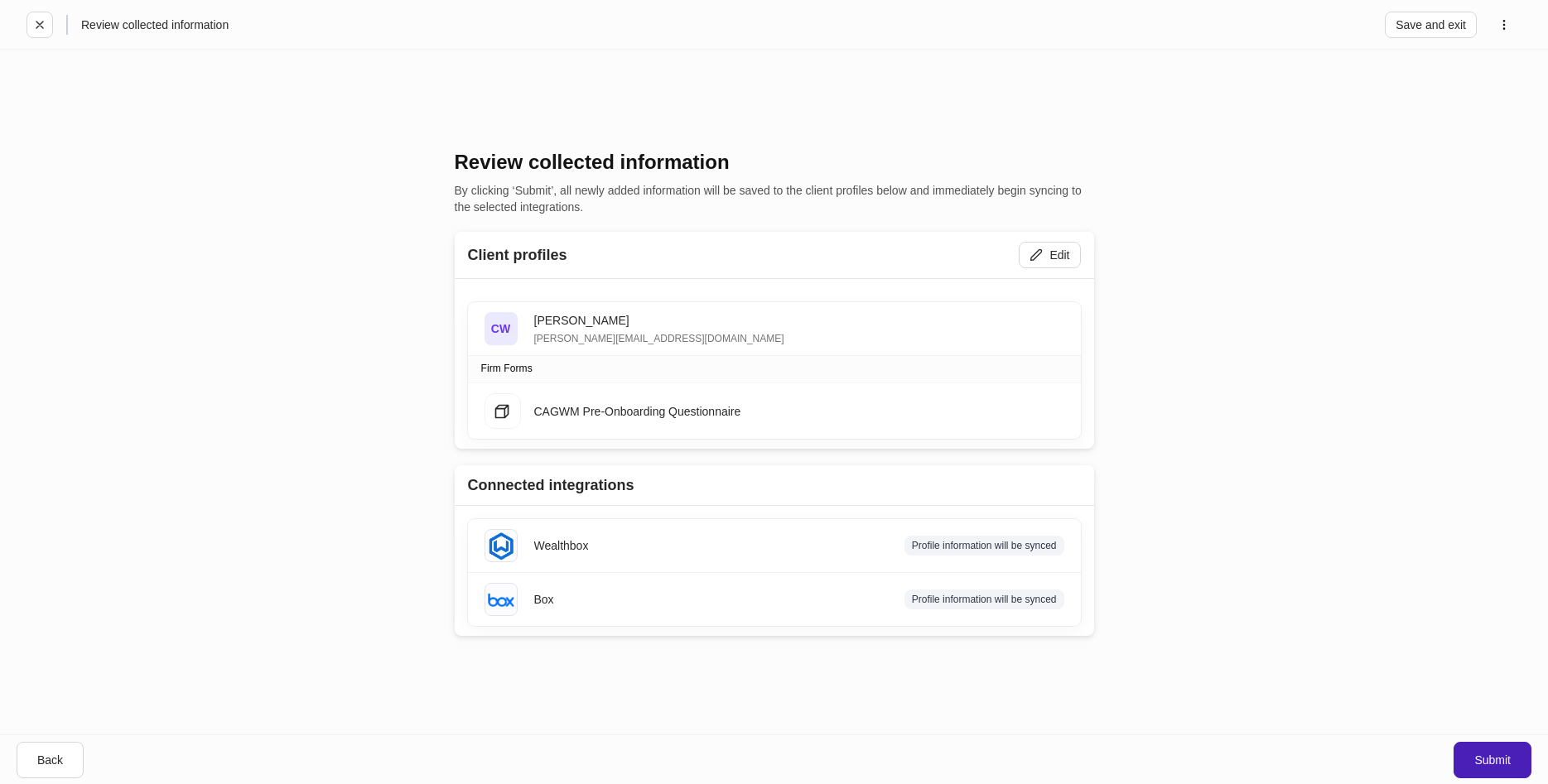 click on "Submit" at bounding box center [1493, 760] 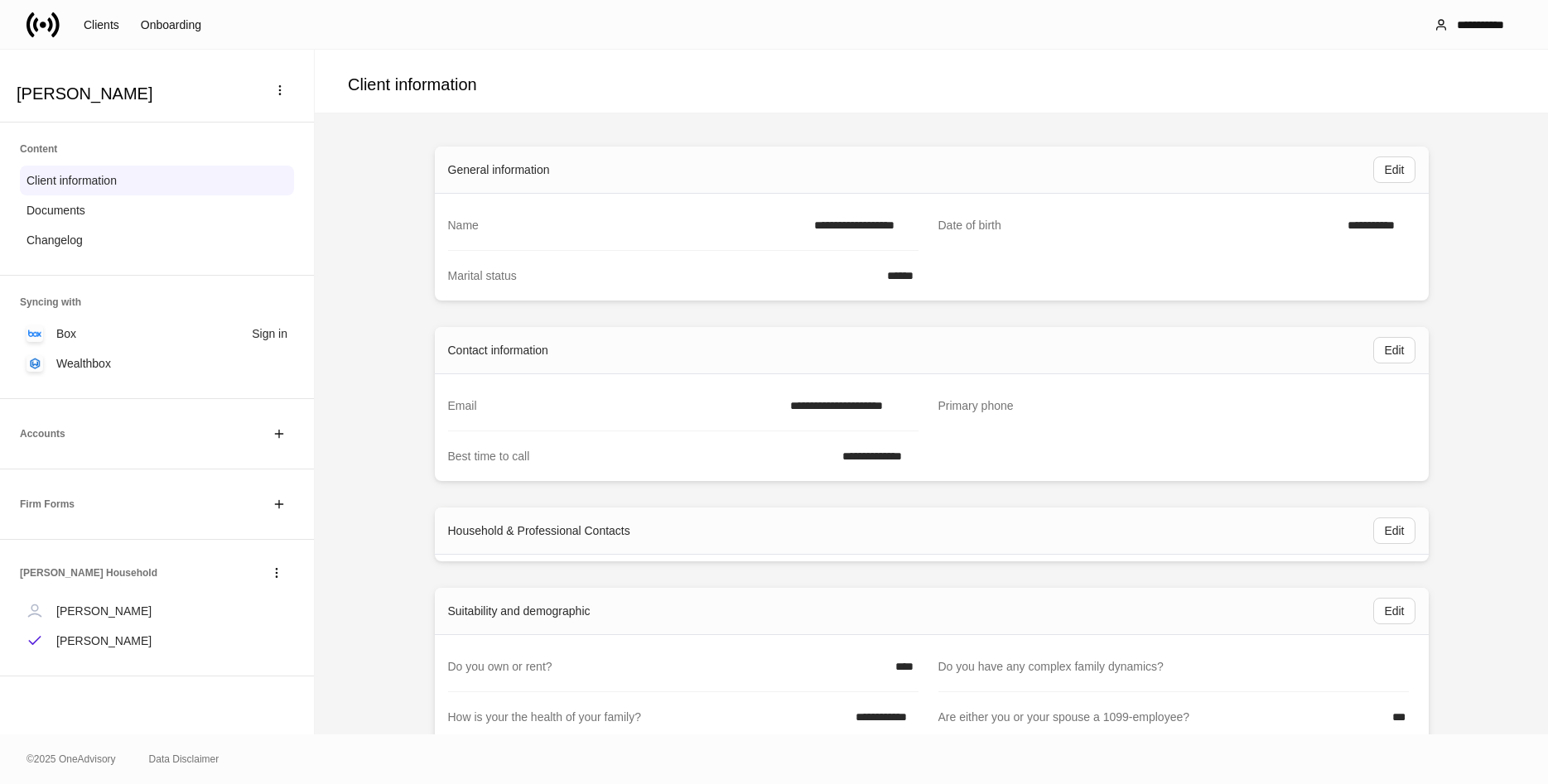 scroll, scrollTop: 0, scrollLeft: 0, axis: both 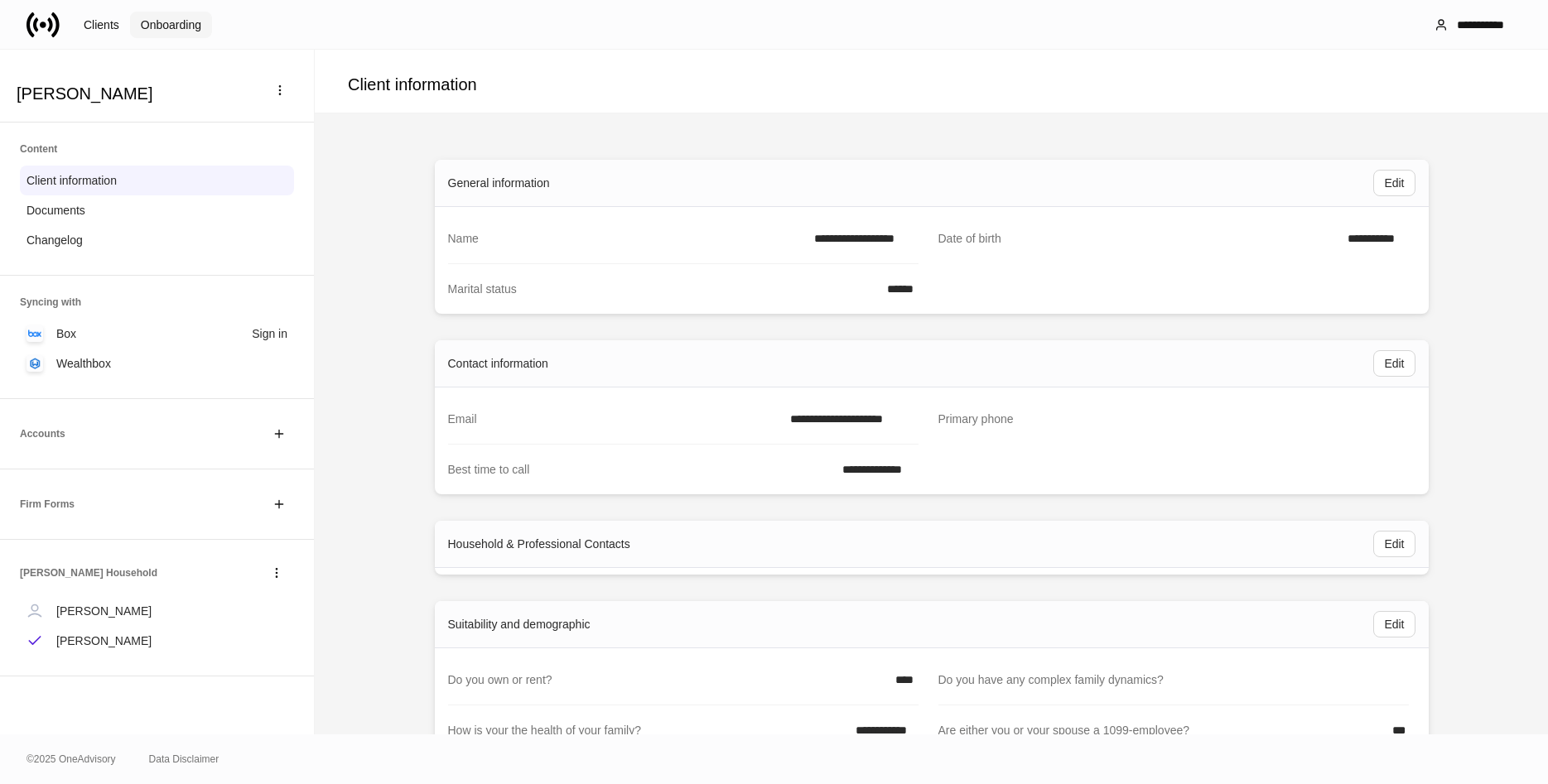 click on "Onboarding" at bounding box center (171, 25) 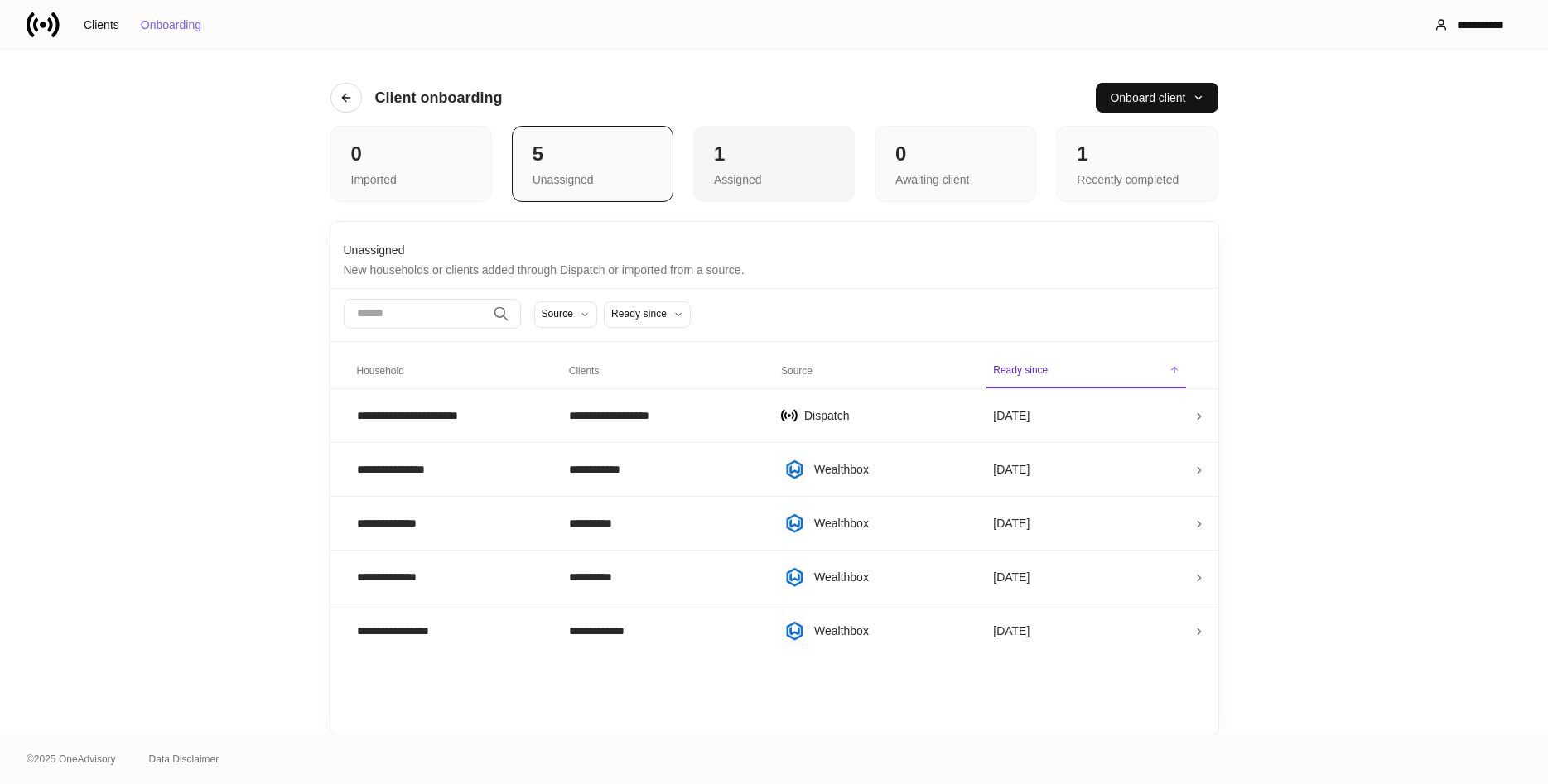 click on "Assigned" at bounding box center (738, 180) 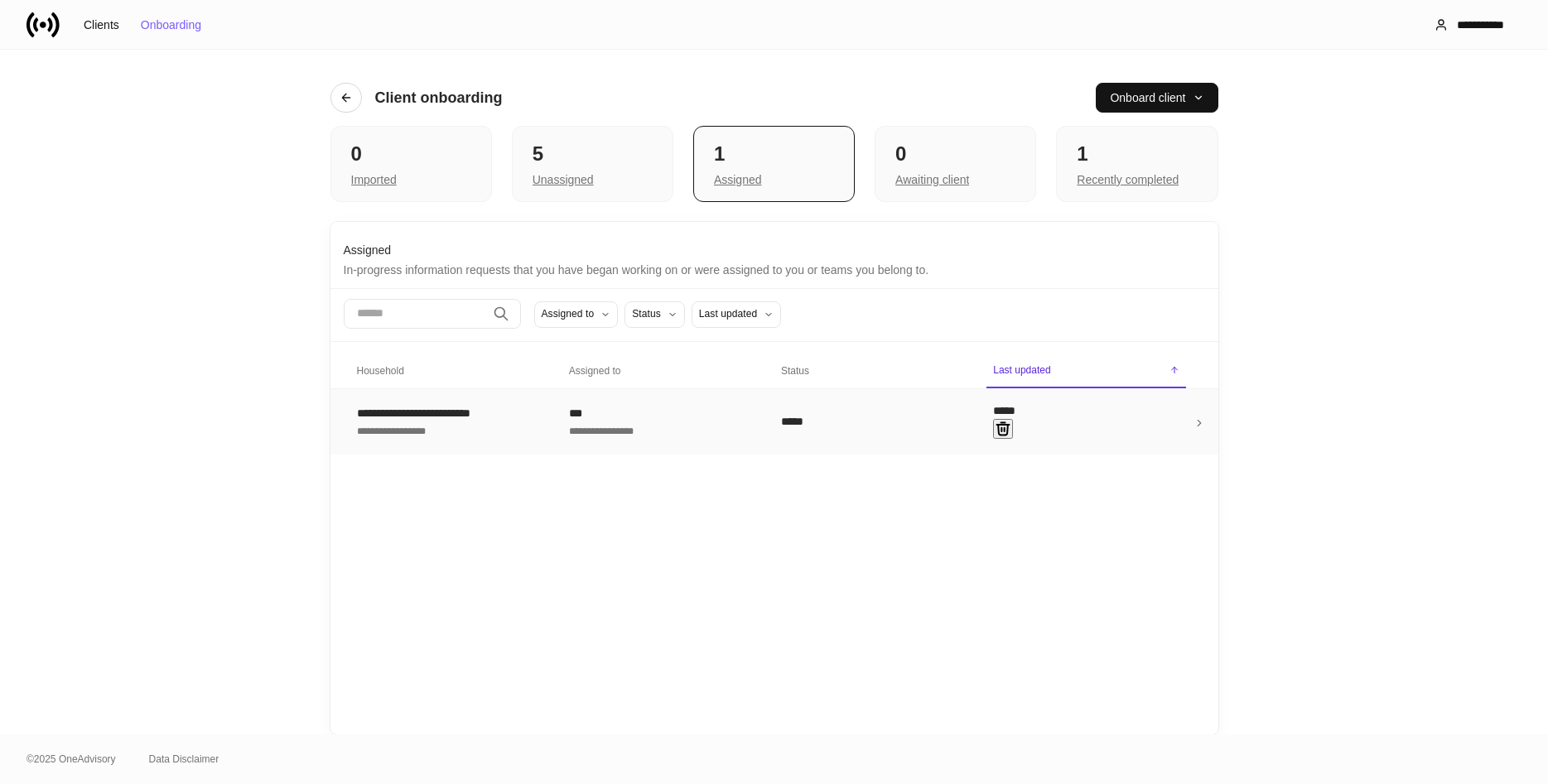 click on "**********" at bounding box center (430, 413) 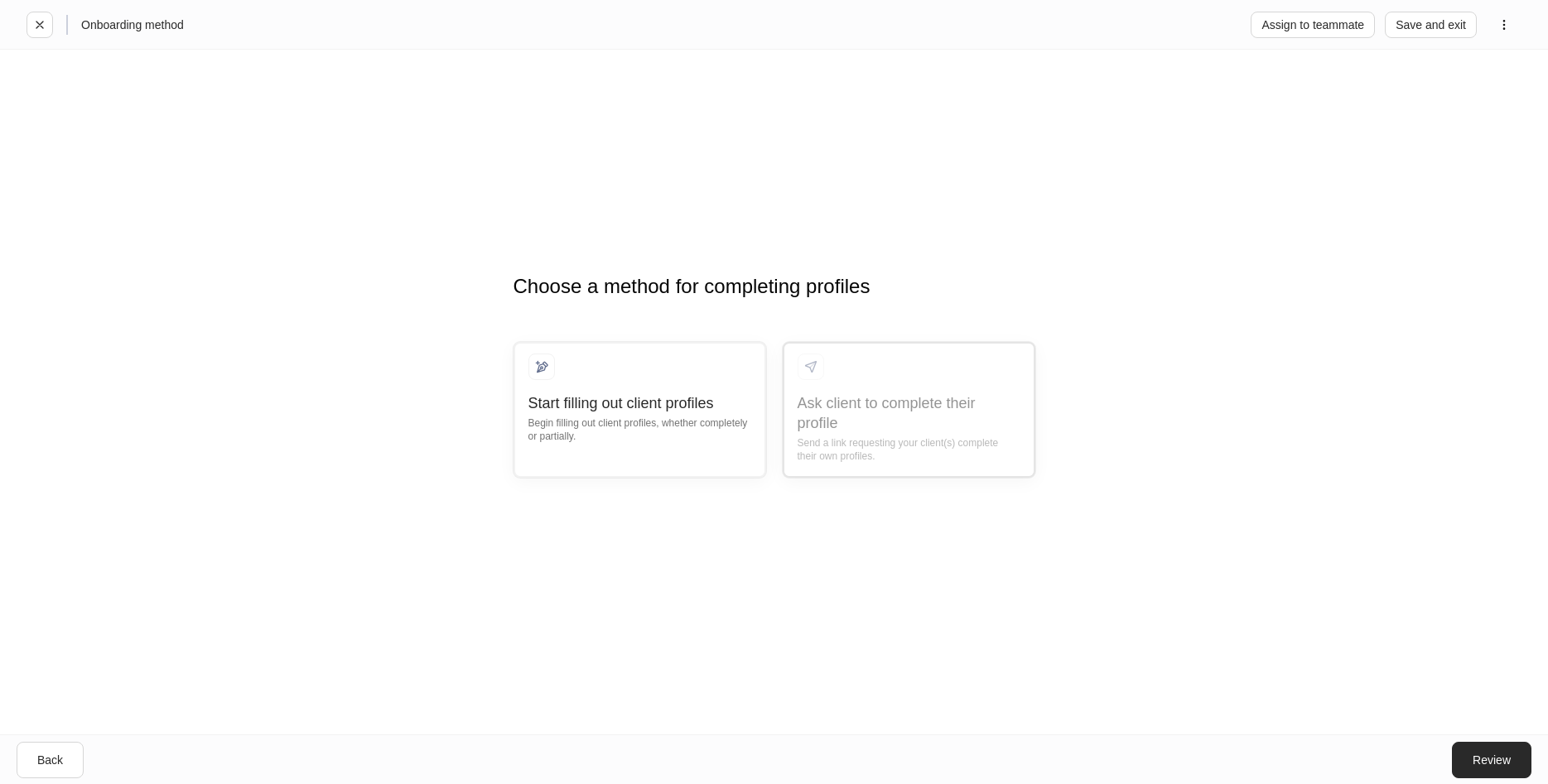 click on "Review" at bounding box center (1492, 760) 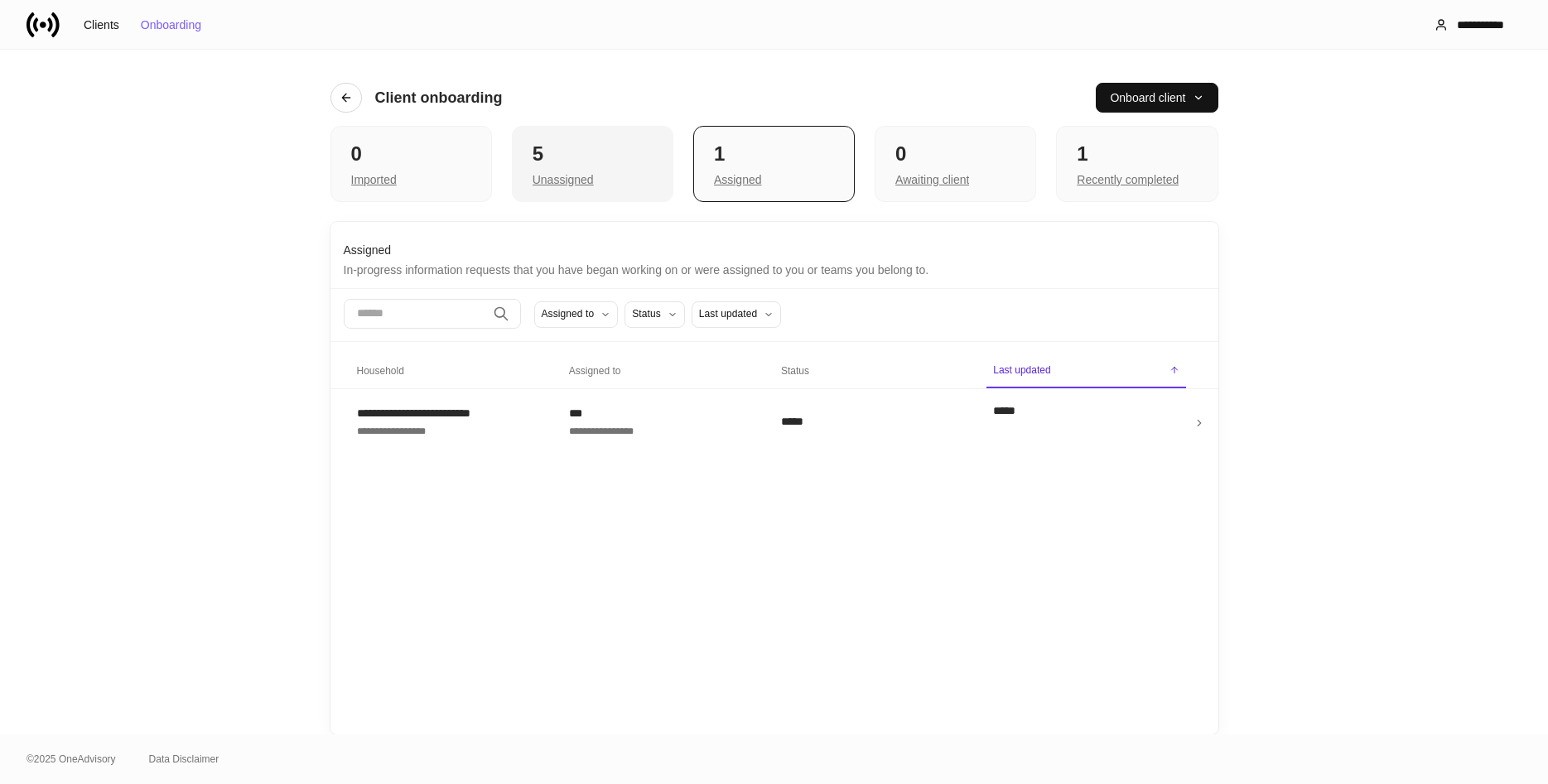 click on "Unassigned" at bounding box center [563, 180] 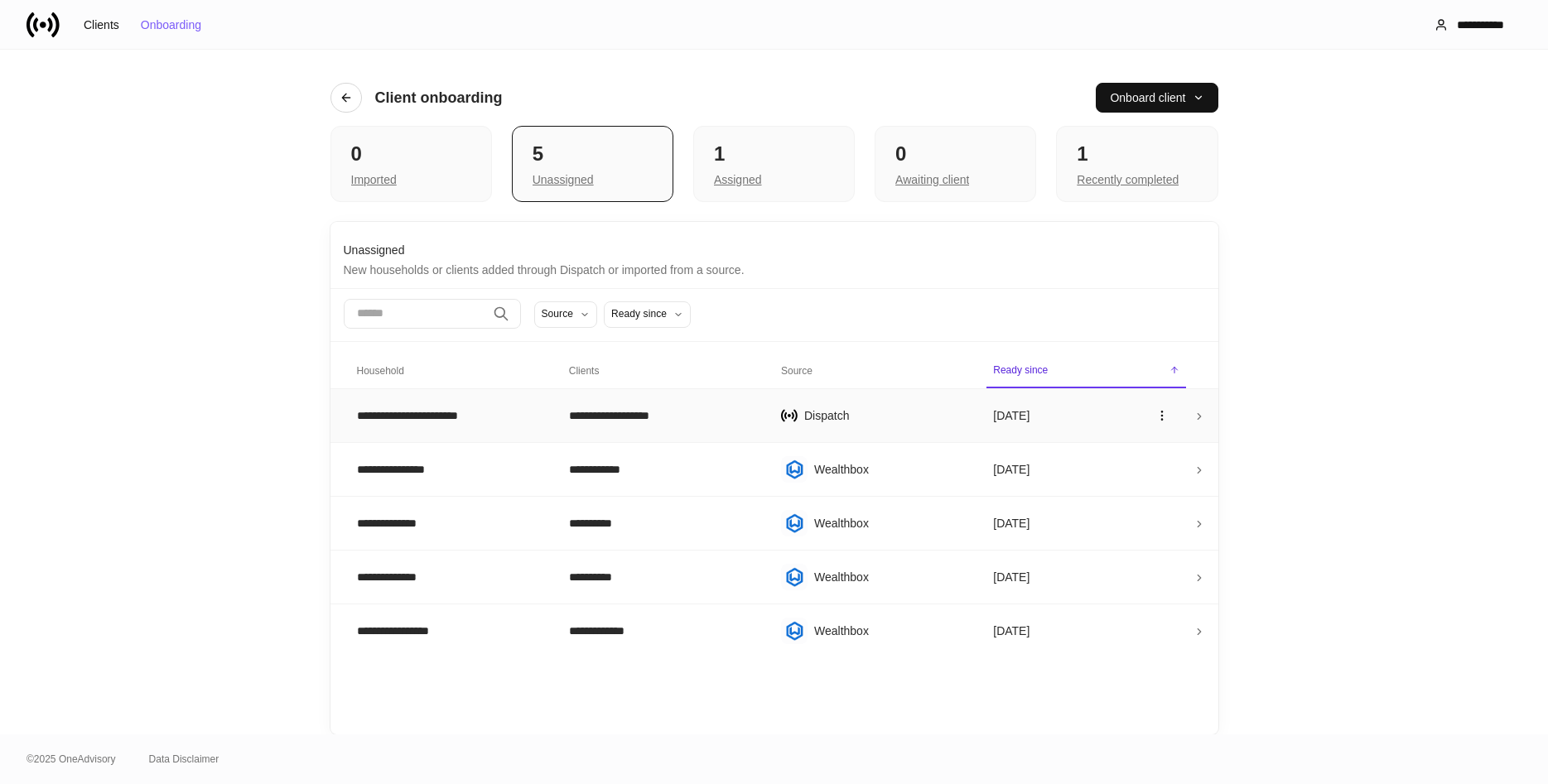 click on "**********" at bounding box center [450, 416] 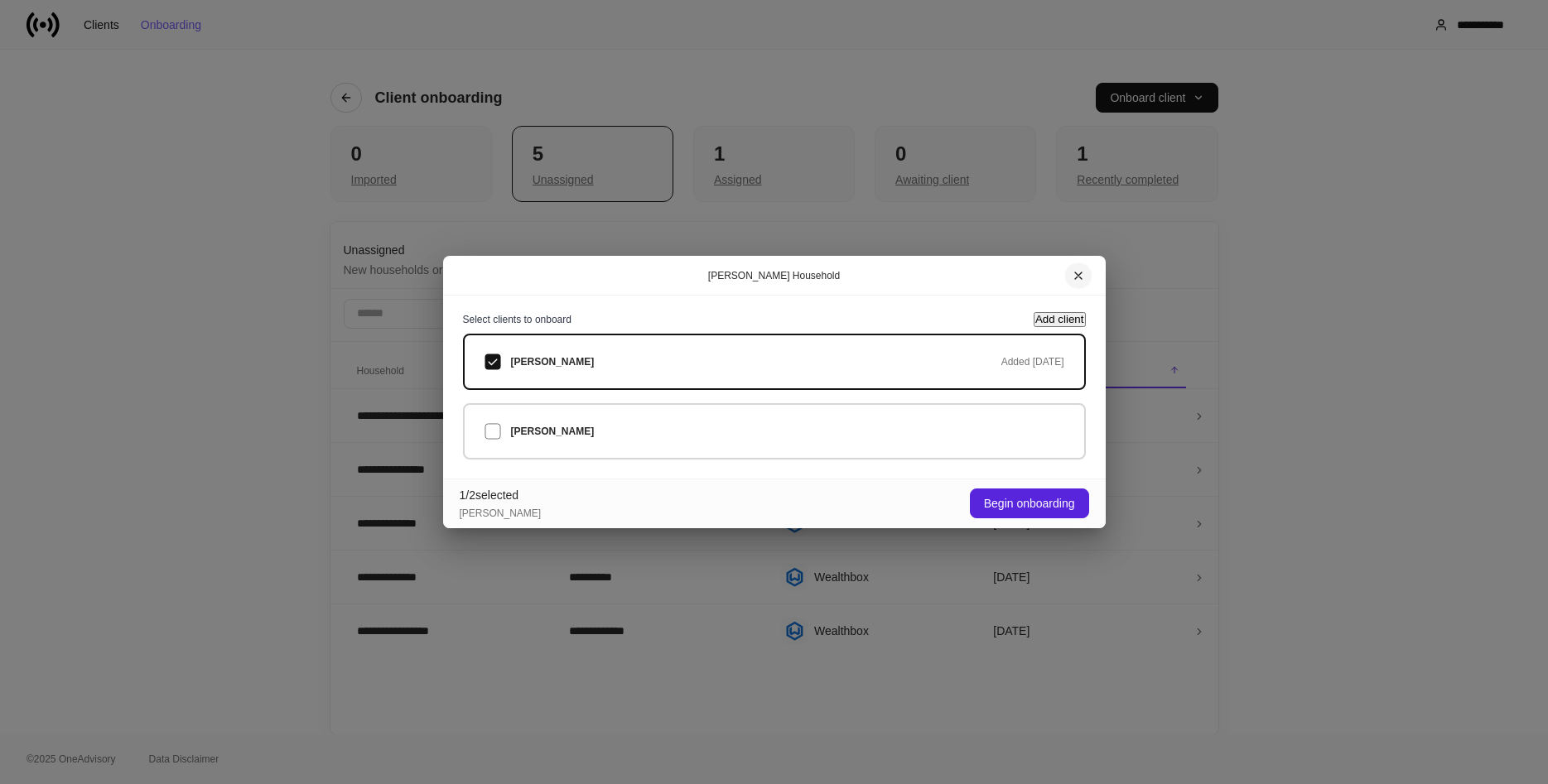 click 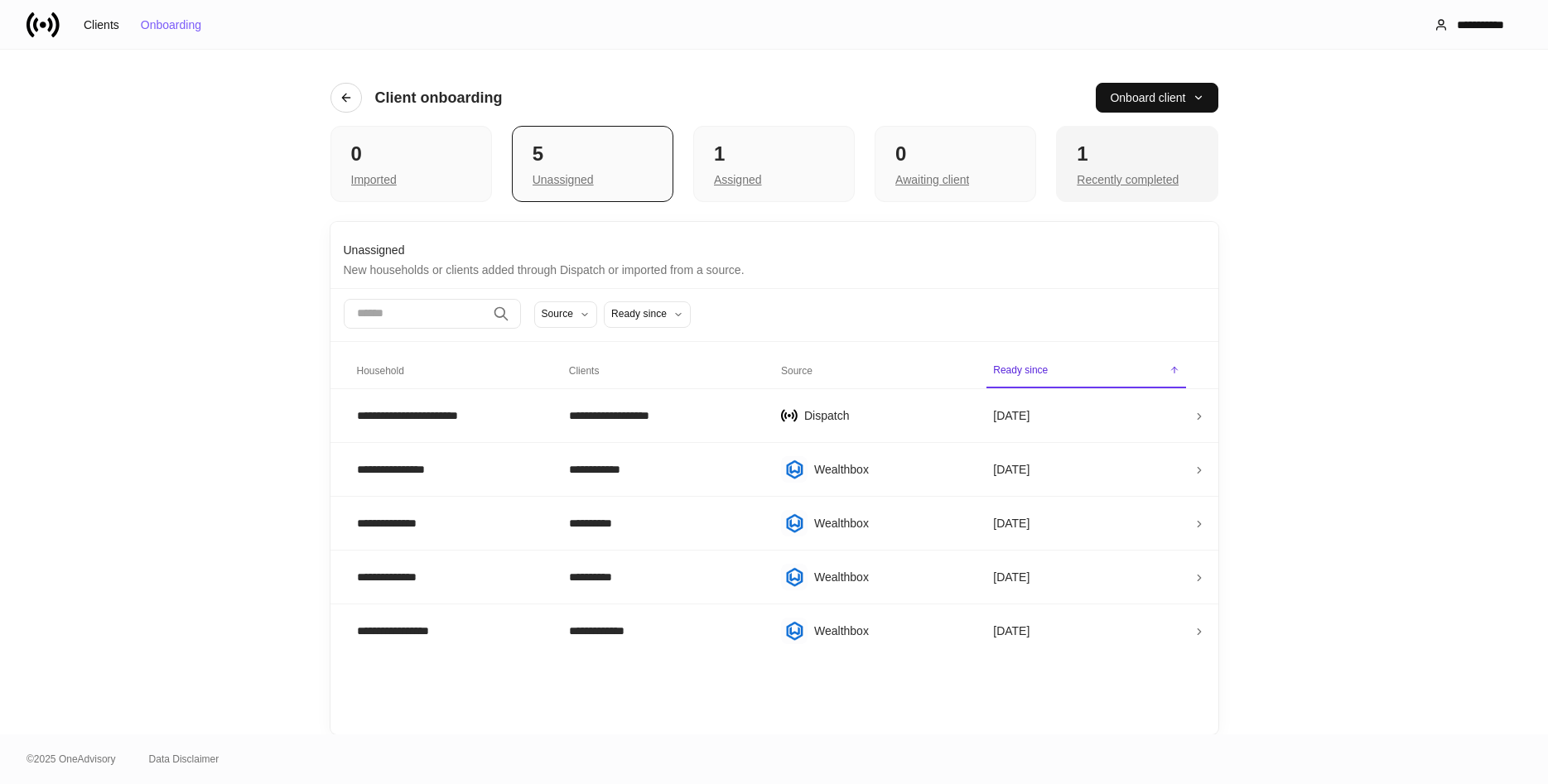 click on "Recently completed" at bounding box center [1127, 180] 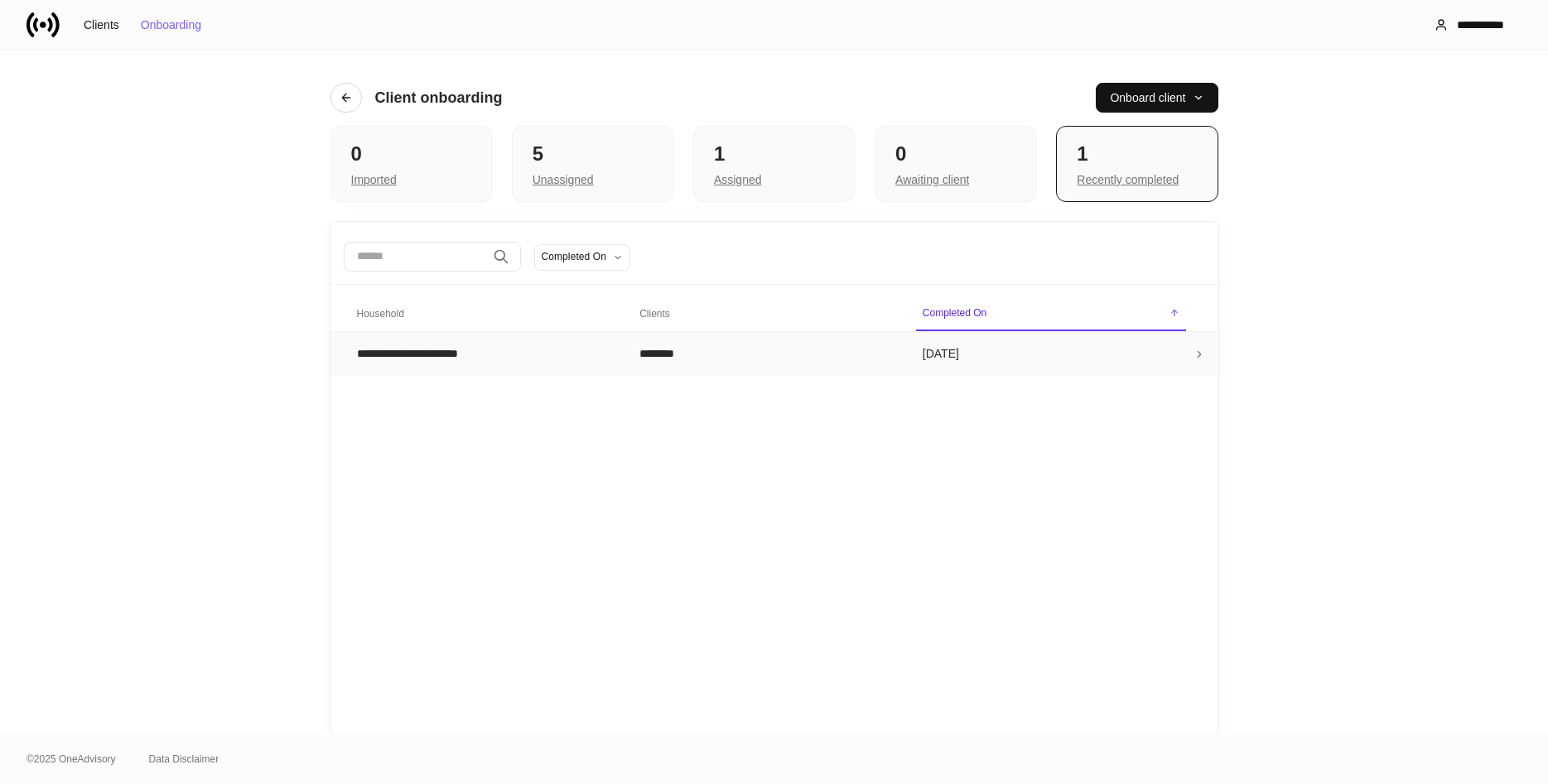 click on "**********" at bounding box center [422, 354] 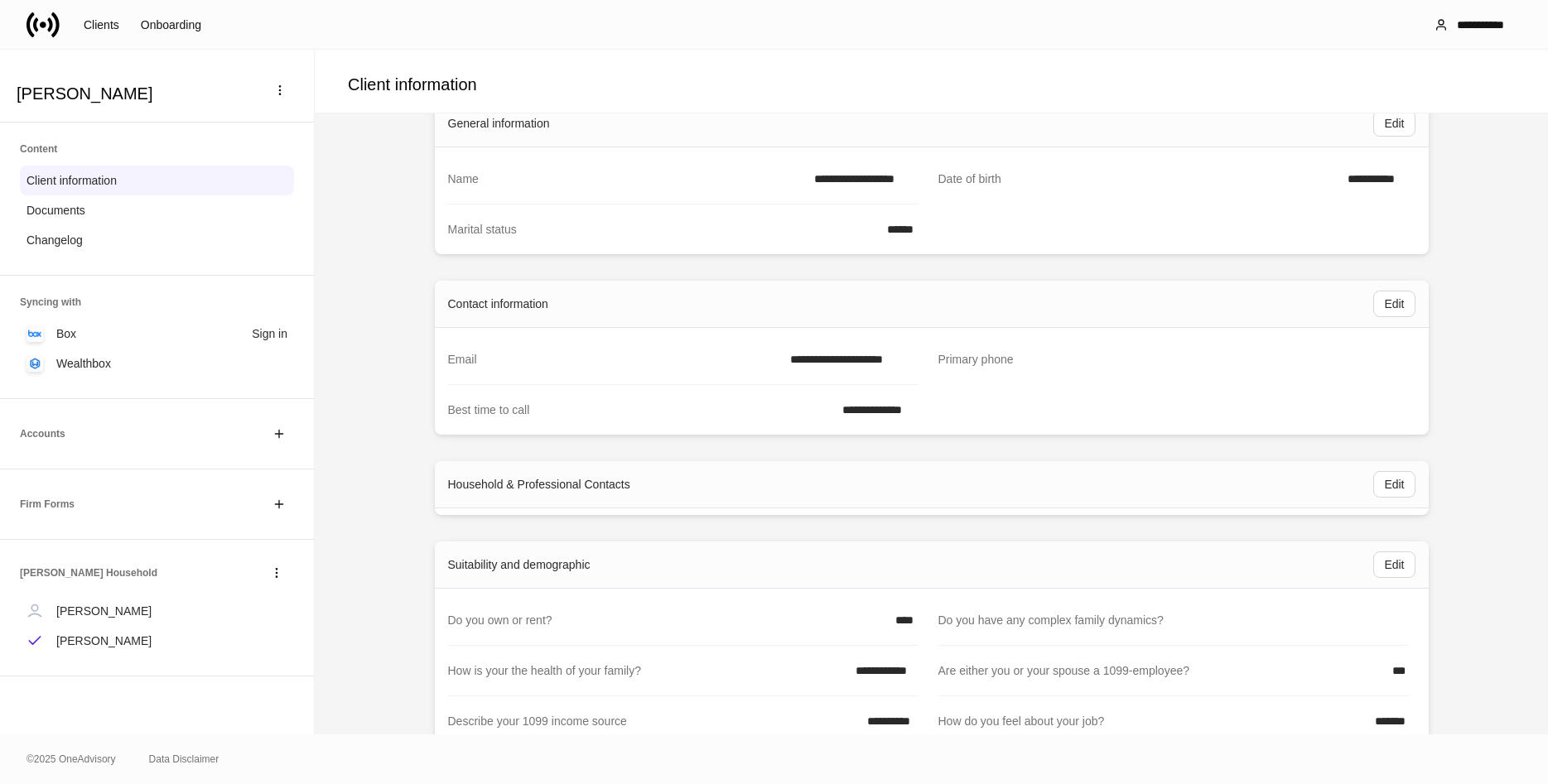 scroll, scrollTop: 0, scrollLeft: 0, axis: both 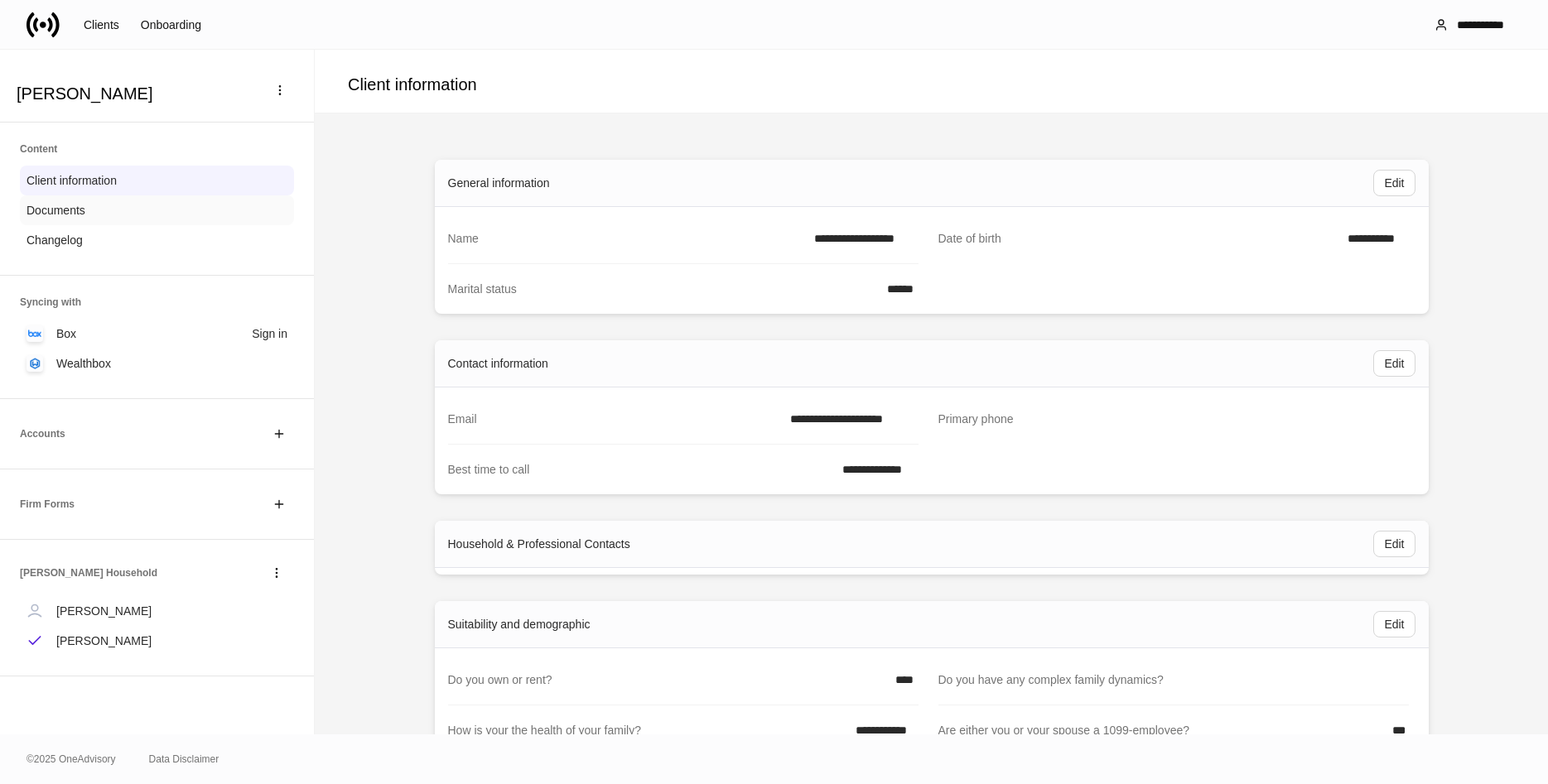click on "Documents" at bounding box center [55, 210] 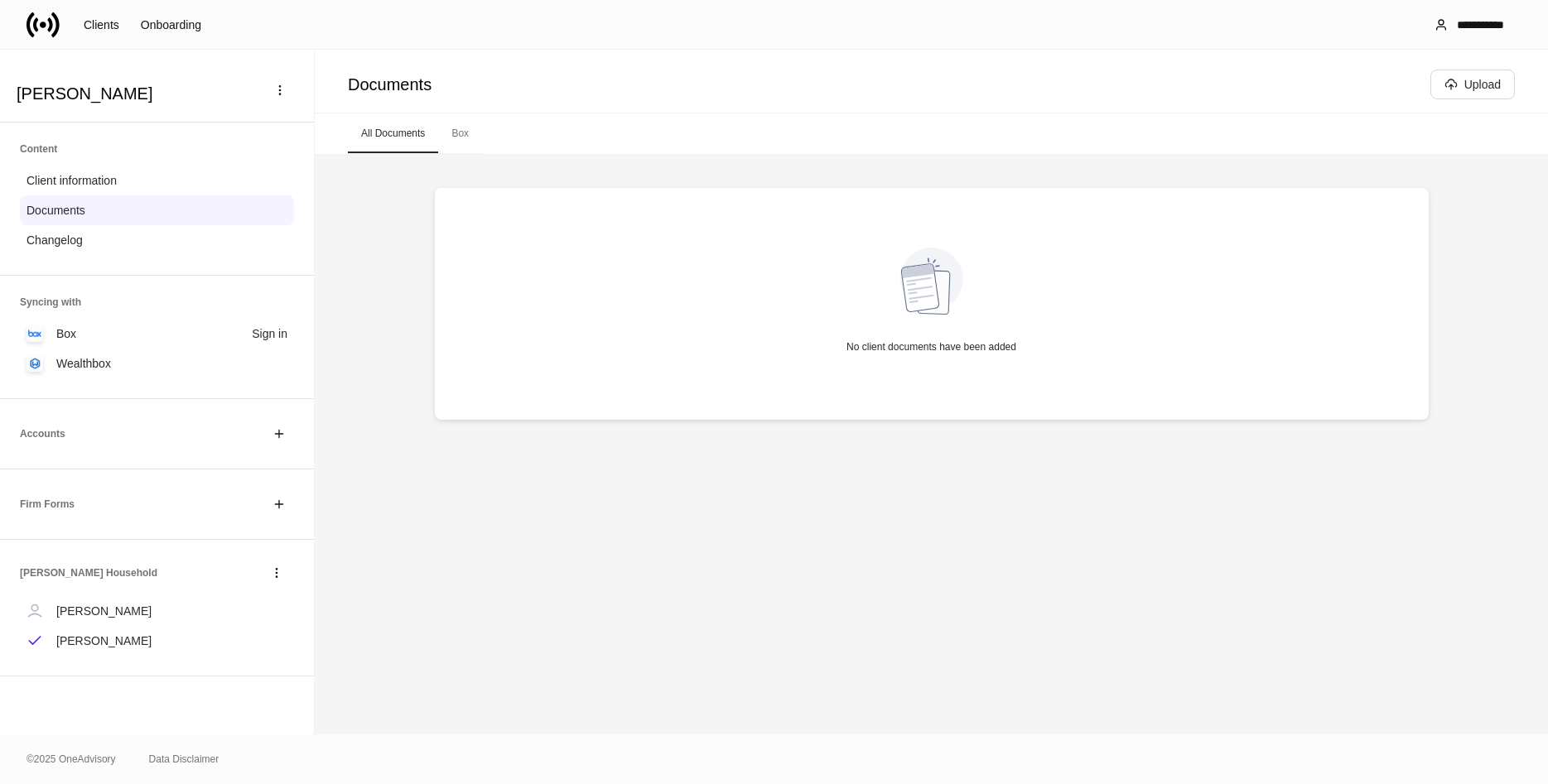 click on "Box" at bounding box center (460, 133) 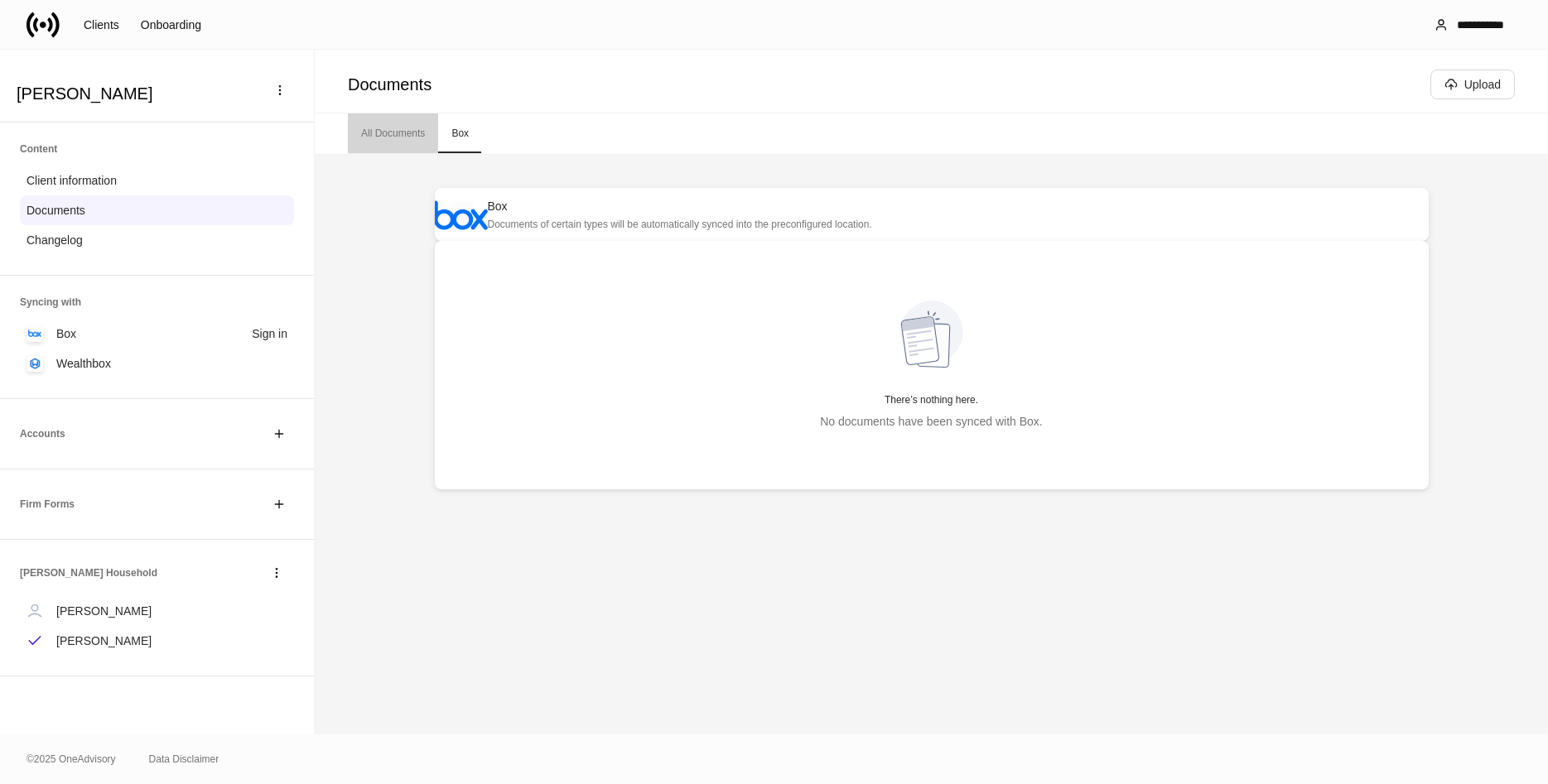 click on "All Documents" at bounding box center [393, 133] 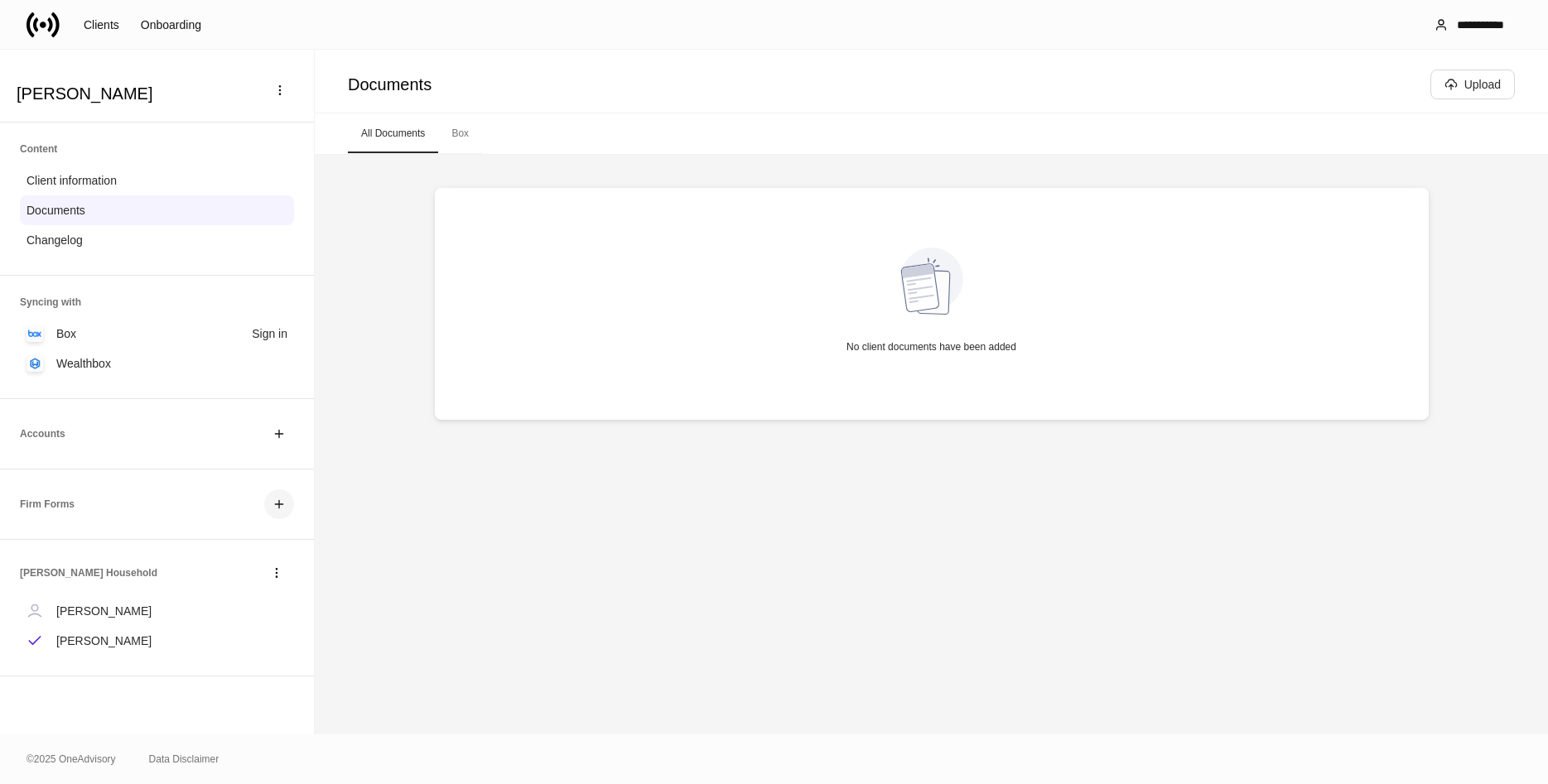 click 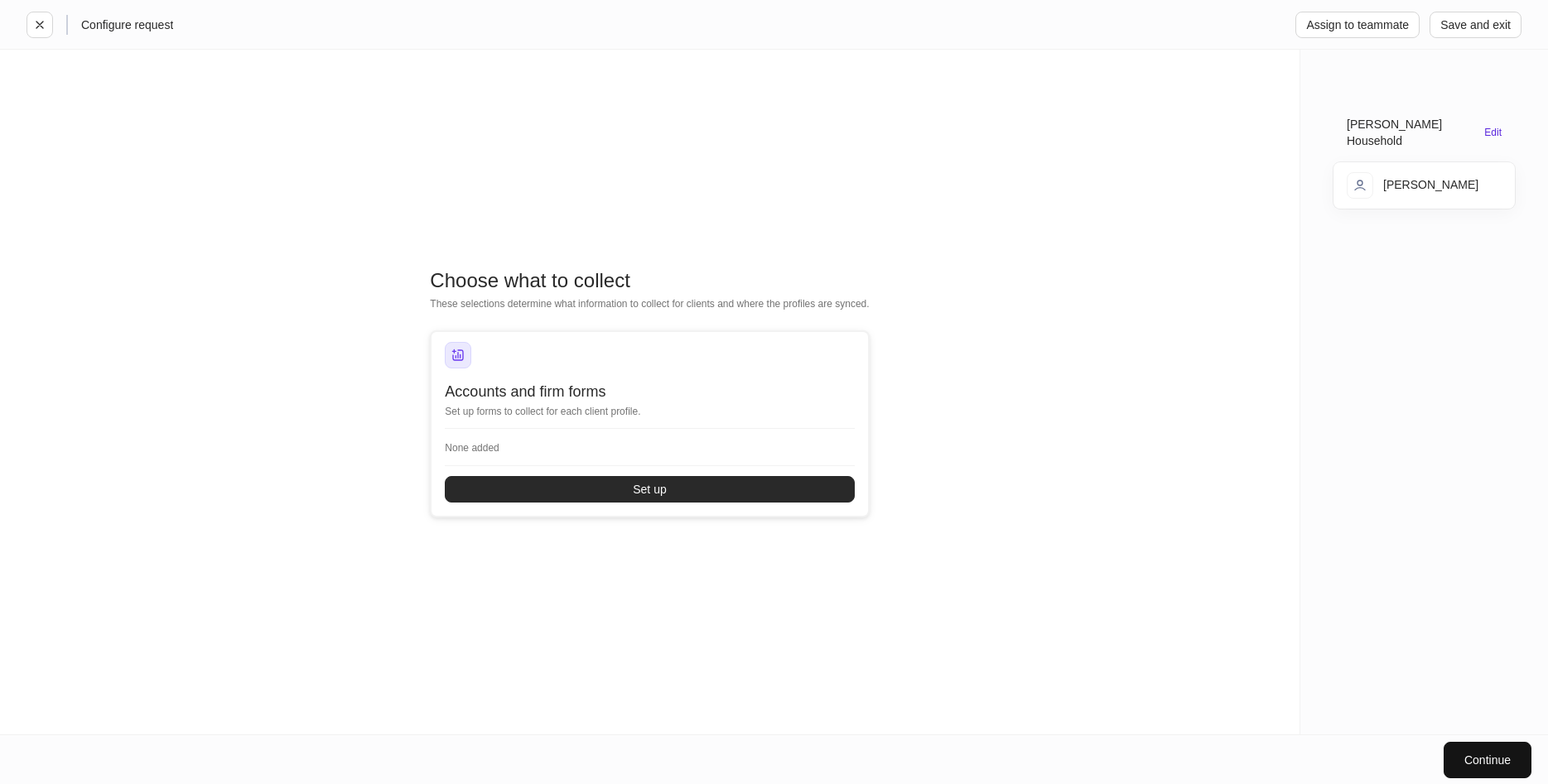 click on "Set up" at bounding box center (649, 489) 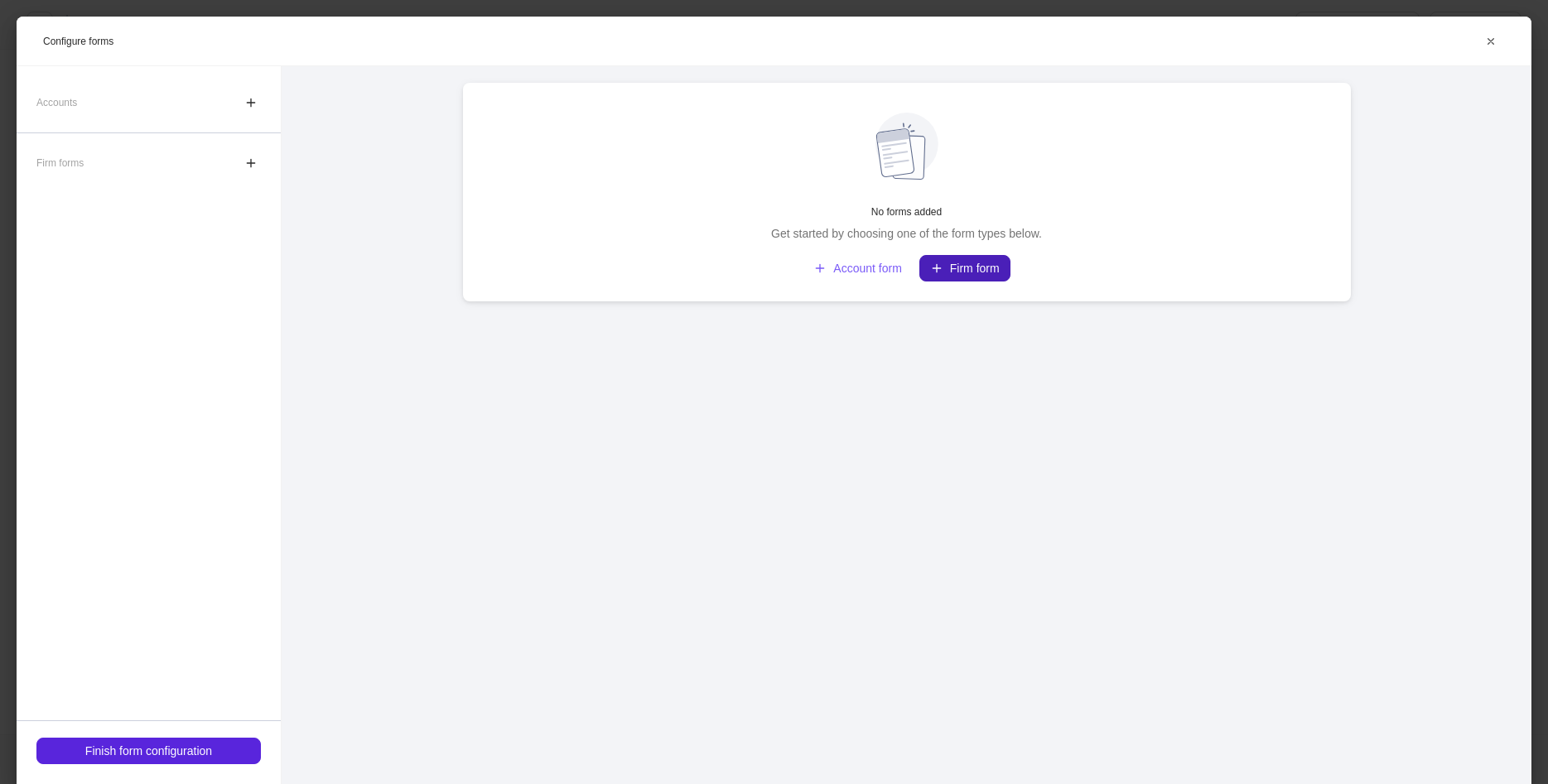 click on "Firm form" at bounding box center (965, 268) 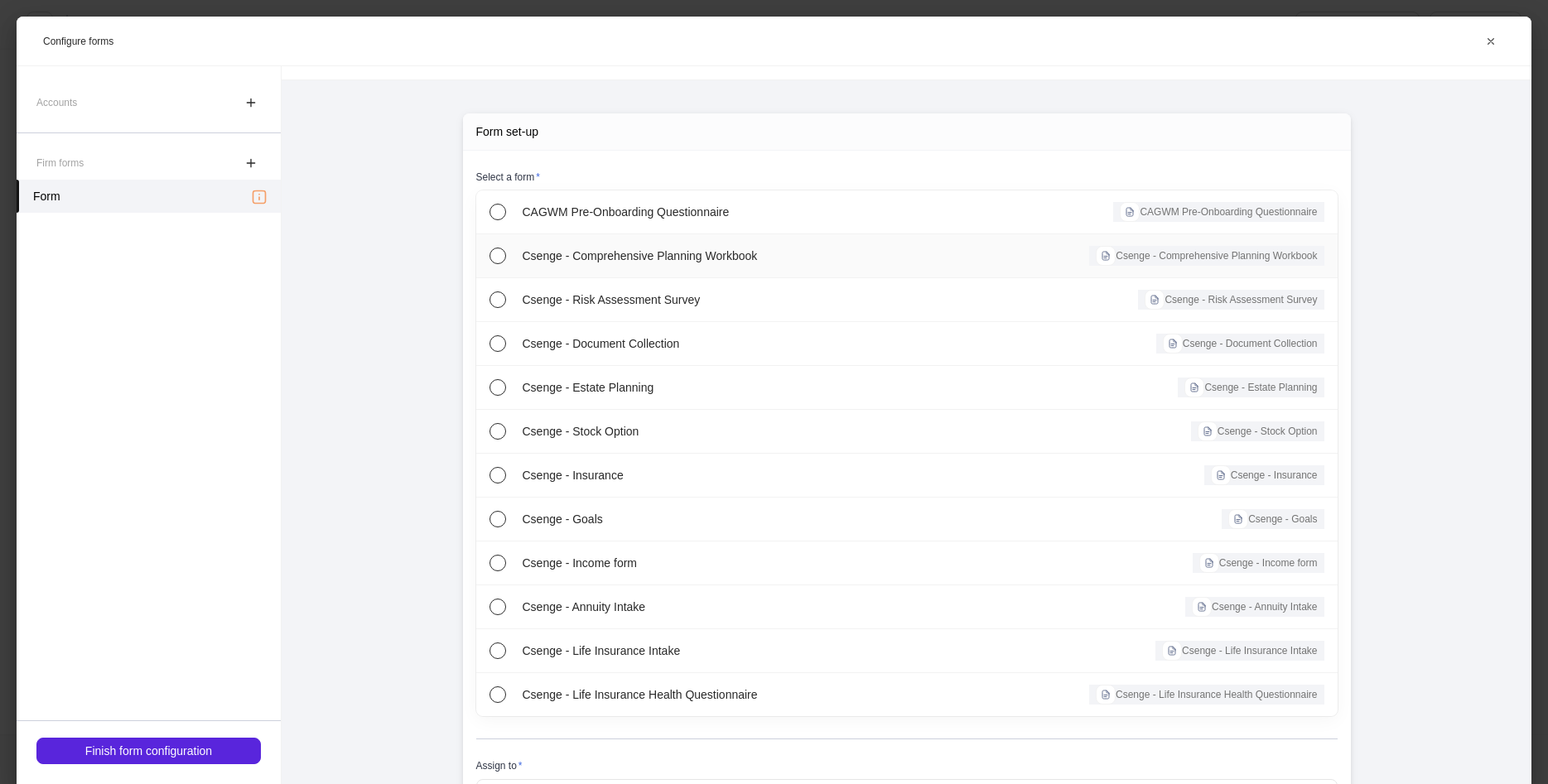 scroll, scrollTop: 0, scrollLeft: 0, axis: both 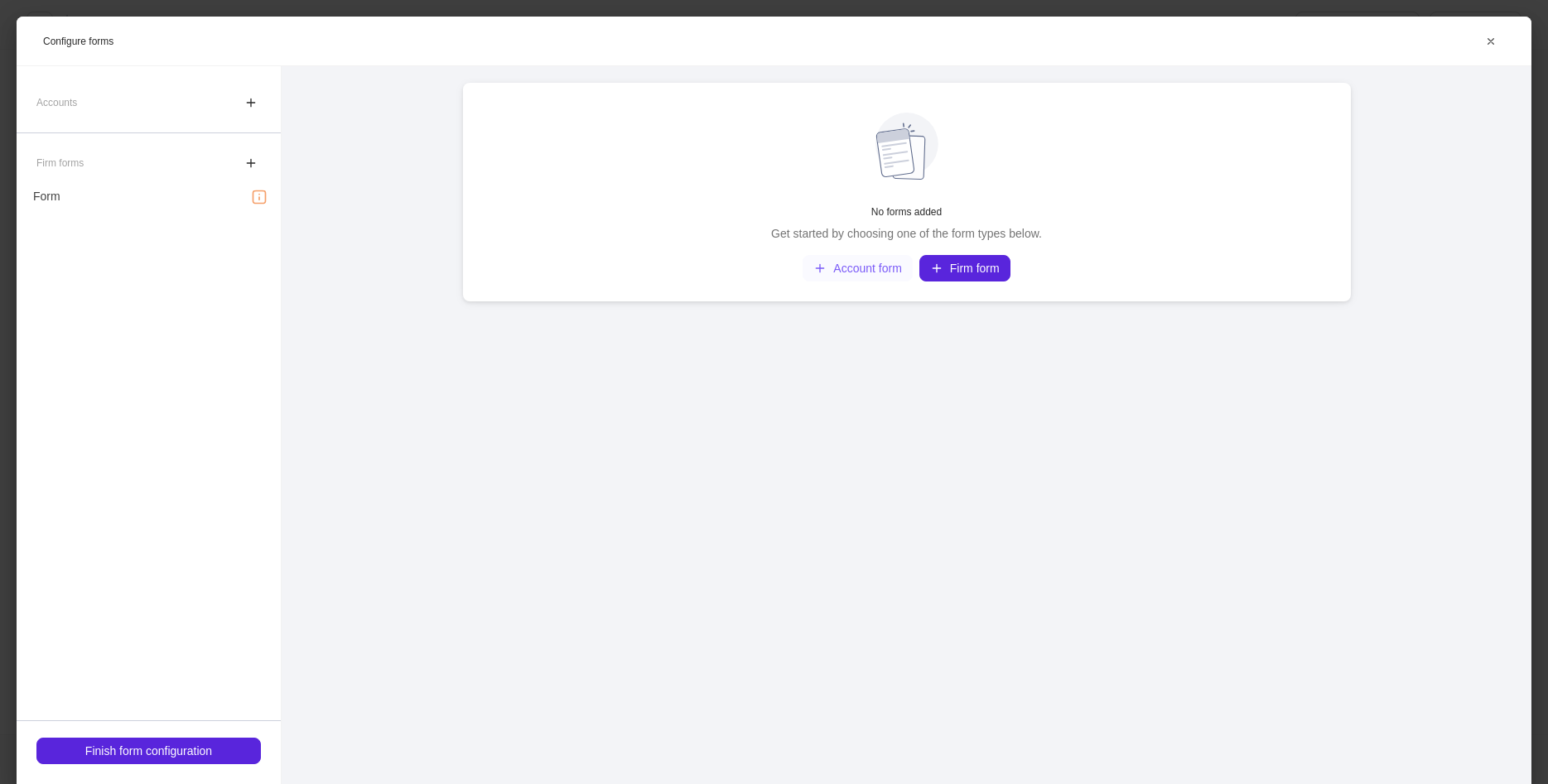 click on "Account form" at bounding box center [857, 268] 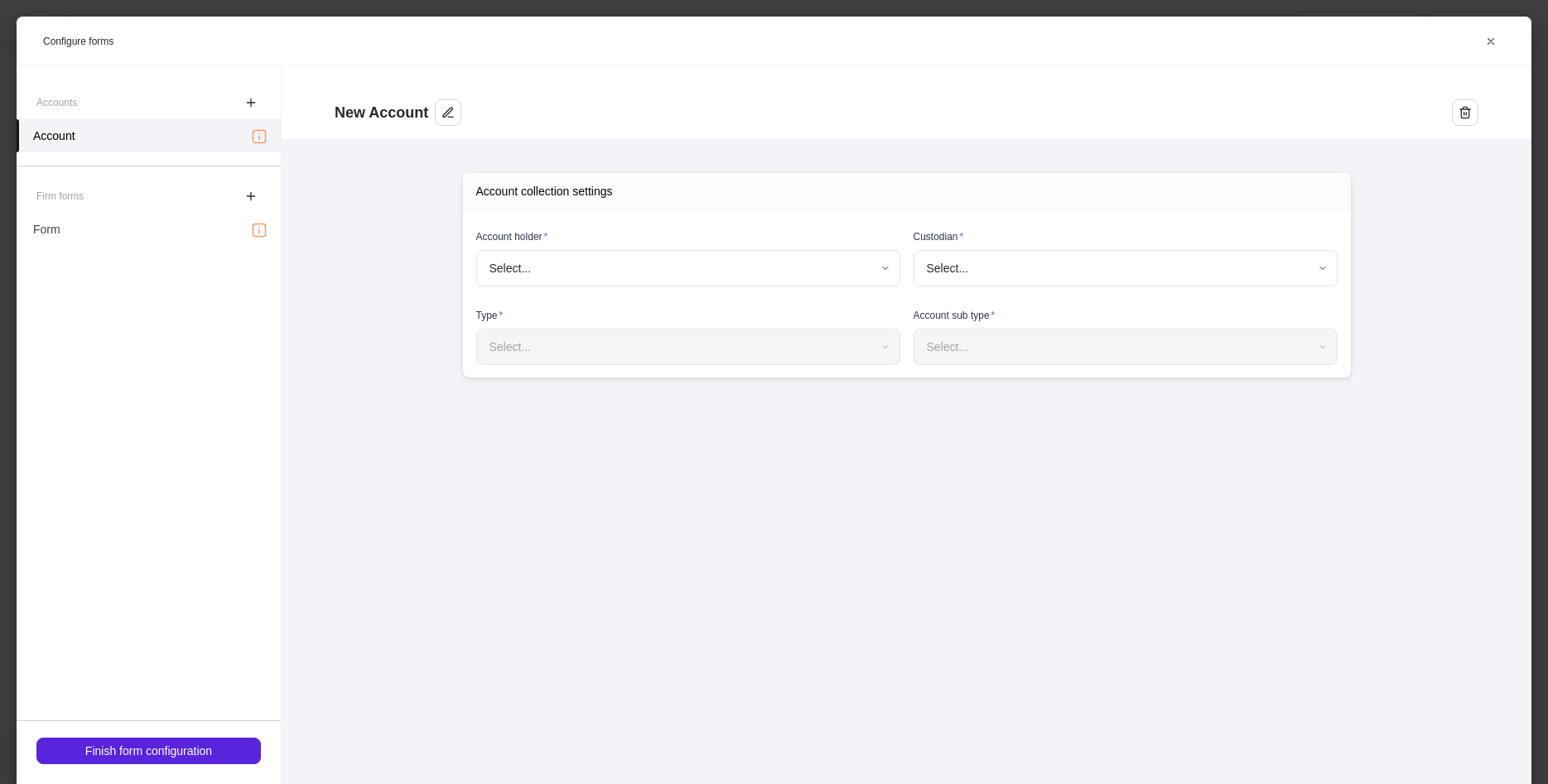 type on "**********" 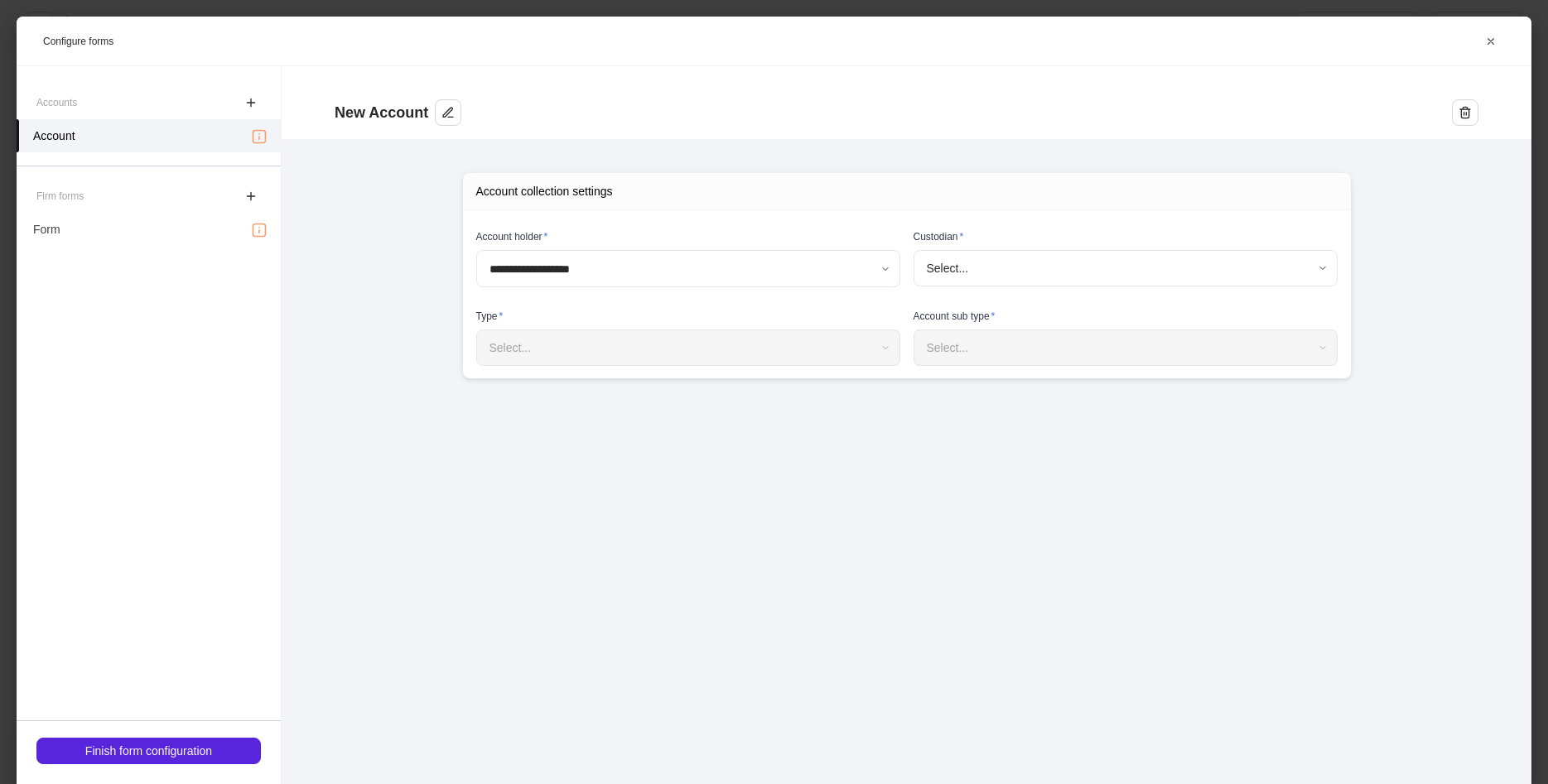 click on "Select..." at bounding box center (687, 348) 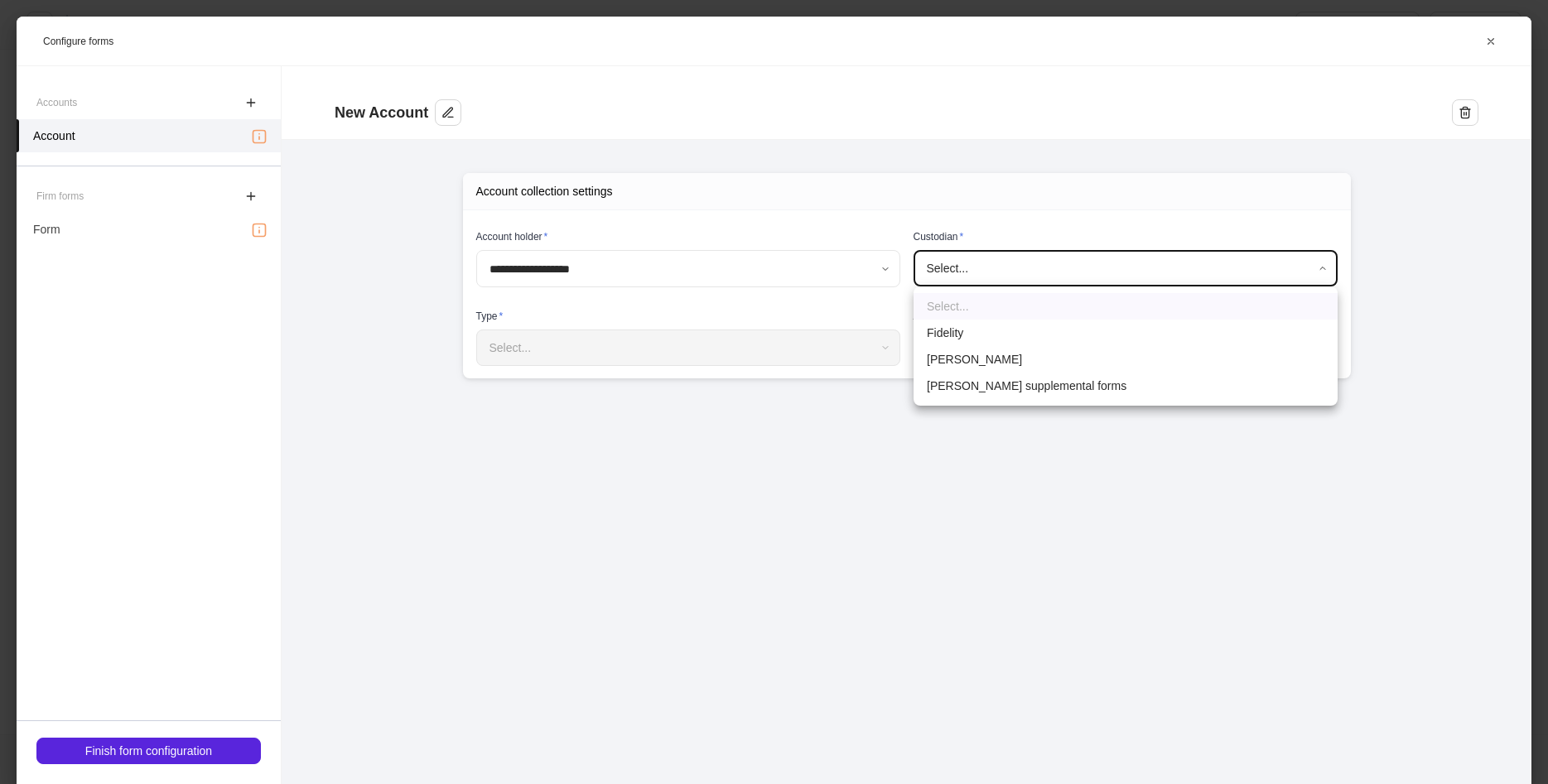 click on "**********" at bounding box center [774, 392] 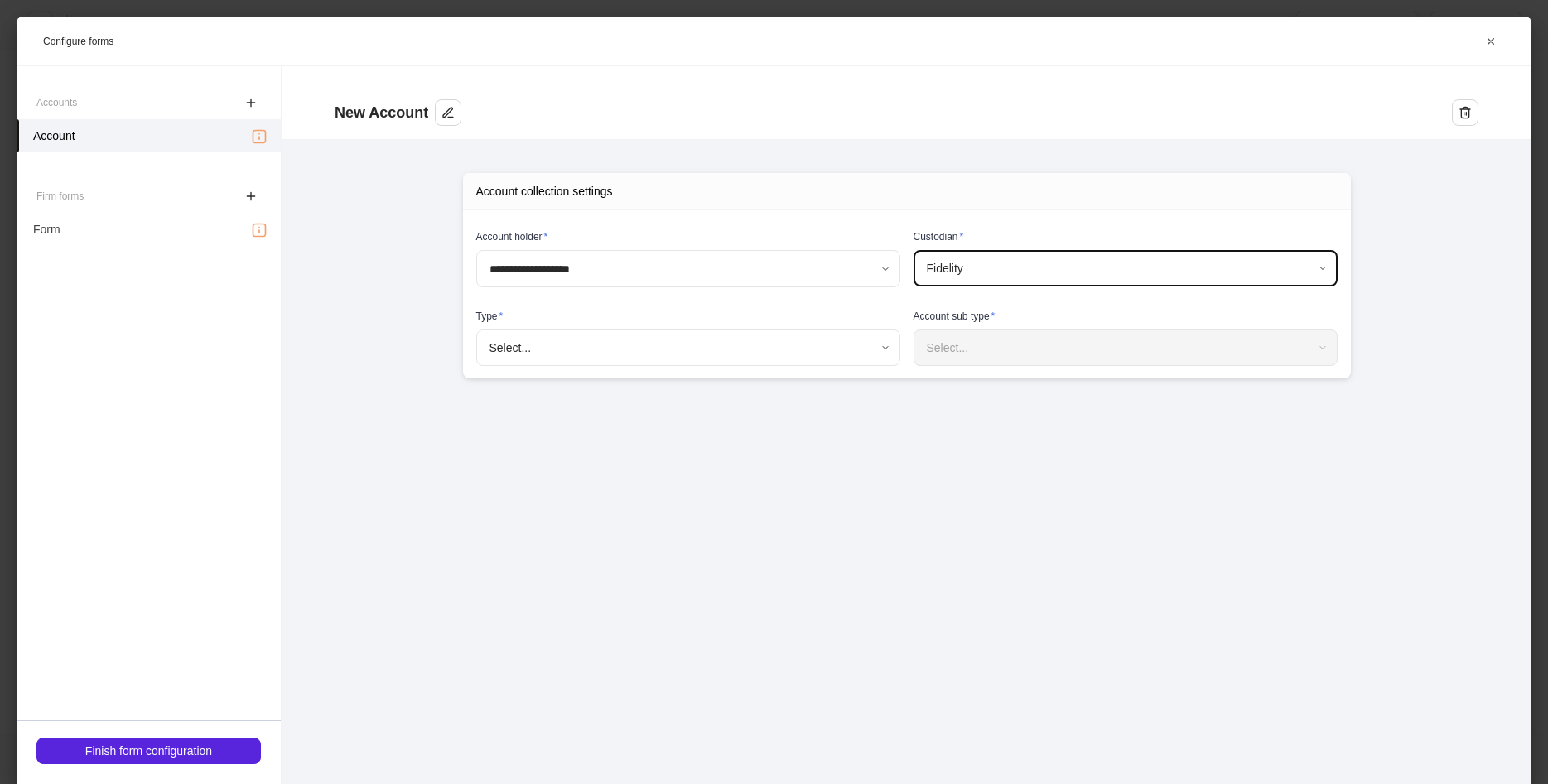 click on "**********" at bounding box center (774, 392) 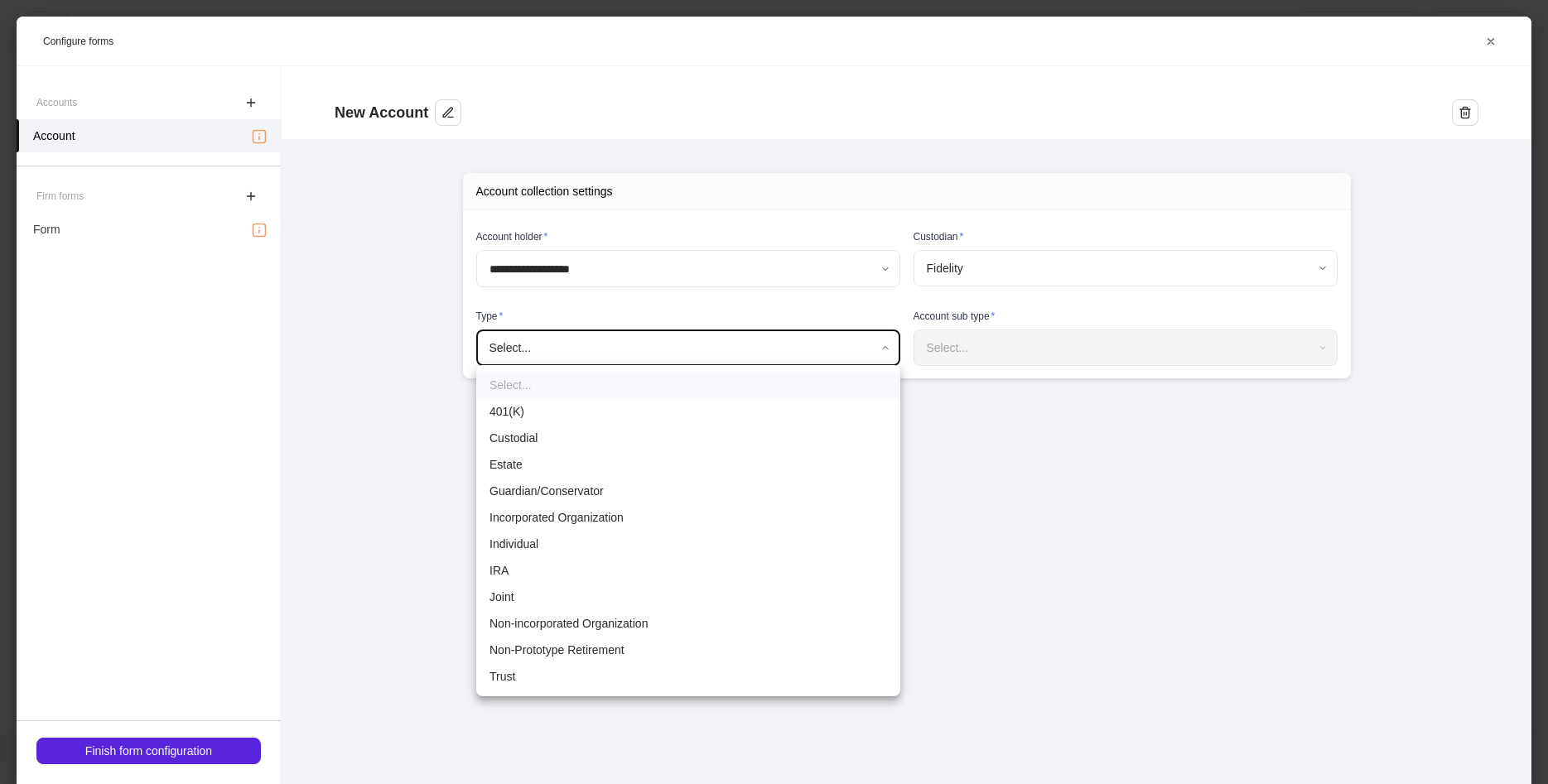 click on "Individual" at bounding box center [688, 544] 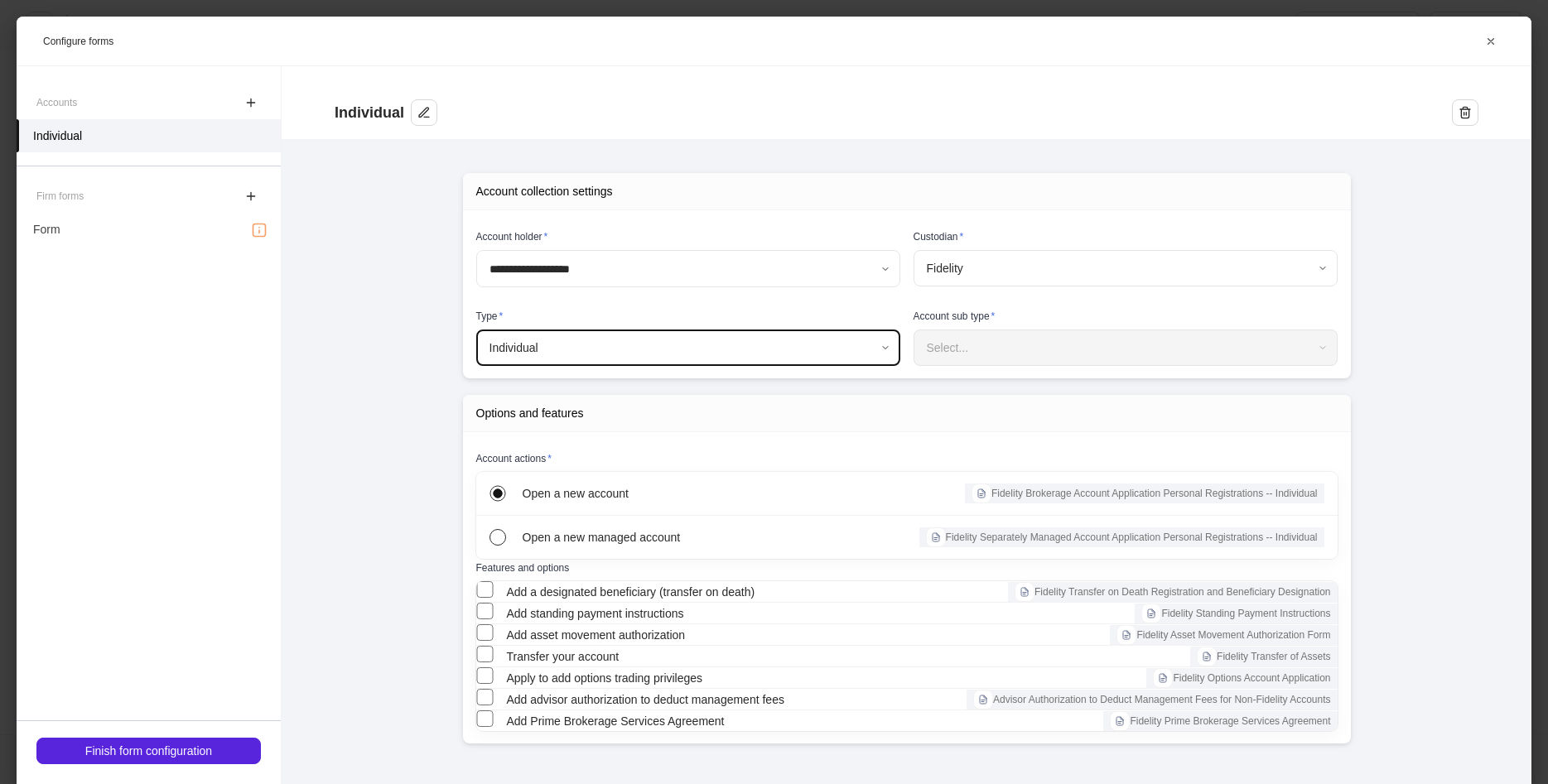 click on "Select..." at bounding box center (1125, 348) 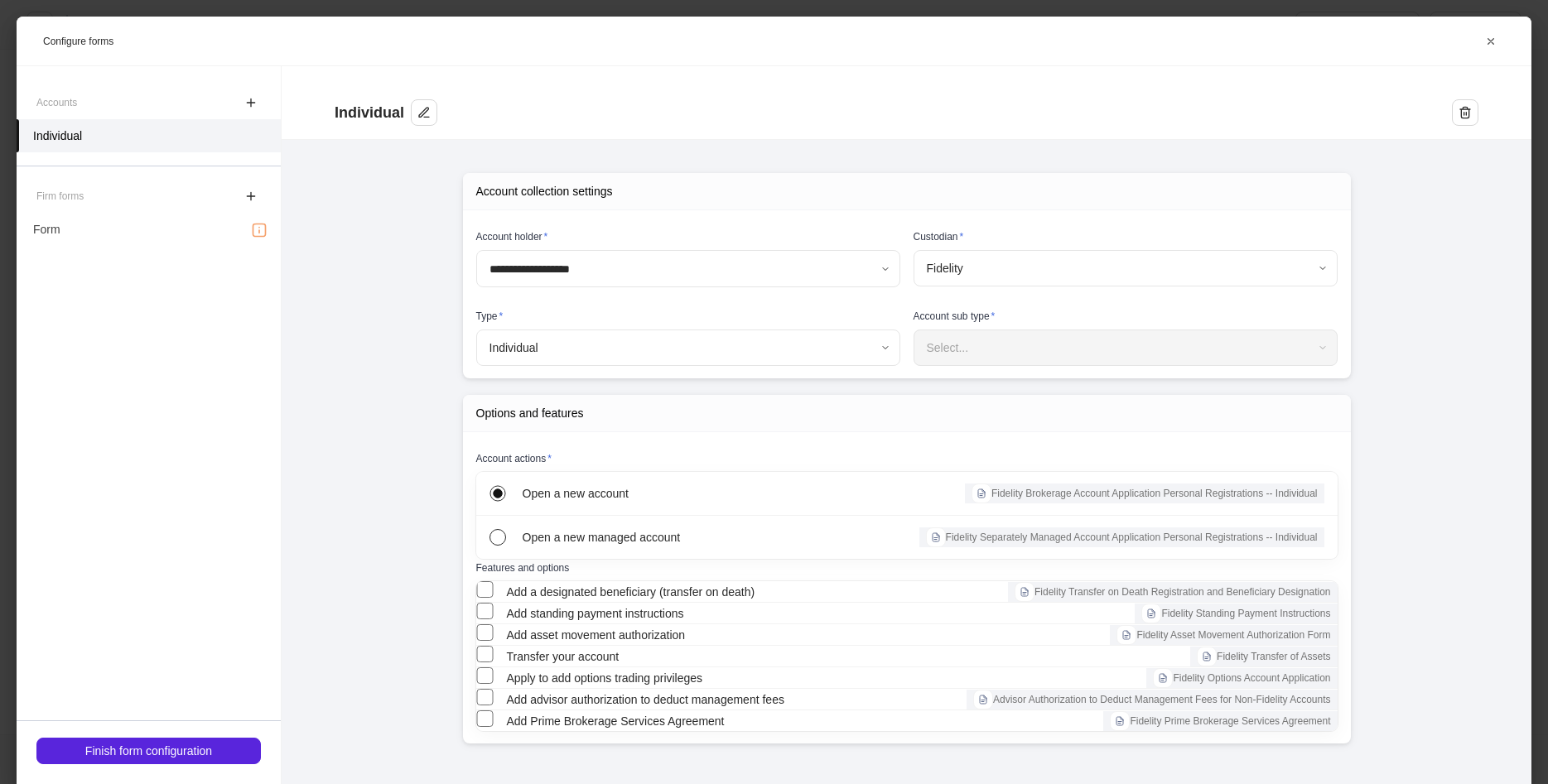 scroll, scrollTop: 0, scrollLeft: 0, axis: both 